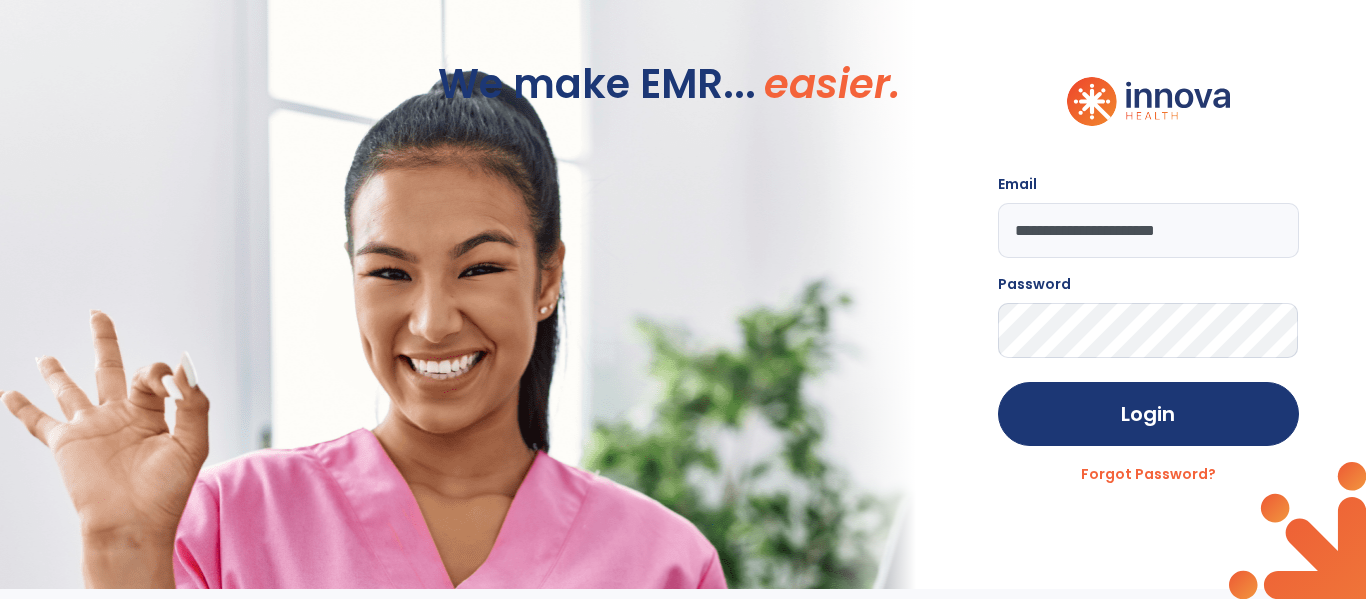 scroll, scrollTop: 0, scrollLeft: 0, axis: both 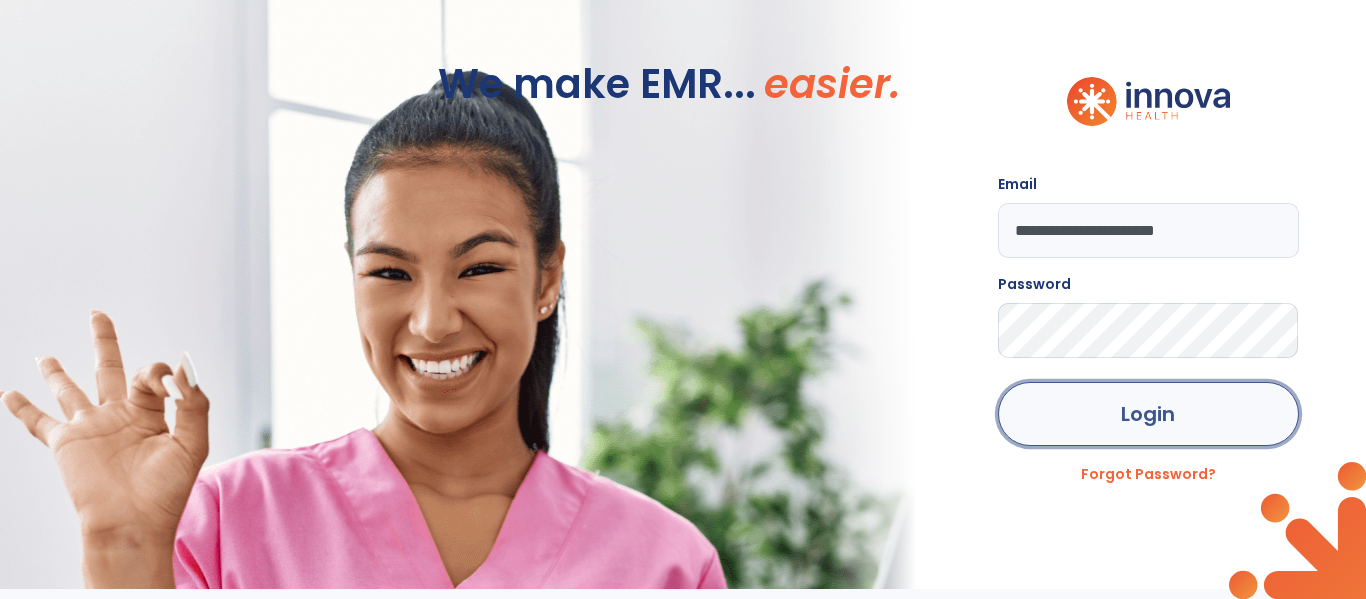 click on "Login" 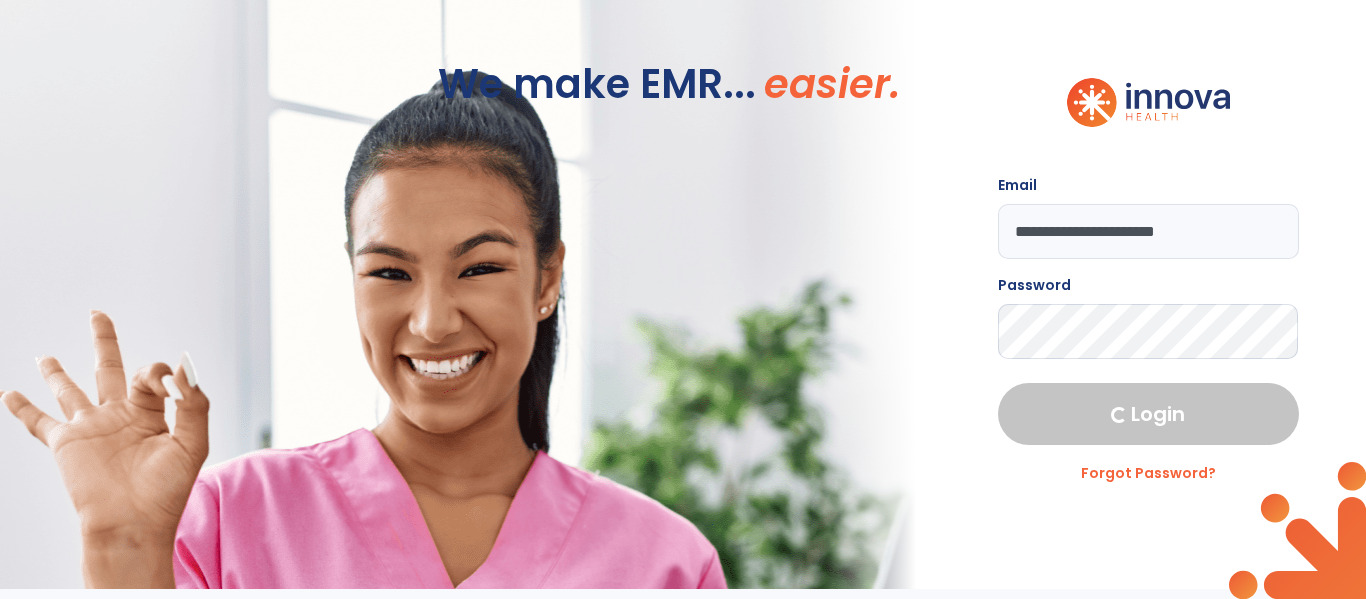 select on "****" 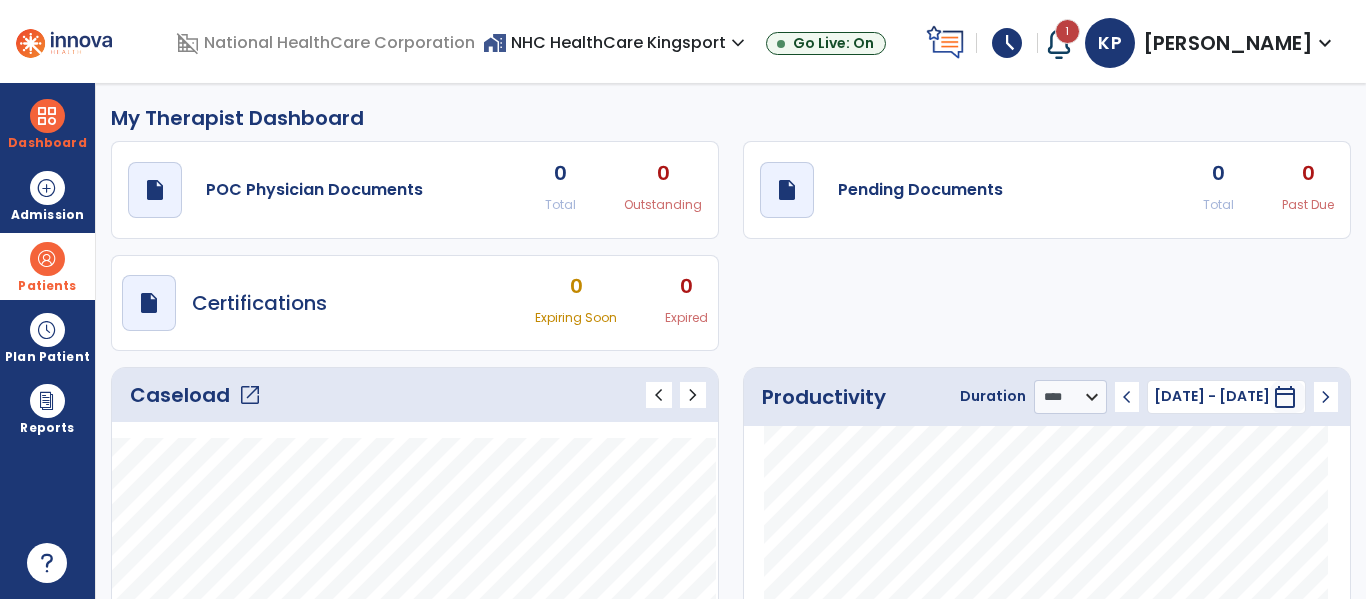 click at bounding box center (47, 259) 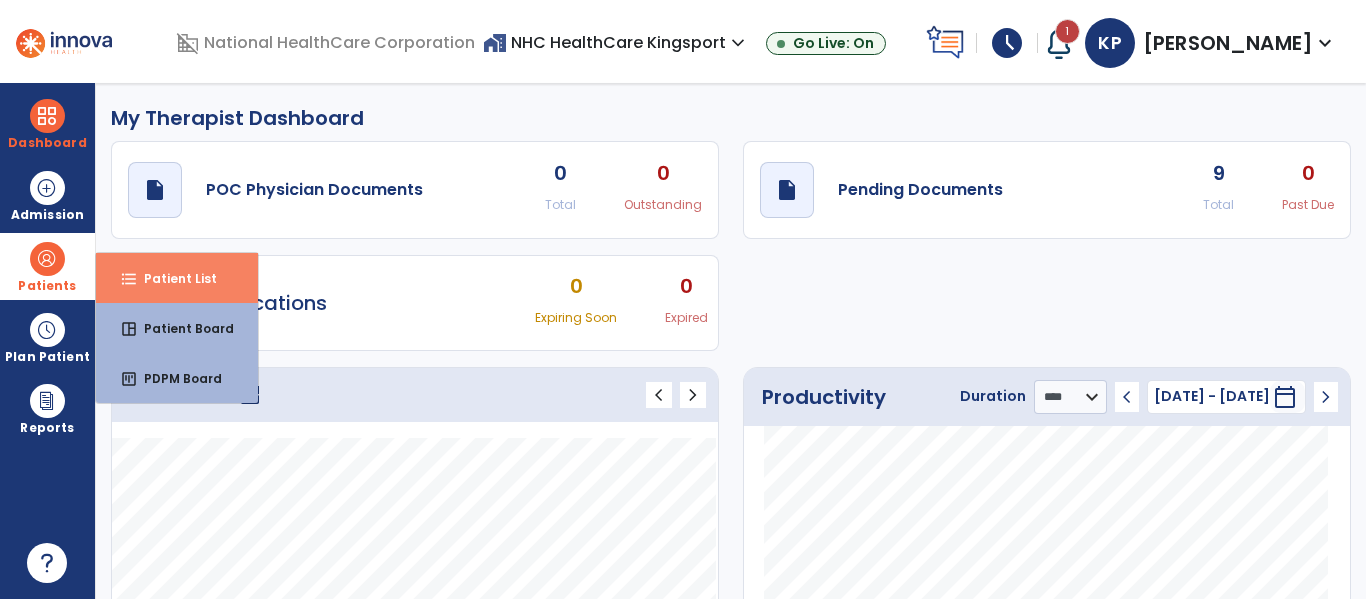 click on "format_list_bulleted  Patient List" at bounding box center [177, 278] 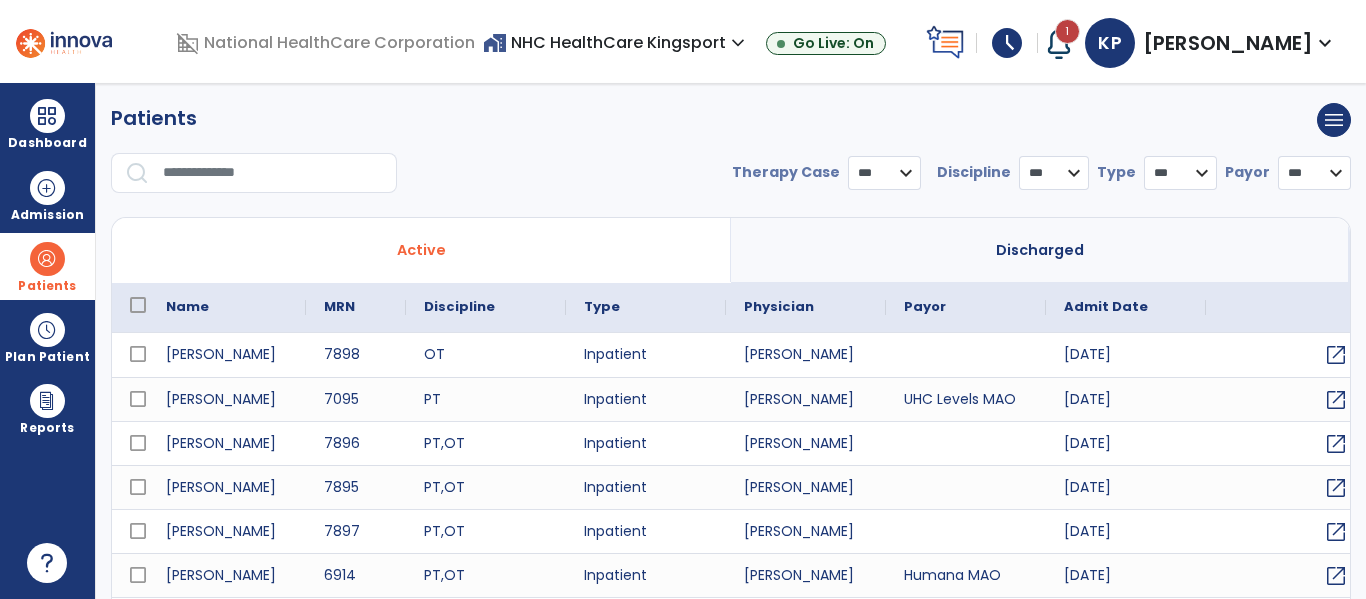 select on "***" 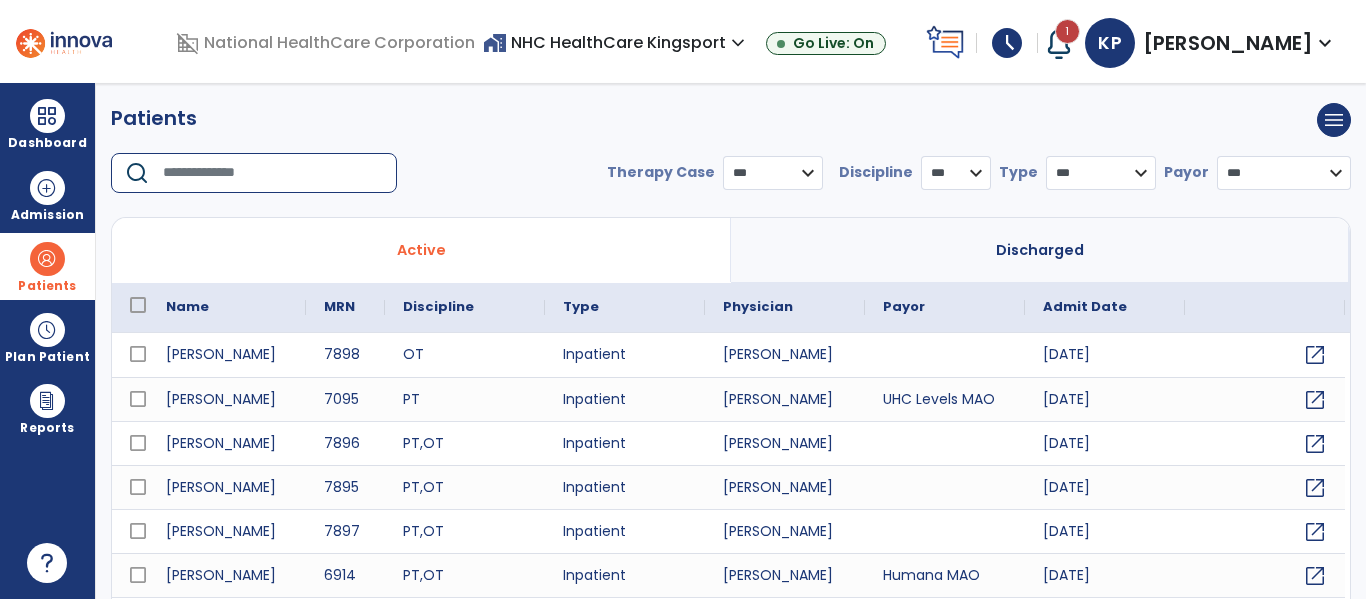 click at bounding box center [273, 173] 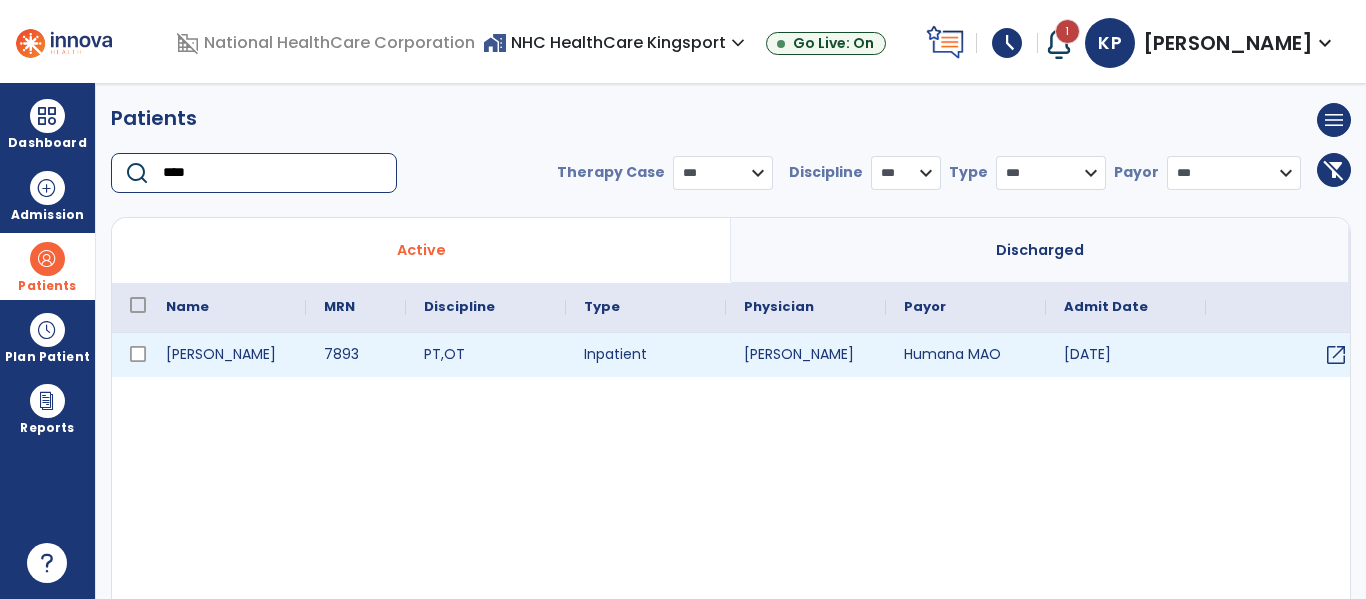 type on "****" 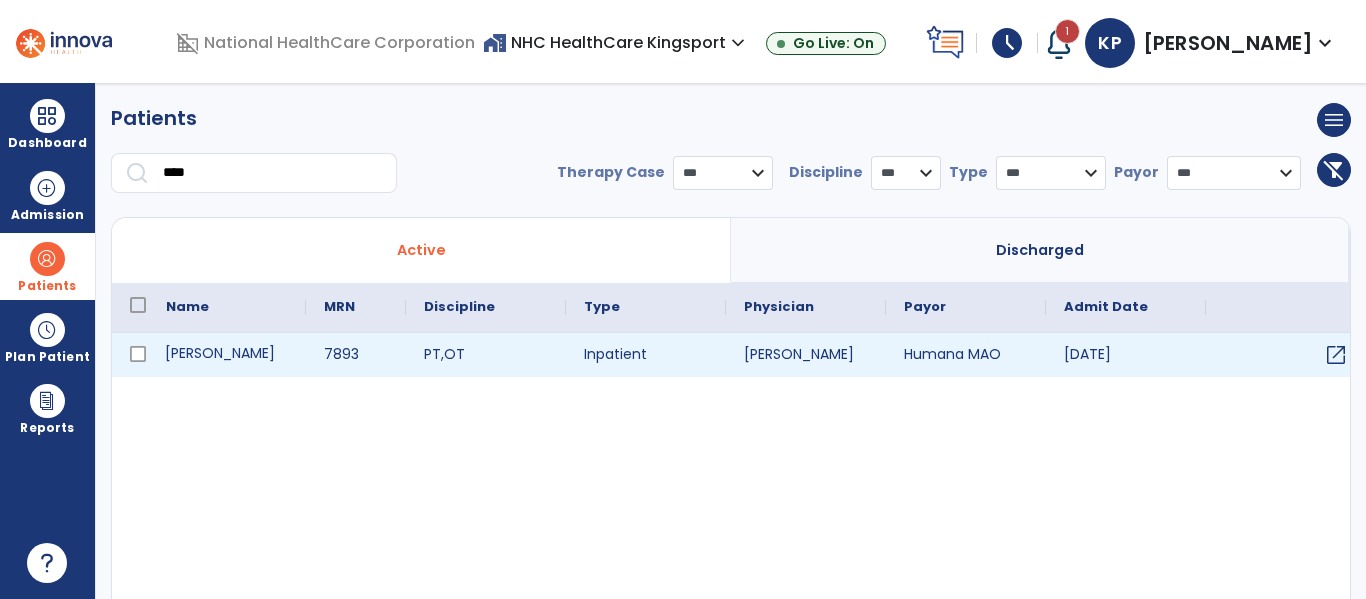 click on "[PERSON_NAME]" at bounding box center [227, 355] 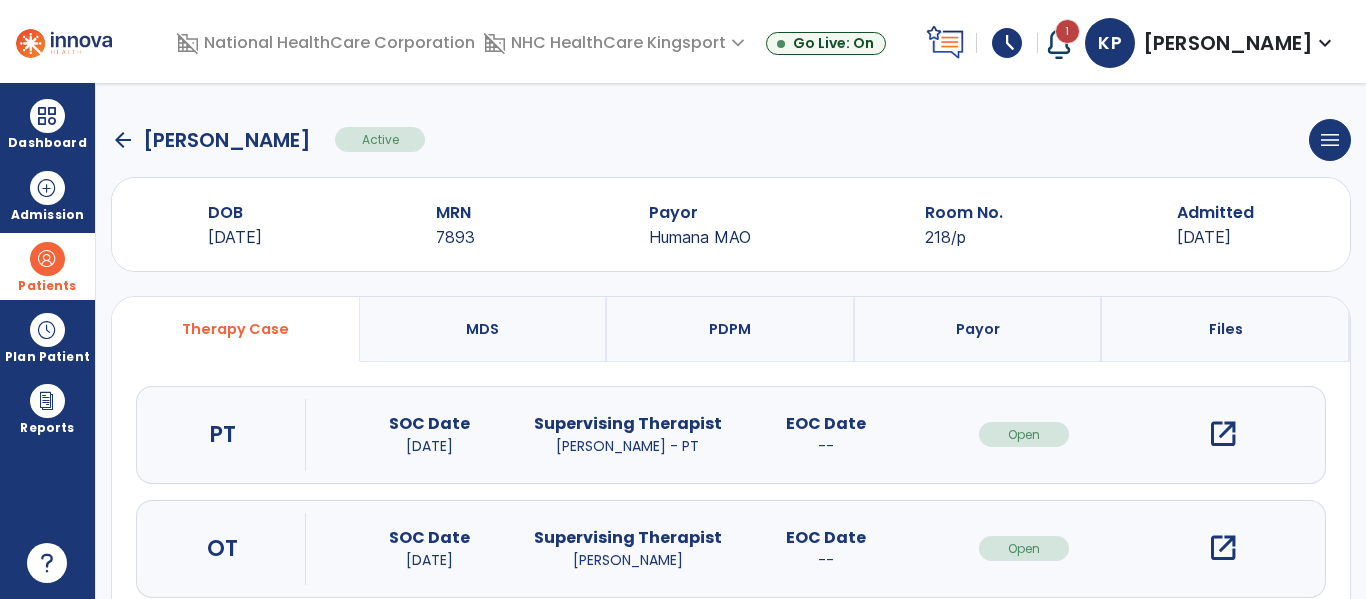 scroll, scrollTop: 146, scrollLeft: 0, axis: vertical 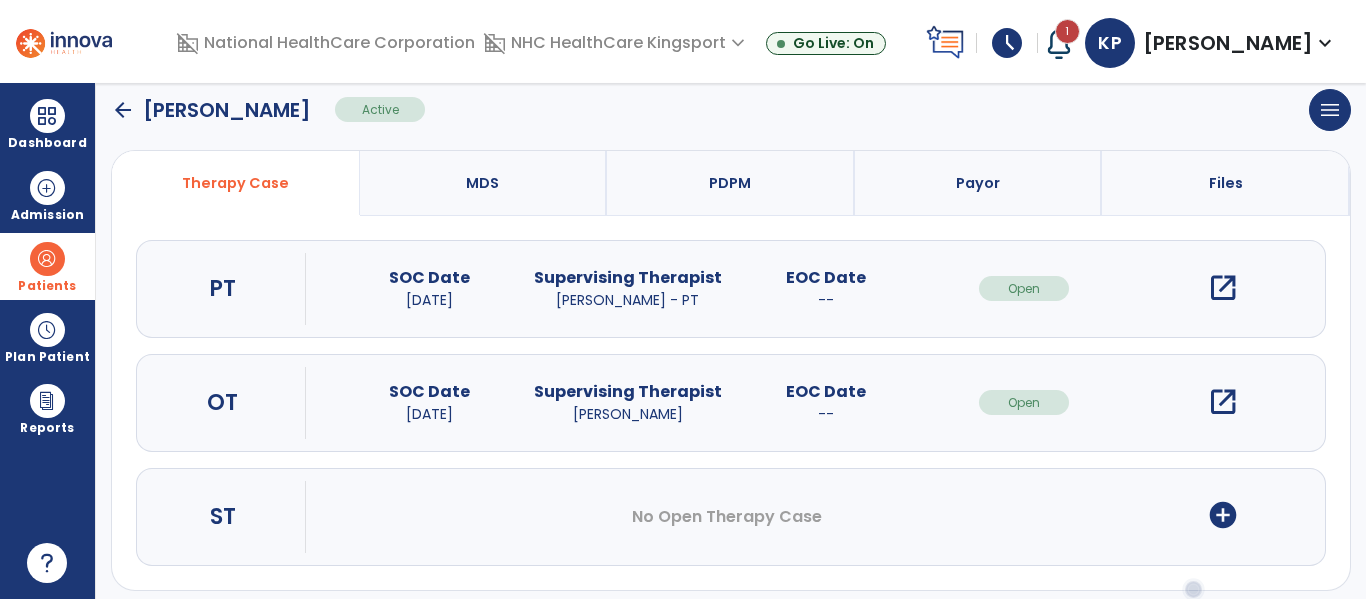 click on "open_in_new" at bounding box center (1223, 288) 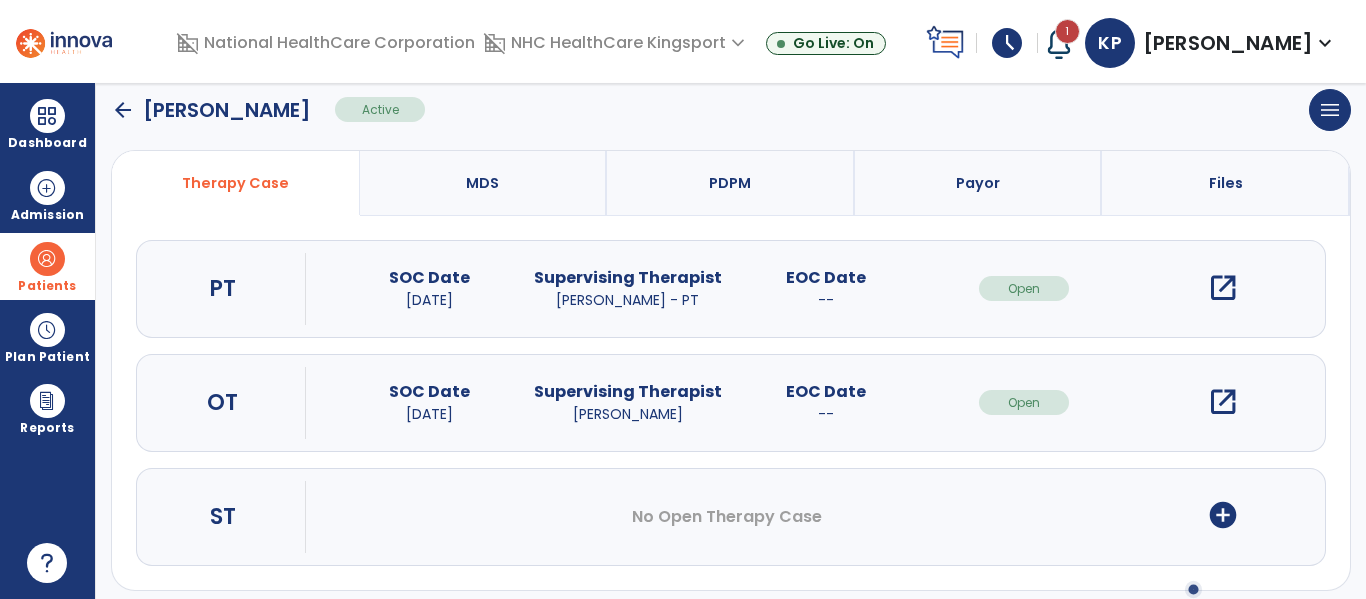 scroll, scrollTop: 0, scrollLeft: 0, axis: both 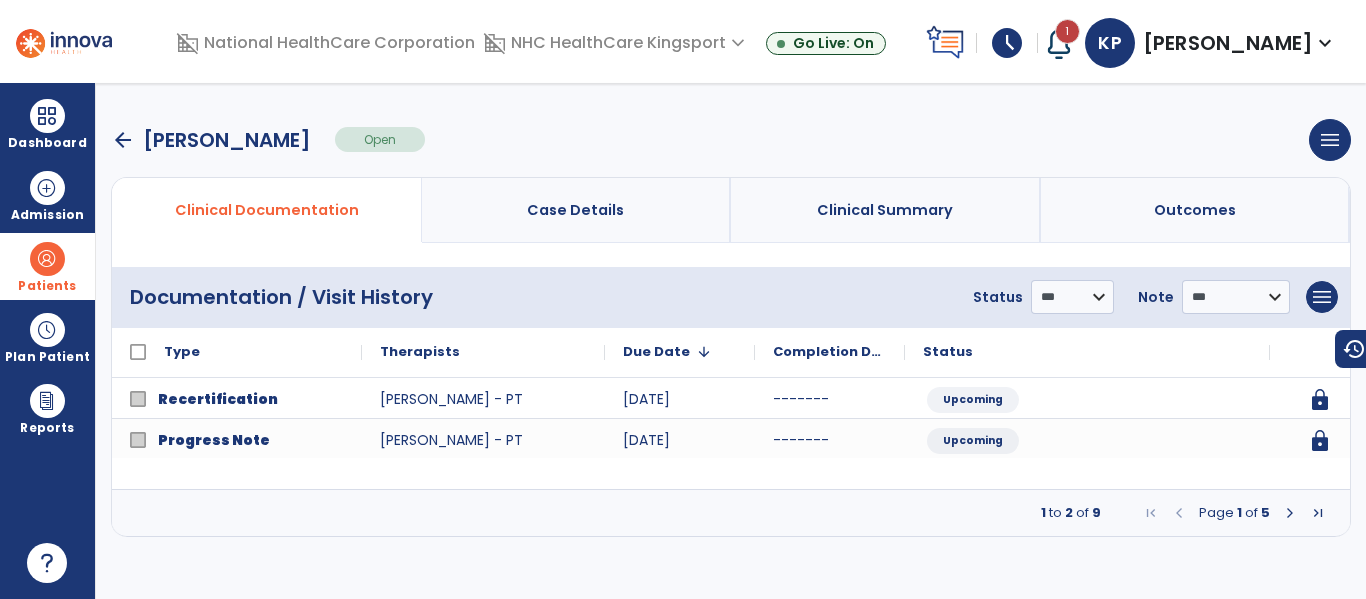 click at bounding box center (1290, 513) 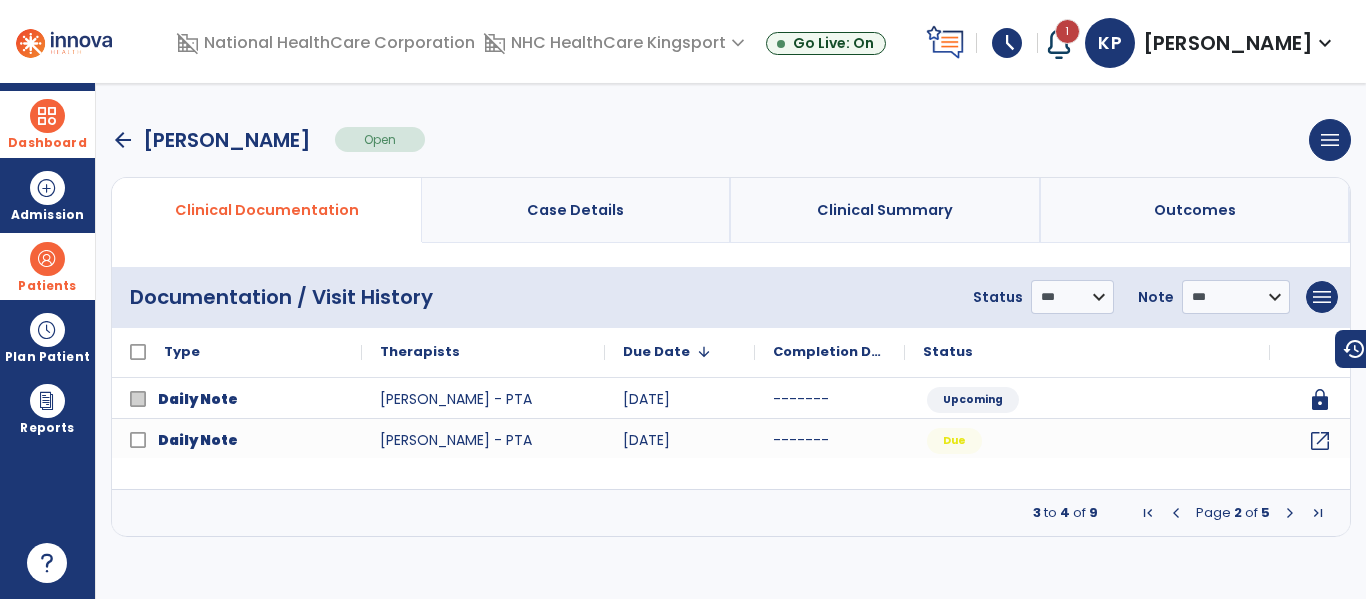 click on "Dashboard" at bounding box center [47, 124] 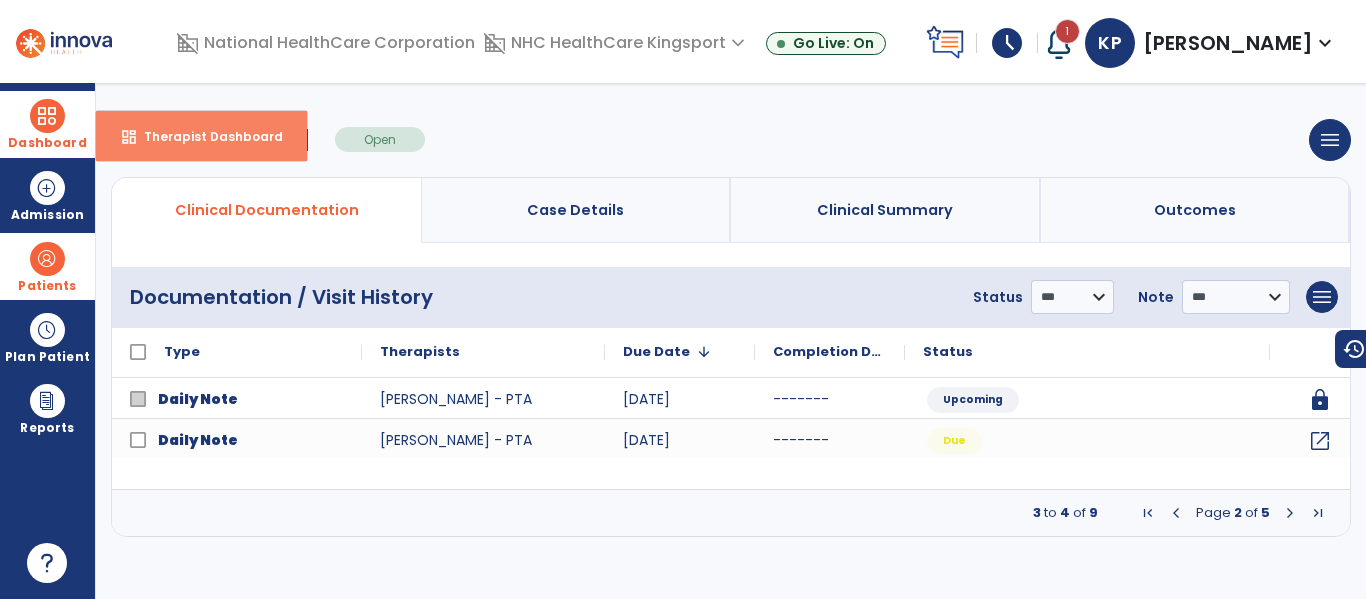 click on "Therapist Dashboard" at bounding box center (205, 136) 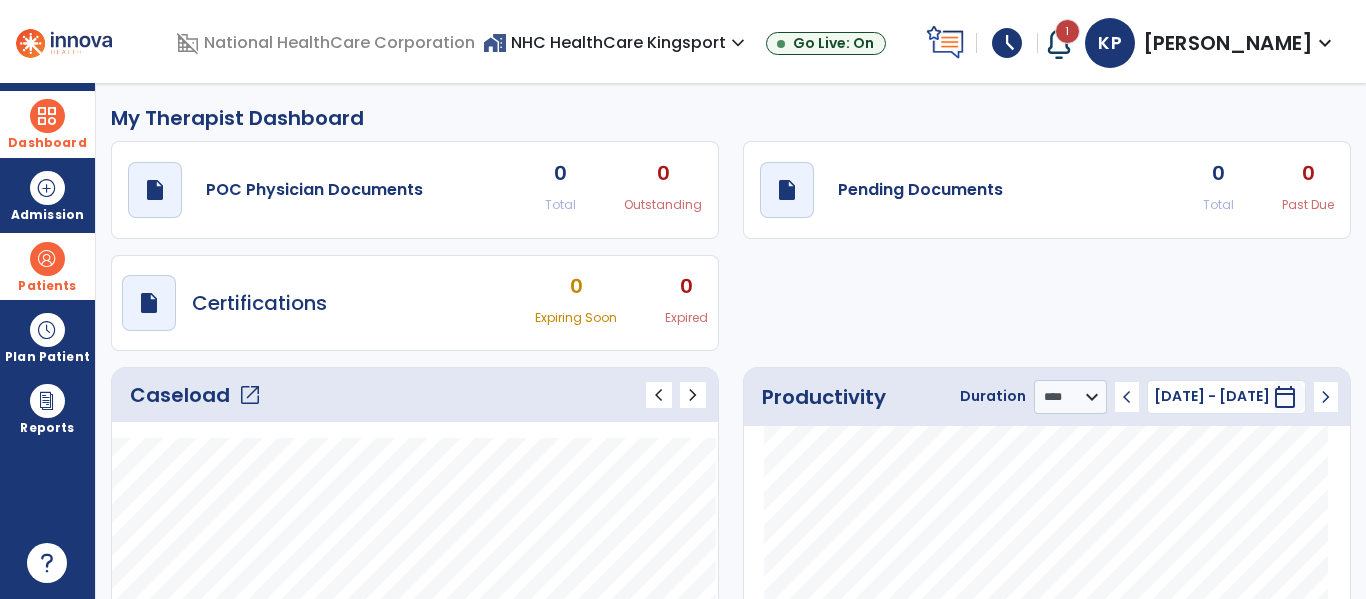 click on "open_in_new" 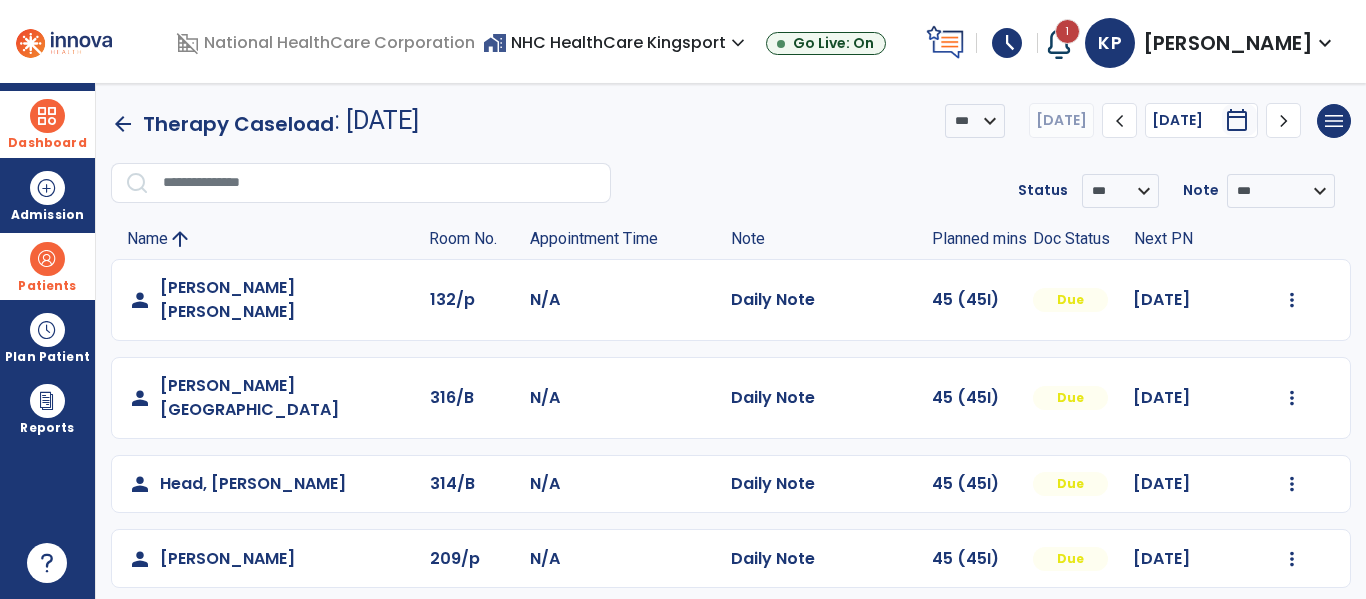 click at bounding box center (1292, 300) 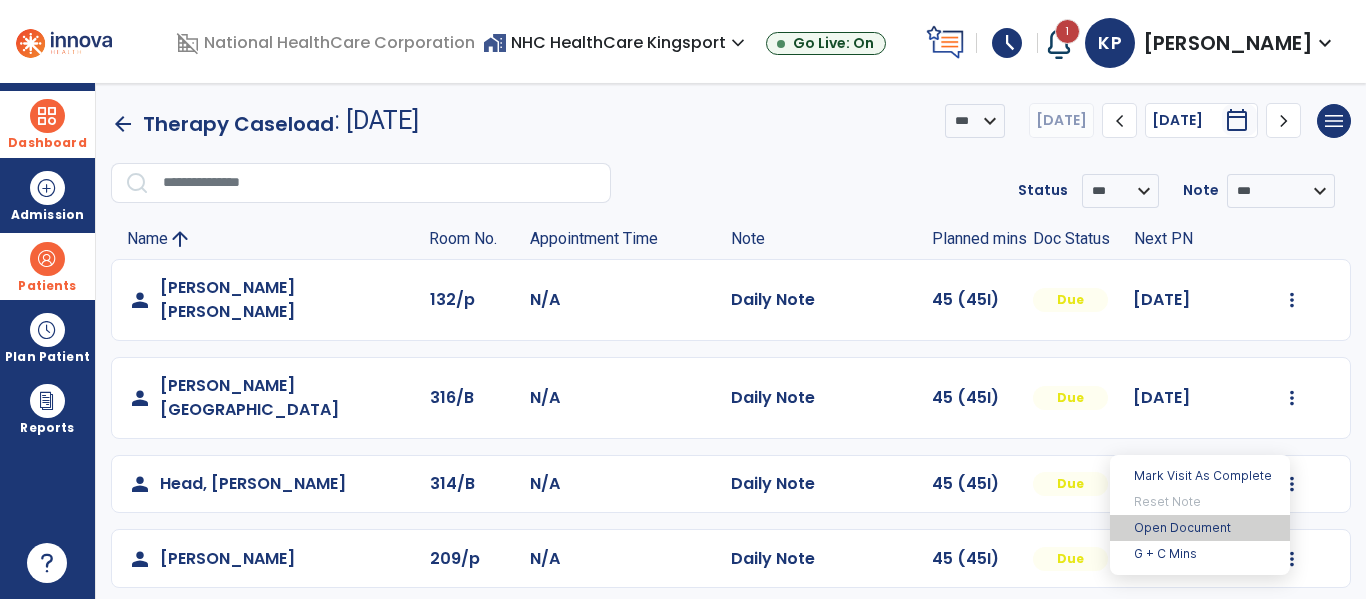 click on "Open Document" at bounding box center [1200, 528] 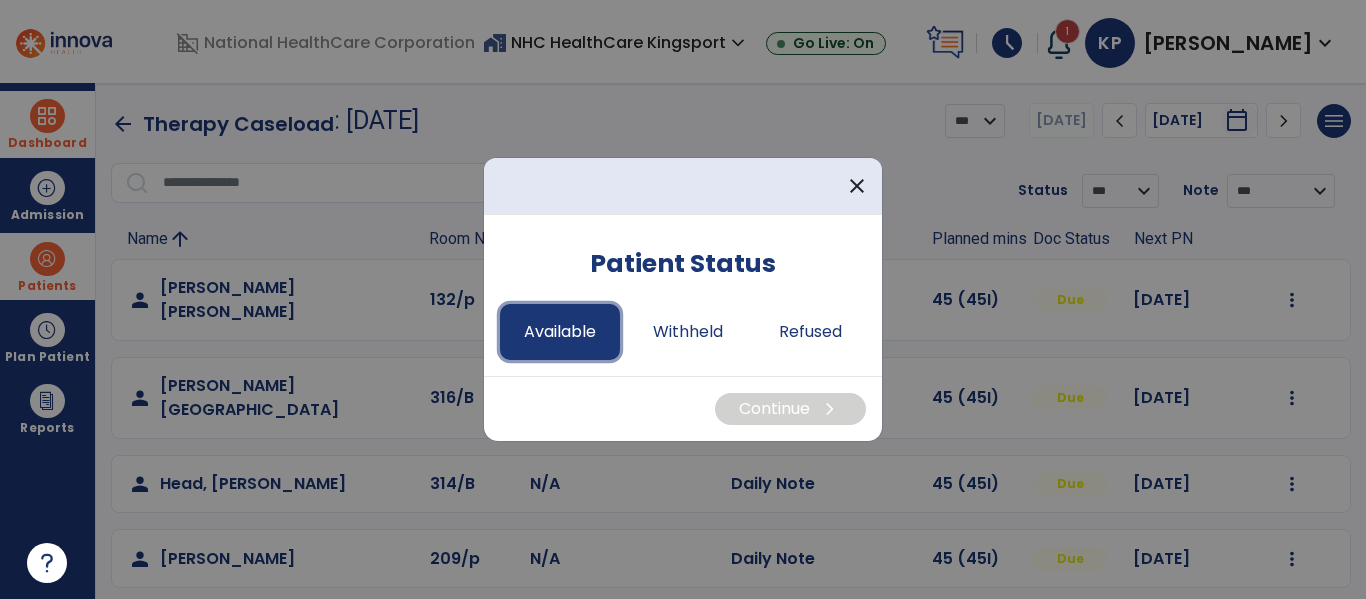 click on "Available" at bounding box center [560, 332] 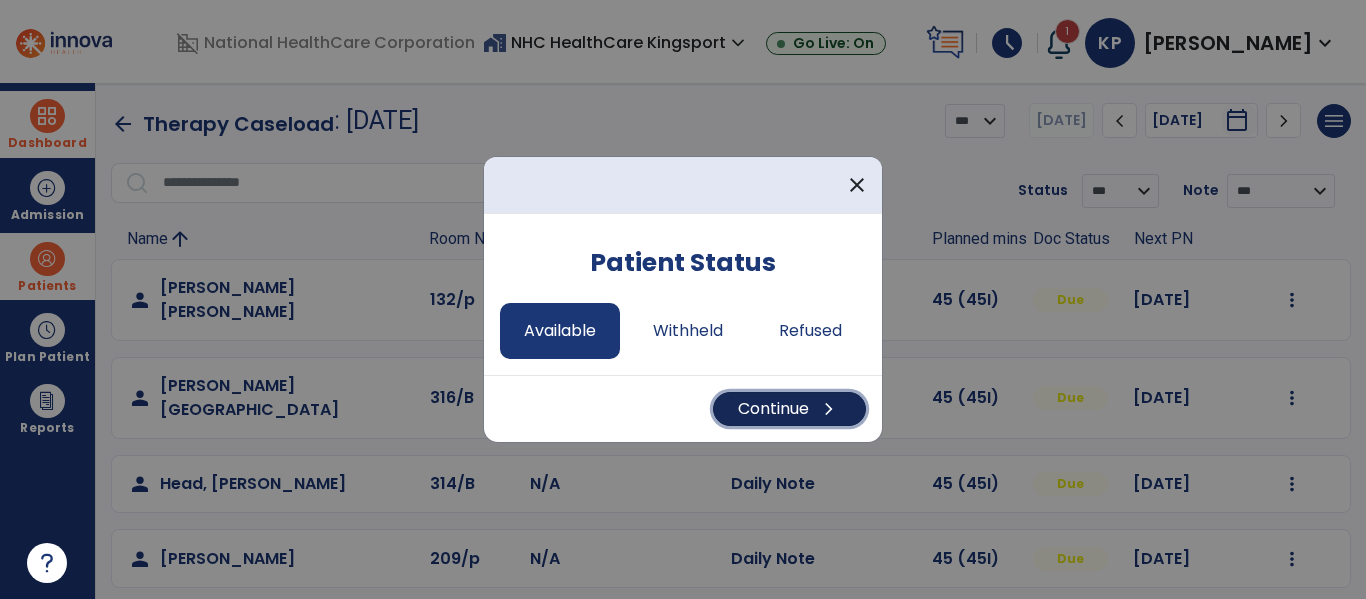 click on "Continue   chevron_right" at bounding box center (789, 409) 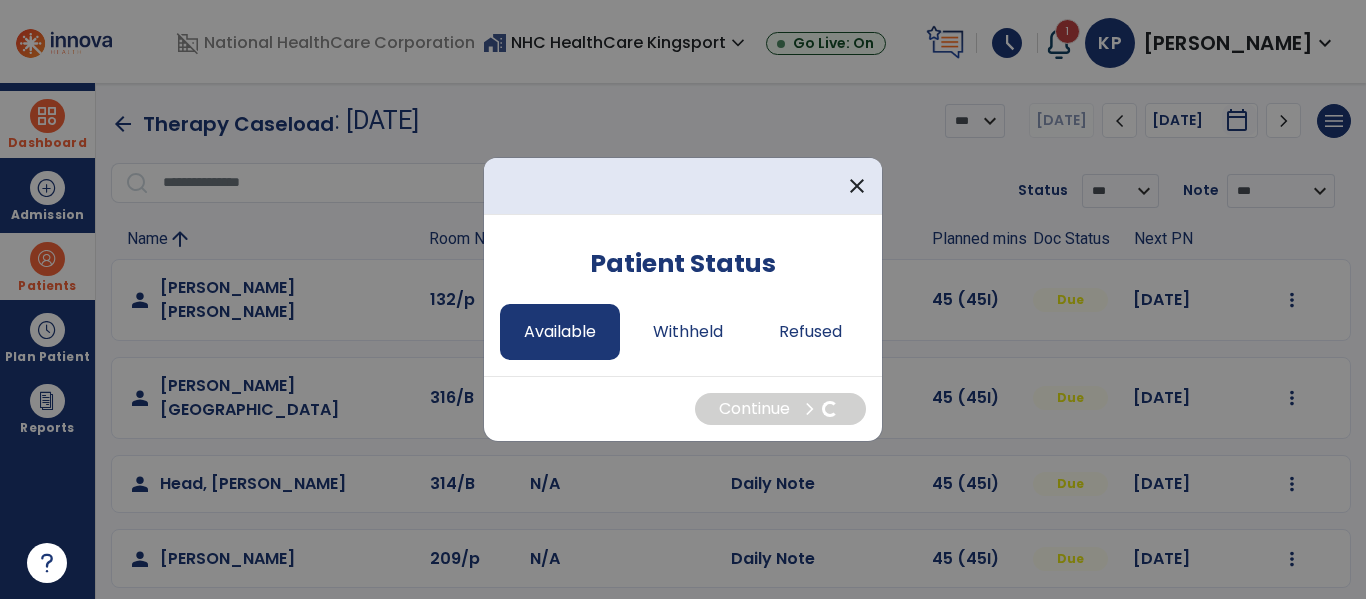 select on "*" 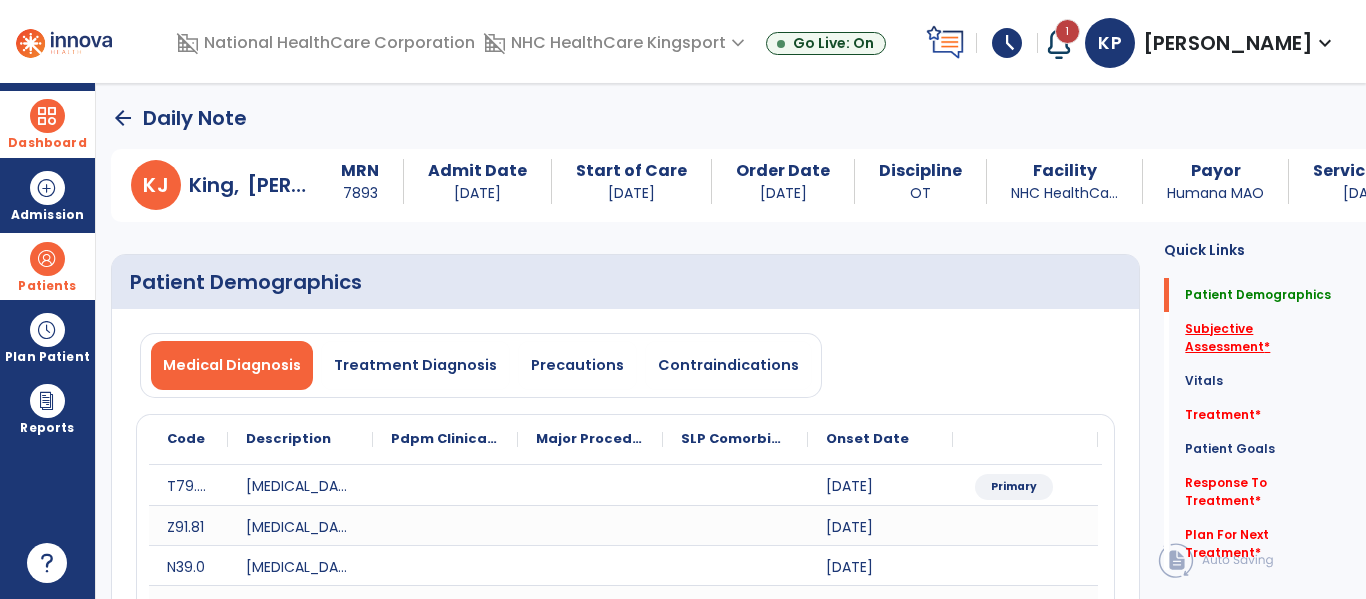 click on "Subjective Assessment   *" 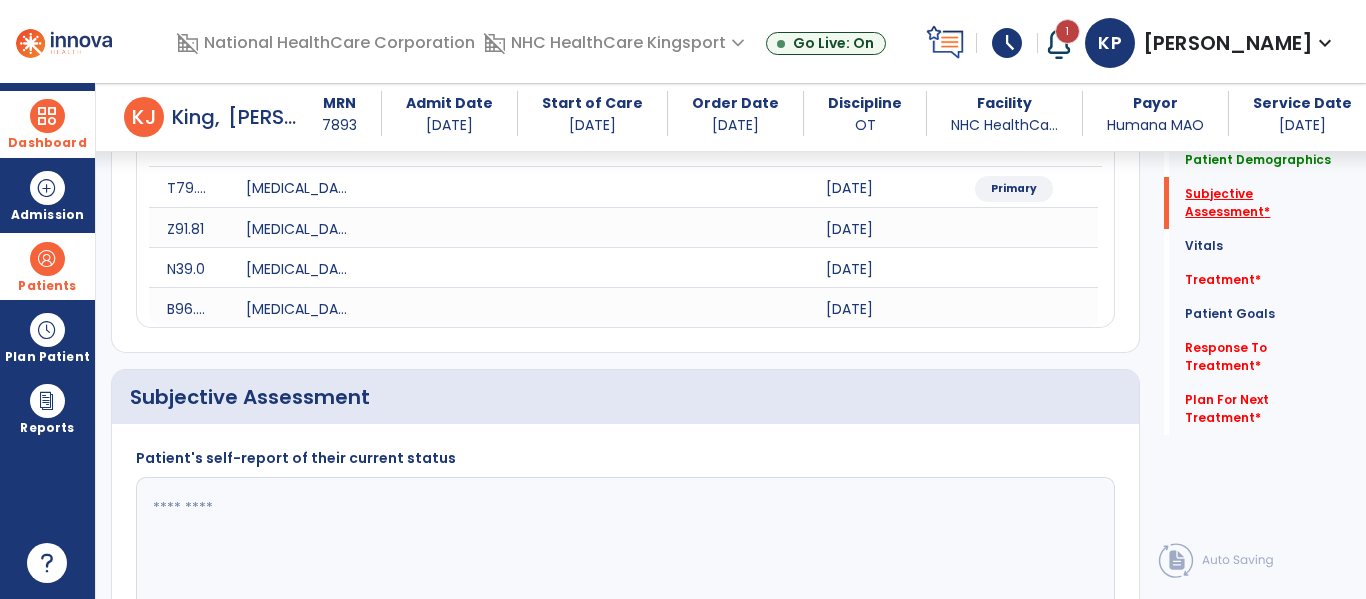 scroll, scrollTop: 467, scrollLeft: 0, axis: vertical 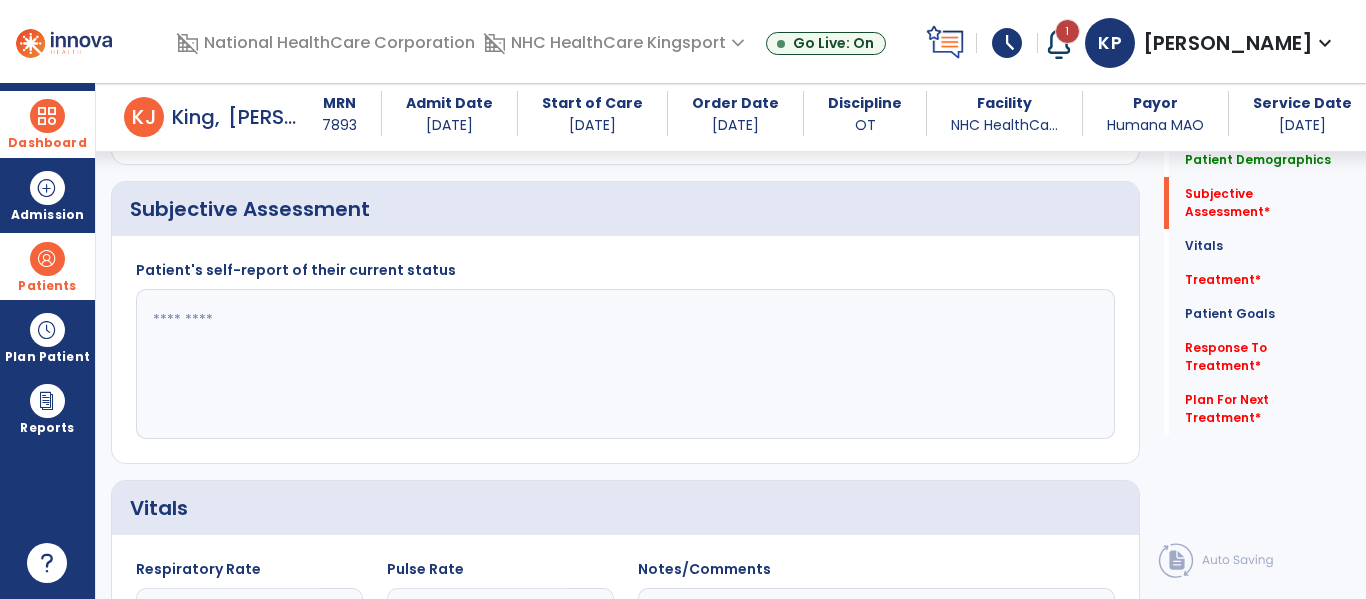 click 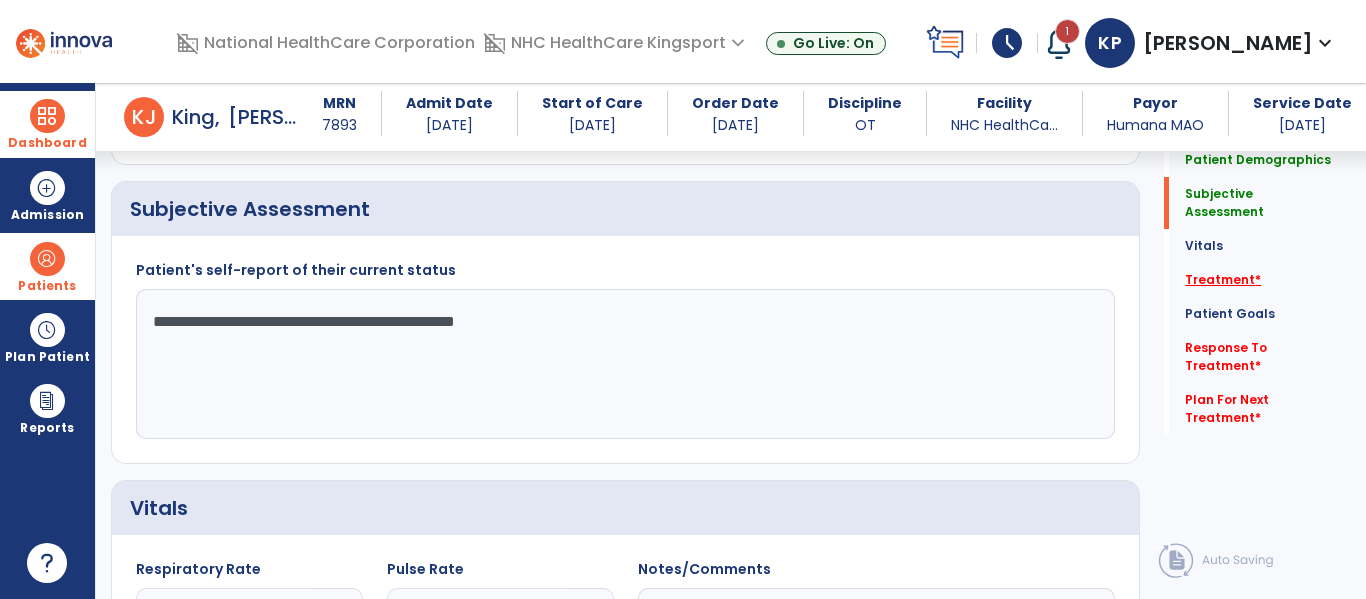 type on "**********" 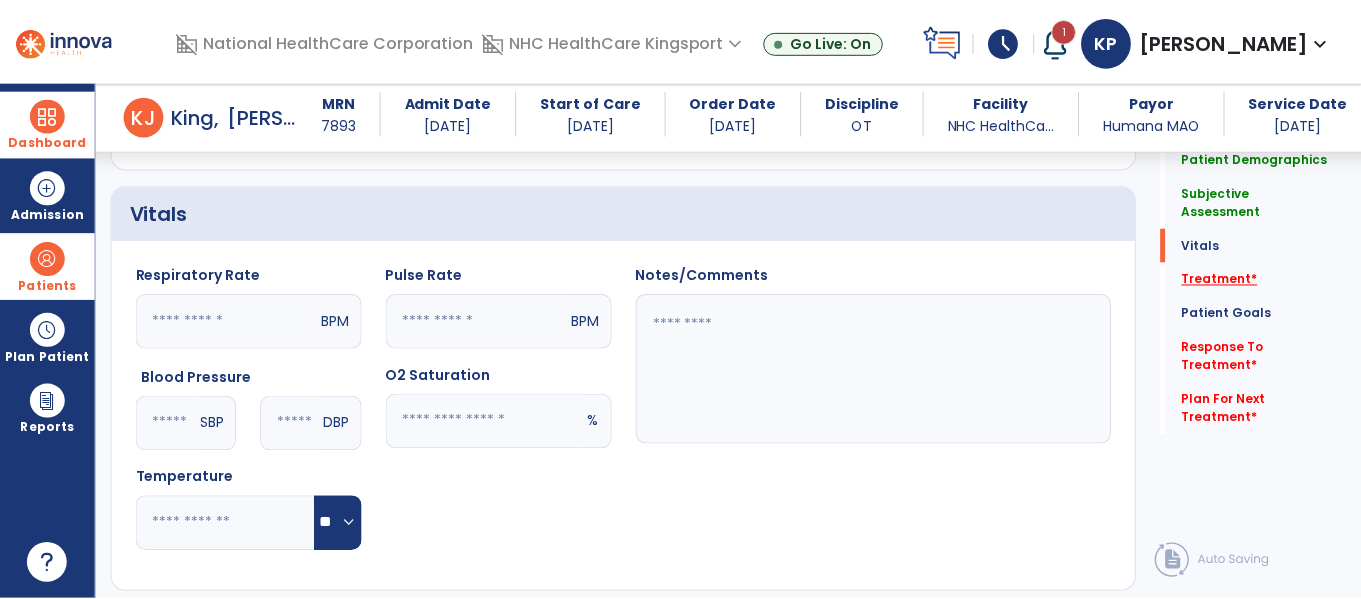 scroll, scrollTop: 1157, scrollLeft: 0, axis: vertical 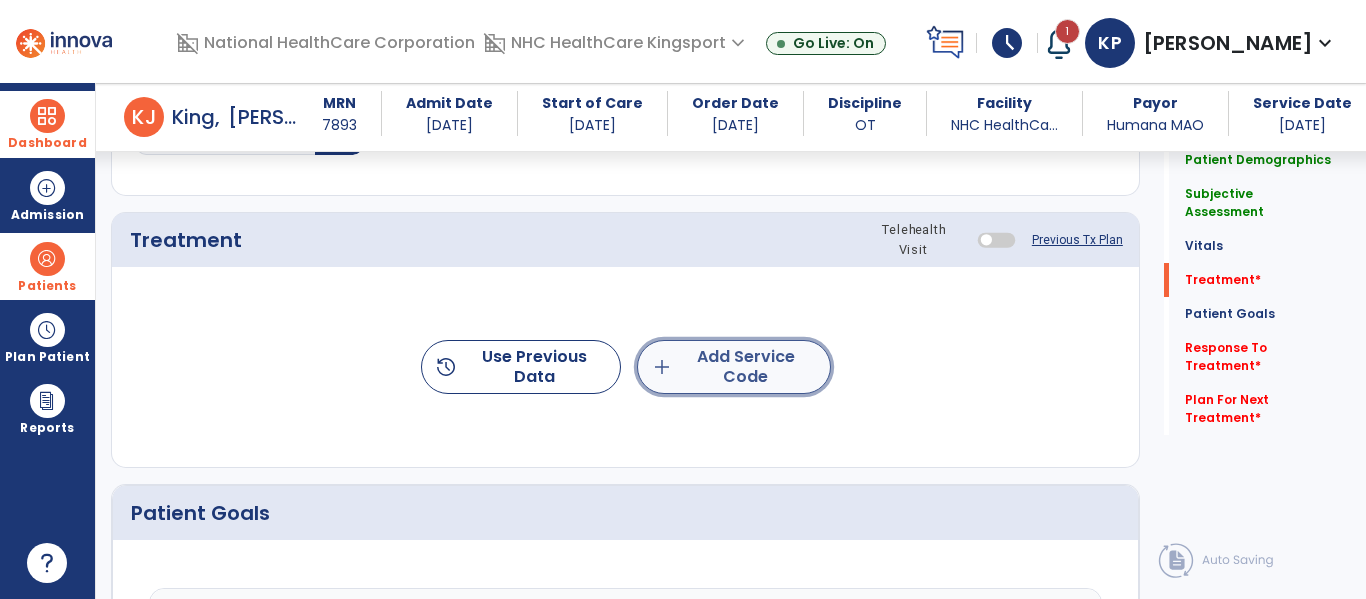 click on "add  Add Service Code" 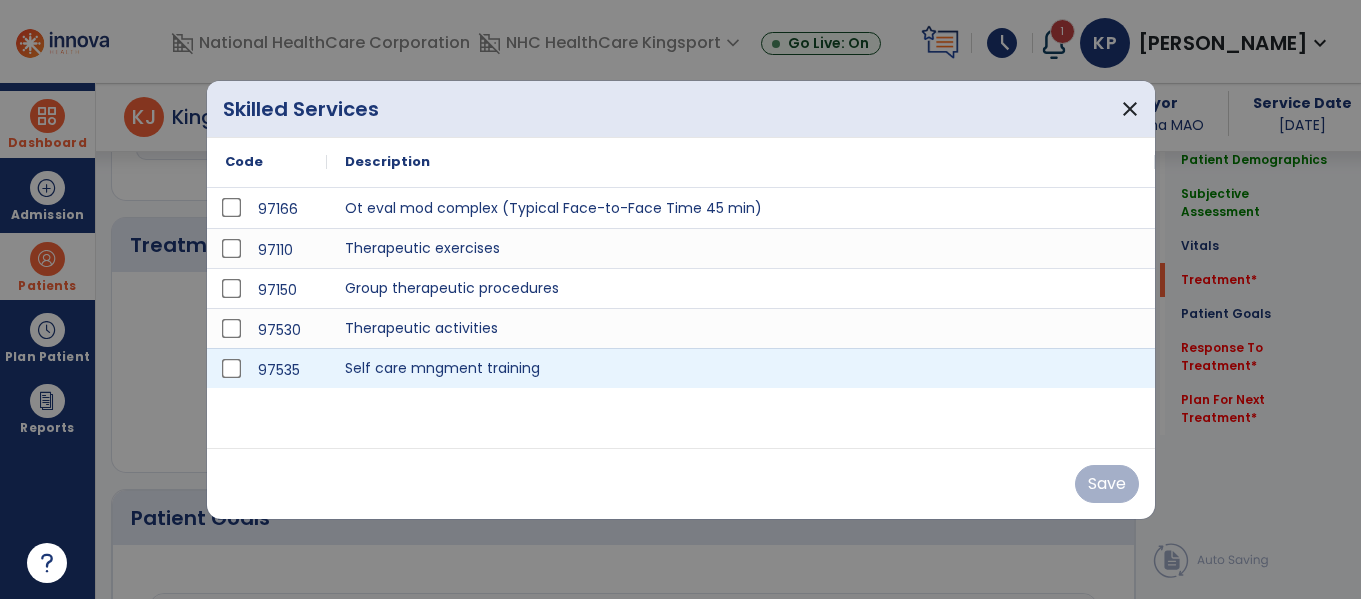 scroll, scrollTop: 1157, scrollLeft: 0, axis: vertical 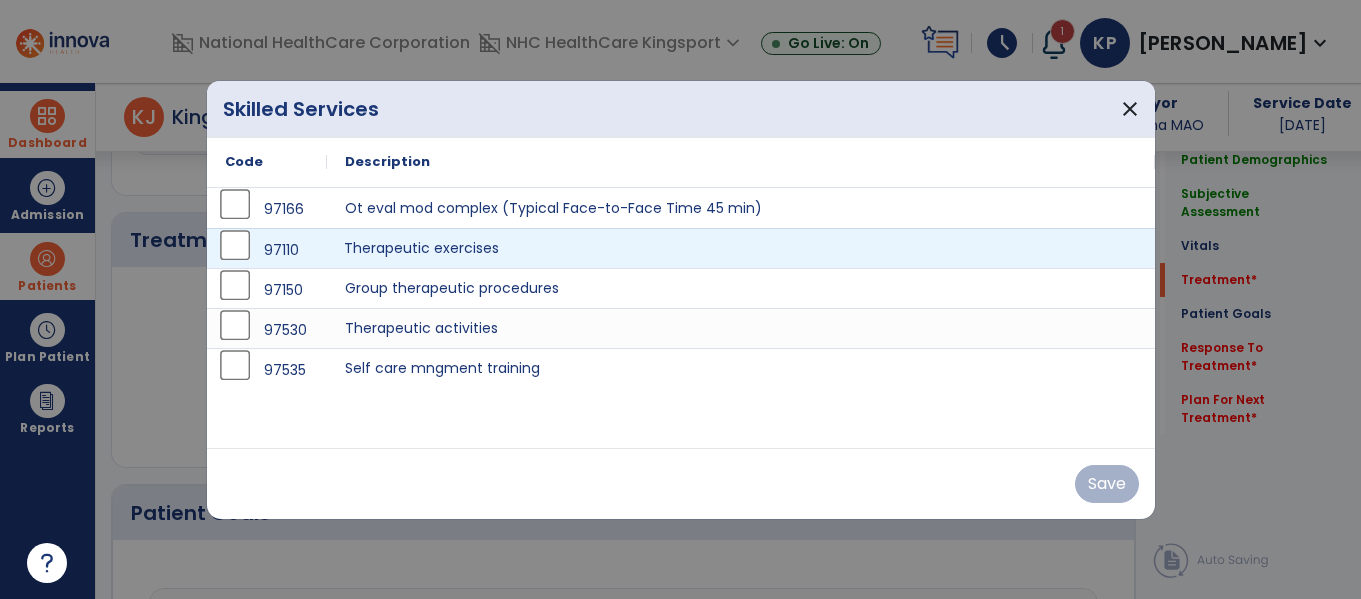 click on "Therapeutic exercises" at bounding box center (741, 248) 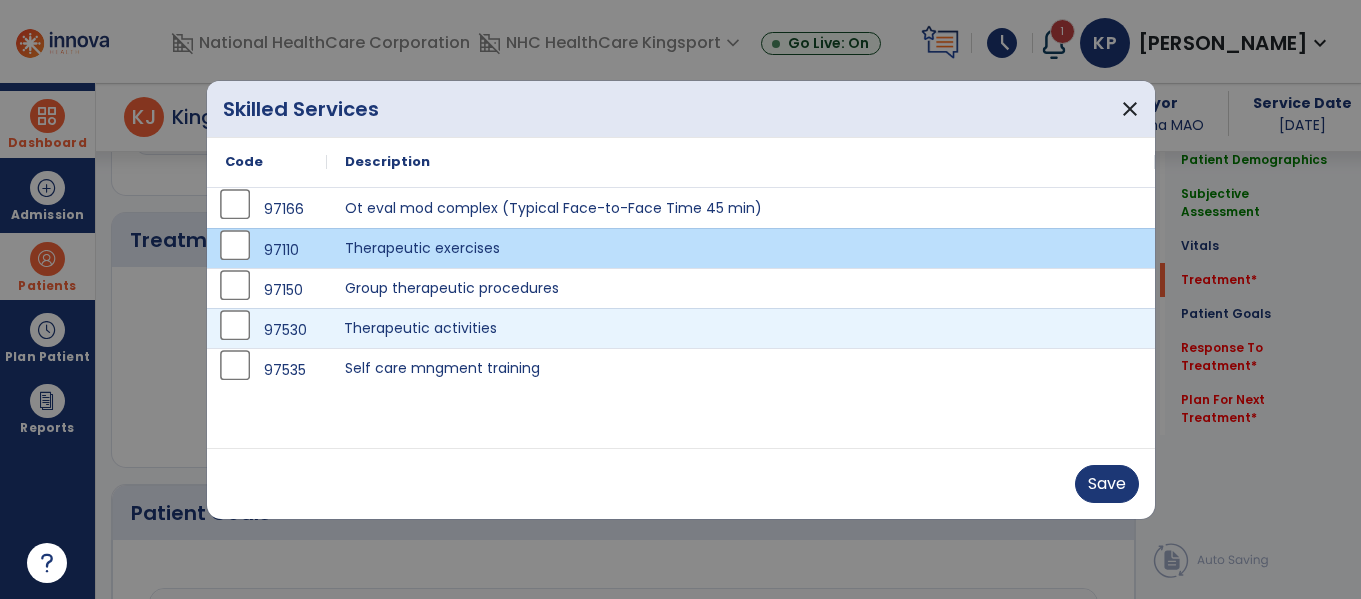 click on "Therapeutic activities" at bounding box center [741, 328] 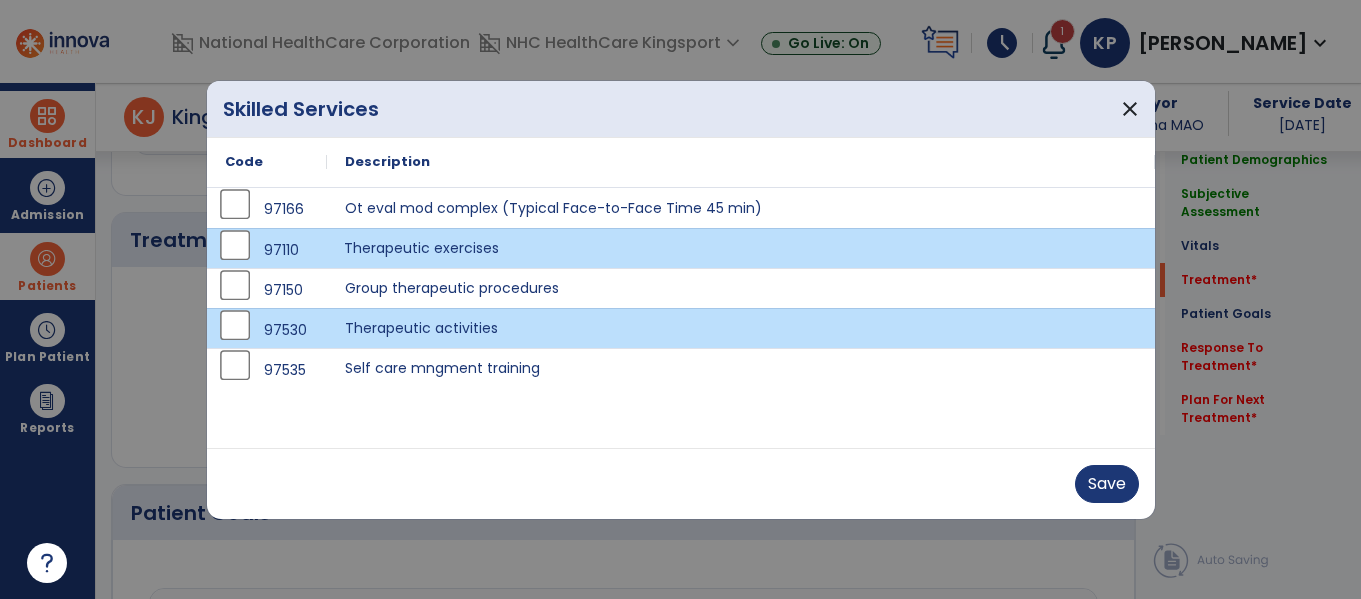 click on "Therapeutic exercises" at bounding box center [741, 248] 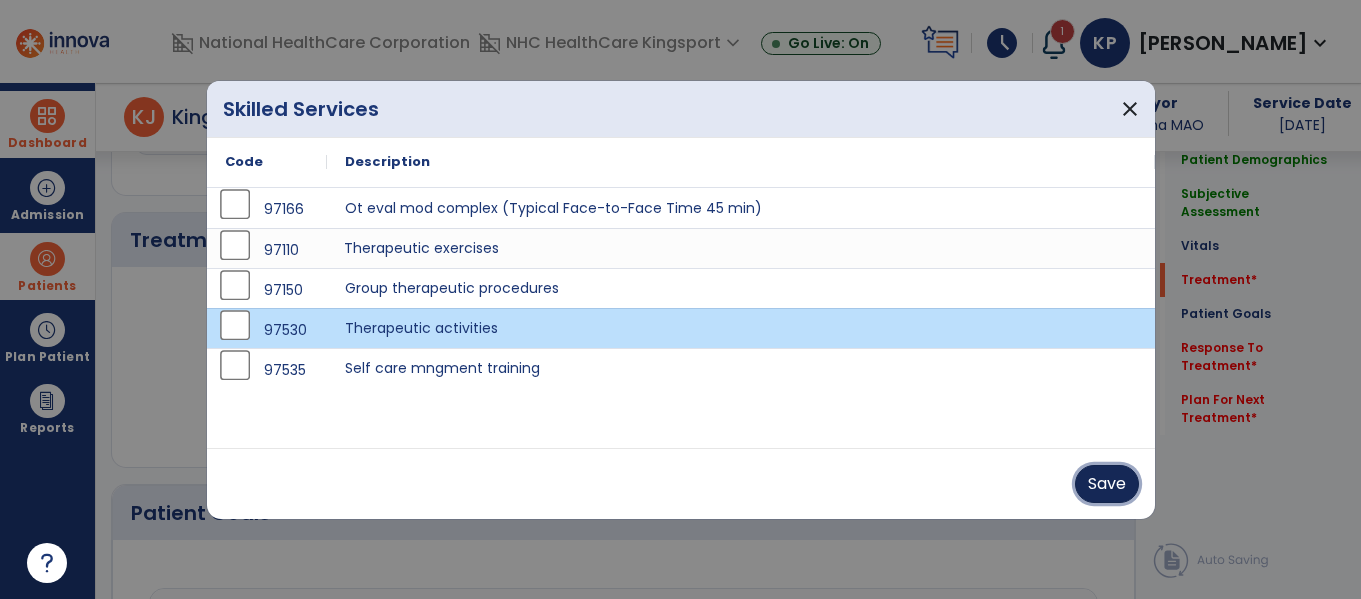 click on "Save" at bounding box center (1107, 484) 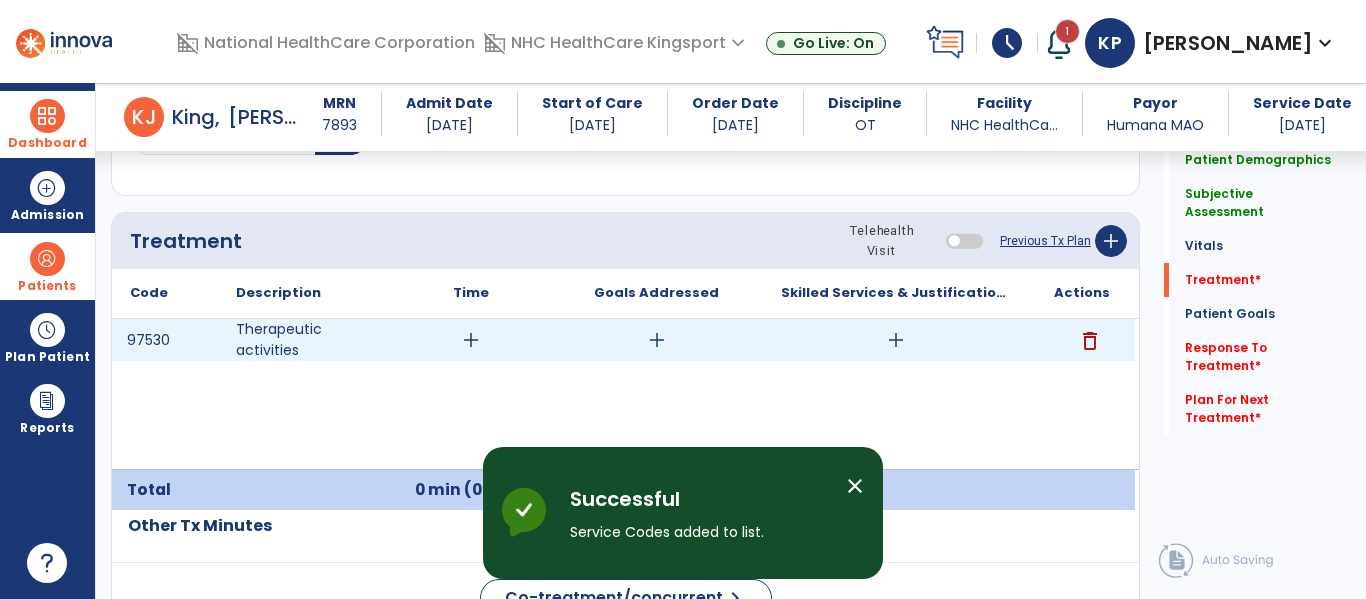 click on "add" at bounding box center (471, 340) 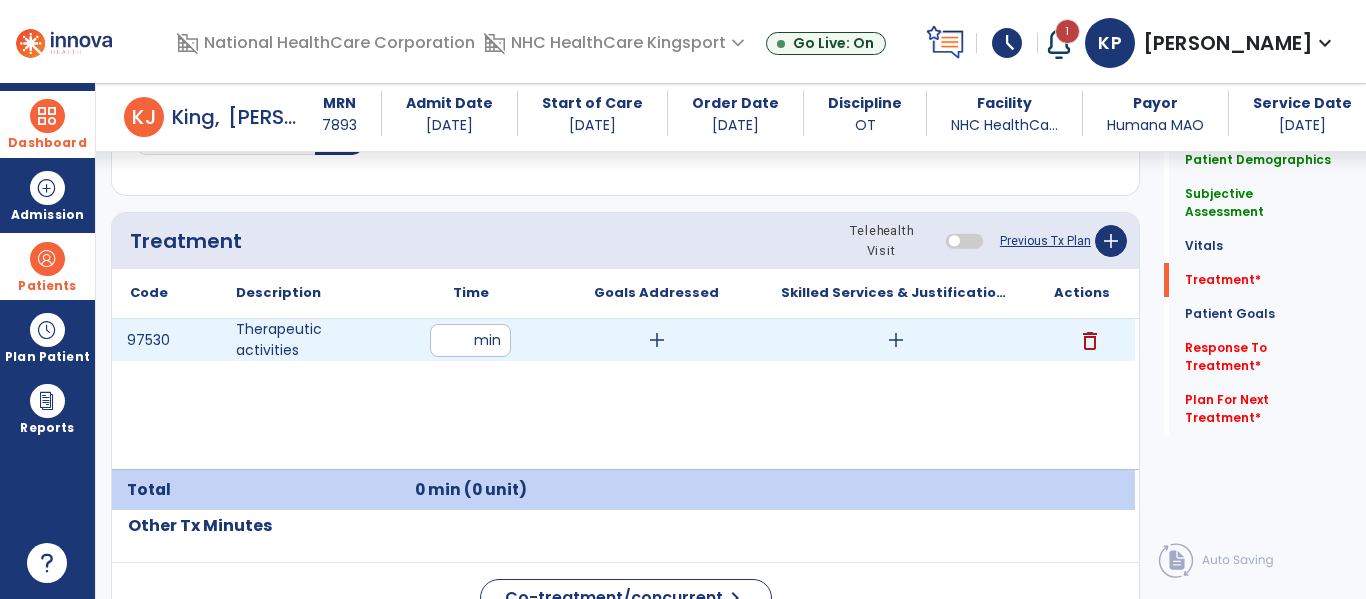 type on "**" 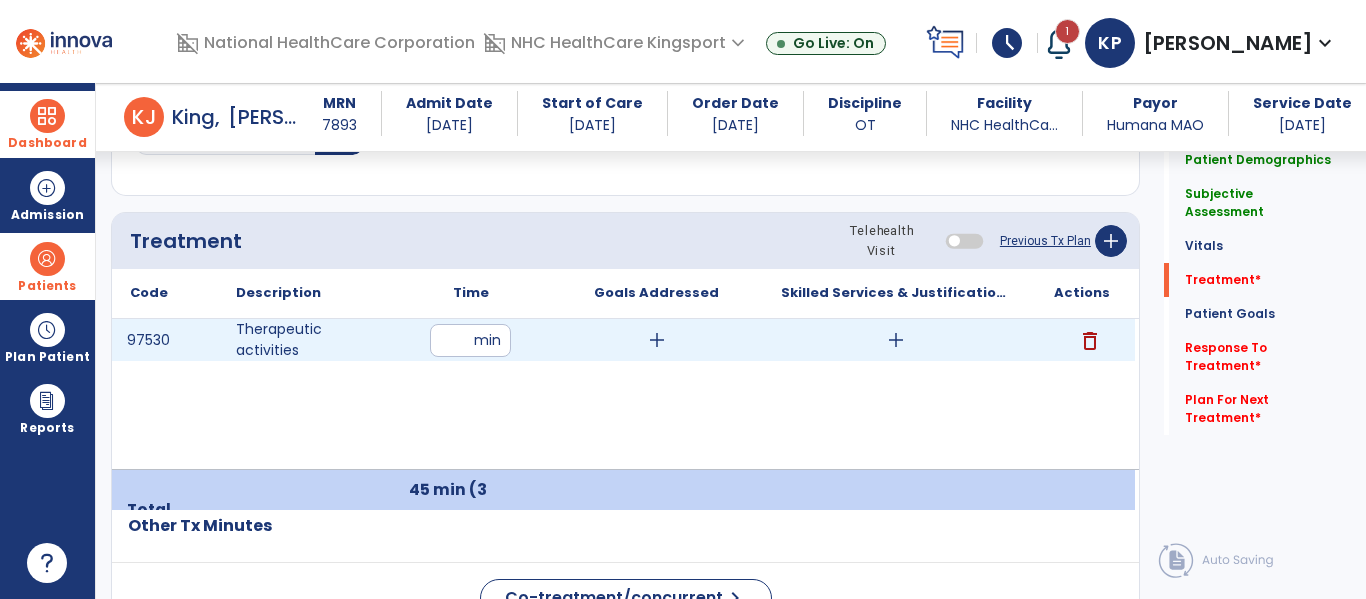 click on "add" at bounding box center (657, 340) 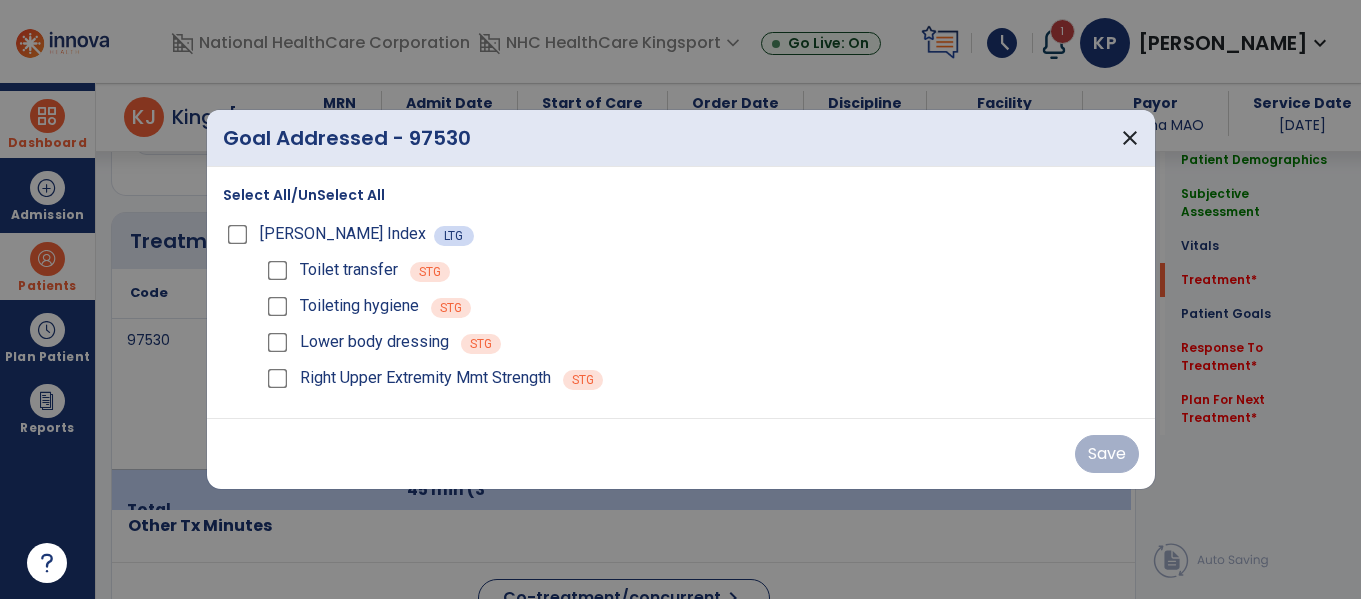scroll, scrollTop: 1157, scrollLeft: 0, axis: vertical 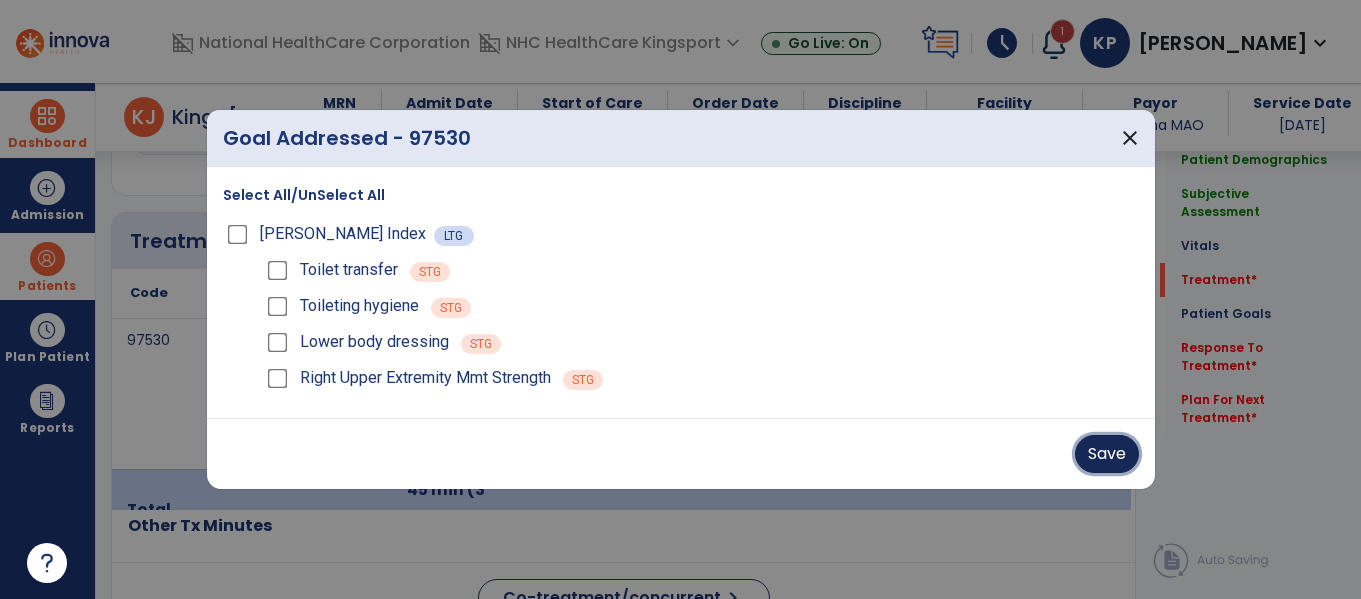 click on "Save" at bounding box center [1107, 454] 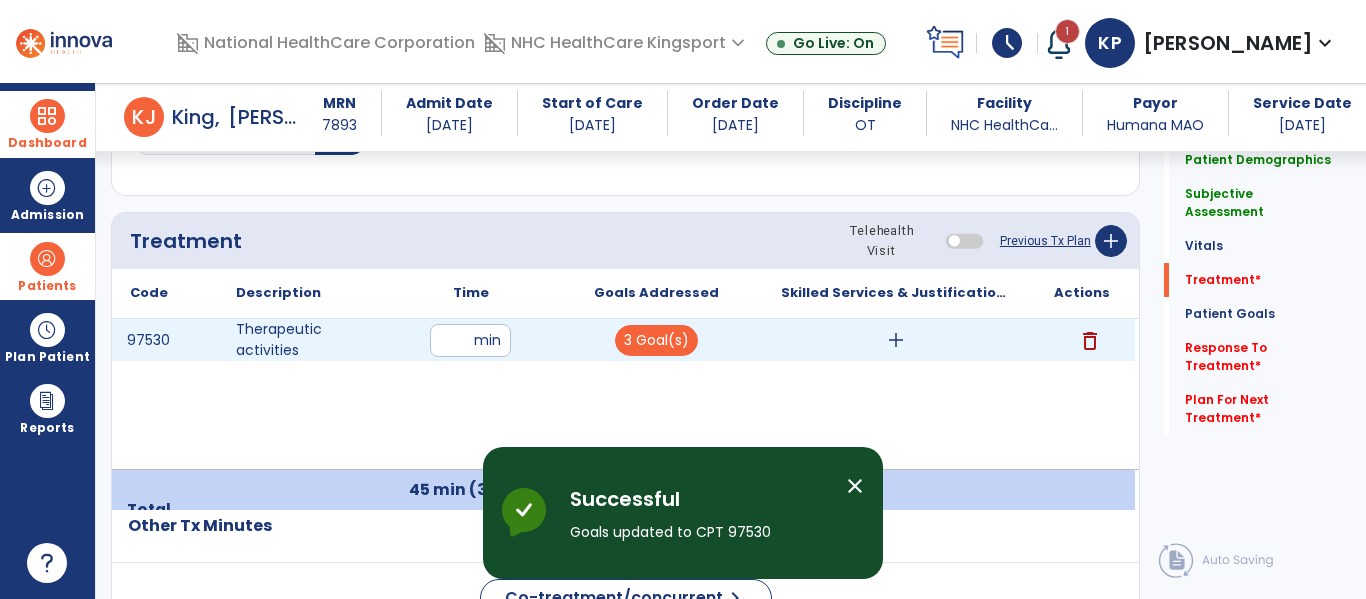 click on "add" at bounding box center (896, 340) 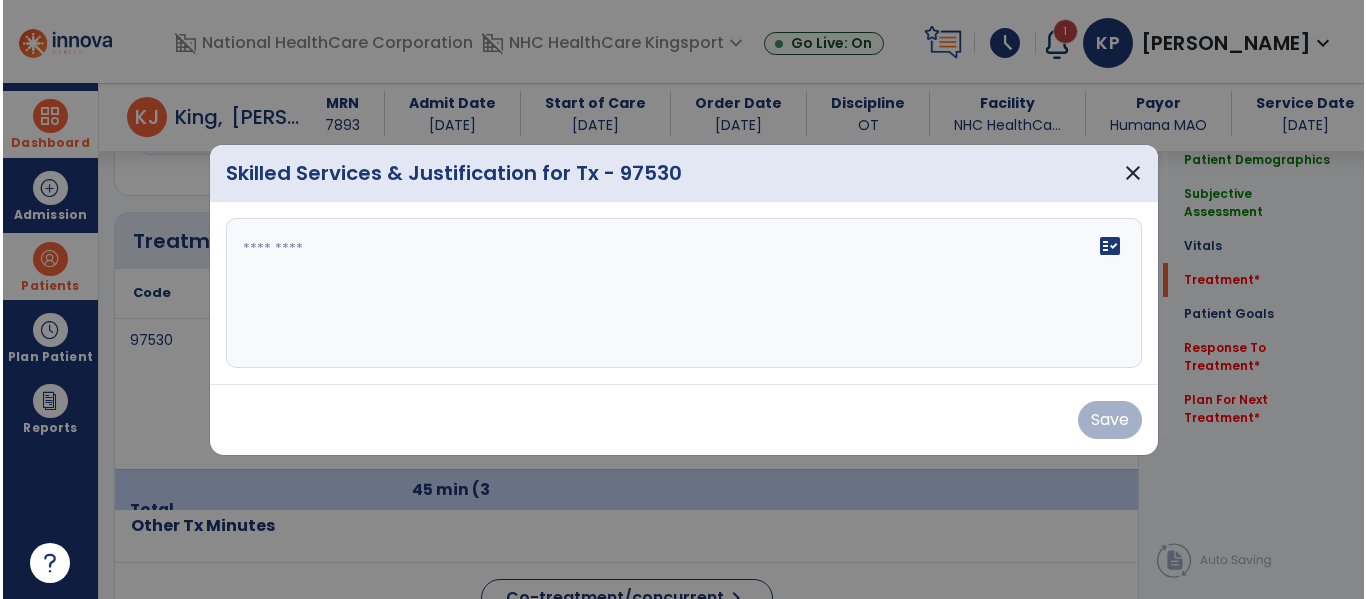 scroll, scrollTop: 1157, scrollLeft: 0, axis: vertical 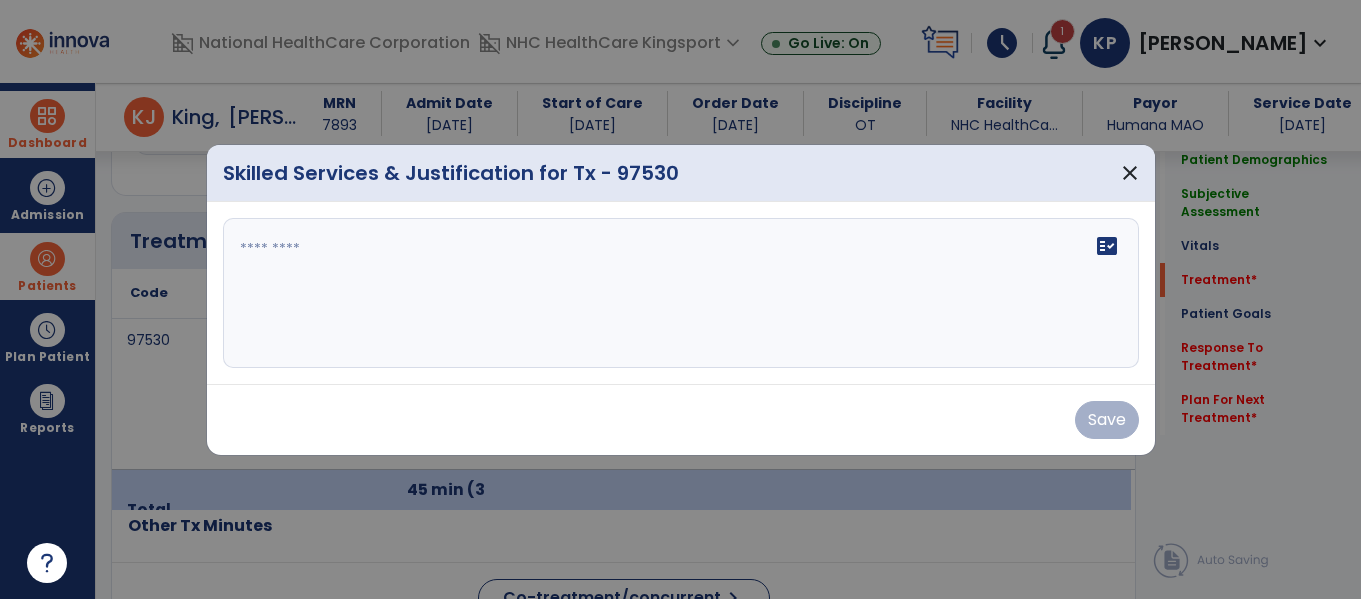 click on "fact_check" at bounding box center (681, 293) 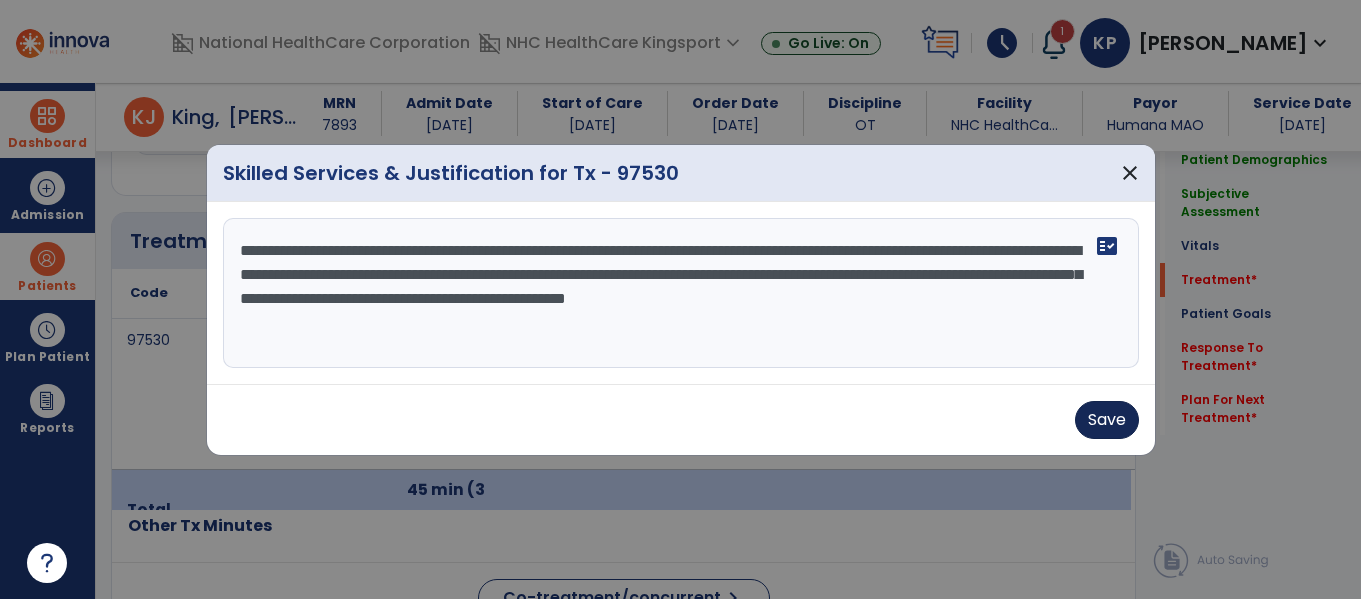 type on "**********" 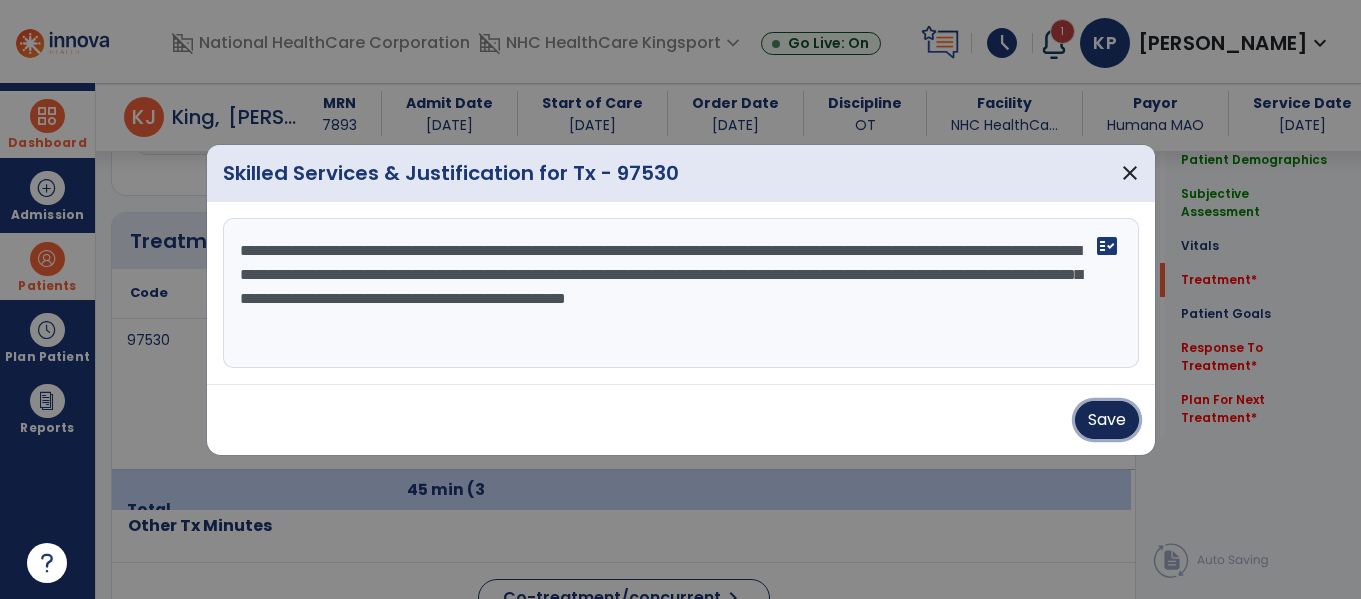 click on "Save" at bounding box center [1107, 420] 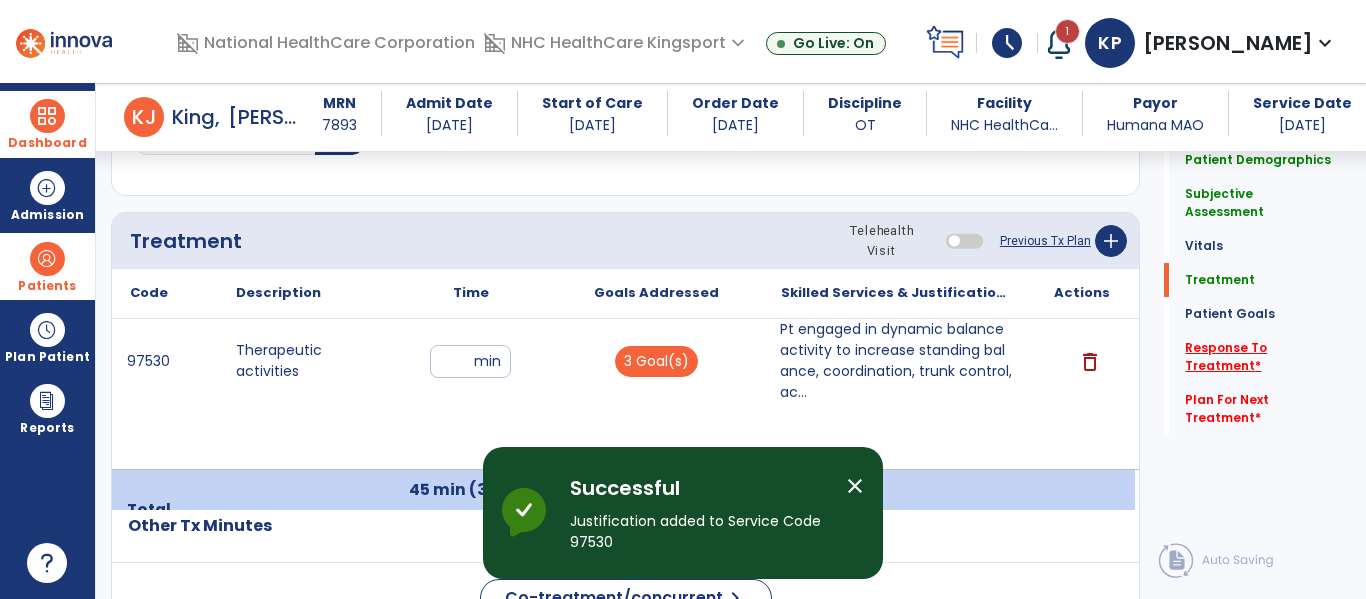 click on "Response To Treatment   *" 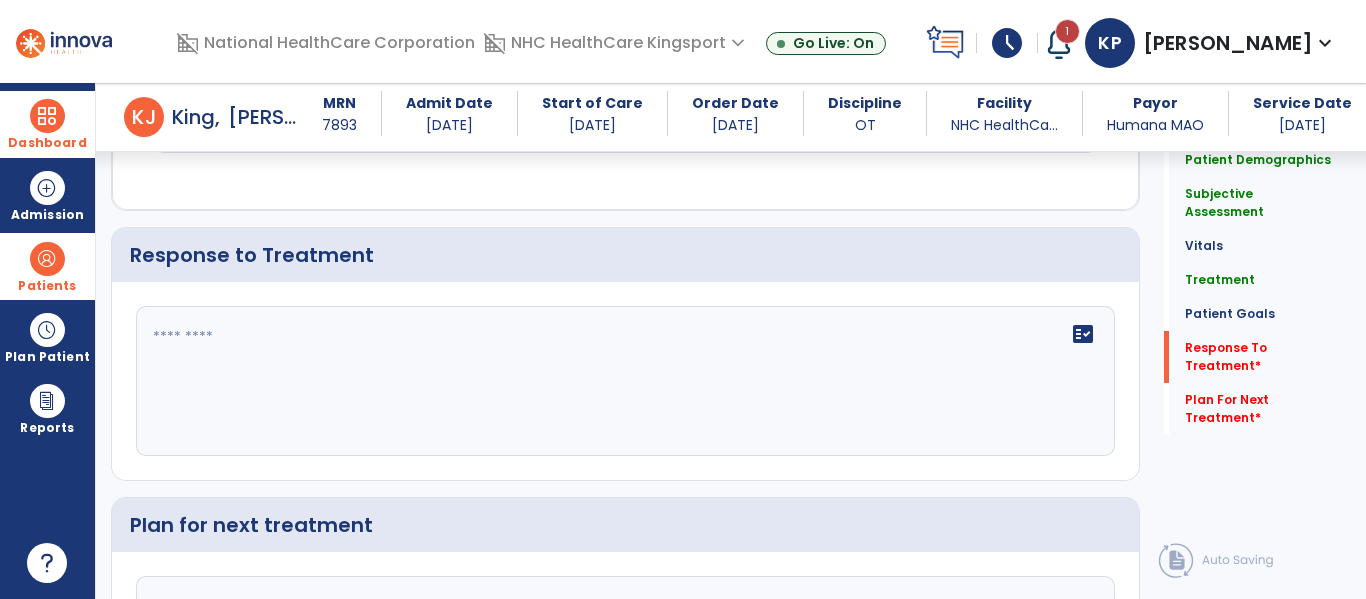 scroll, scrollTop: 2429, scrollLeft: 0, axis: vertical 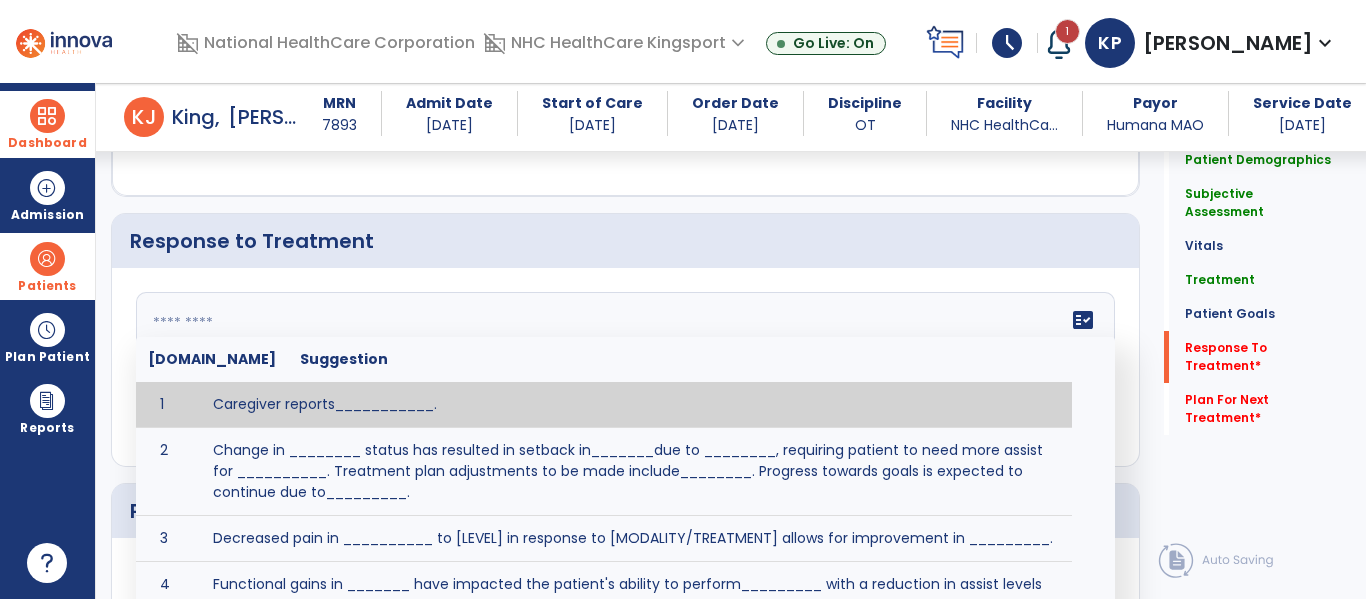 click 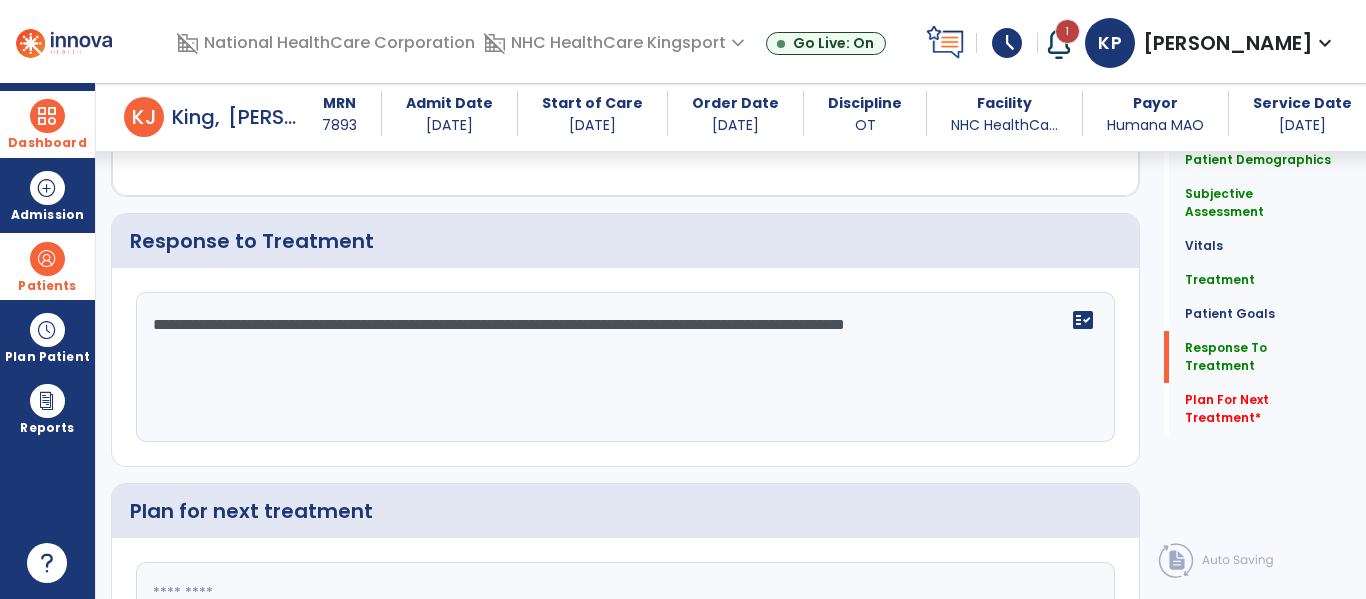 type on "**********" 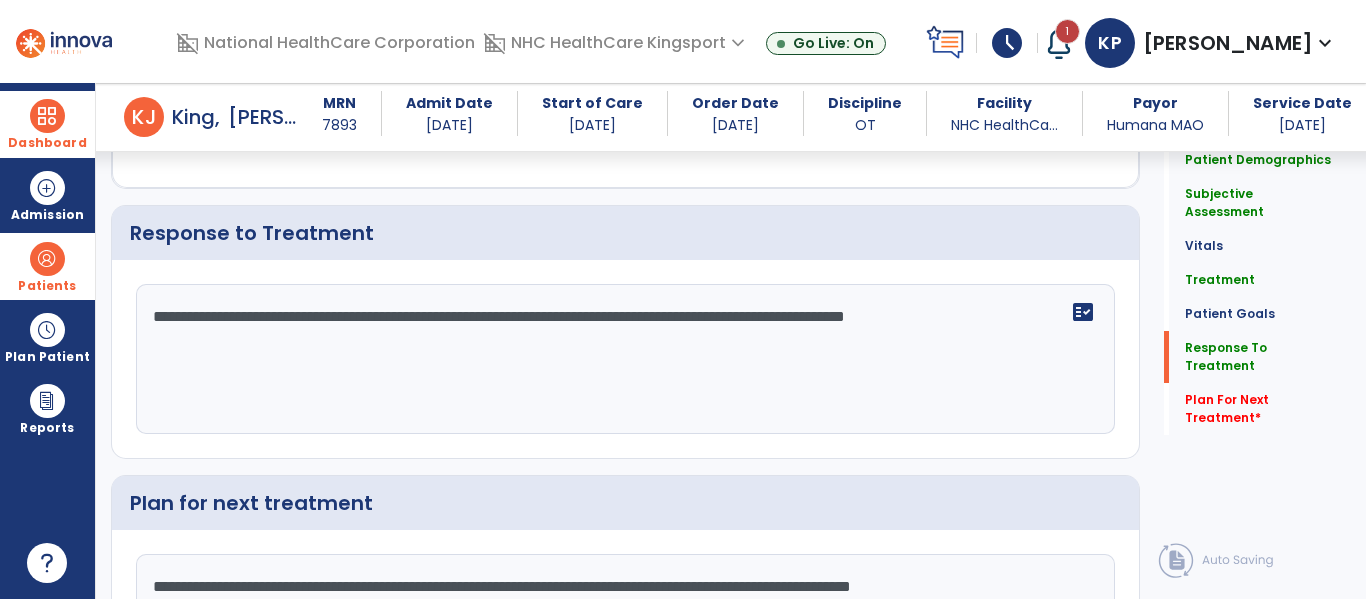 scroll, scrollTop: 2461, scrollLeft: 0, axis: vertical 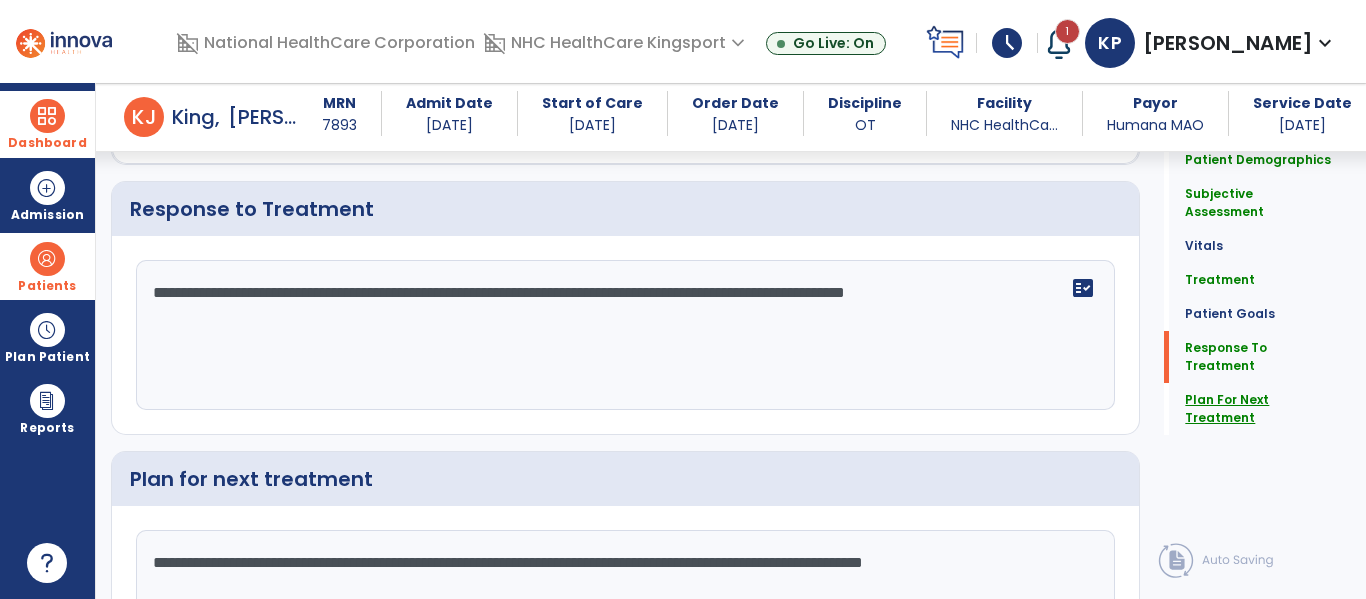 type on "**********" 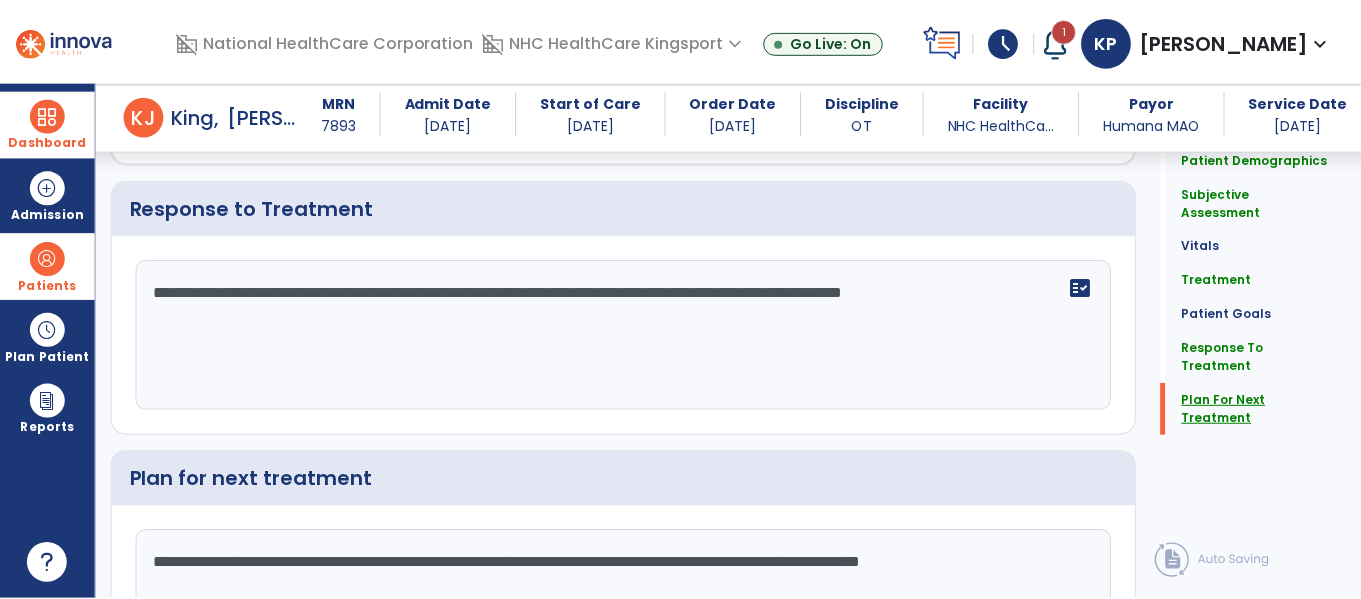 scroll, scrollTop: 2634, scrollLeft: 0, axis: vertical 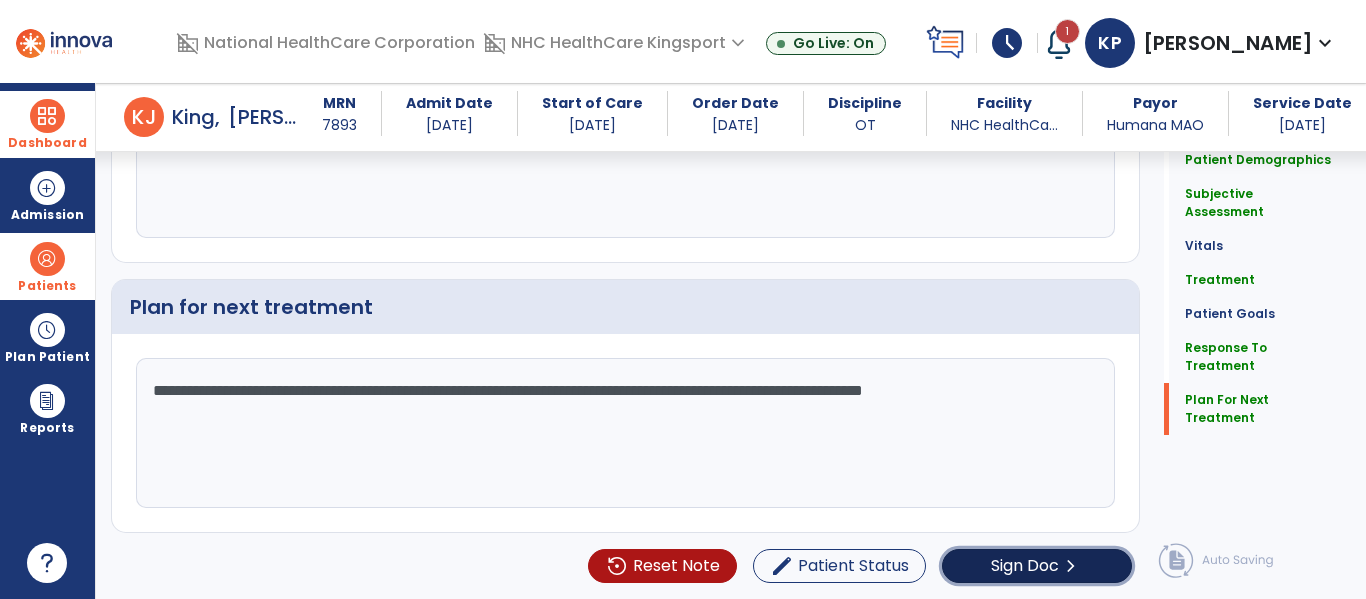 click on "Sign Doc" 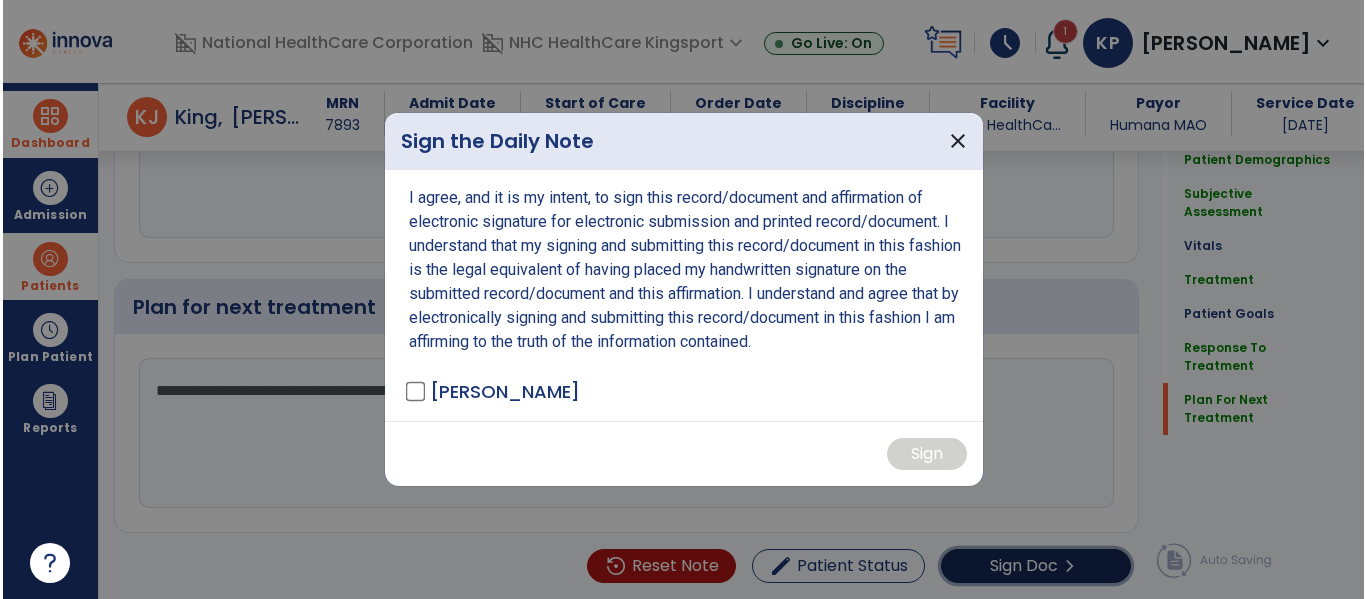 scroll, scrollTop: 2634, scrollLeft: 0, axis: vertical 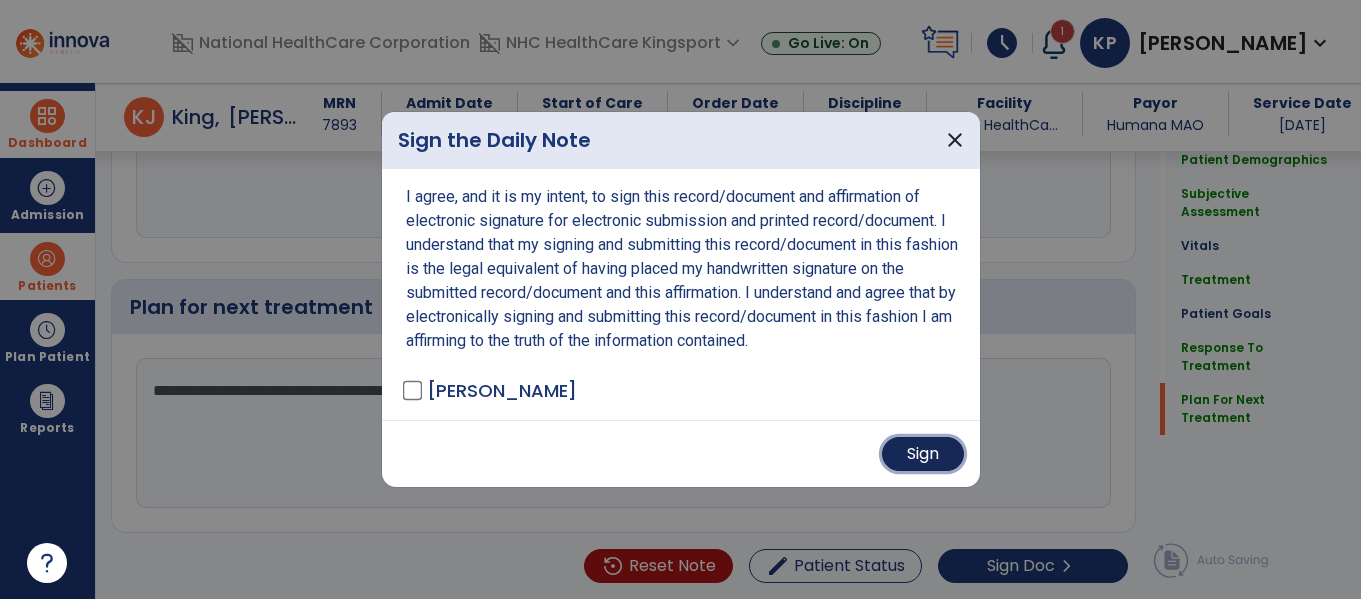 click on "Sign" at bounding box center (923, 454) 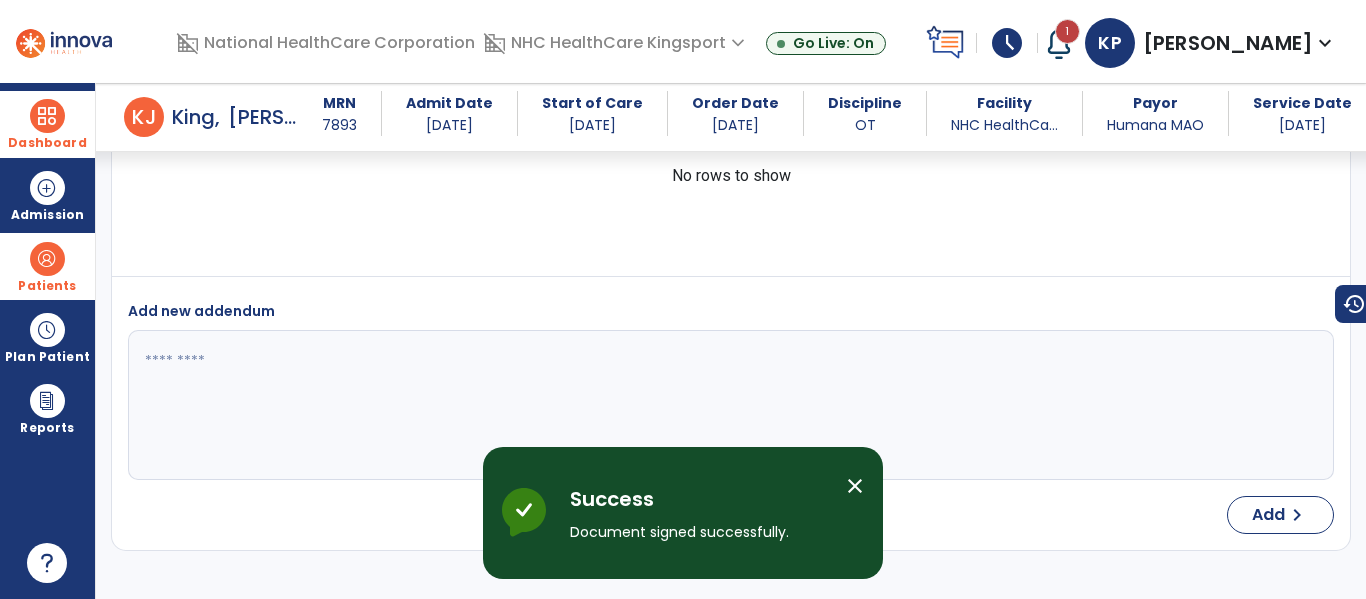 click at bounding box center (47, 116) 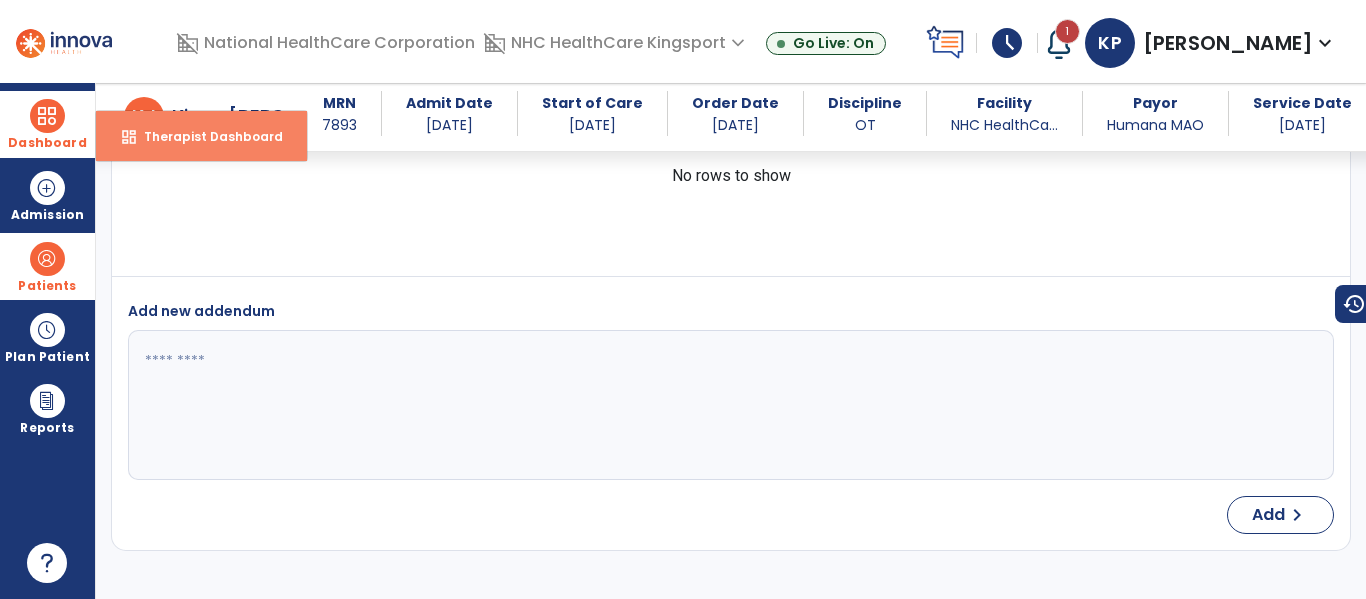 click on "Therapist Dashboard" at bounding box center [205, 136] 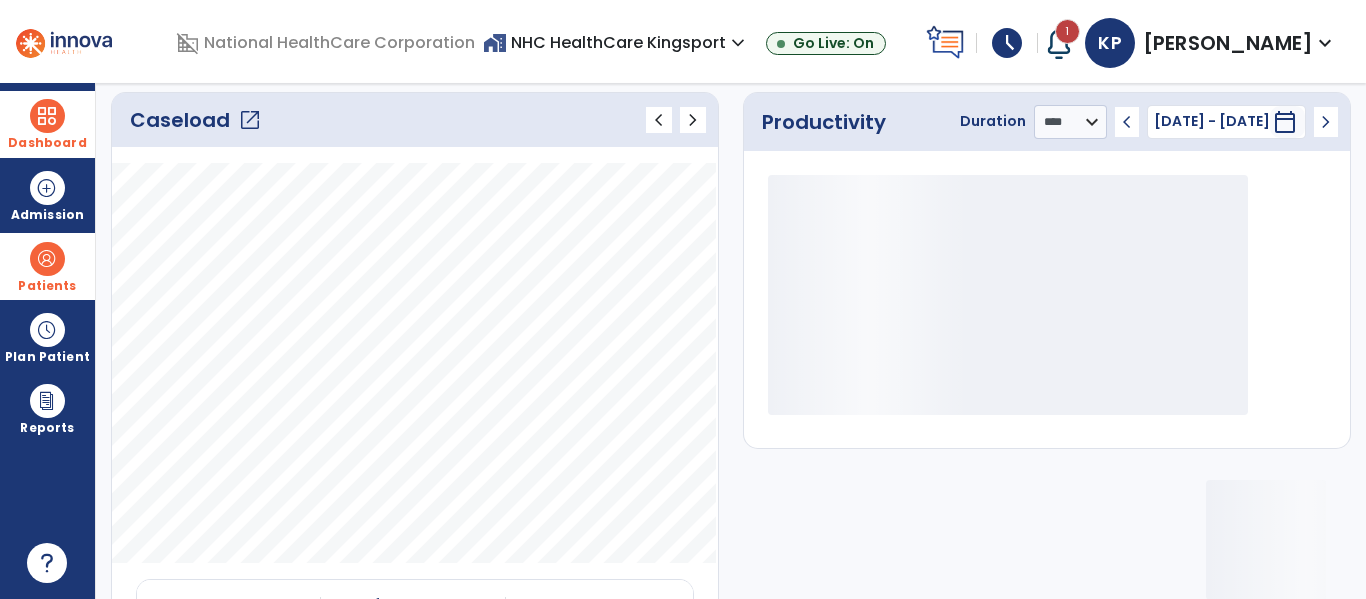 click on "open_in_new" 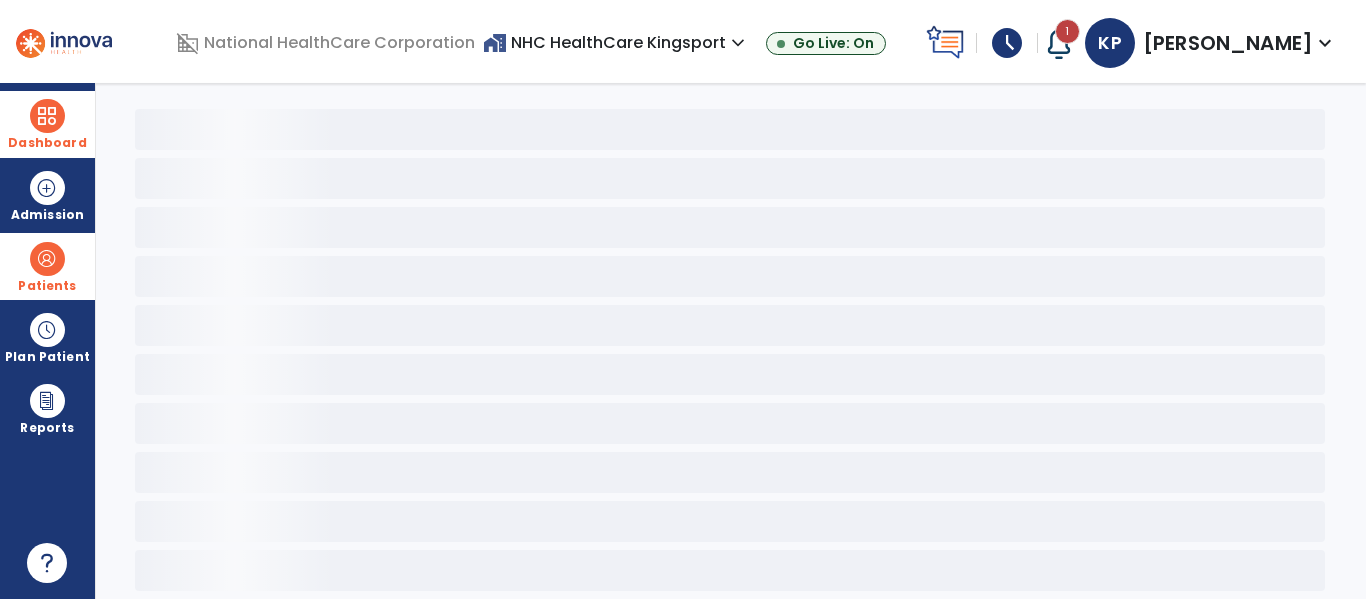 scroll, scrollTop: 68, scrollLeft: 0, axis: vertical 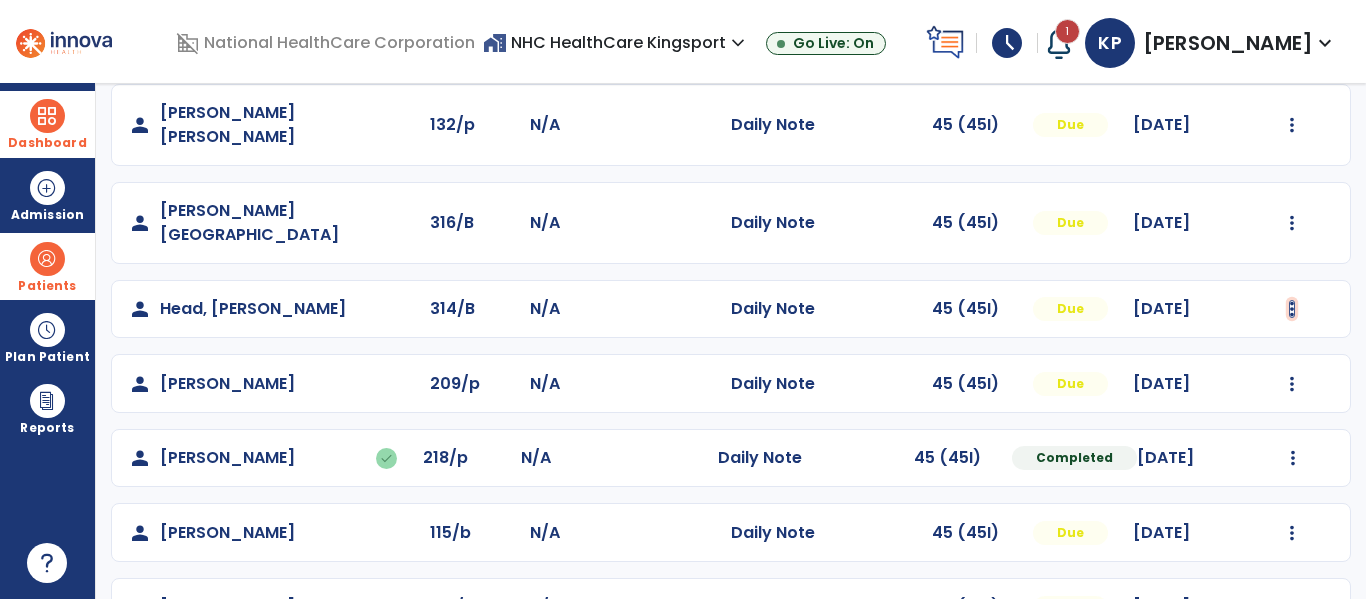 click at bounding box center [1292, 125] 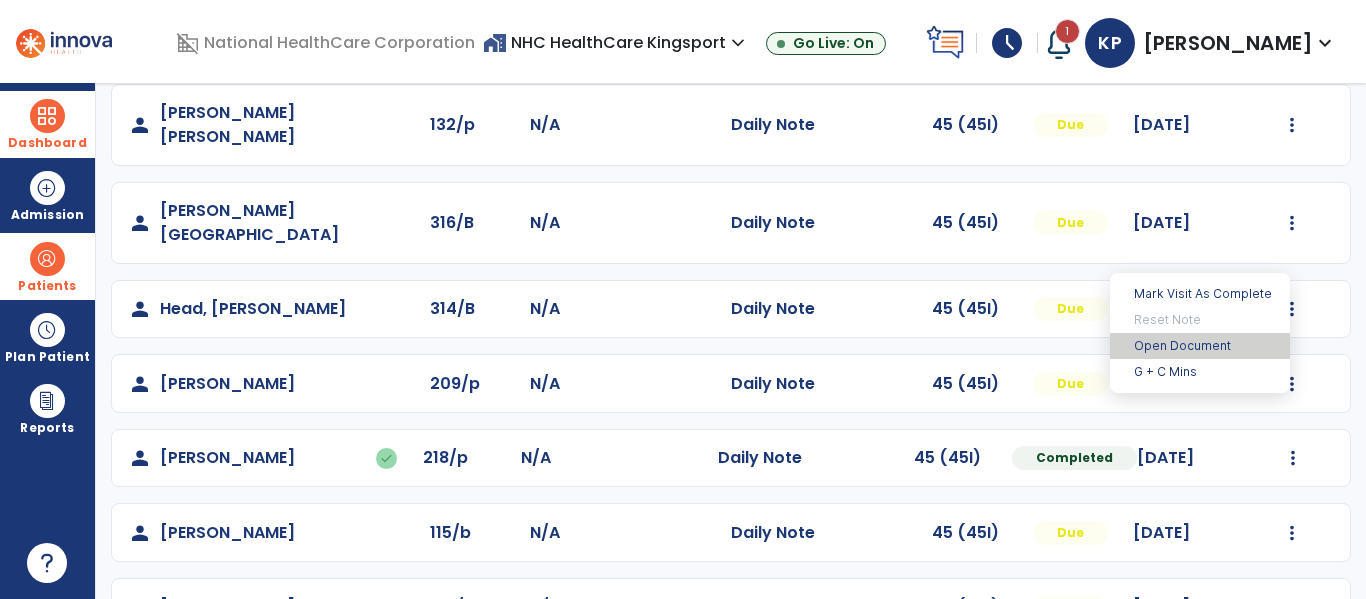 click on "Open Document" at bounding box center (1200, 346) 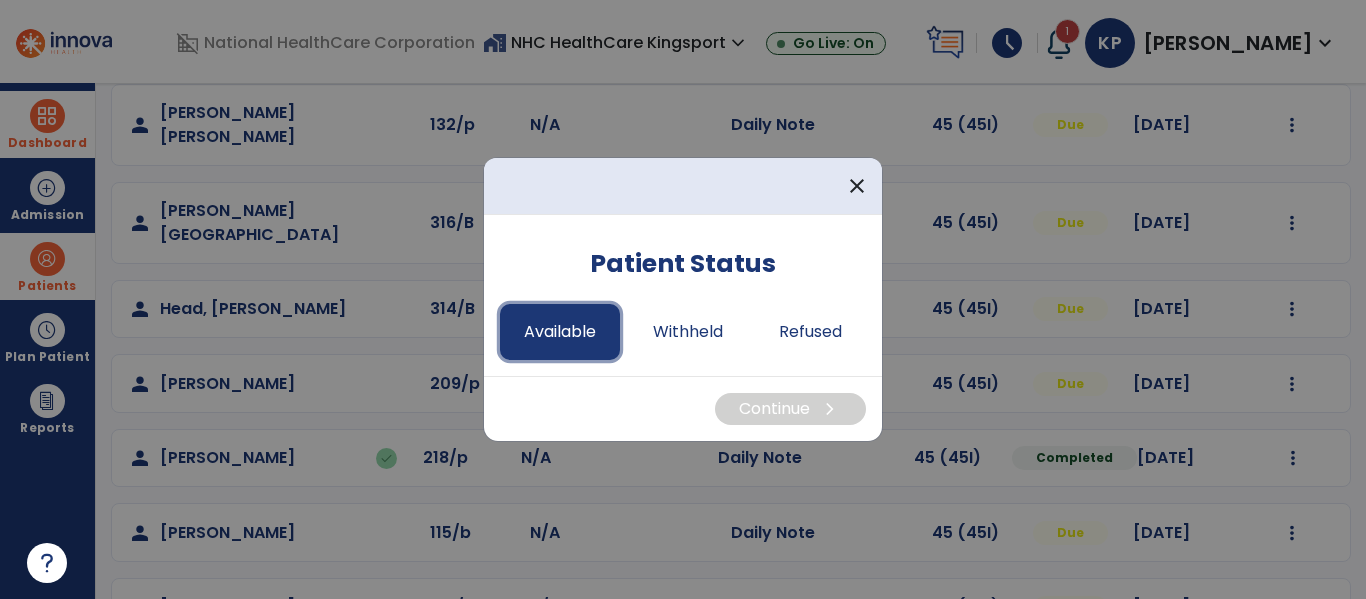 click on "Available" at bounding box center (560, 332) 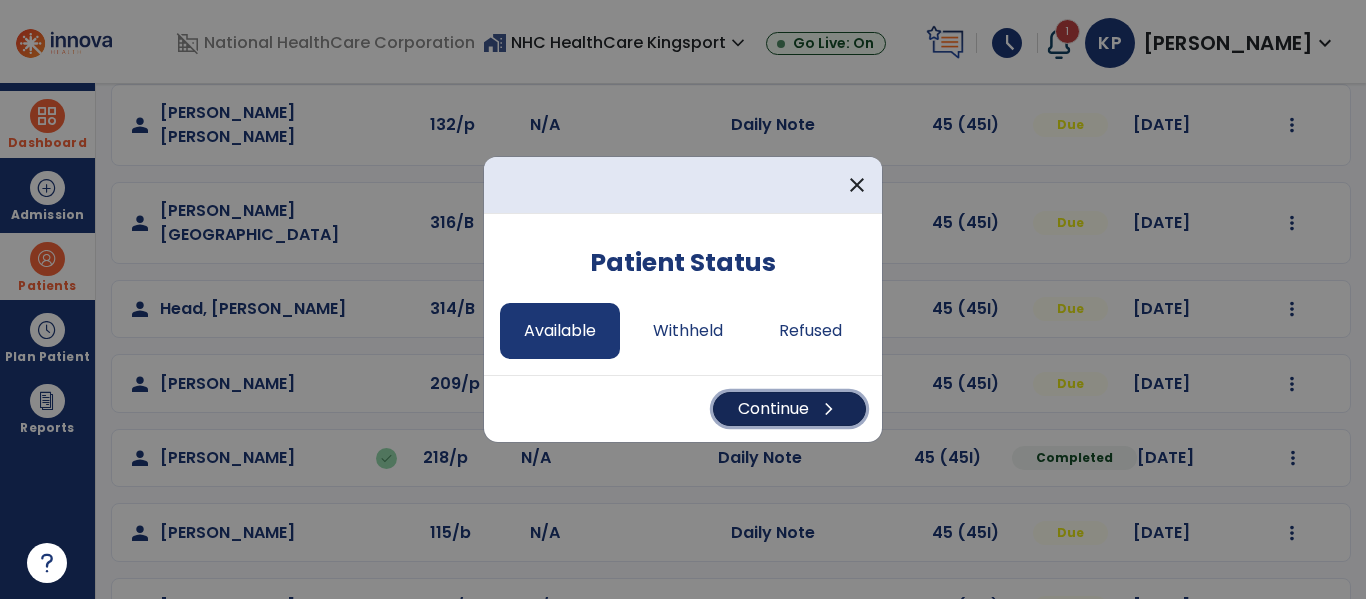 click on "chevron_right" at bounding box center (829, 409) 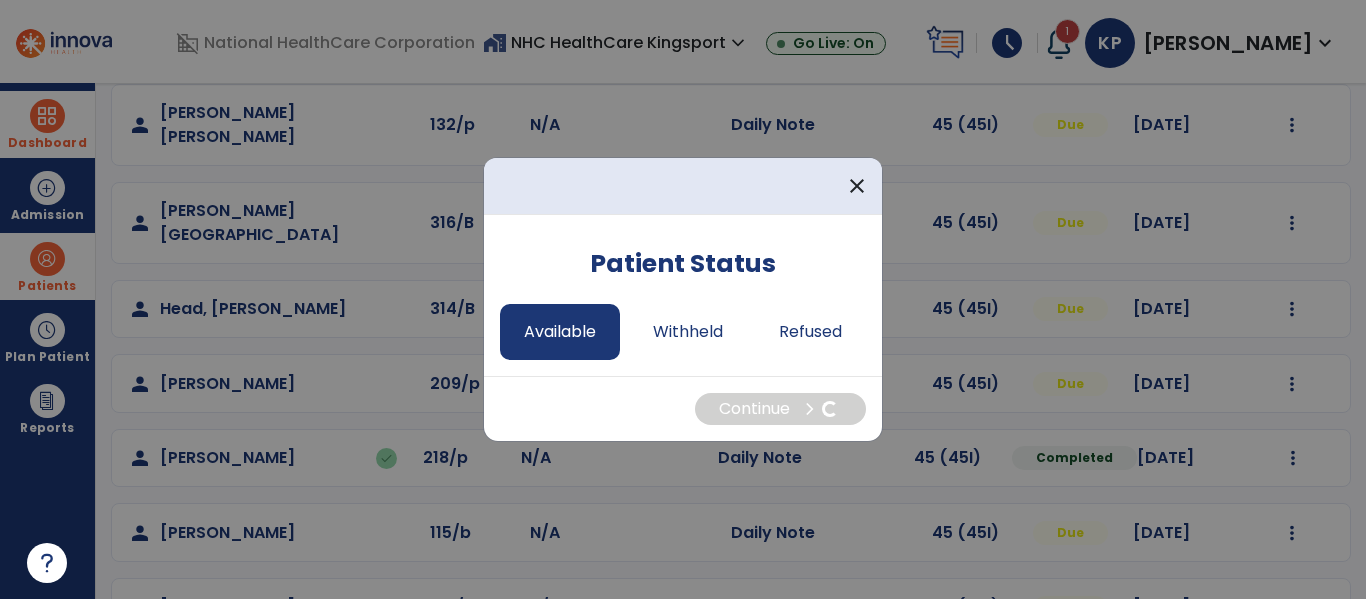 select on "*" 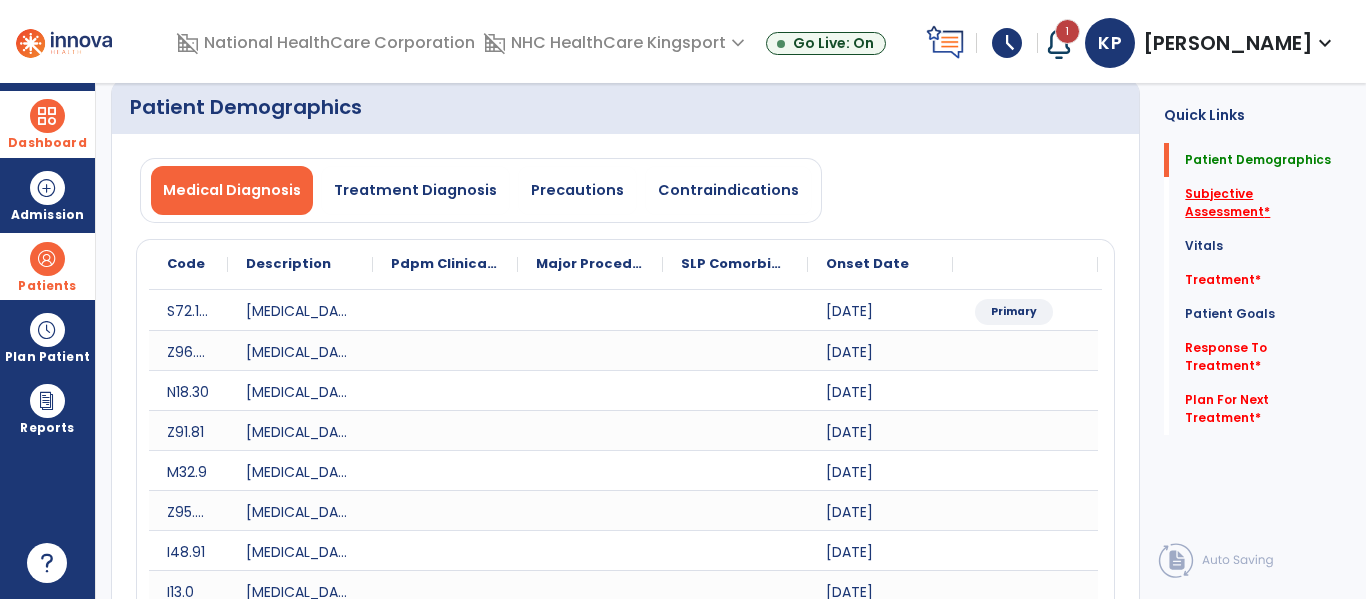 click on "Subjective Assessment   *" 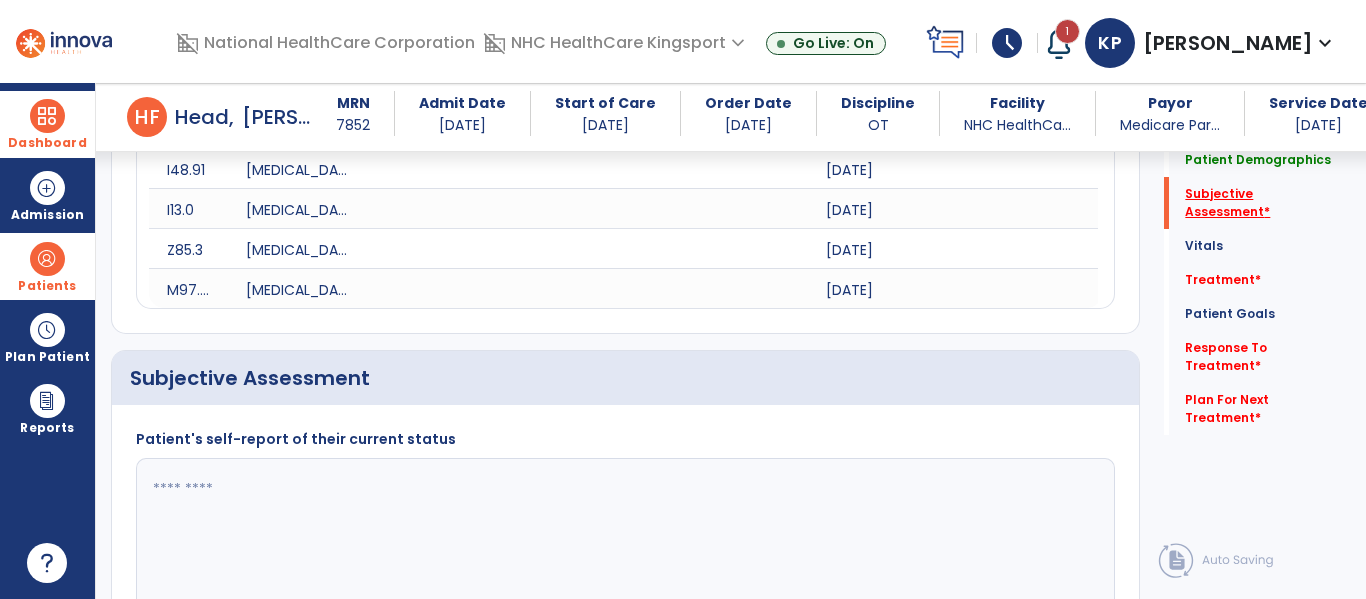 scroll, scrollTop: 707, scrollLeft: 0, axis: vertical 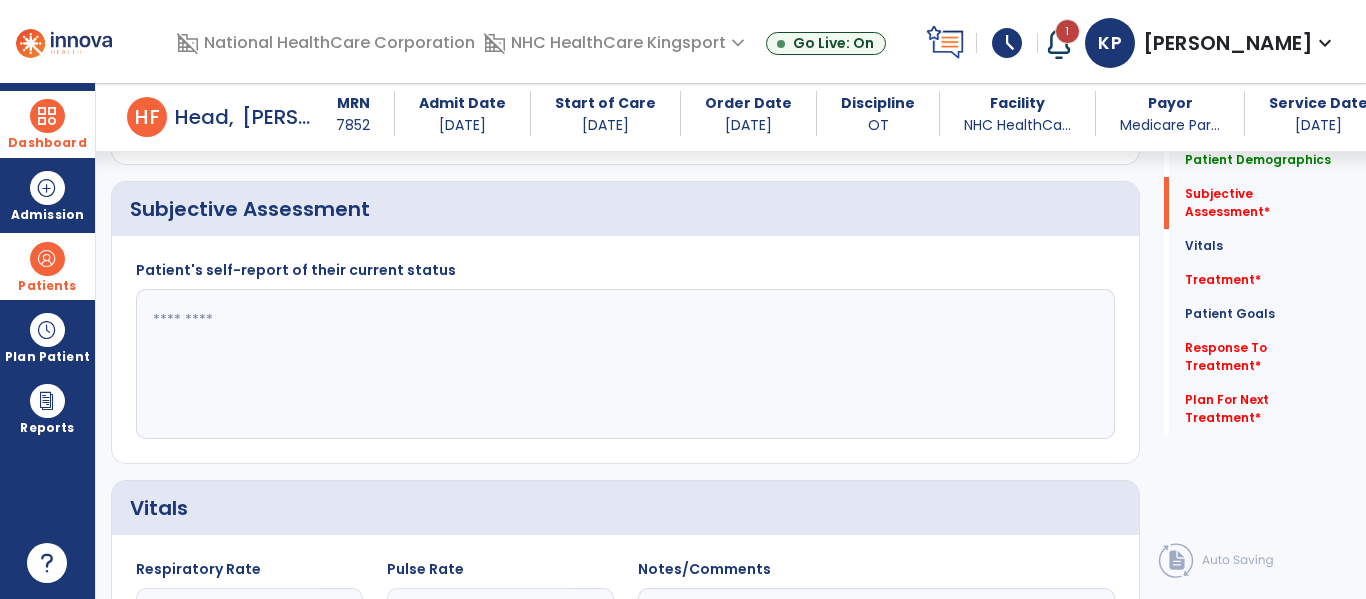 click 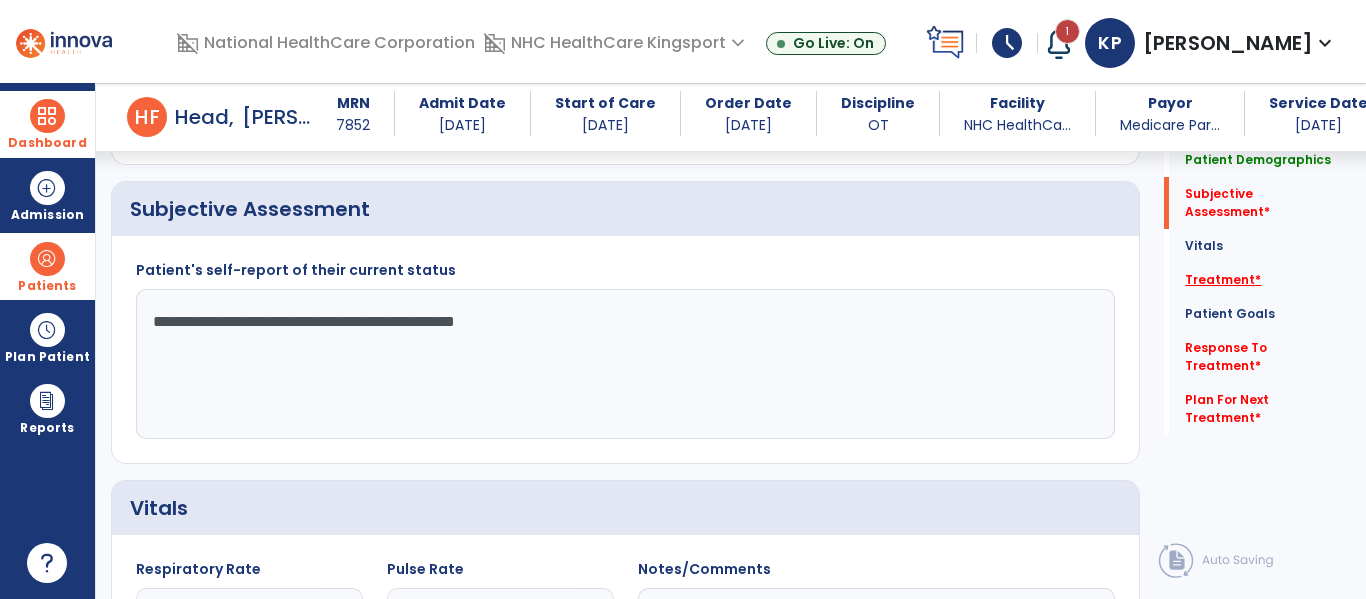 type on "**********" 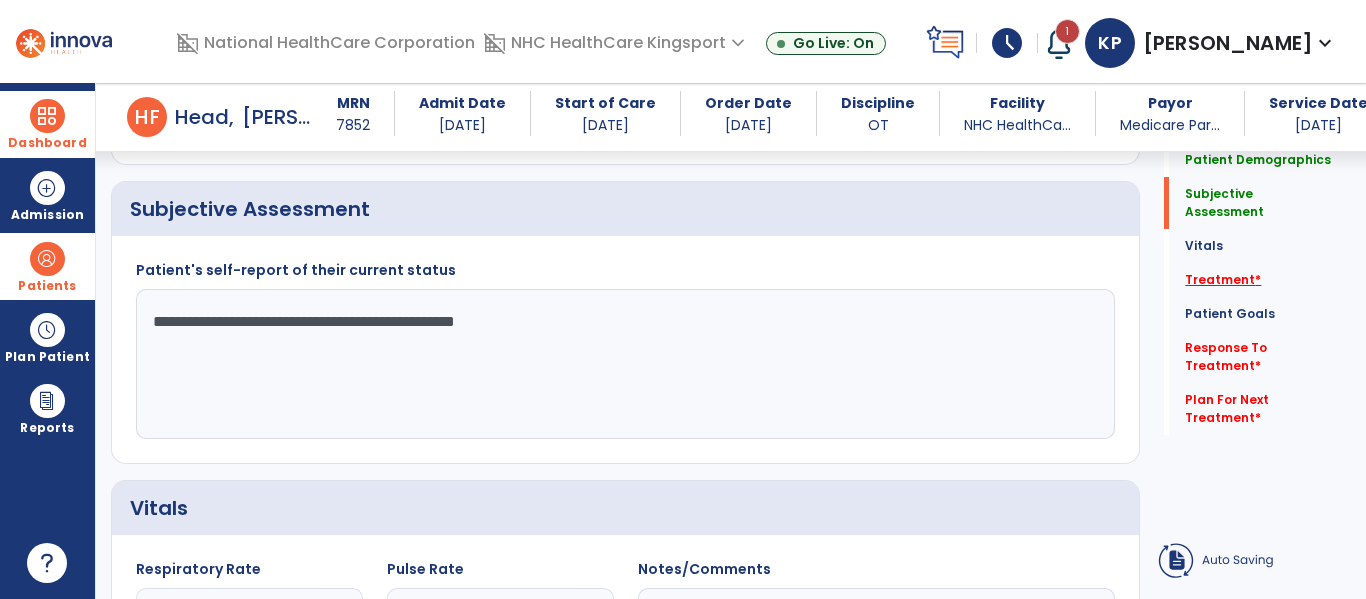 click on "Treatment   *  Treatment   *" 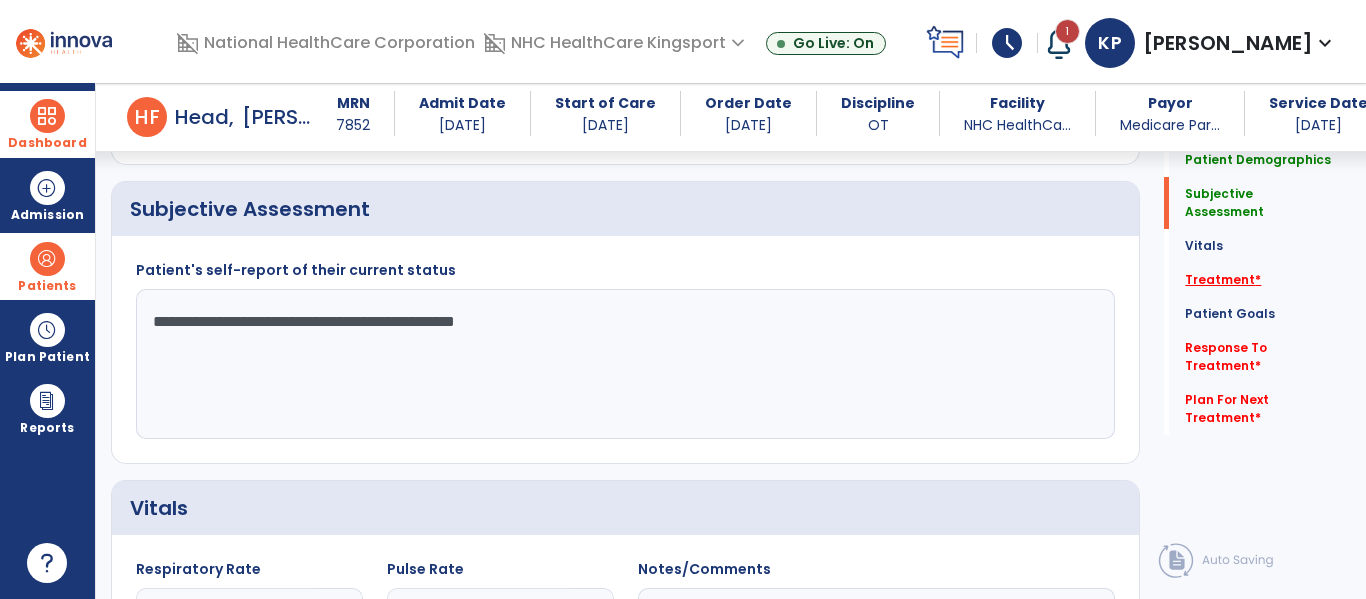 click on "Treatment   *" 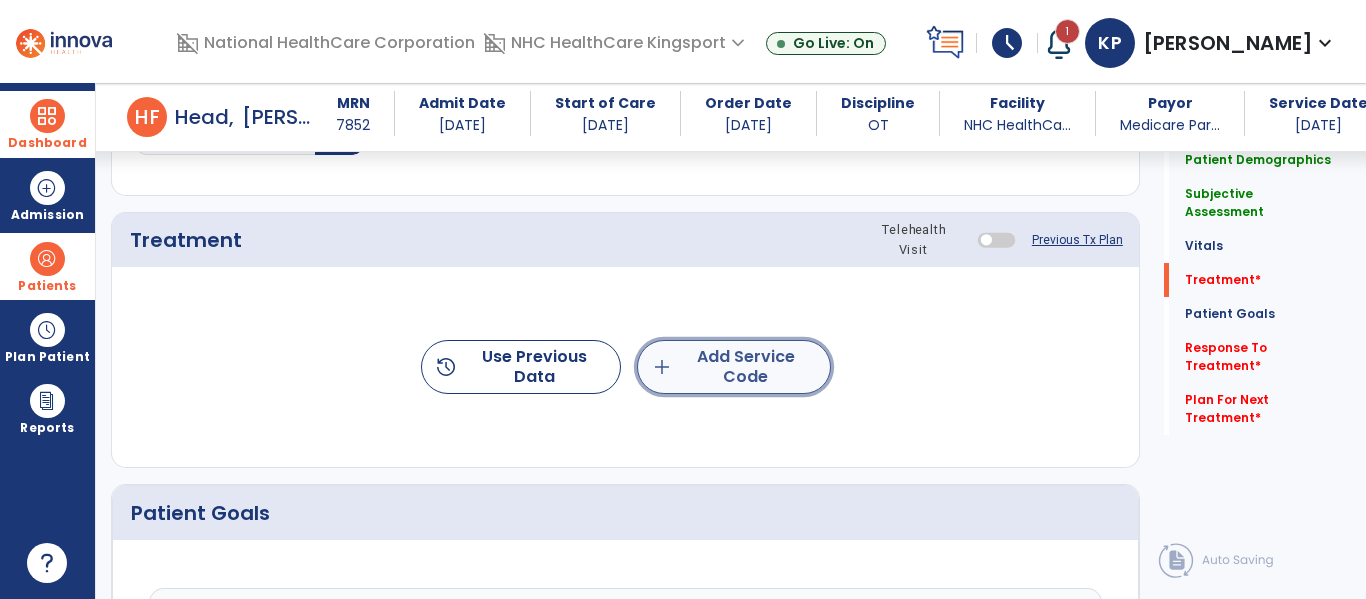 click on "add  Add Service Code" 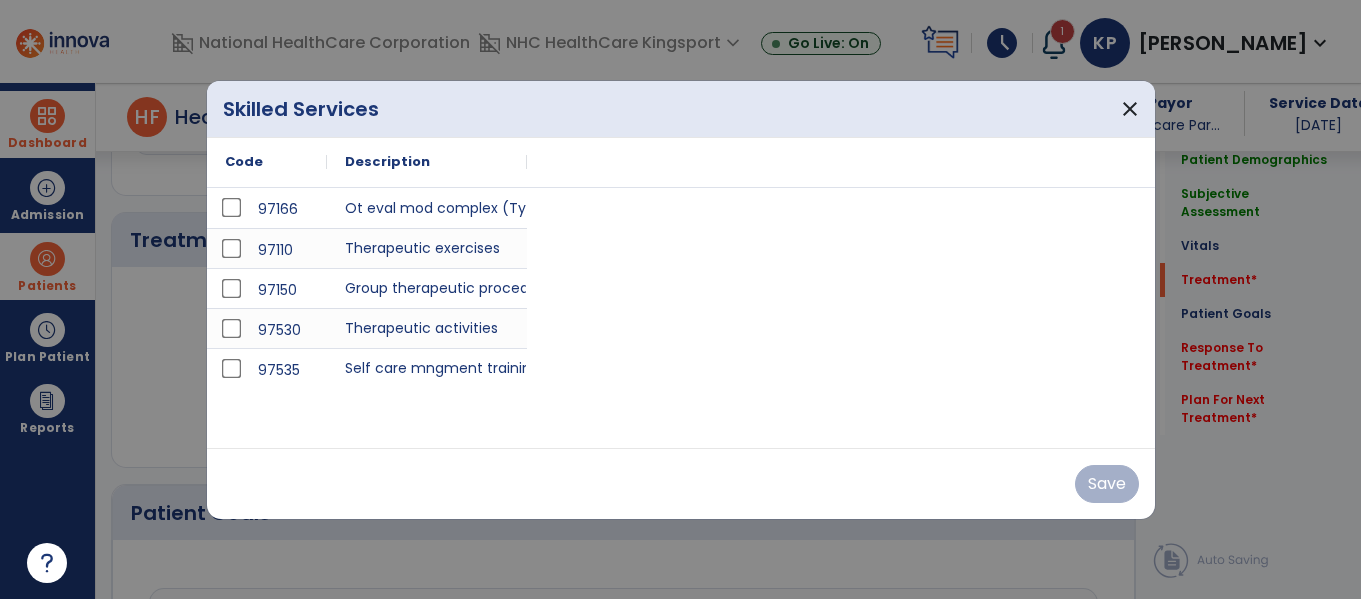 scroll, scrollTop: 1397, scrollLeft: 0, axis: vertical 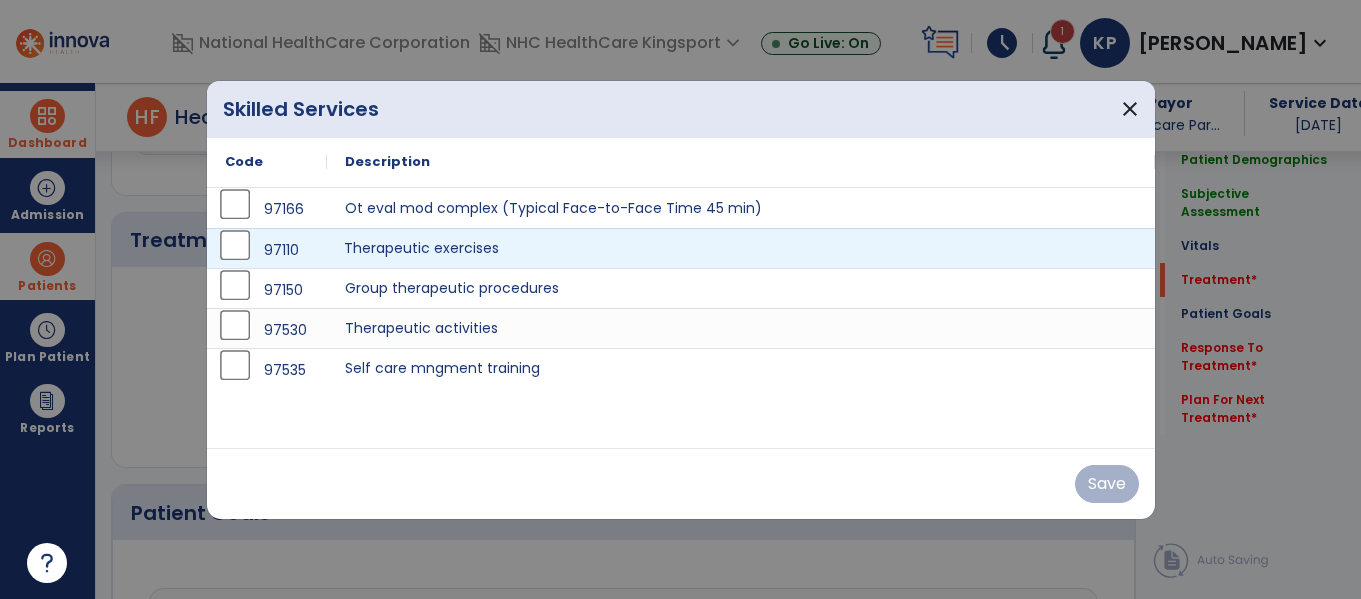 click on "Therapeutic exercises" at bounding box center [741, 248] 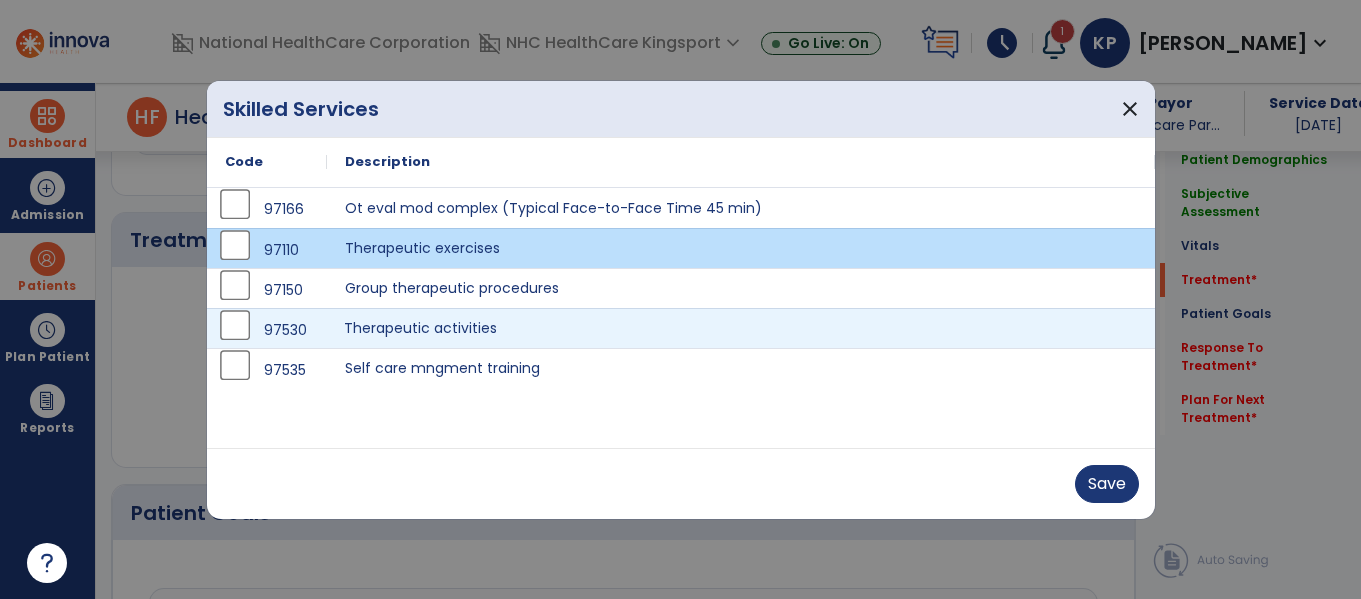click on "Therapeutic activities" at bounding box center [741, 328] 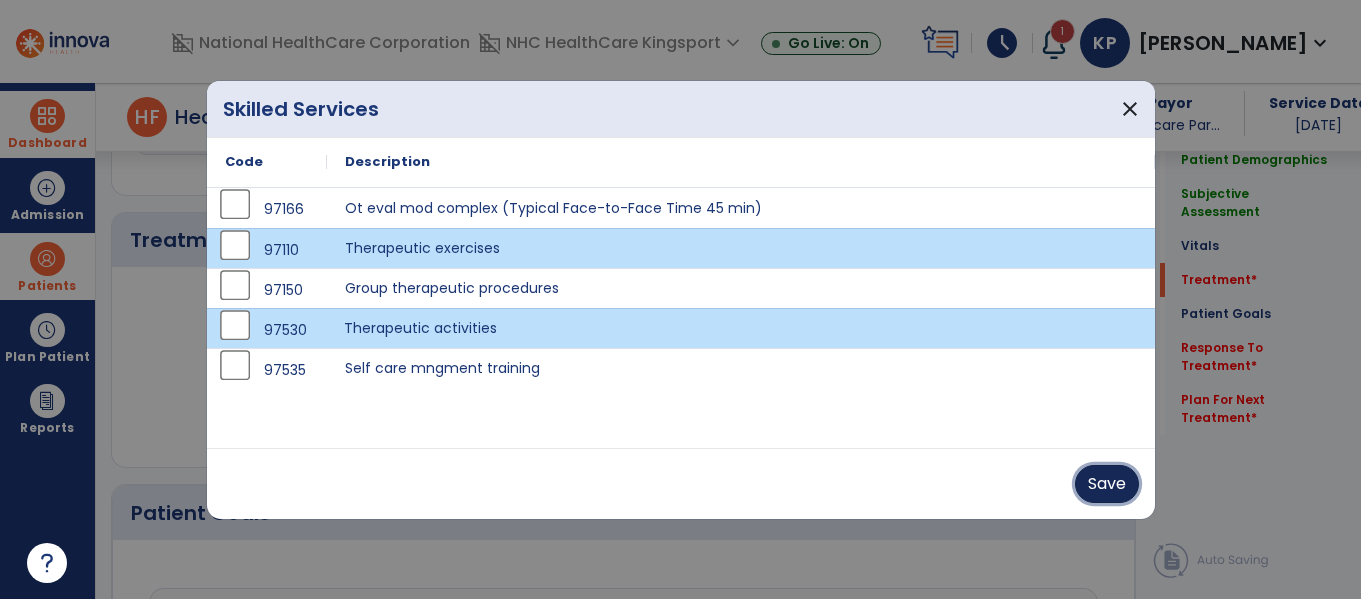 click on "Save" at bounding box center [1107, 484] 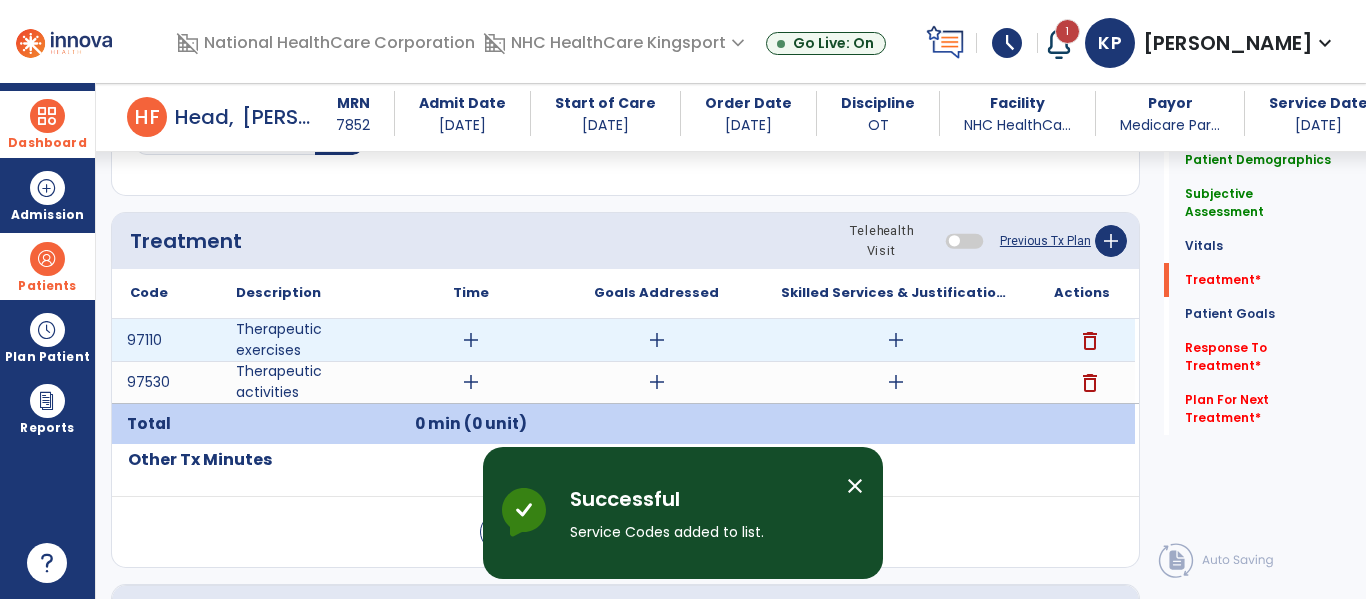 click on "add" at bounding box center (471, 340) 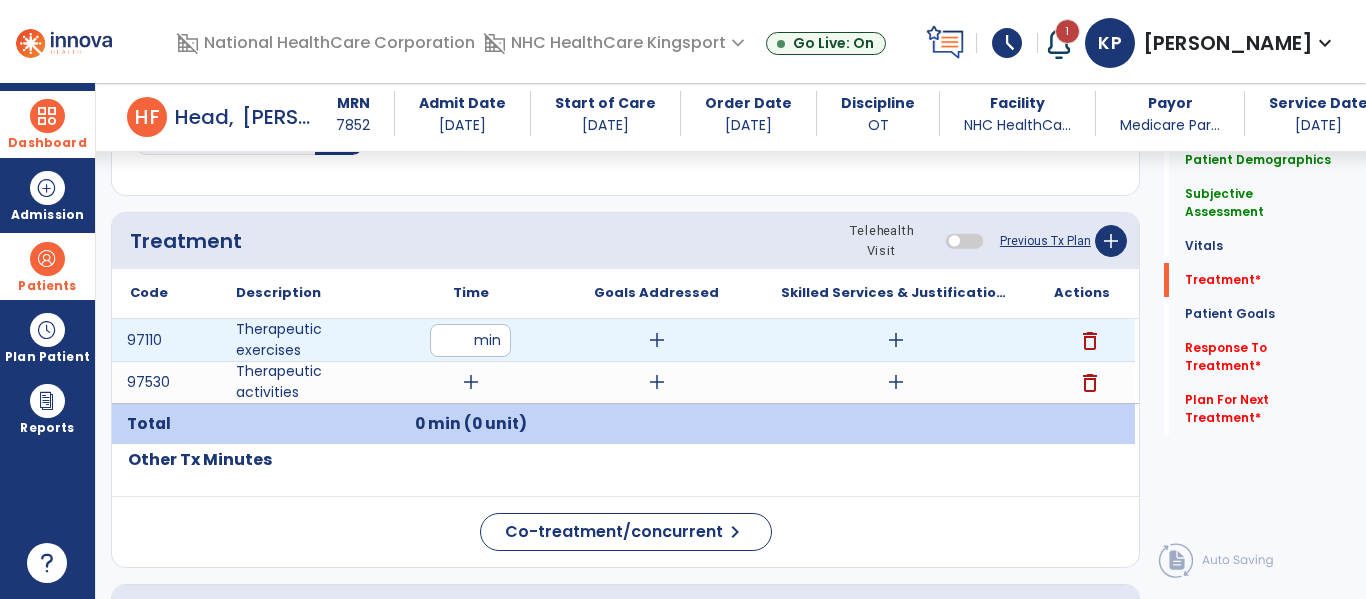 type on "**" 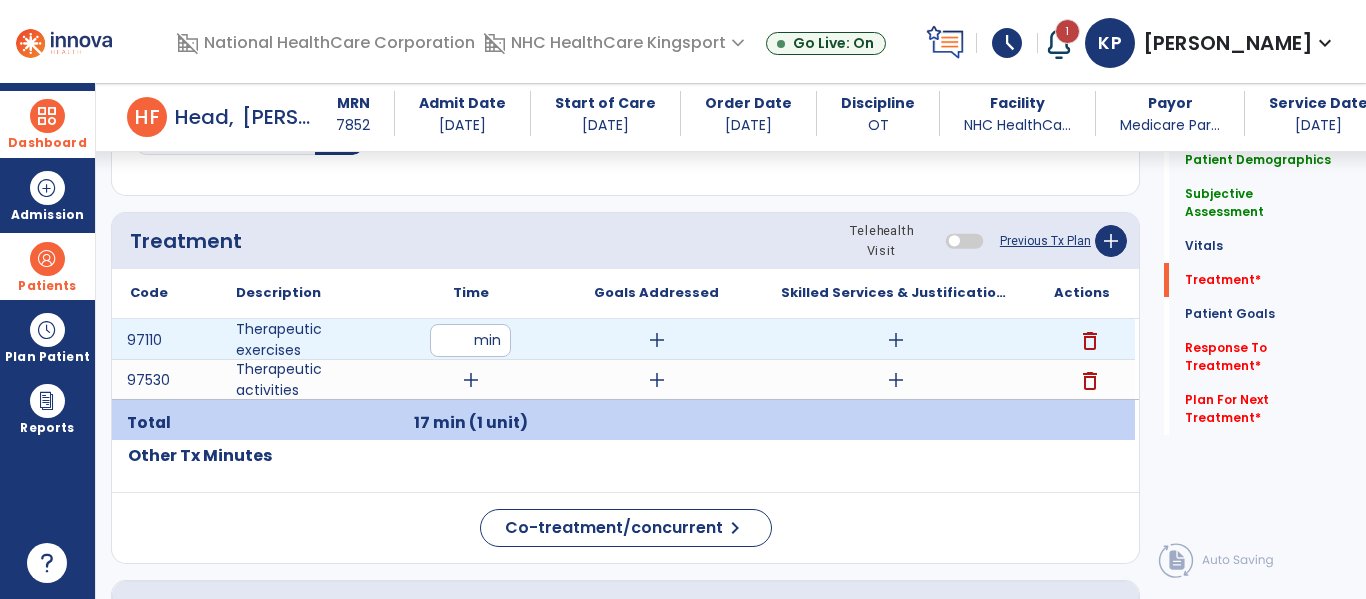 click on "add" at bounding box center [657, 340] 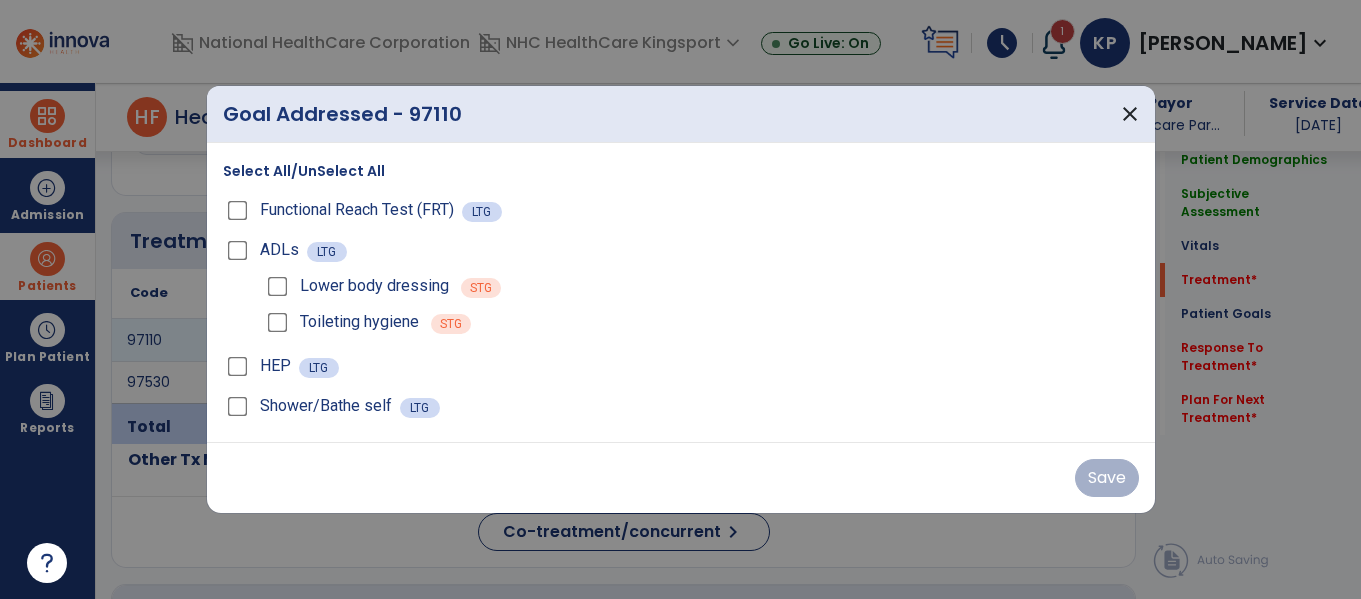 scroll, scrollTop: 1397, scrollLeft: 0, axis: vertical 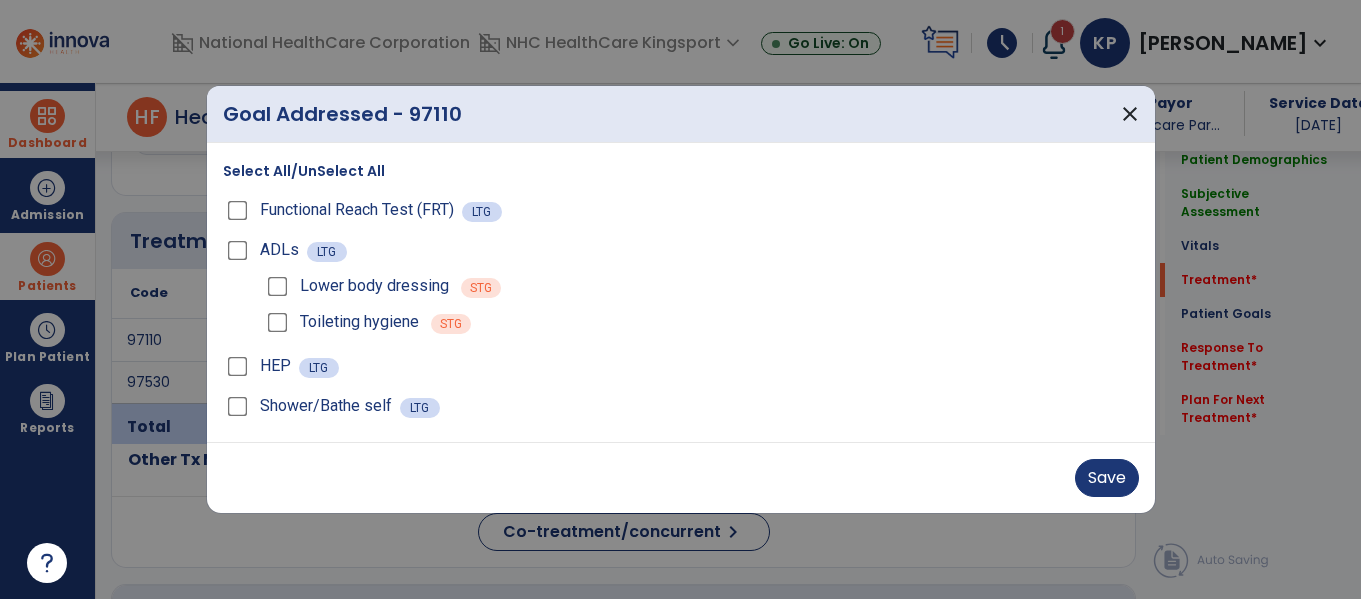 click on "Save" at bounding box center (681, 478) 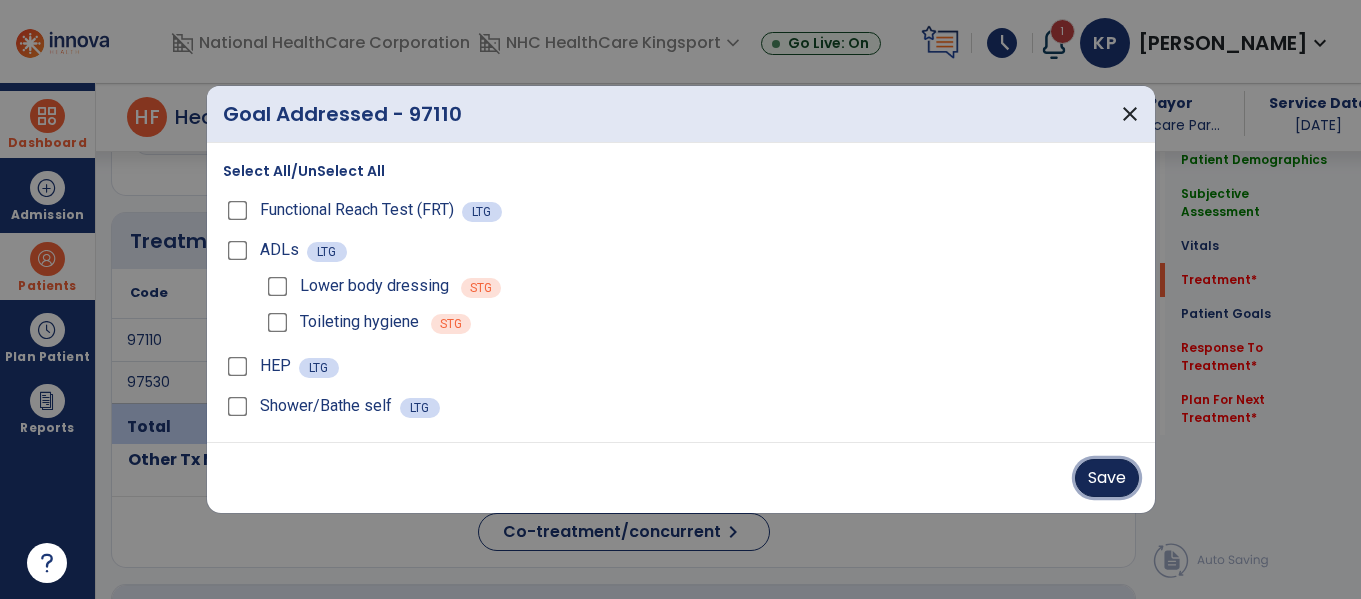 click on "Save" at bounding box center [1107, 478] 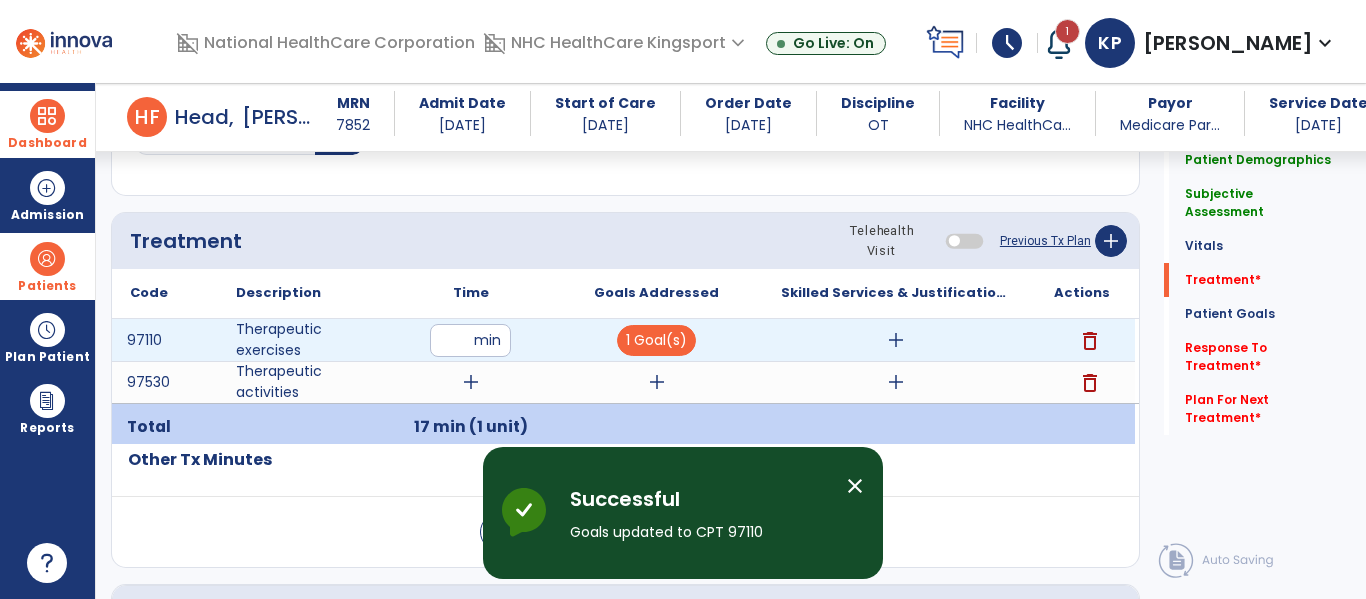 click on "add" at bounding box center (896, 340) 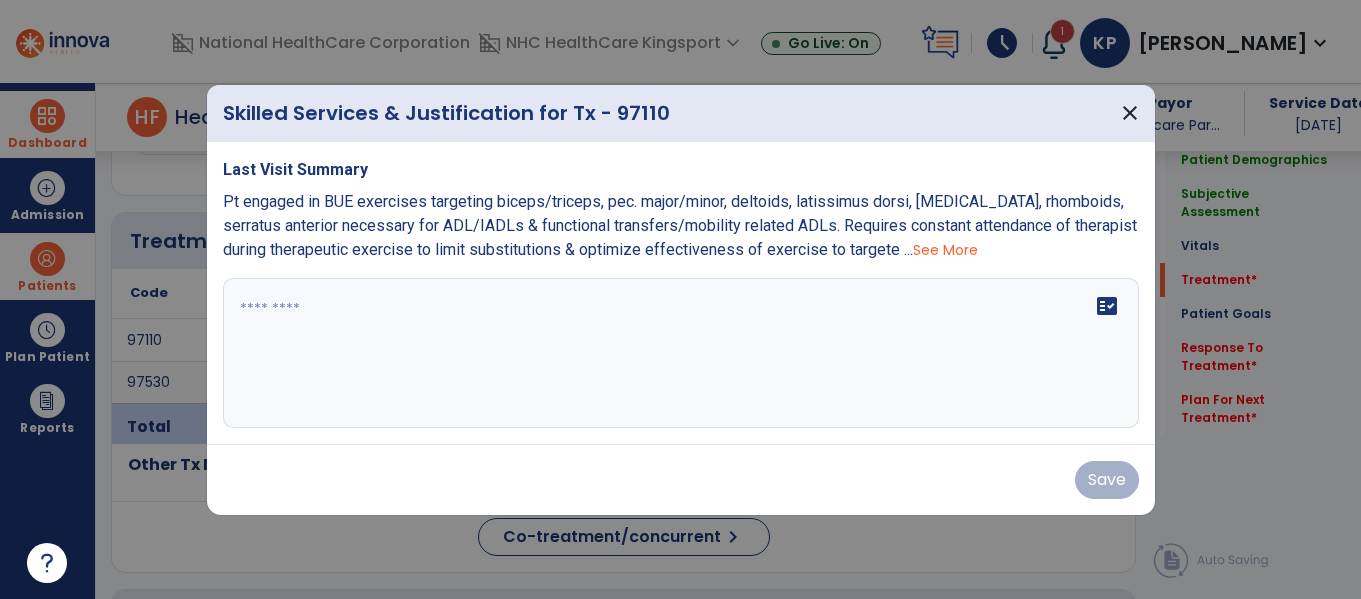scroll, scrollTop: 1397, scrollLeft: 0, axis: vertical 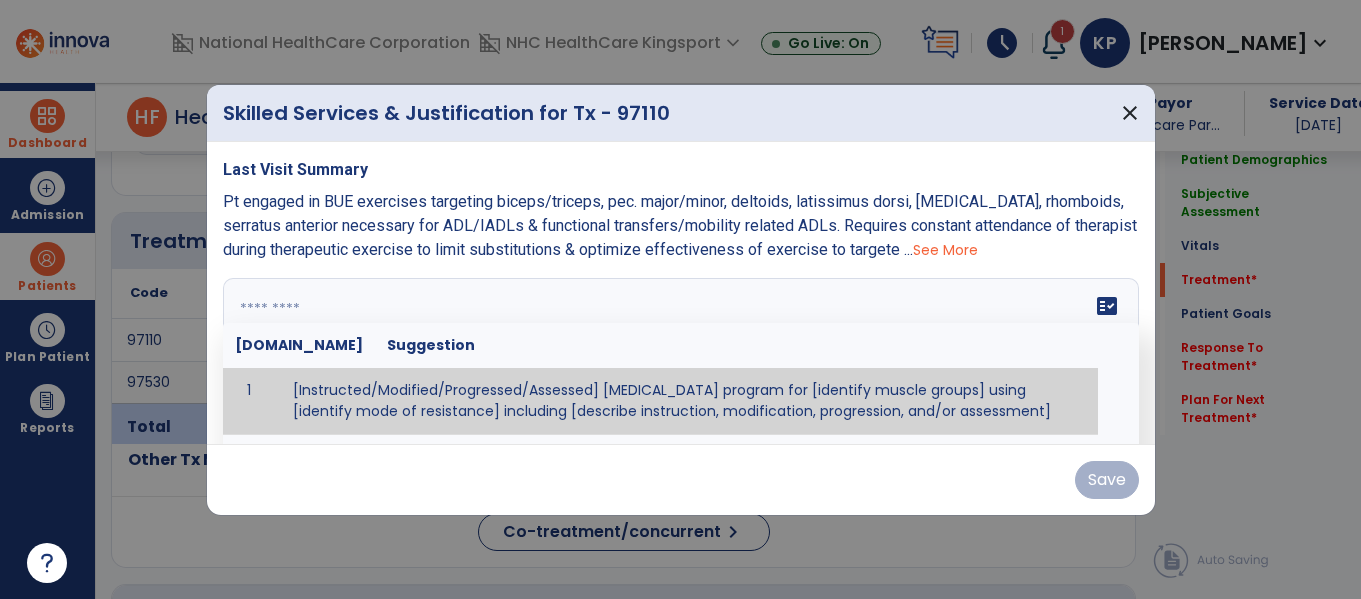 click on "fact_check  [DOMAIN_NAME] Suggestion 1 [Instructed/Modified/Progressed/Assessed] [MEDICAL_DATA] program for [identify muscle groups] using [identify mode of resistance] including [describe instruction, modification, progression, and/or assessment] 2 [Instructed/Modified/Progressed/Assessed] aerobic exercise program using [identify equipment/mode] including [describe instruction, modification,progression, and/or assessment] 3 [Instructed/Modified/Progressed/Assessed] [PROM/A/AROM/AROM] program for [identify joint movements] using [contract-relax, over-pressure, inhibitory techniques, other] 4 [Assessed/Tested] aerobic capacity with administration of [aerobic capacity test]" at bounding box center [681, 353] 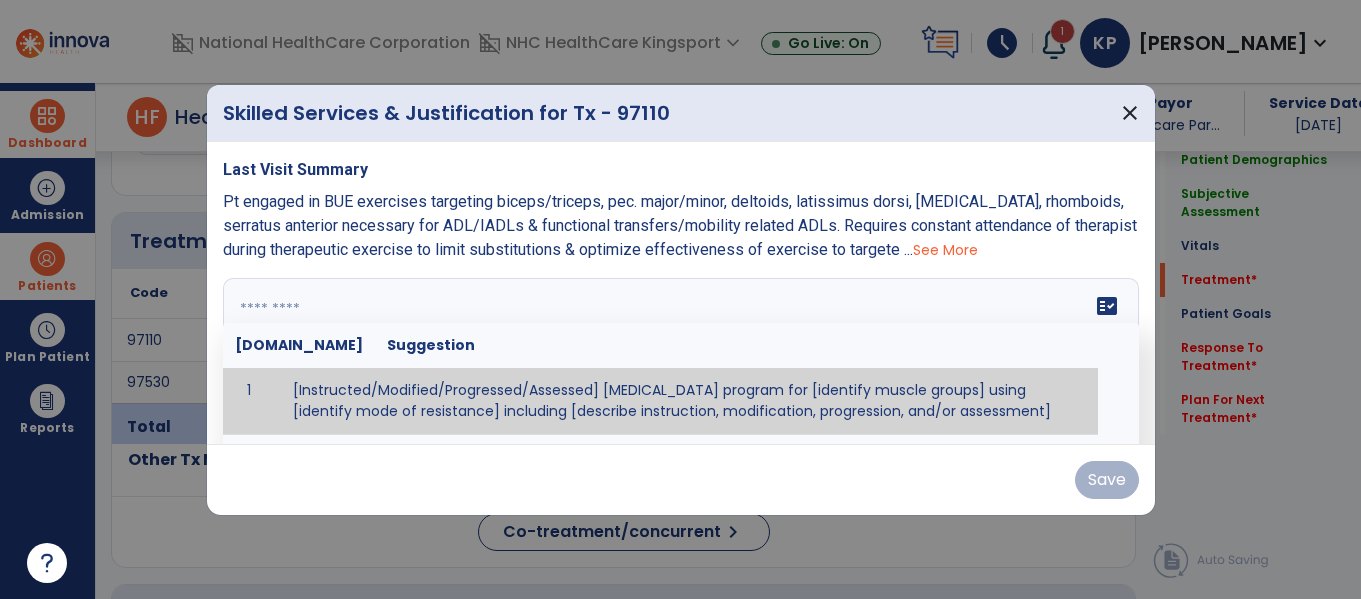 paste on "**********" 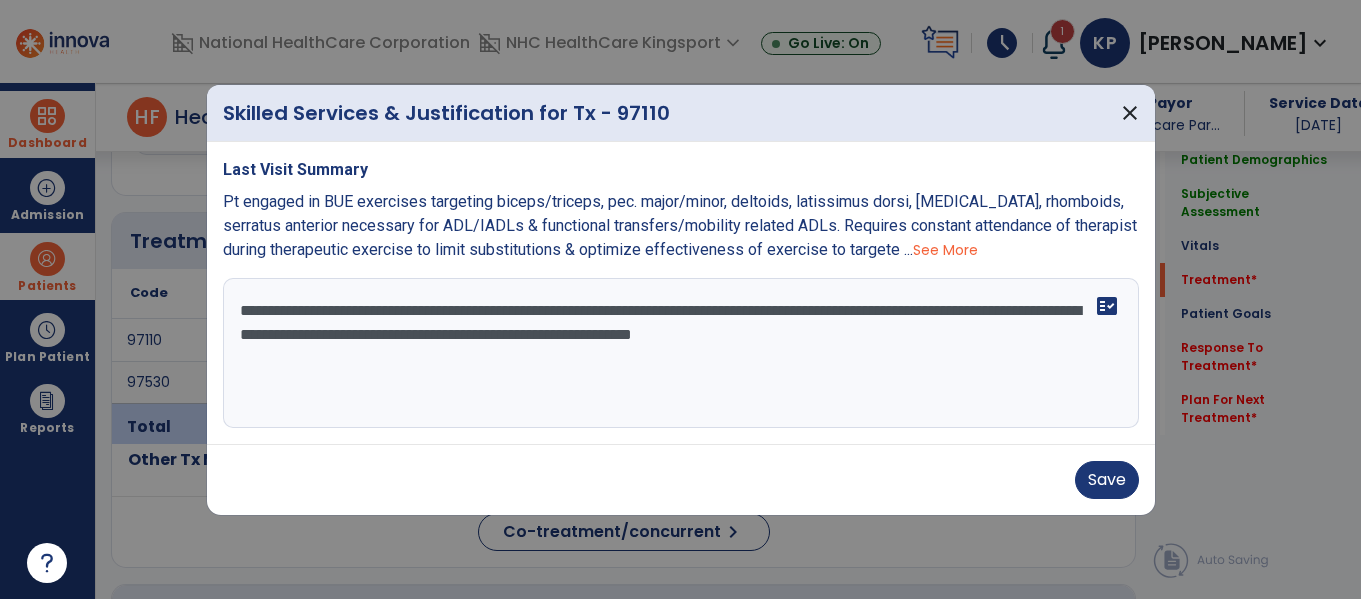 click on "**********" at bounding box center (681, 353) 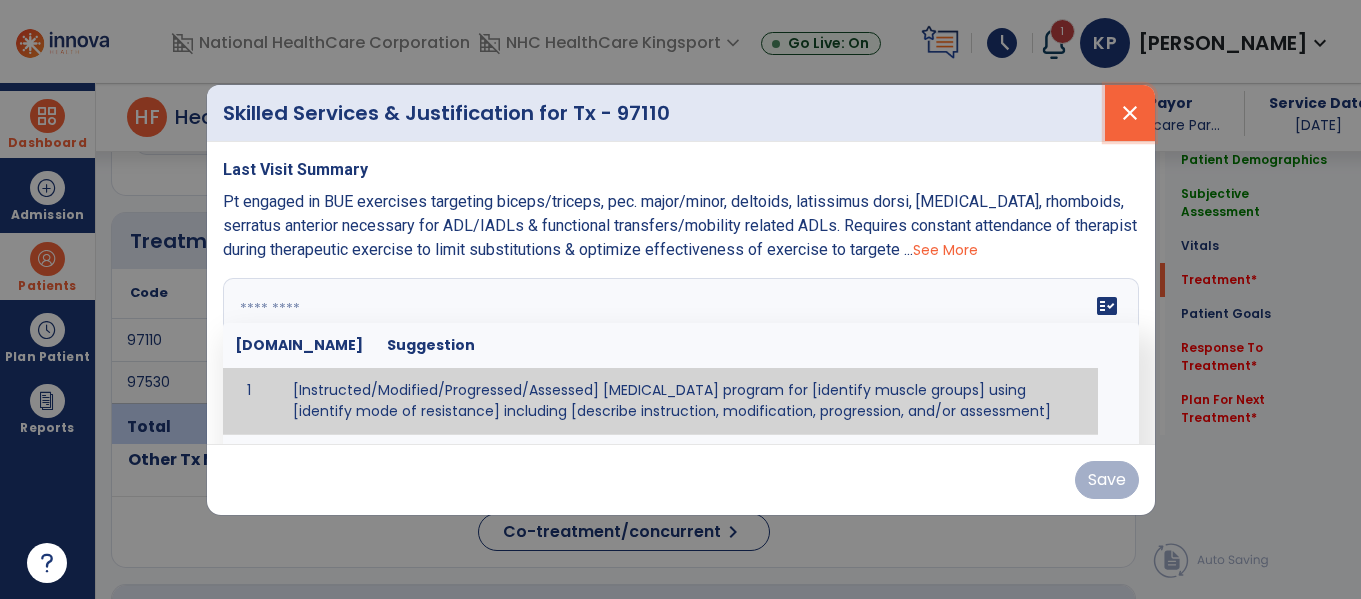 click on "close" at bounding box center [1130, 113] 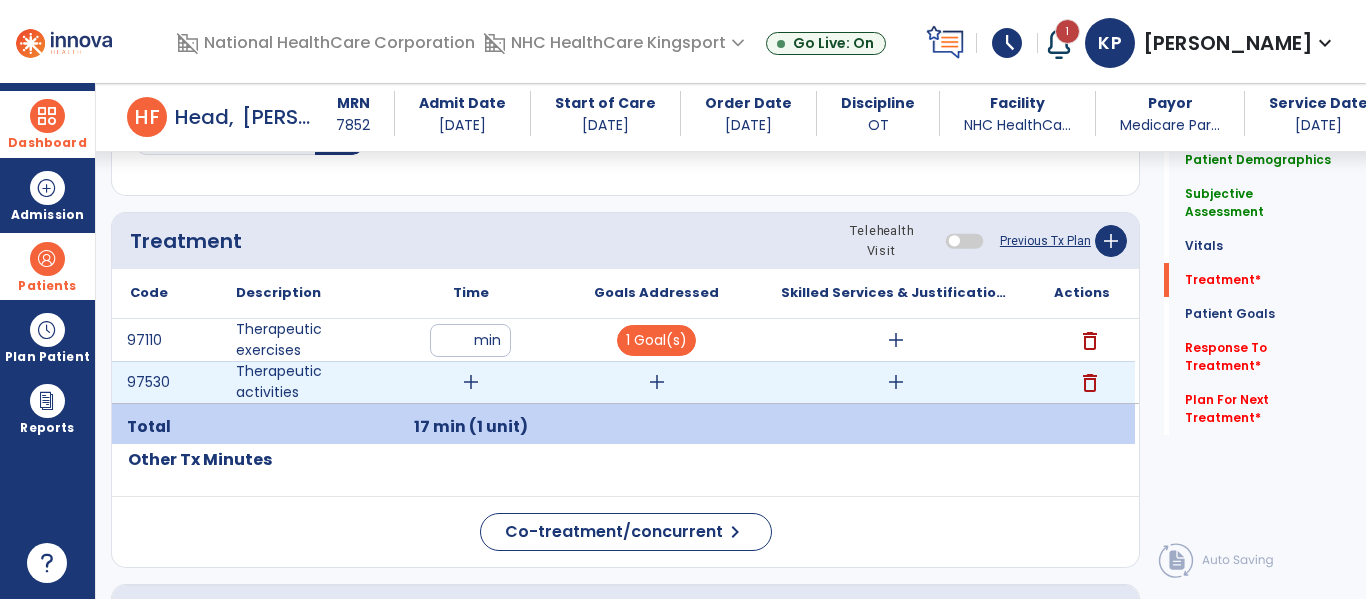 click on "add" at bounding box center (896, 382) 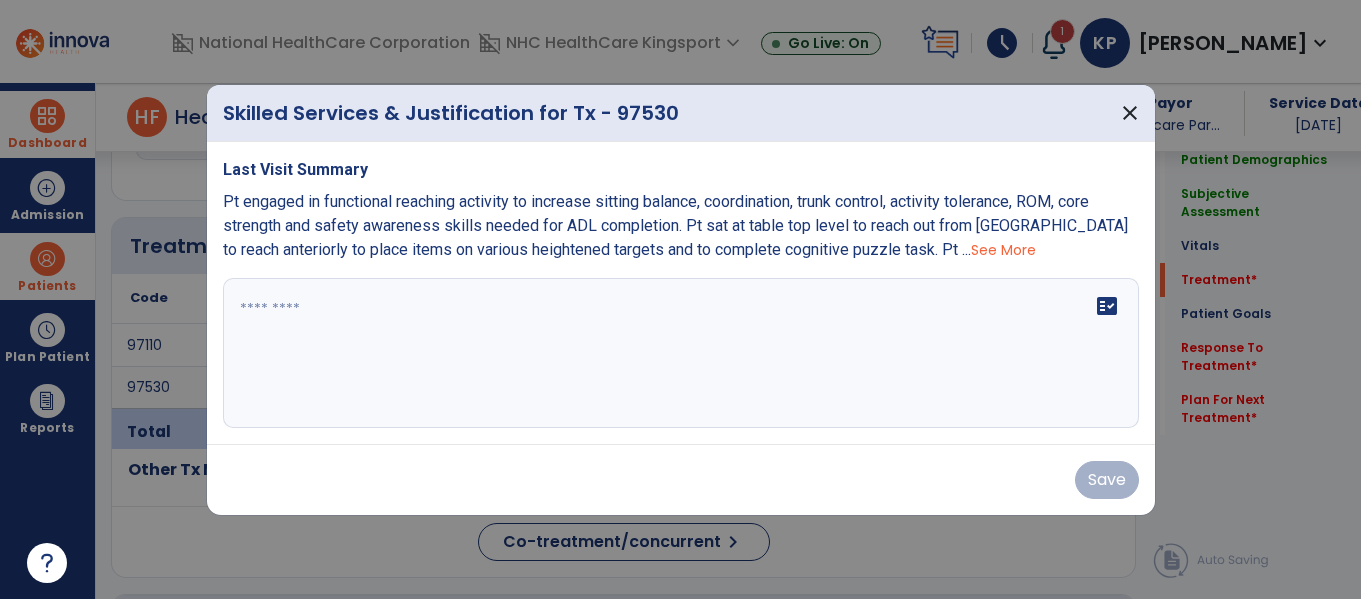 scroll, scrollTop: 1397, scrollLeft: 0, axis: vertical 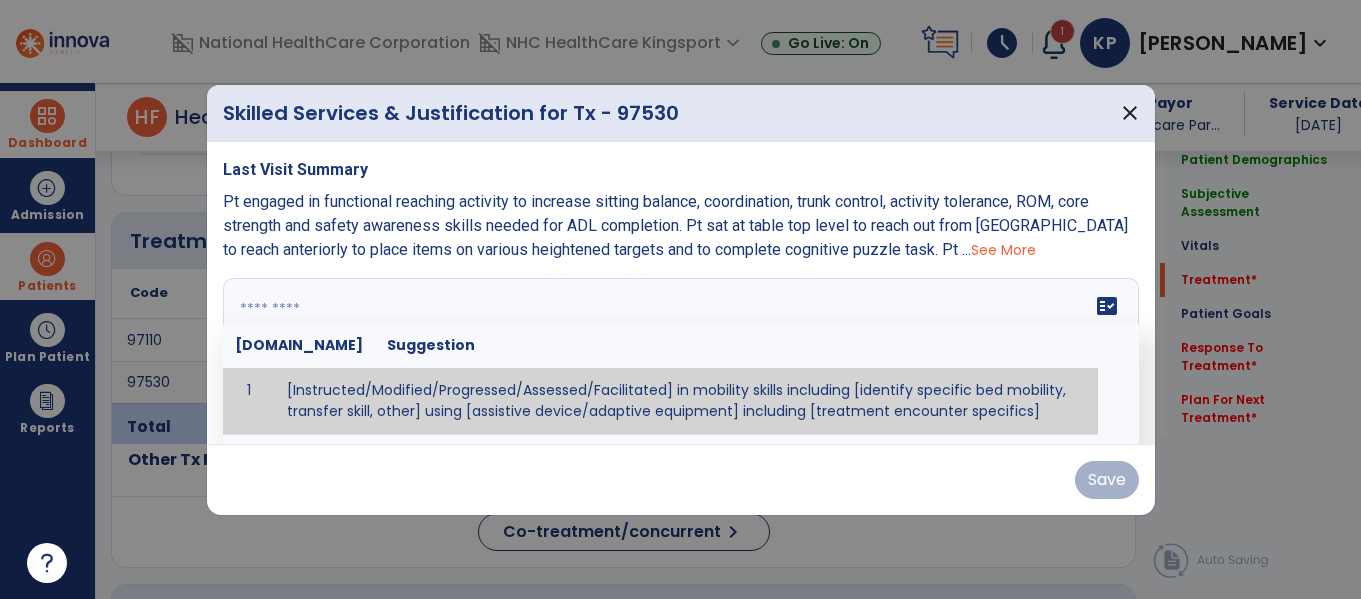 click on "fact_check  [DOMAIN_NAME] Suggestion 1 [Instructed/Modified/Progressed/Assessed/Facilitated] in mobility skills including [identify specific bed mobility, transfer skill, other] using [assistive device/adaptive equipment] including [treatment encounter specifics]" at bounding box center (681, 353) 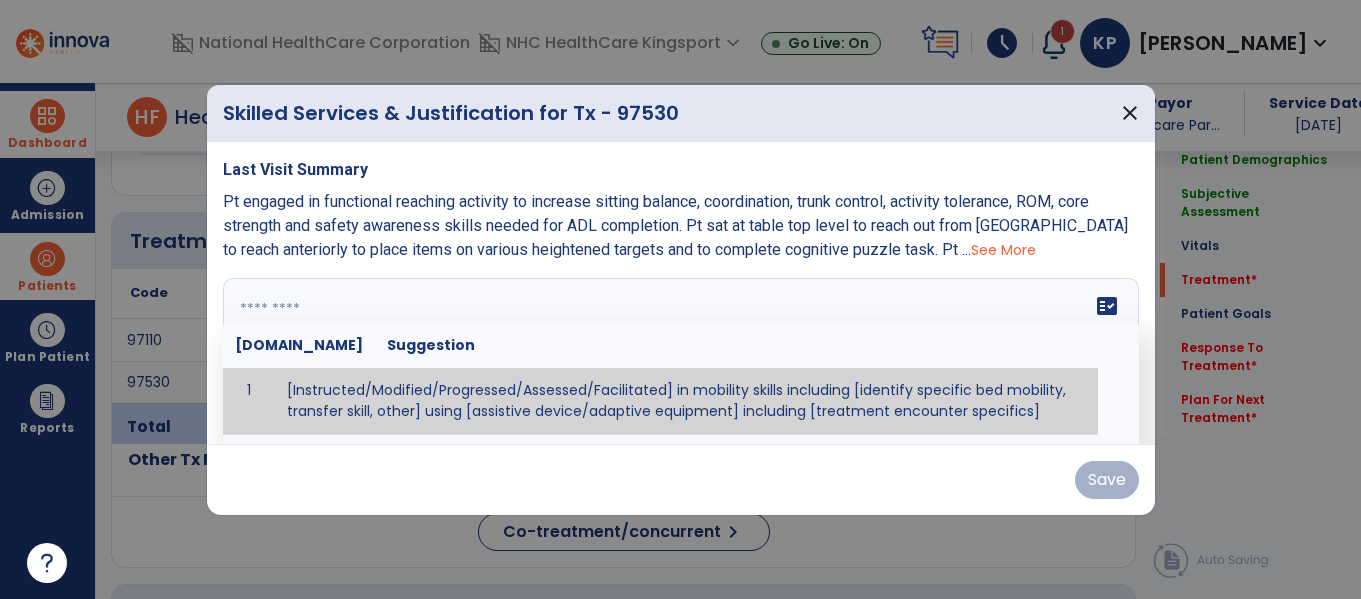 paste on "**********" 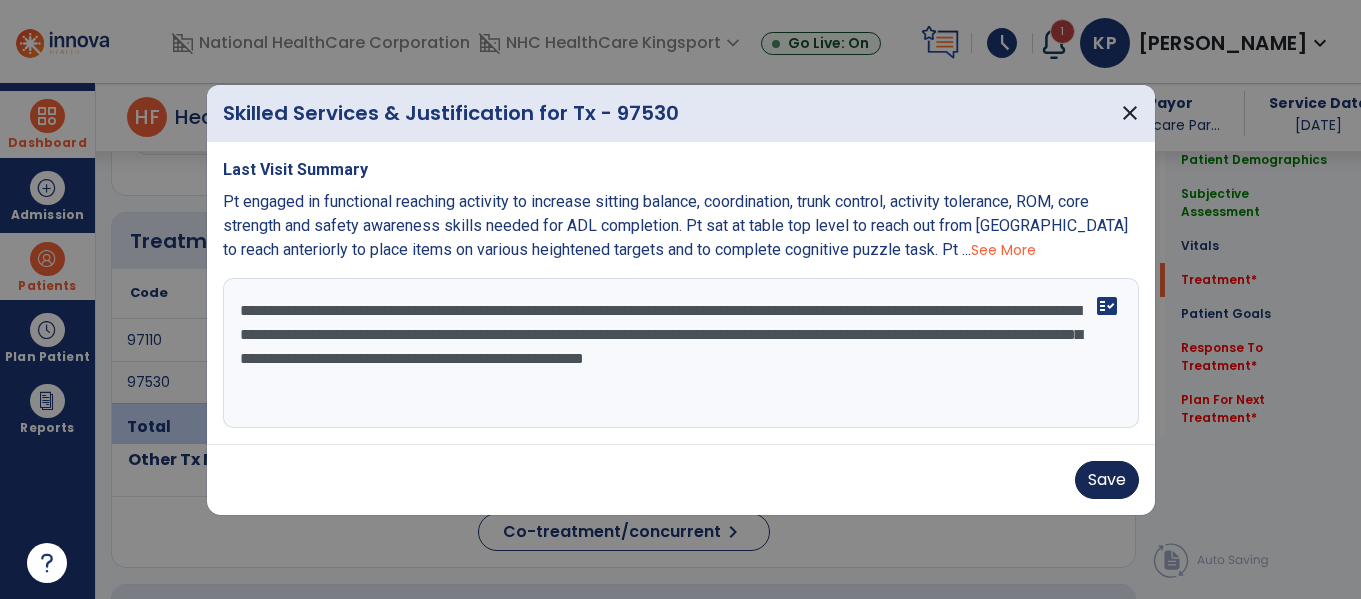 type on "**********" 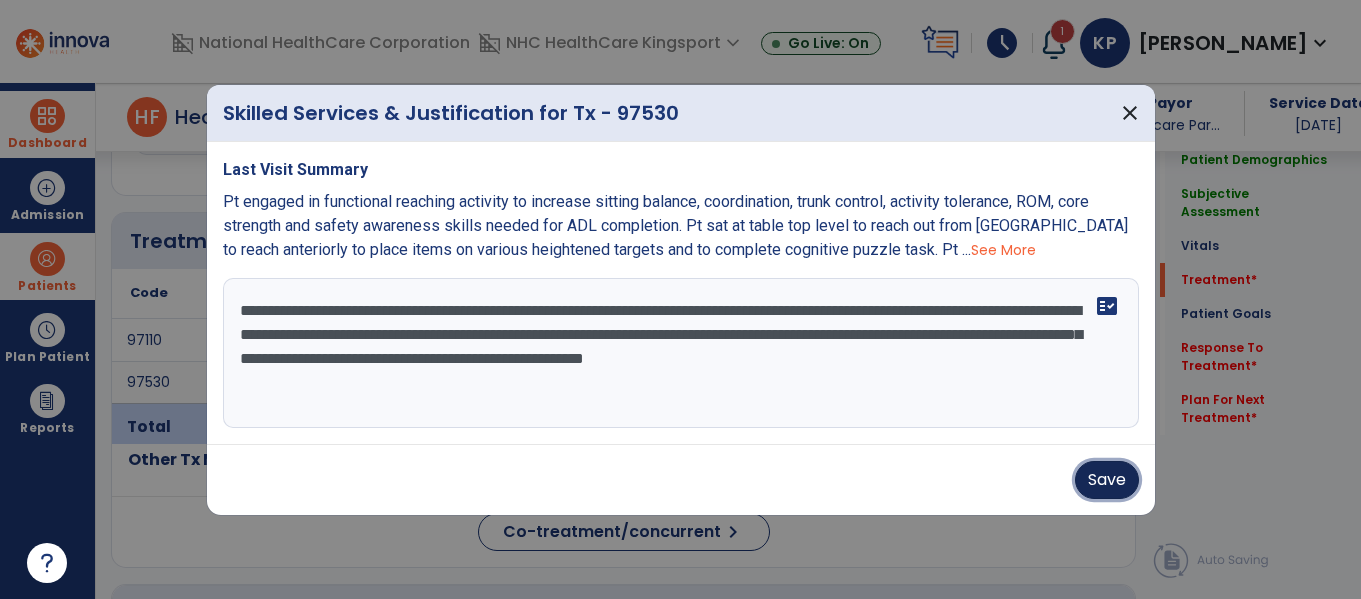 click on "Save" at bounding box center (1107, 480) 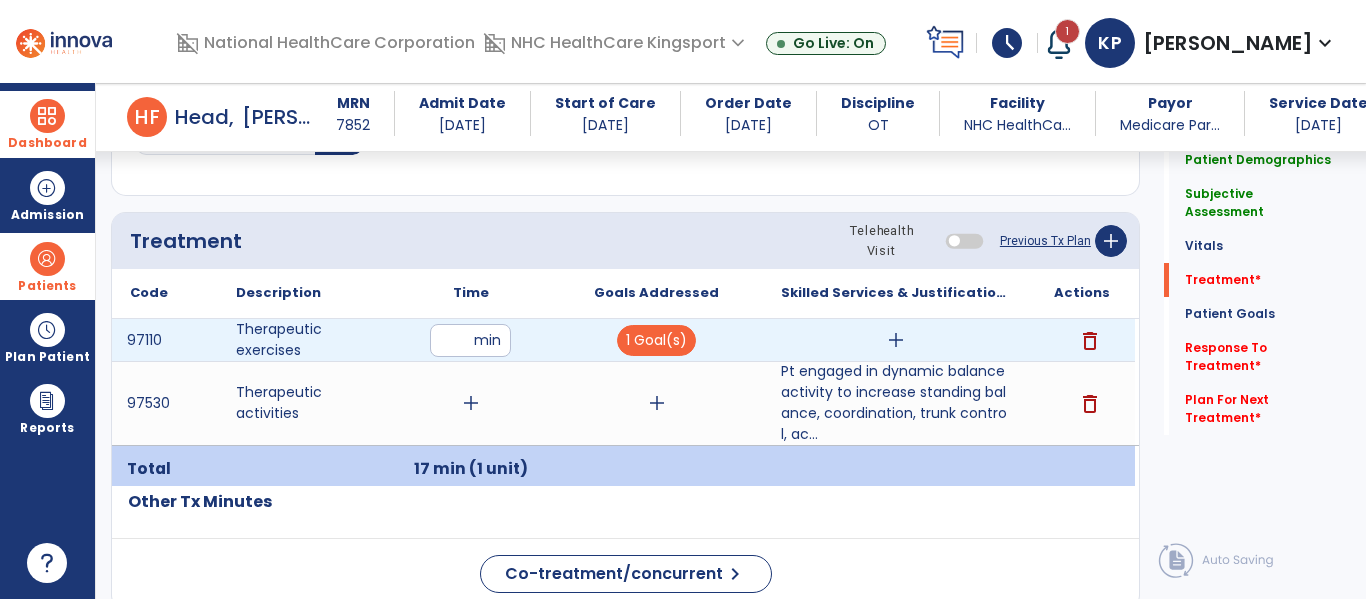 click on "add" at bounding box center [896, 340] 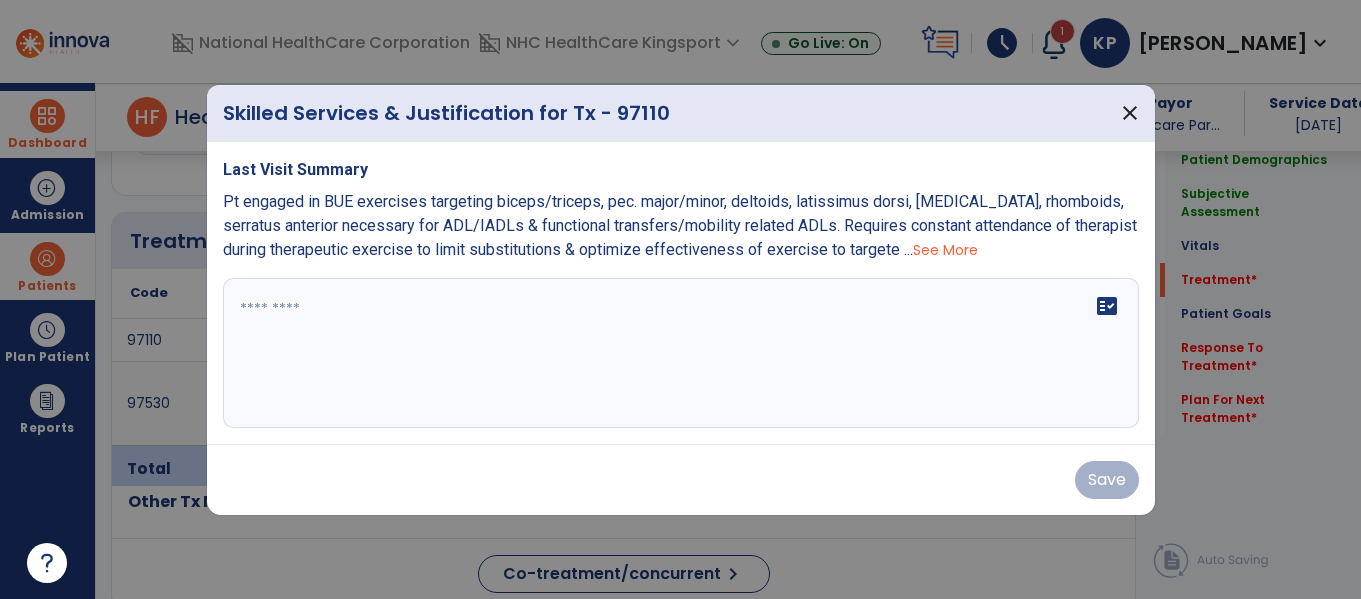 scroll, scrollTop: 1397, scrollLeft: 0, axis: vertical 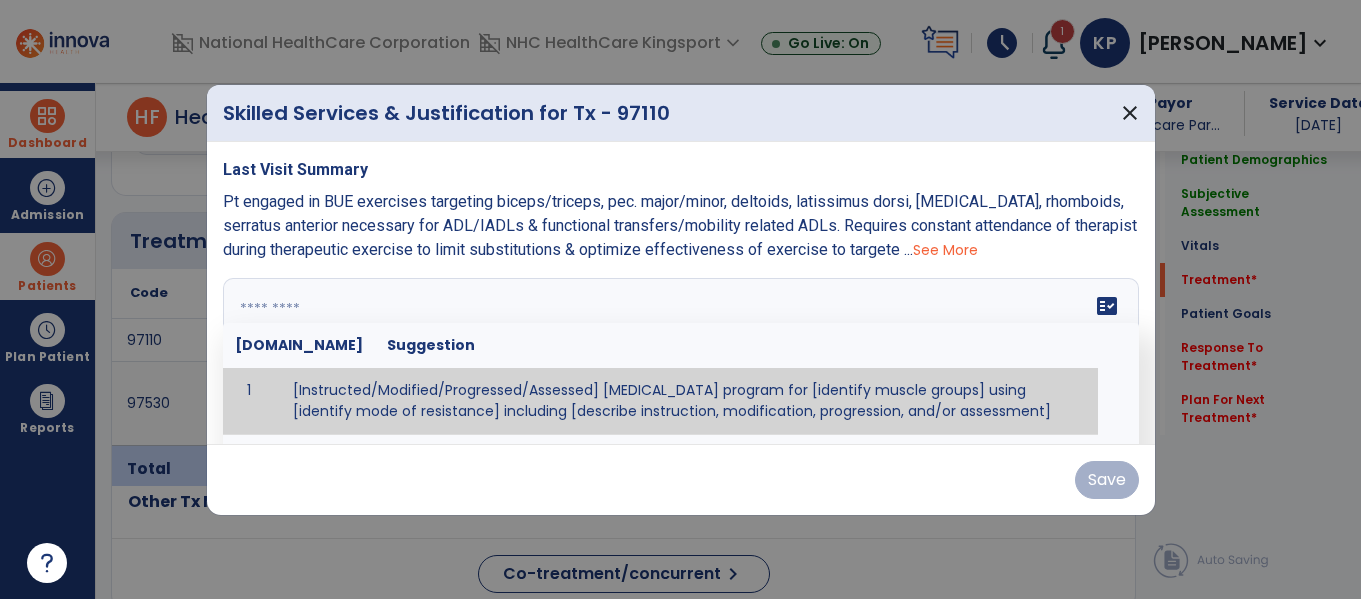 click on "fact_check  [DOMAIN_NAME] Suggestion 1 [Instructed/Modified/Progressed/Assessed] [MEDICAL_DATA] program for [identify muscle groups] using [identify mode of resistance] including [describe instruction, modification, progression, and/or assessment] 2 [Instructed/Modified/Progressed/Assessed] aerobic exercise program using [identify equipment/mode] including [describe instruction, modification,progression, and/or assessment] 3 [Instructed/Modified/Progressed/Assessed] [PROM/A/AROM/AROM] program for [identify joint movements] using [contract-relax, over-pressure, inhibitory techniques, other] 4 [Assessed/Tested] aerobic capacity with administration of [aerobic capacity test]" at bounding box center (681, 353) 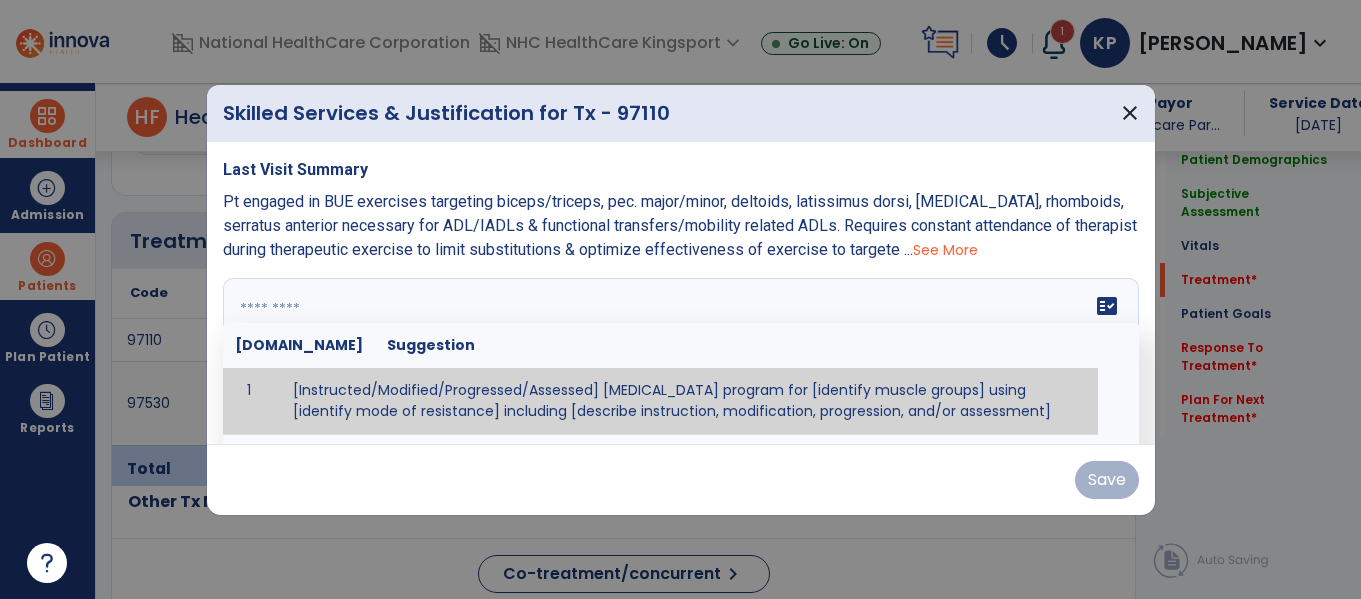 paste on "**********" 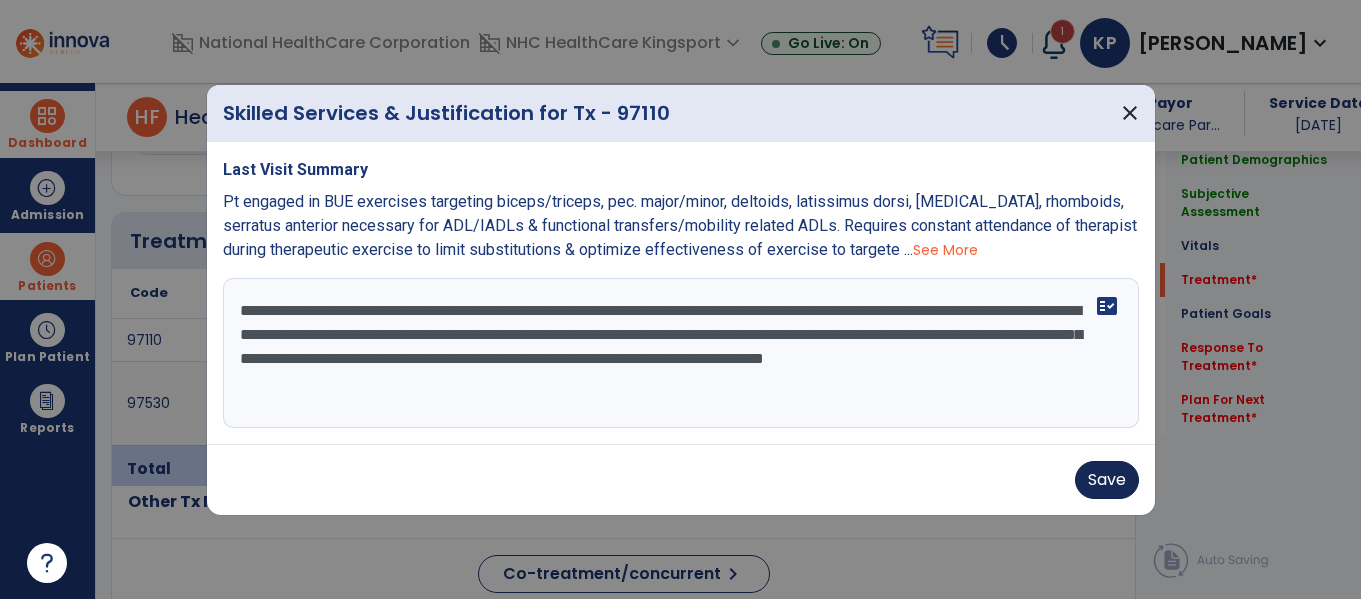 type on "**********" 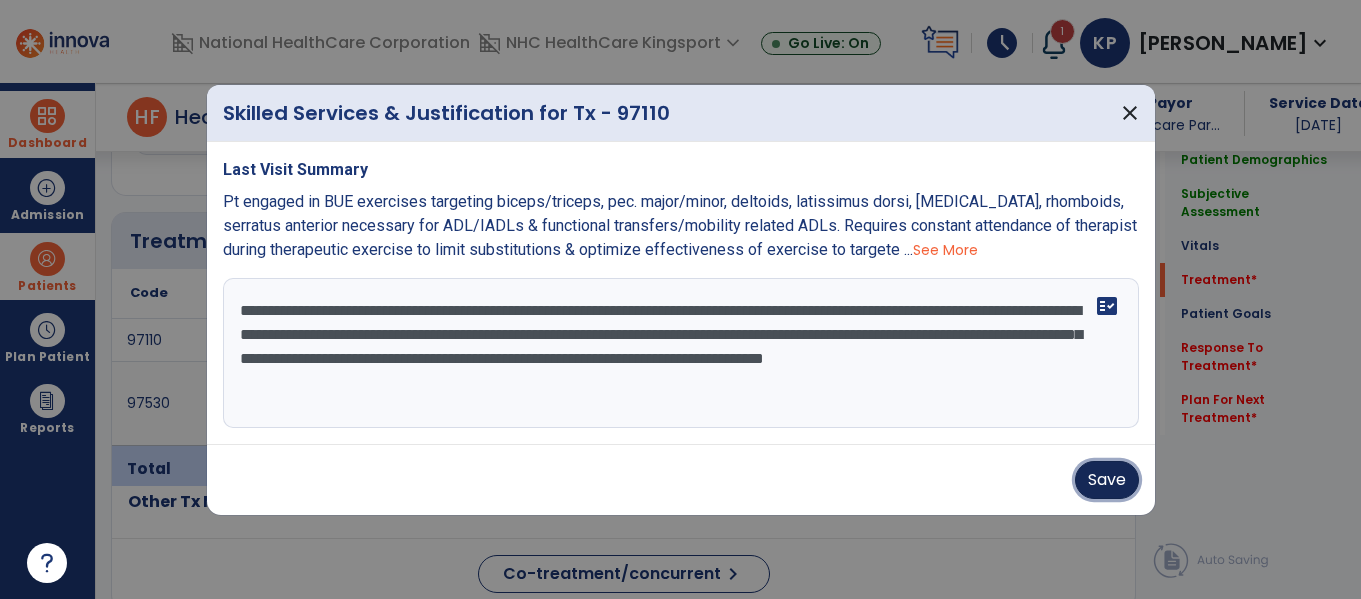 click on "Save" at bounding box center (1107, 480) 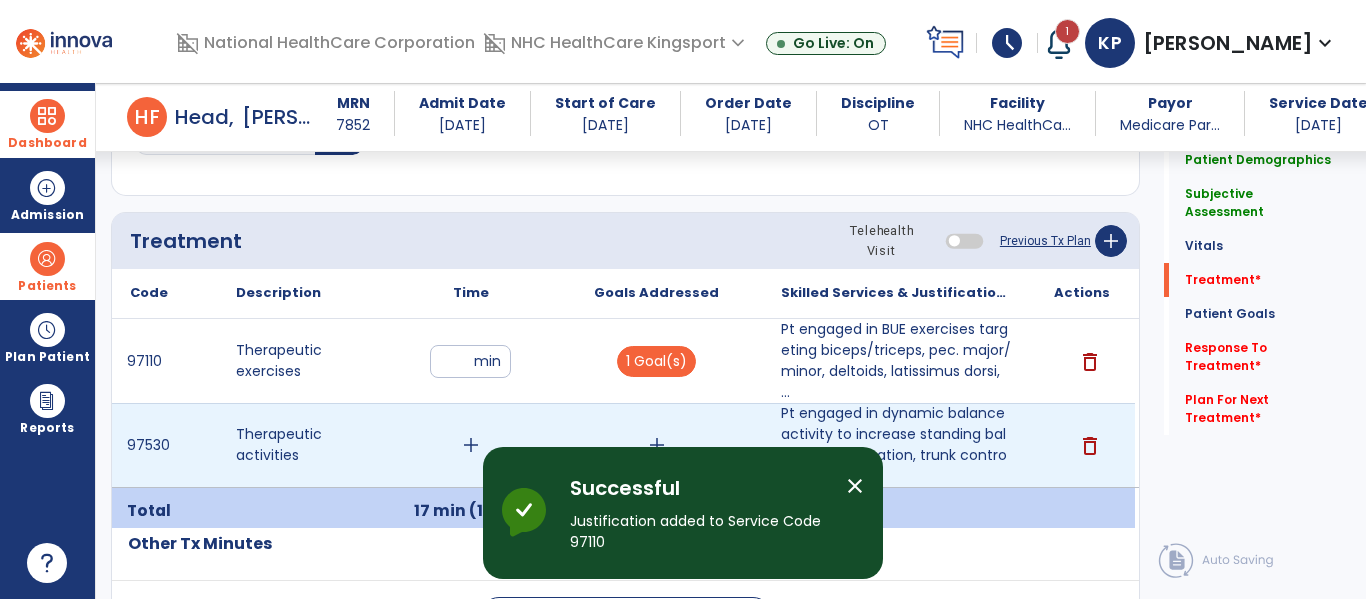click on "add" at bounding box center (471, 445) 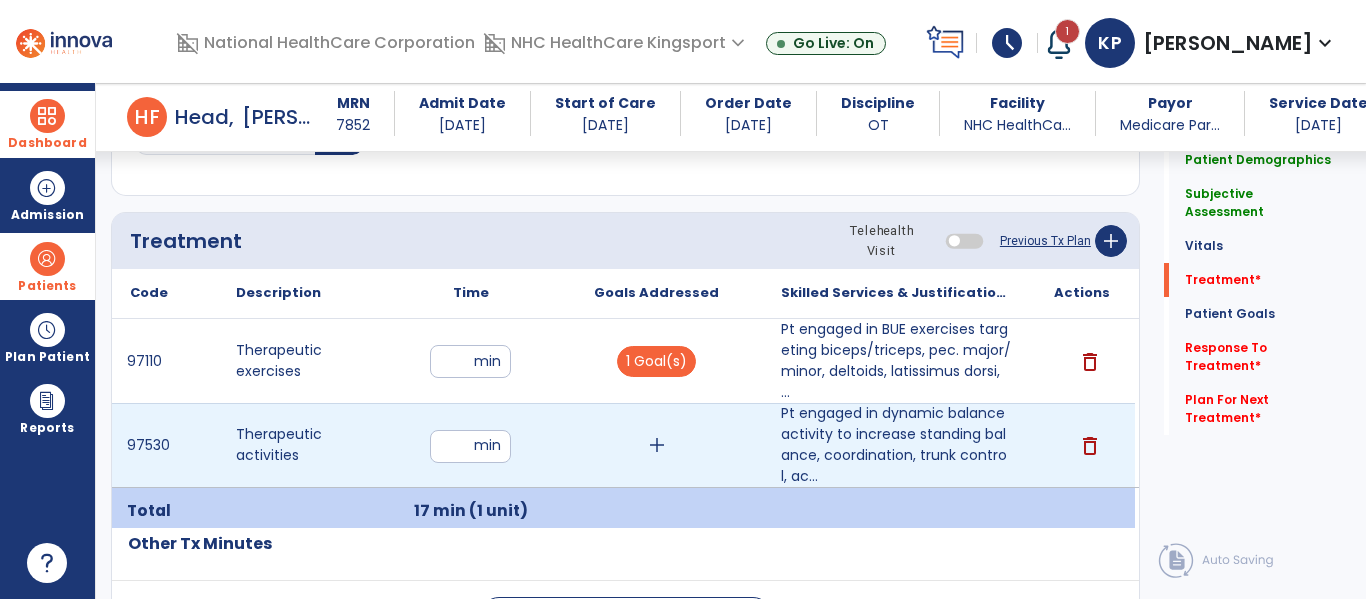 type on "**" 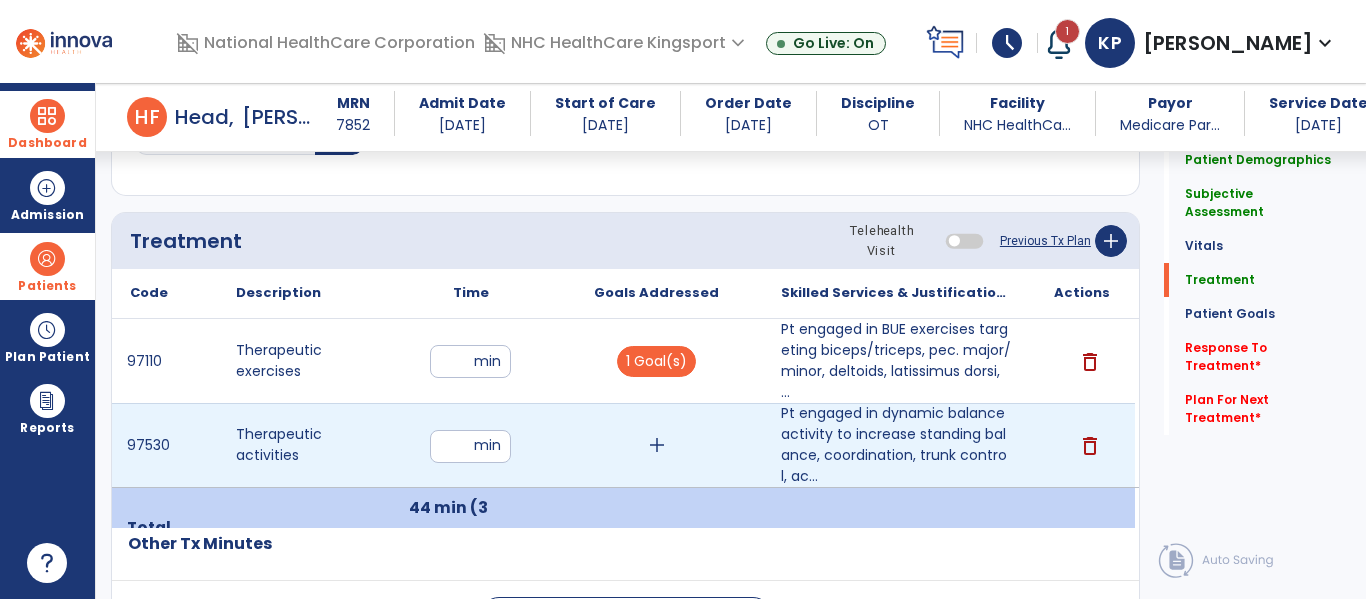 click on "**" at bounding box center (470, 446) 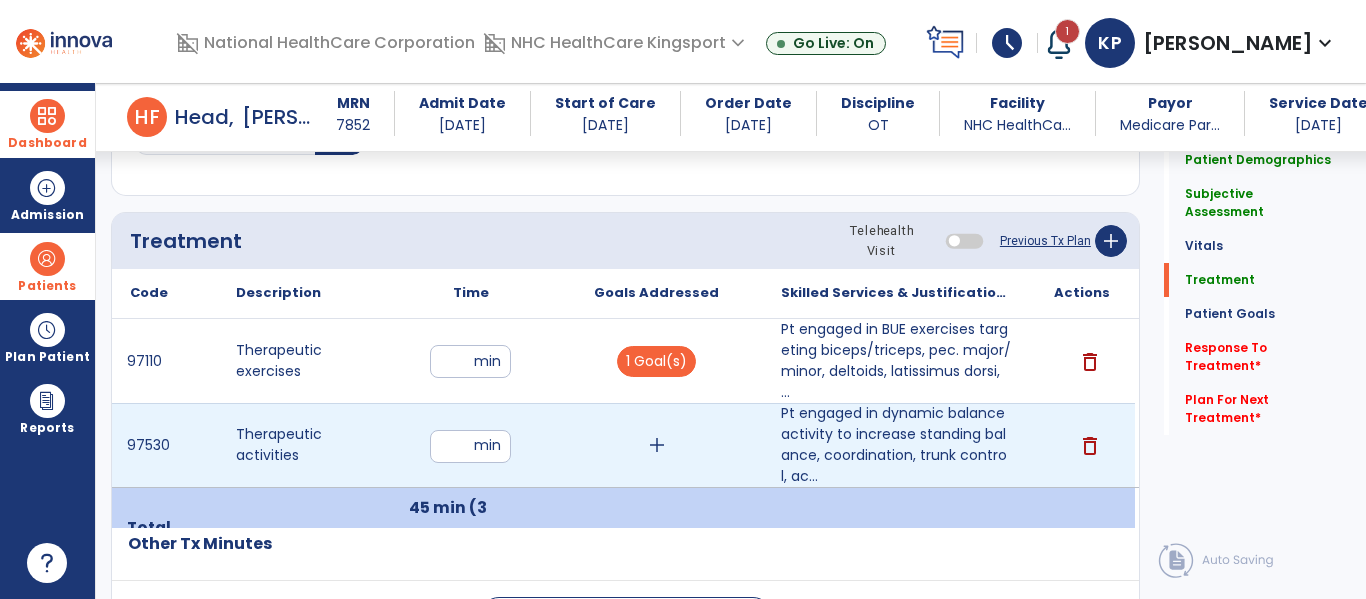 click on "add" at bounding box center (657, 445) 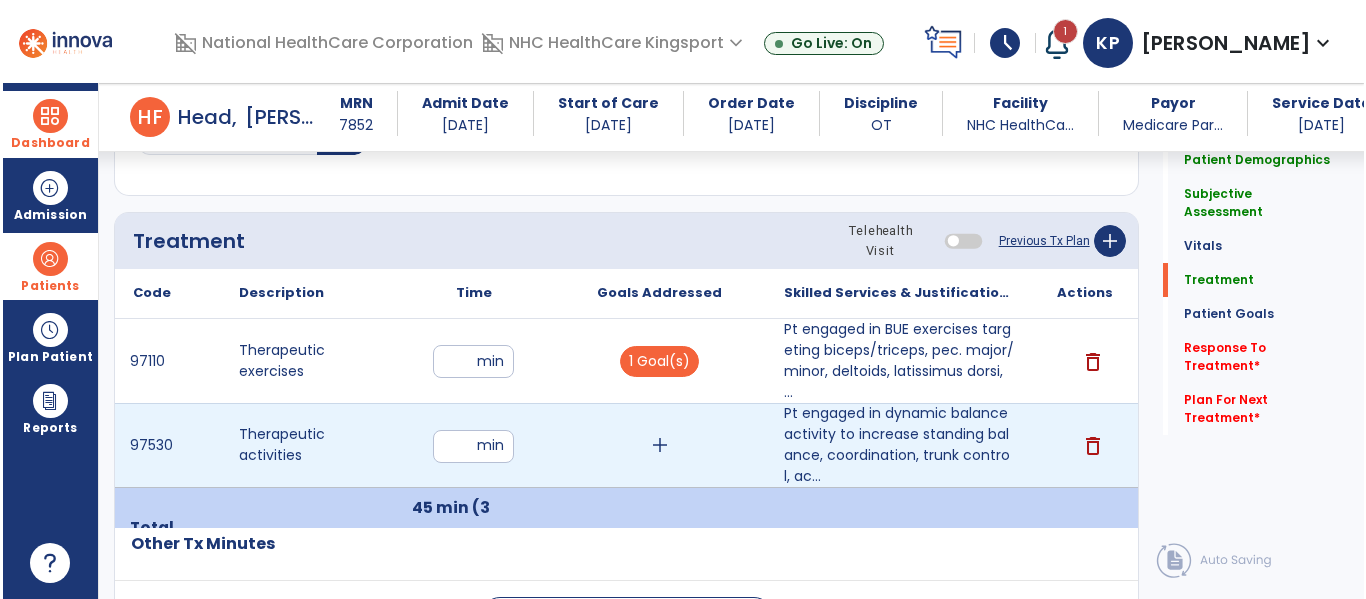 scroll, scrollTop: 1397, scrollLeft: 0, axis: vertical 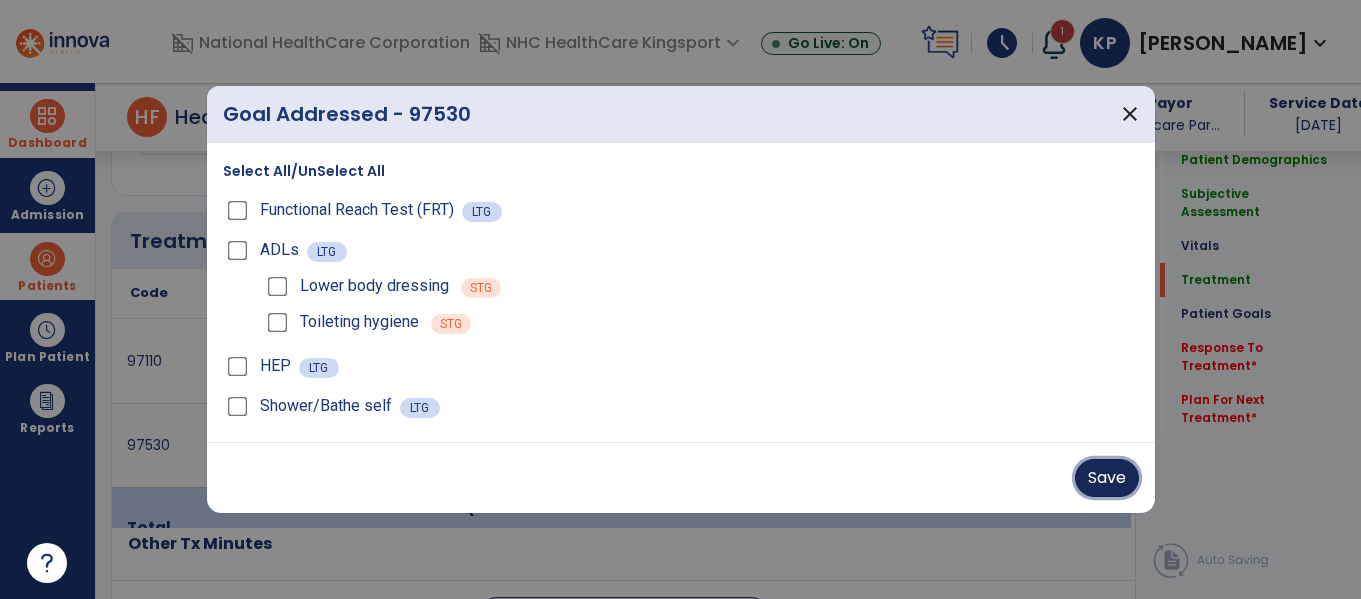 click on "Save" at bounding box center [1107, 478] 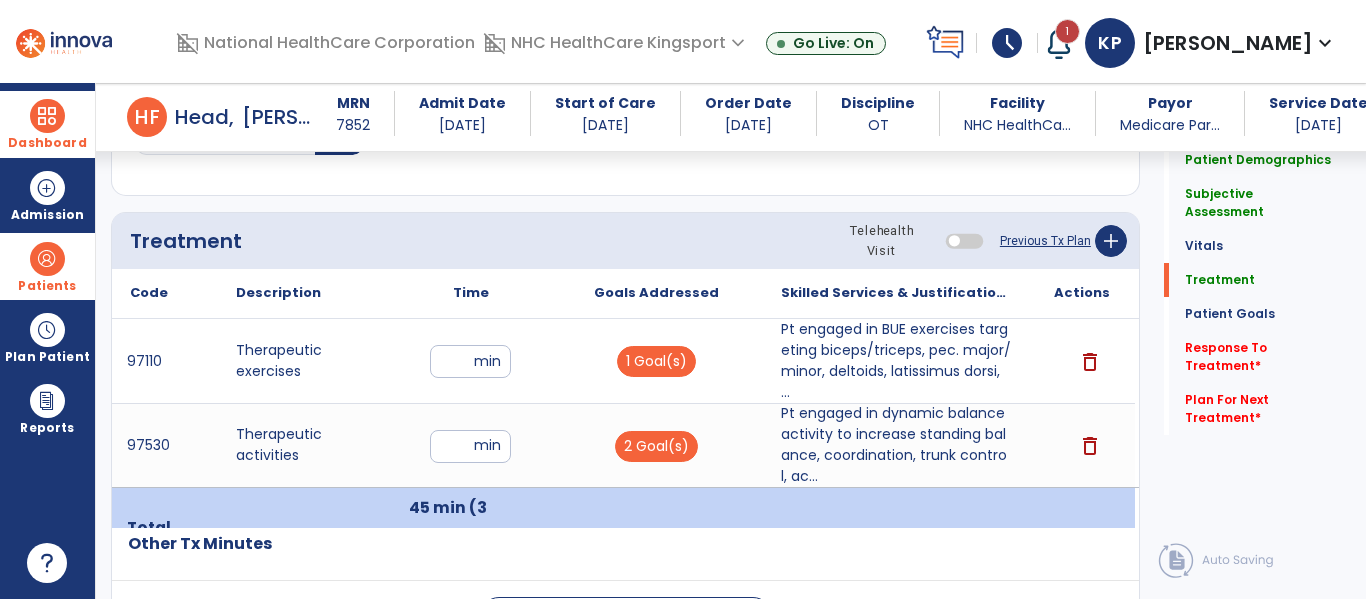 click on "Other Tx Minutes" 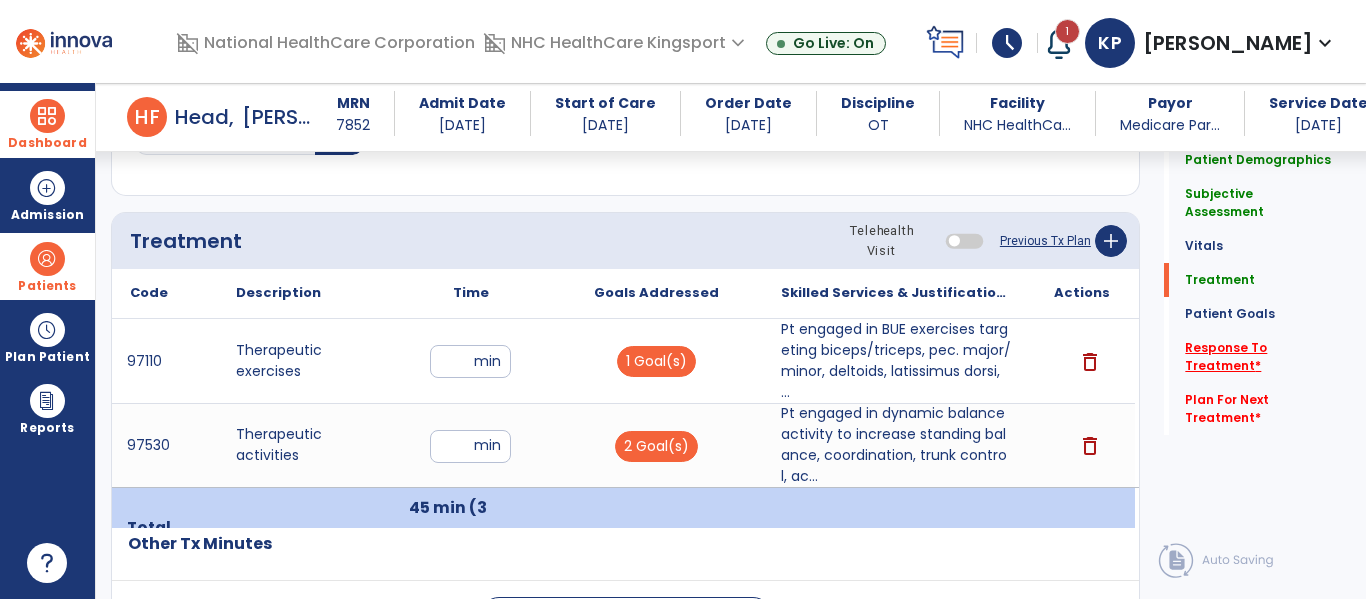 click on "Response To Treatment   *" 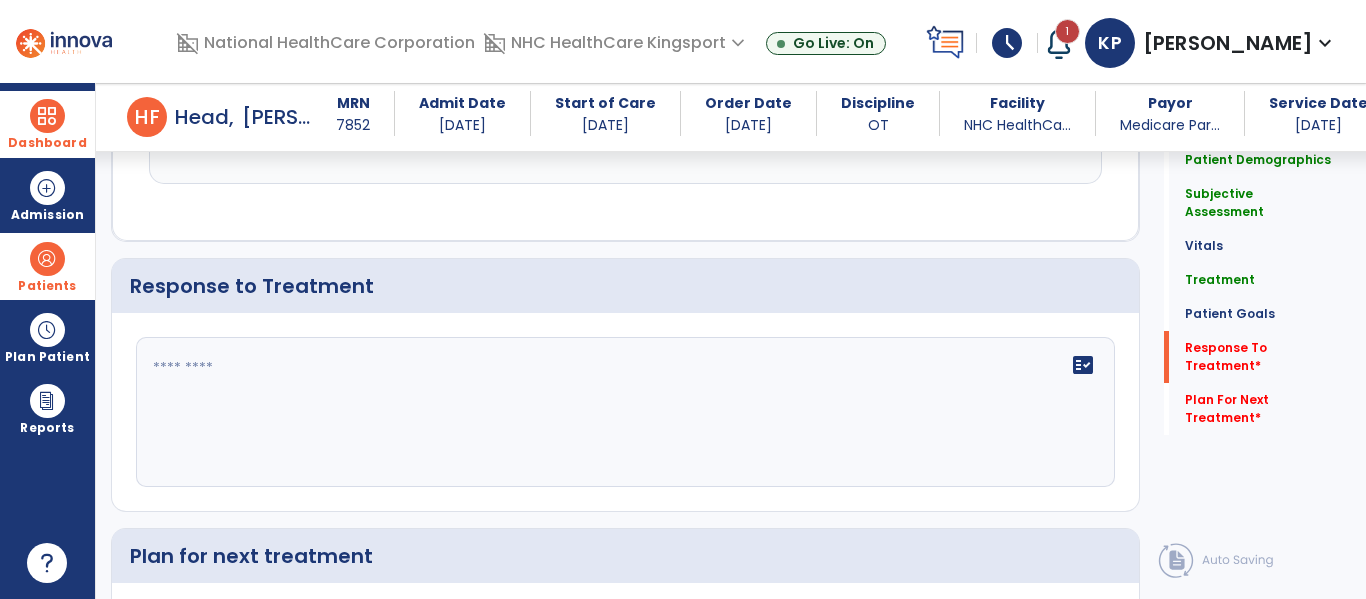 scroll, scrollTop: 3090, scrollLeft: 0, axis: vertical 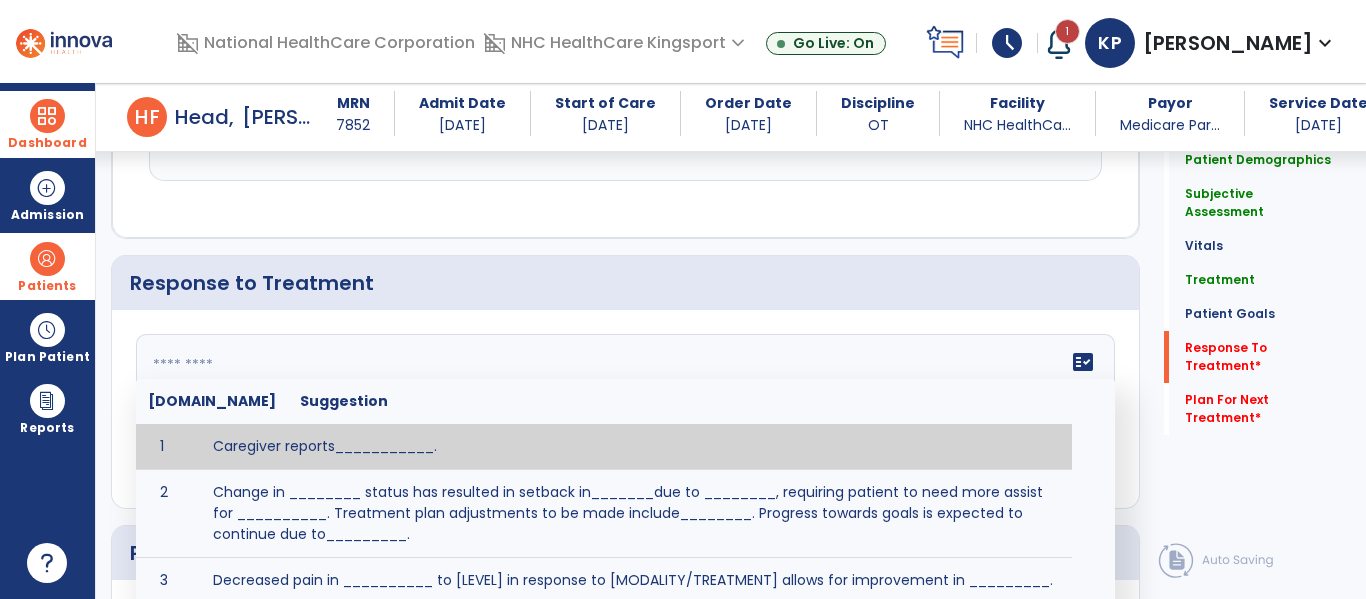 click on "fact_check  [DOMAIN_NAME] Suggestion 1 Caregiver reports___________. 2 Change in ________ status has resulted in setback in_______due to ________, requiring patient to need more assist for __________.   Treatment plan adjustments to be made include________.  Progress towards goals is expected to continue due to_________. 3 Decreased pain in __________ to [LEVEL] in response to [MODALITY/TREATMENT] allows for improvement in _________. 4 Functional gains in _______ have impacted the patient's ability to perform_________ with a reduction in assist levels to_________. 5 Functional progress this week has been significant due to__________. 6 Gains in ________ have improved the patient's ability to perform ______with decreased levels of assist to___________. 7 Improvement in ________allows patient to tolerate higher levels of challenges in_________. 8 Pain in [AREA] has decreased to [LEVEL] in response to [TREATMENT/MODALITY], allowing fore ease in completing__________. 9 10 11 12 13 14 15 16 17 18 19 20 21" 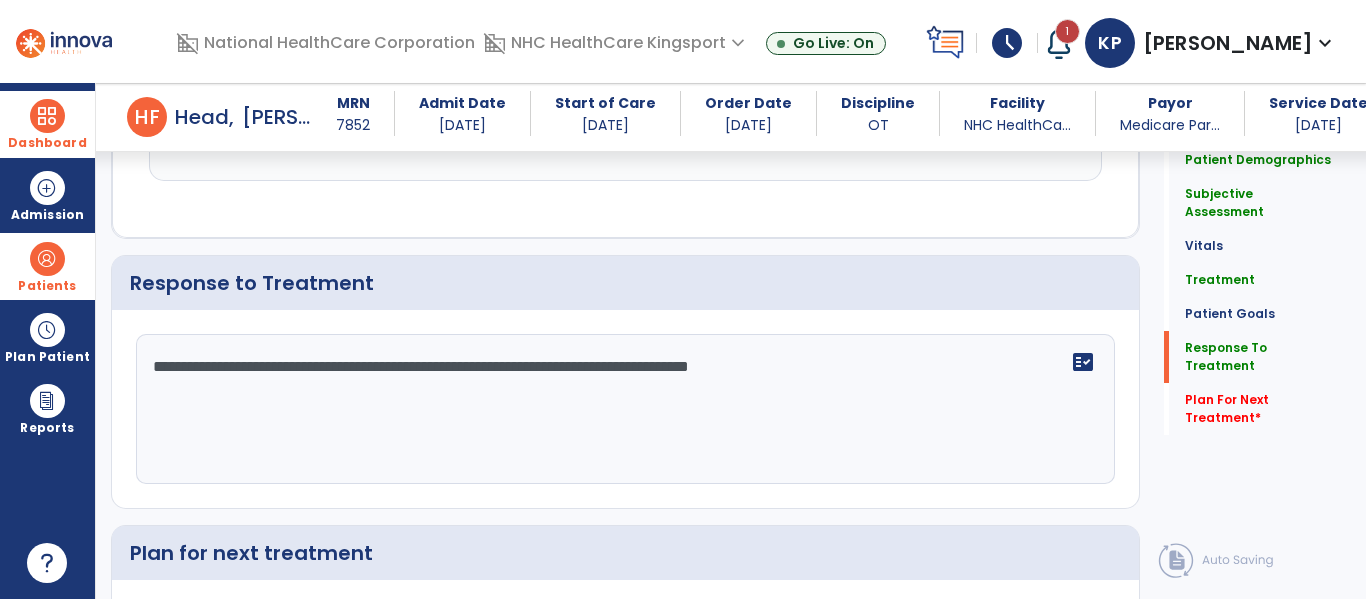 scroll, scrollTop: 3090, scrollLeft: 0, axis: vertical 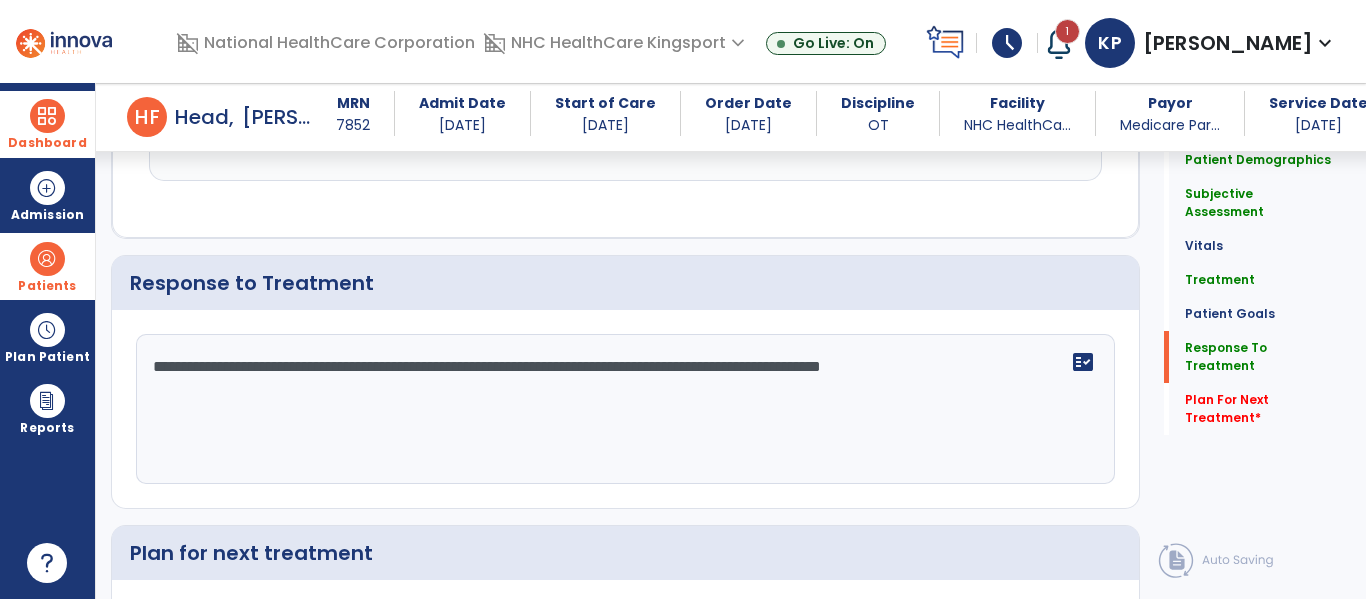 type on "**********" 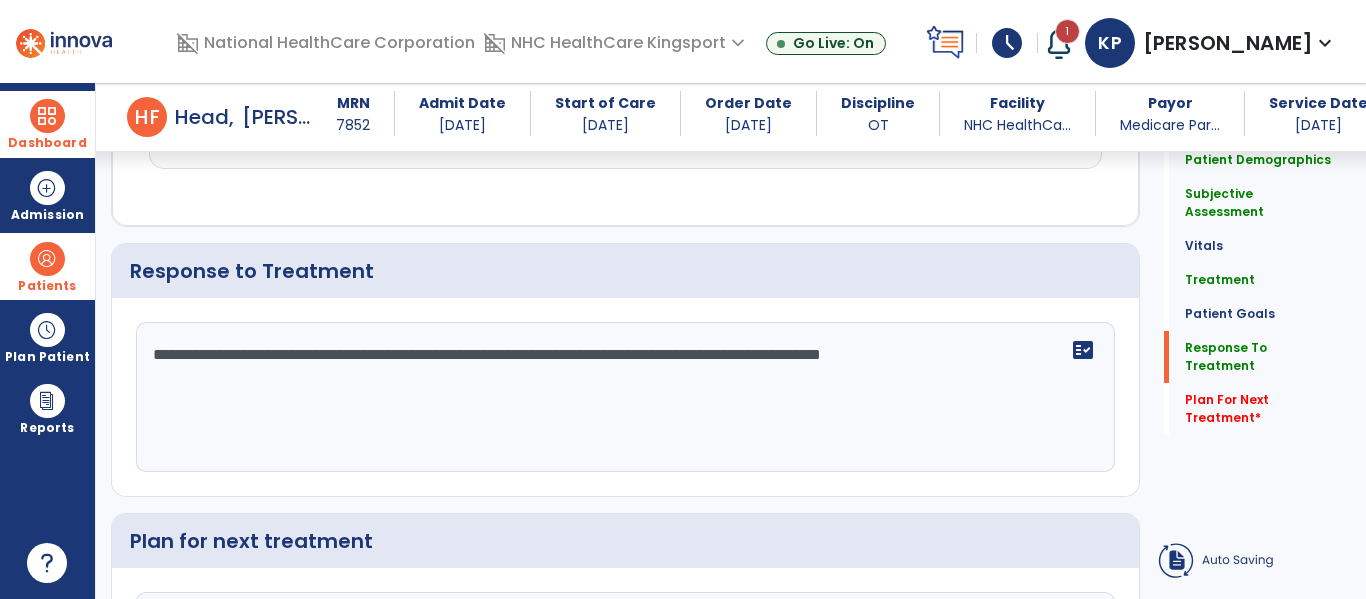 type on "*" 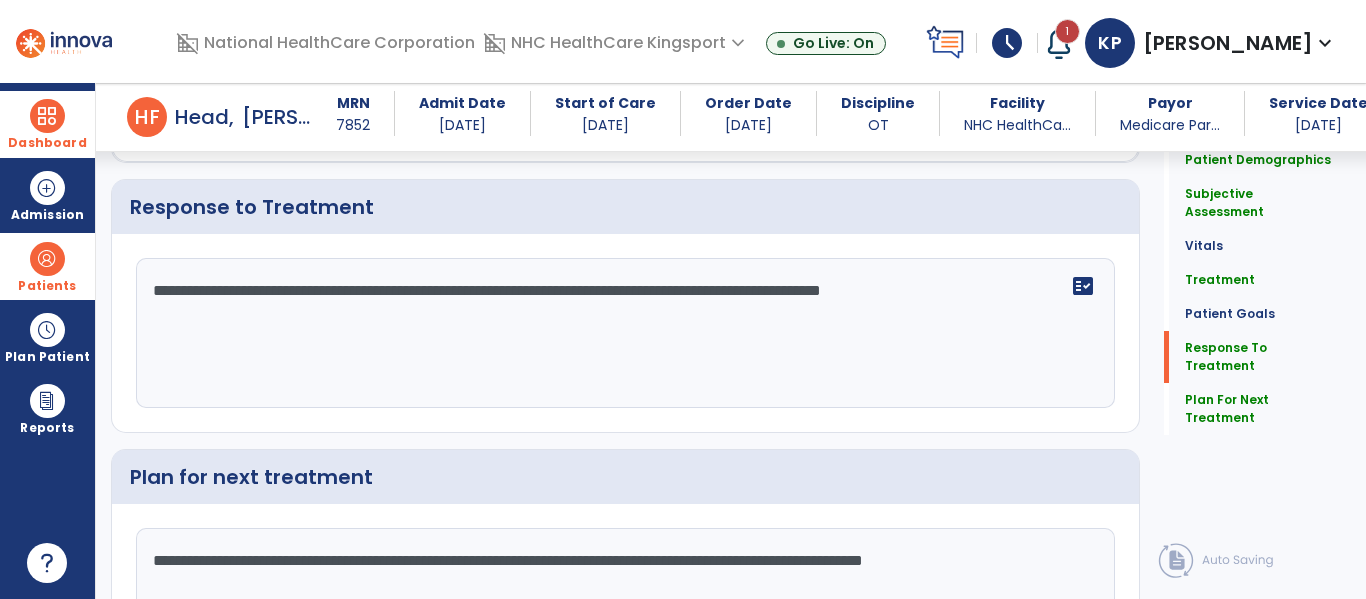 scroll, scrollTop: 3122, scrollLeft: 0, axis: vertical 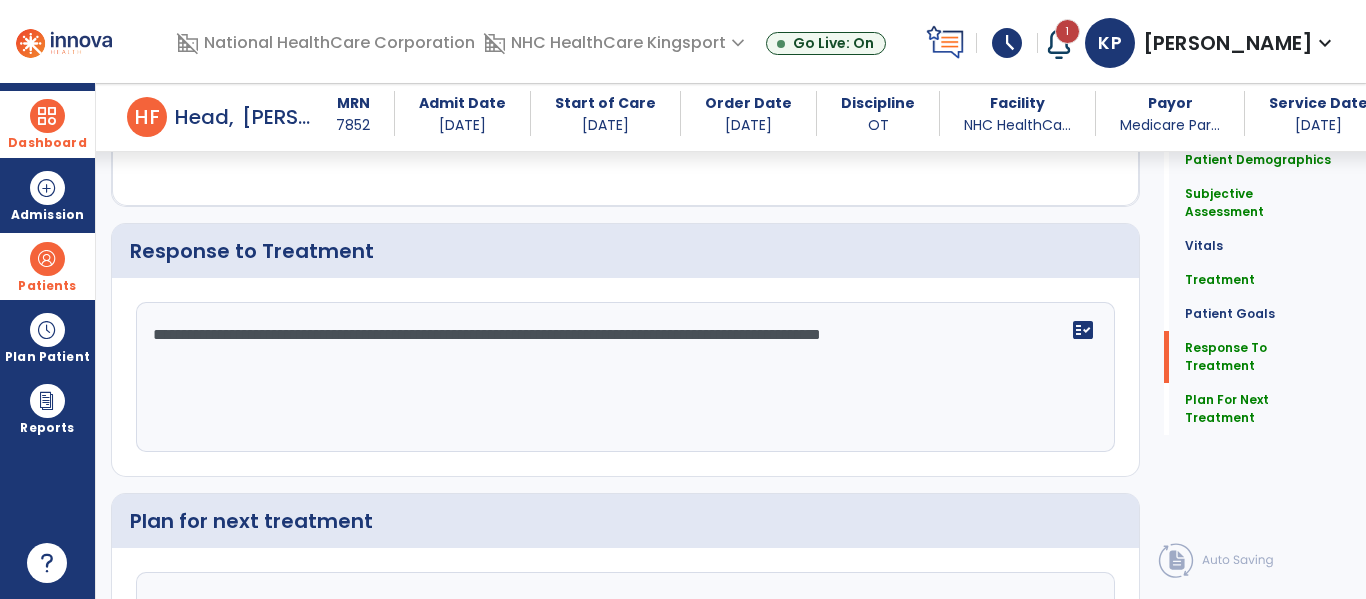 type on "**********" 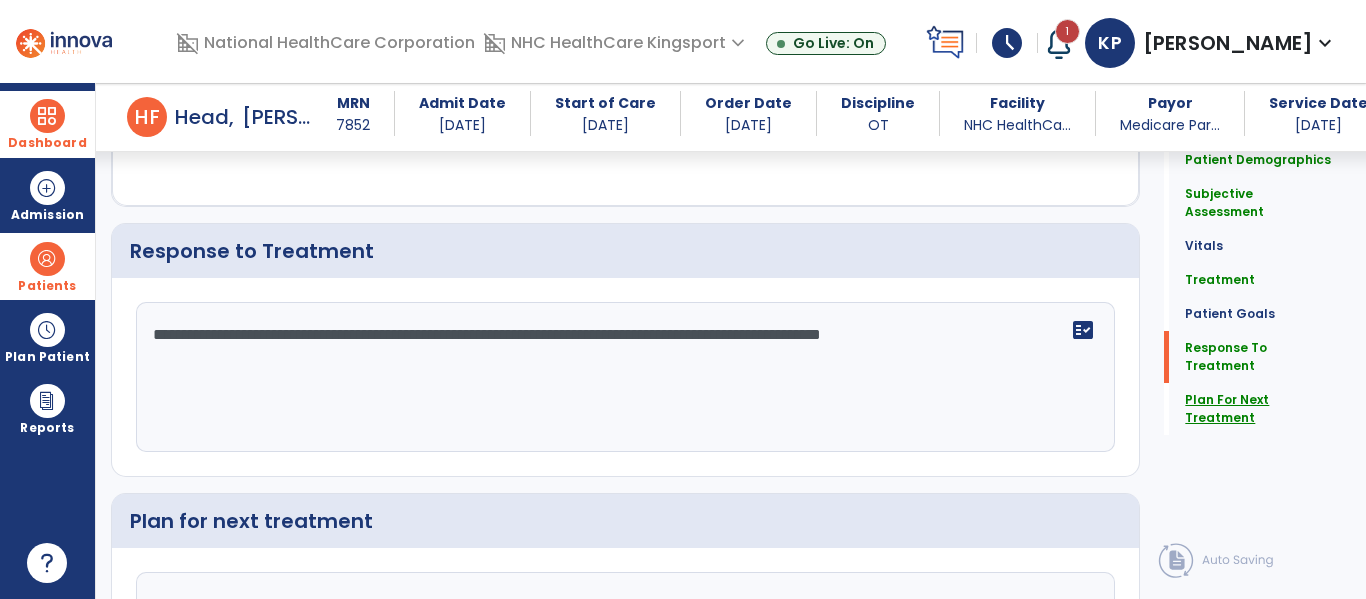 drag, startPoint x: 1290, startPoint y: 352, endPoint x: 1289, endPoint y: 362, distance: 10.049875 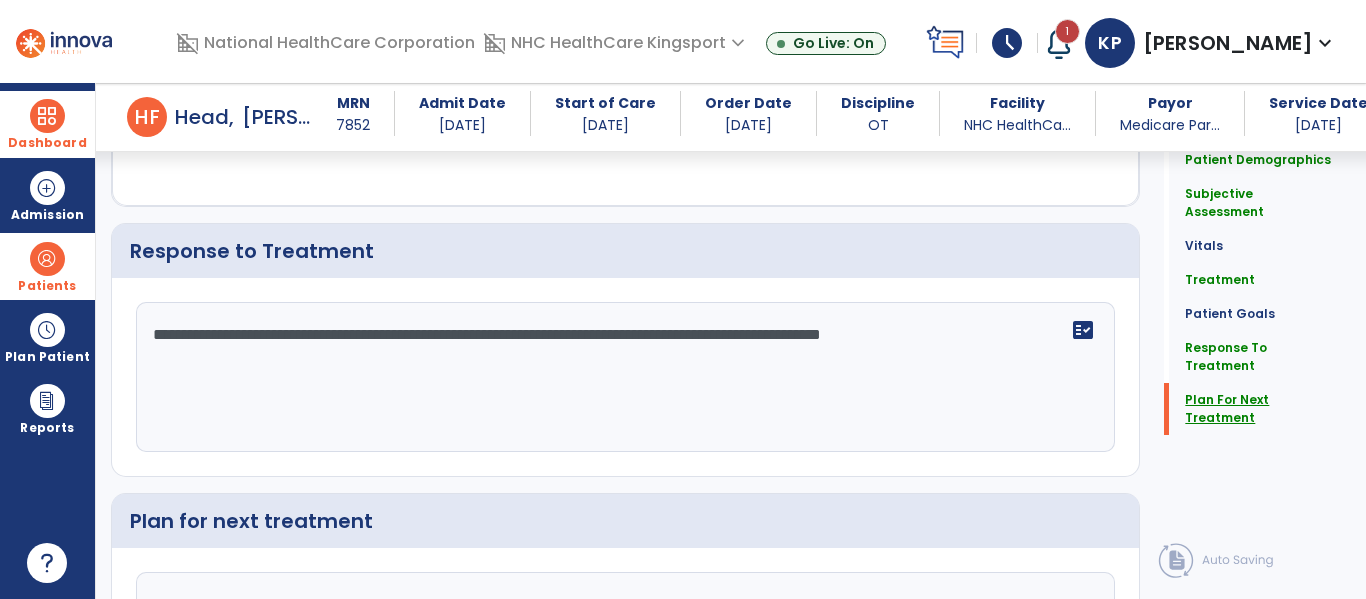 scroll, scrollTop: 3295, scrollLeft: 0, axis: vertical 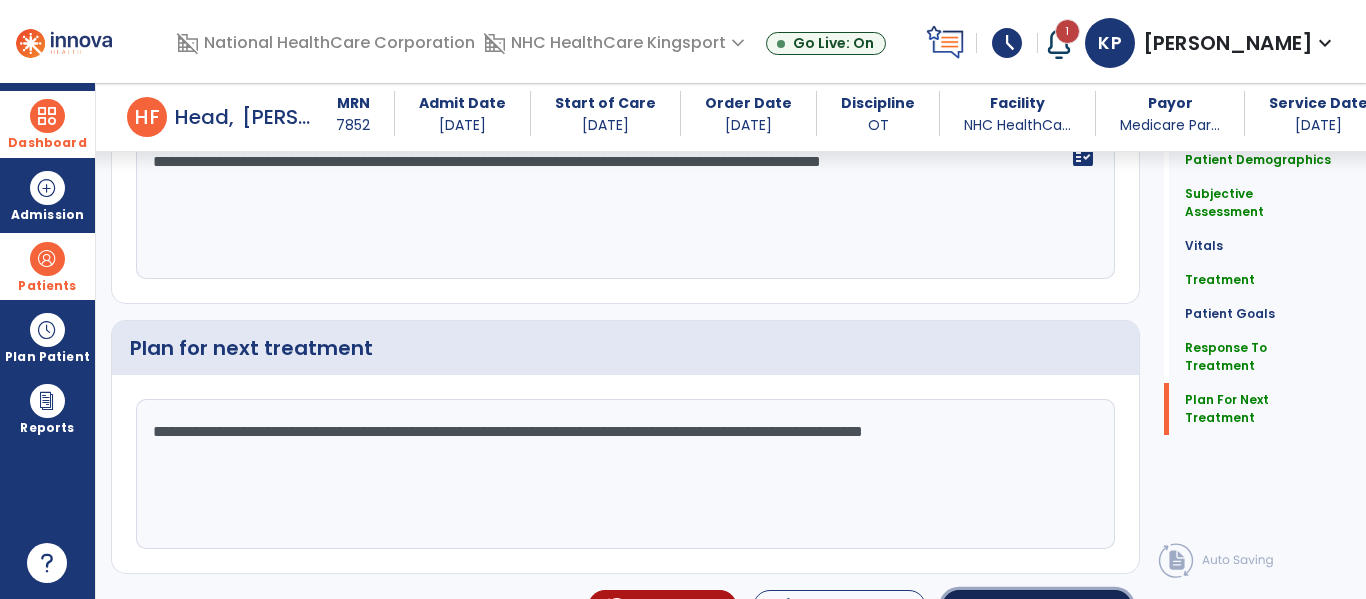 click on "chevron_right" 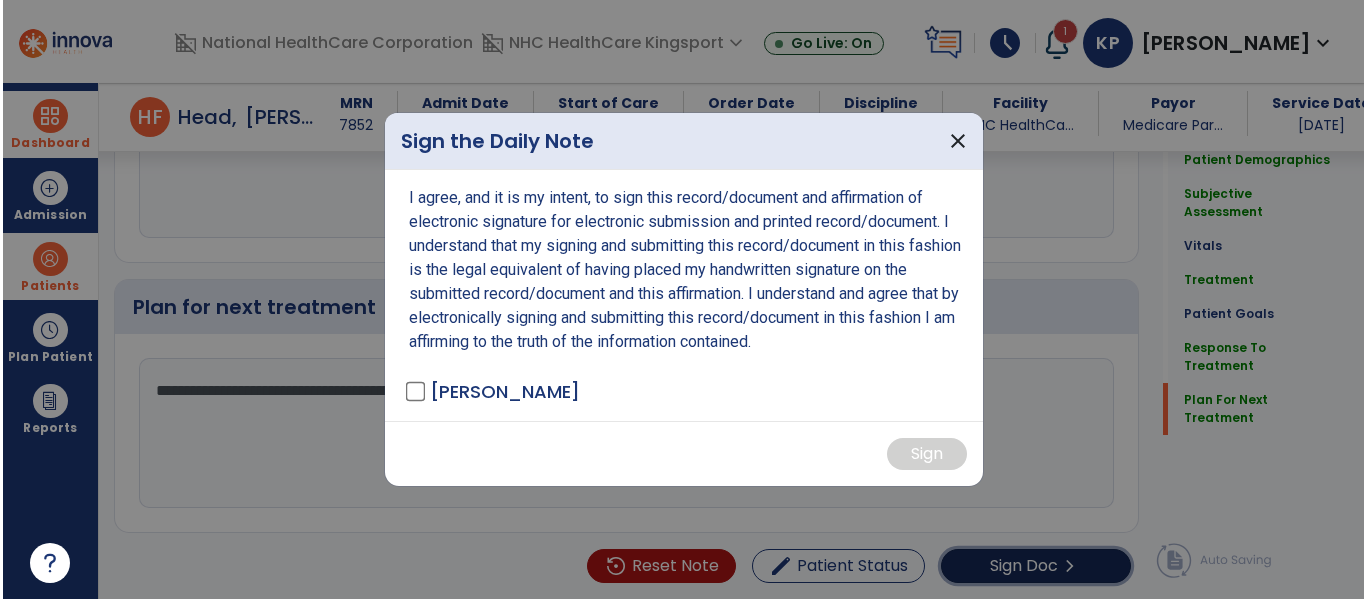 scroll, scrollTop: 3337, scrollLeft: 0, axis: vertical 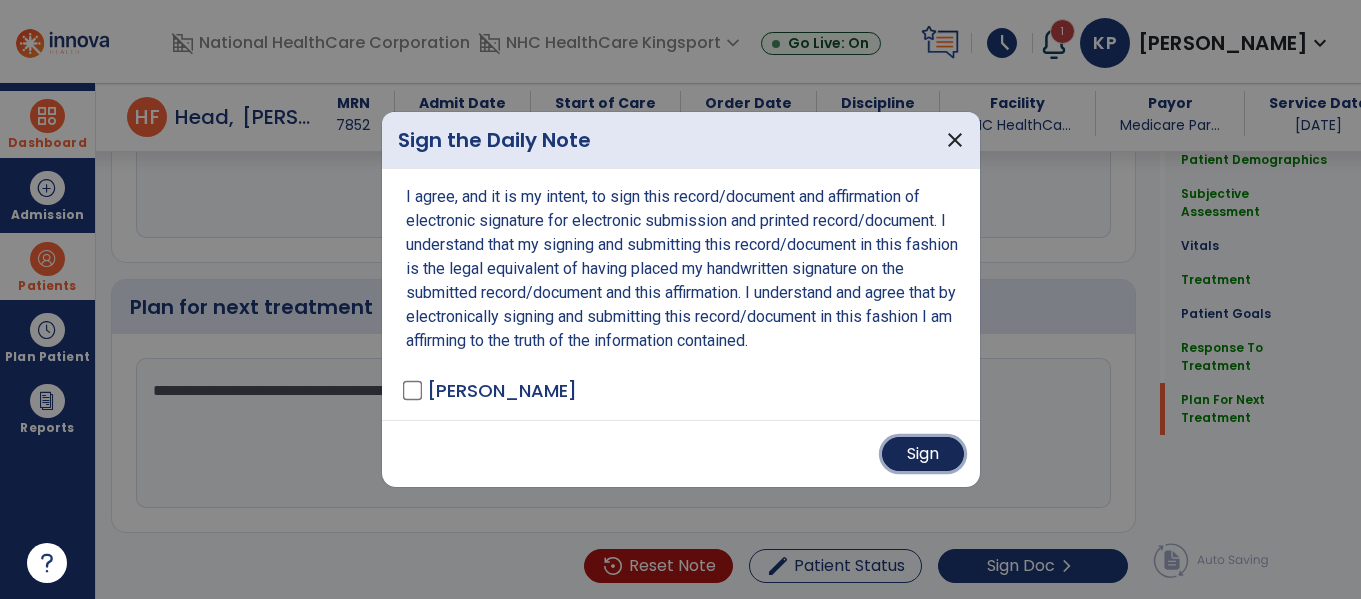 click on "Sign" at bounding box center (923, 454) 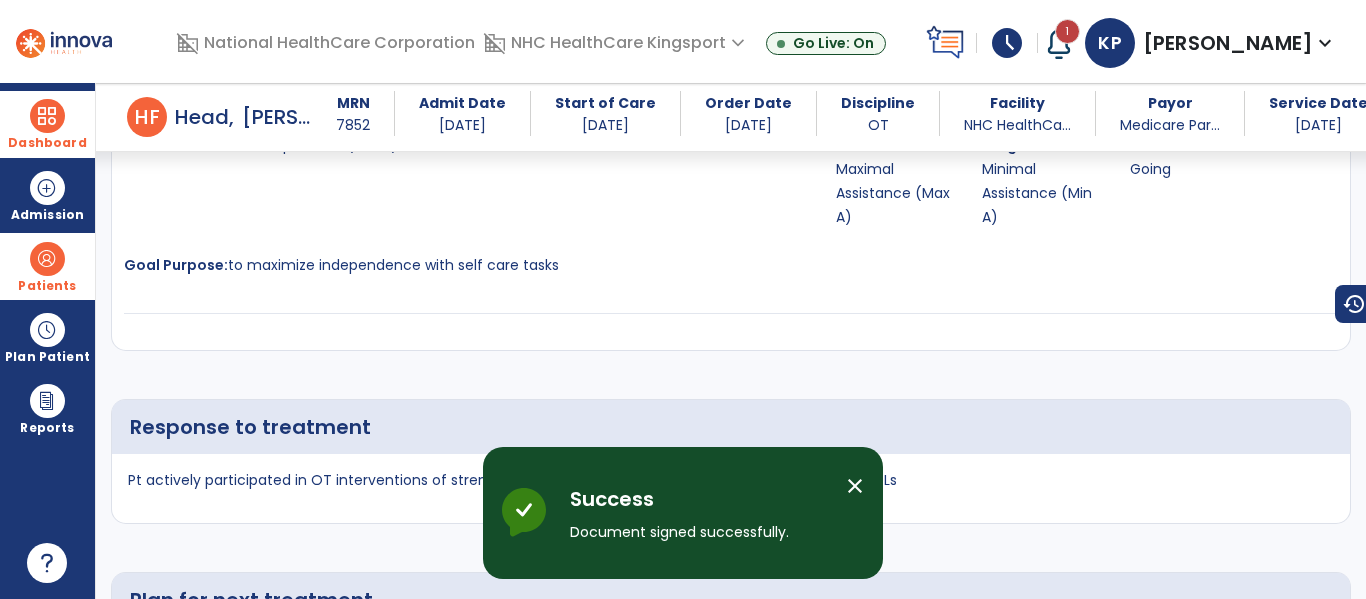 scroll, scrollTop: 5161, scrollLeft: 0, axis: vertical 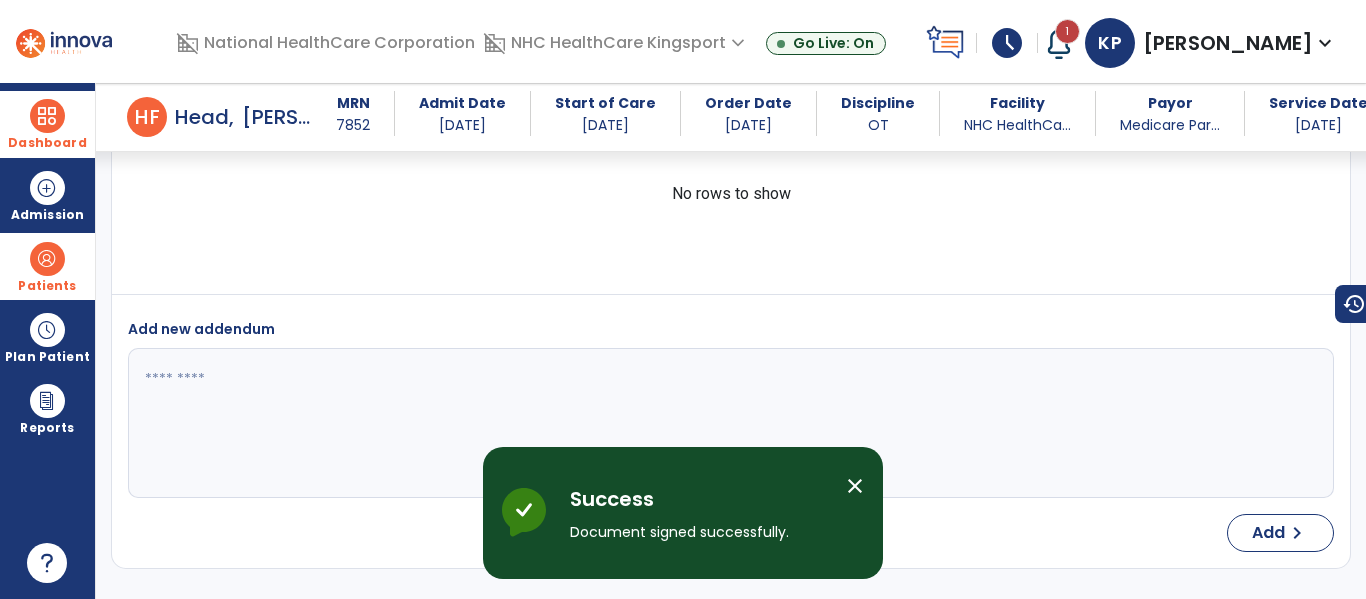 click at bounding box center [47, 116] 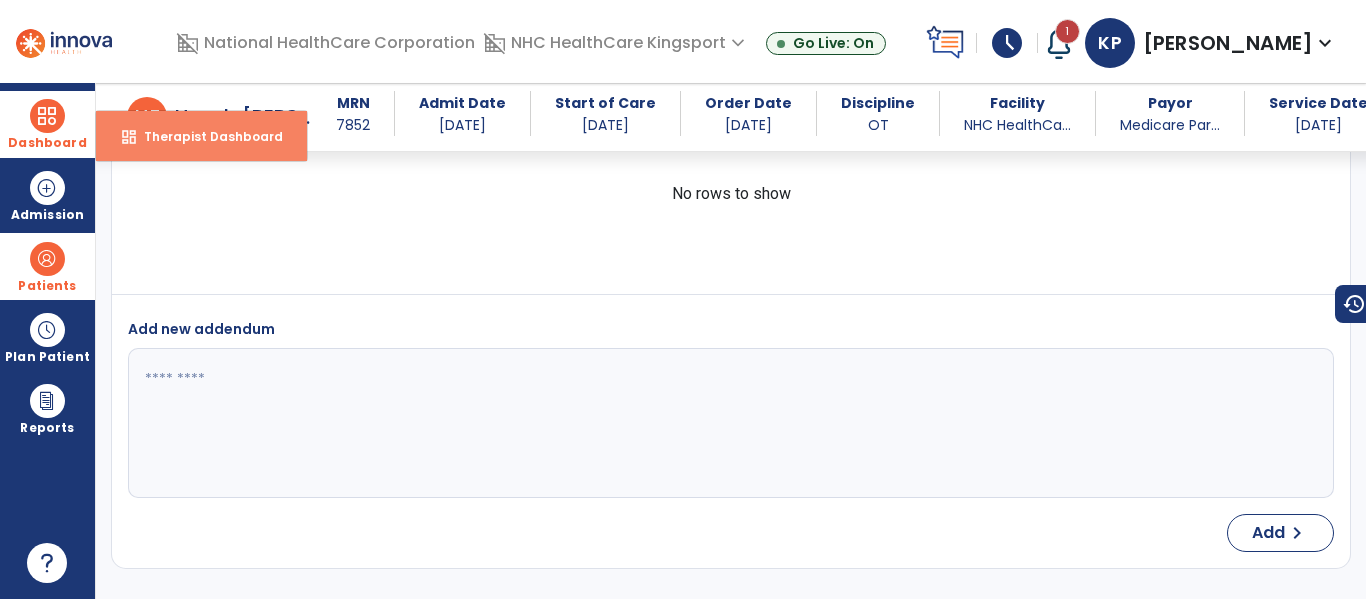click on "Therapist Dashboard" at bounding box center [205, 136] 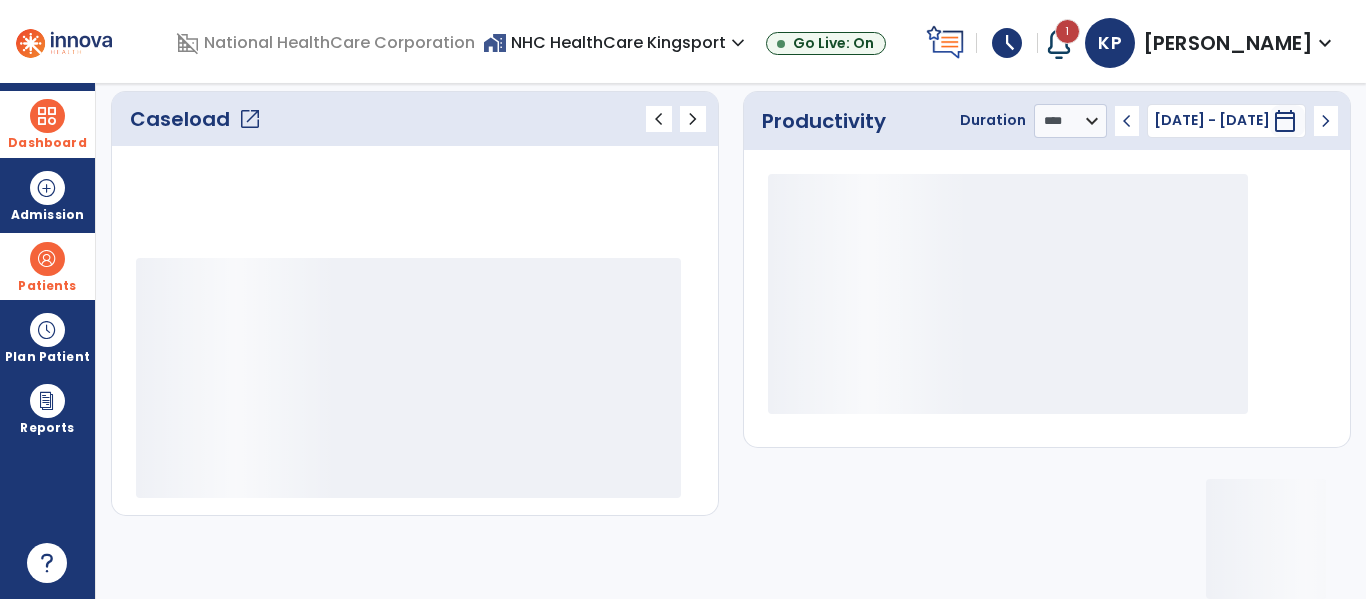scroll, scrollTop: 275, scrollLeft: 0, axis: vertical 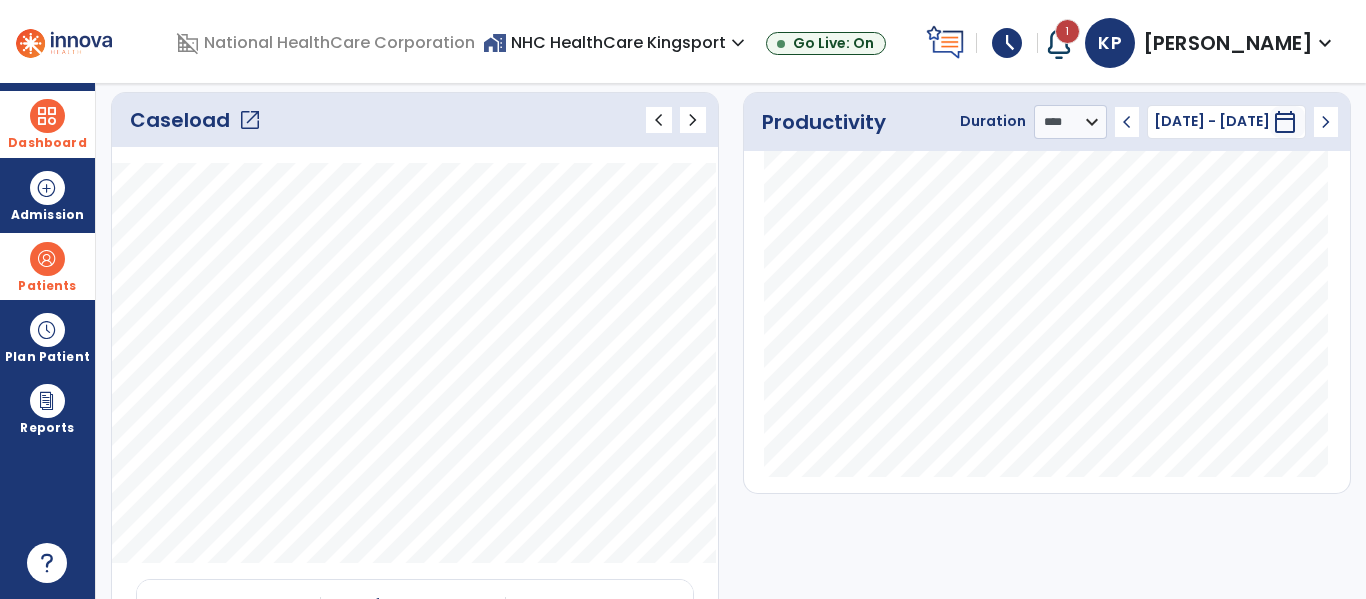 click on "open_in_new" 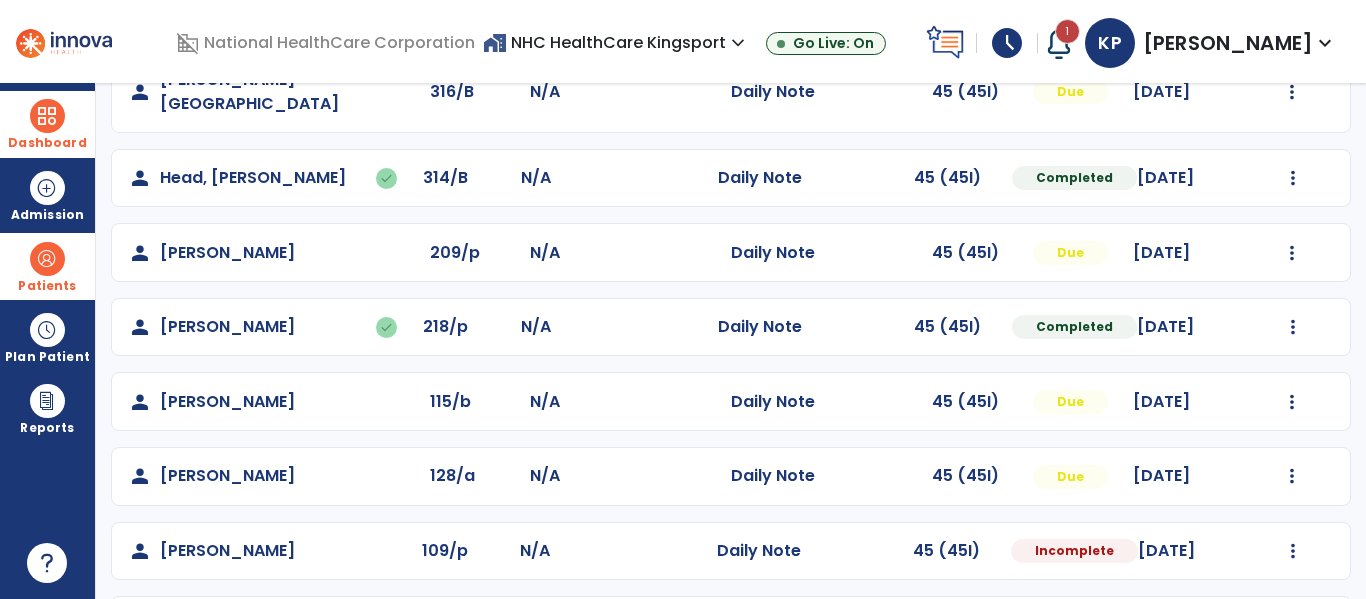 scroll, scrollTop: 316, scrollLeft: 0, axis: vertical 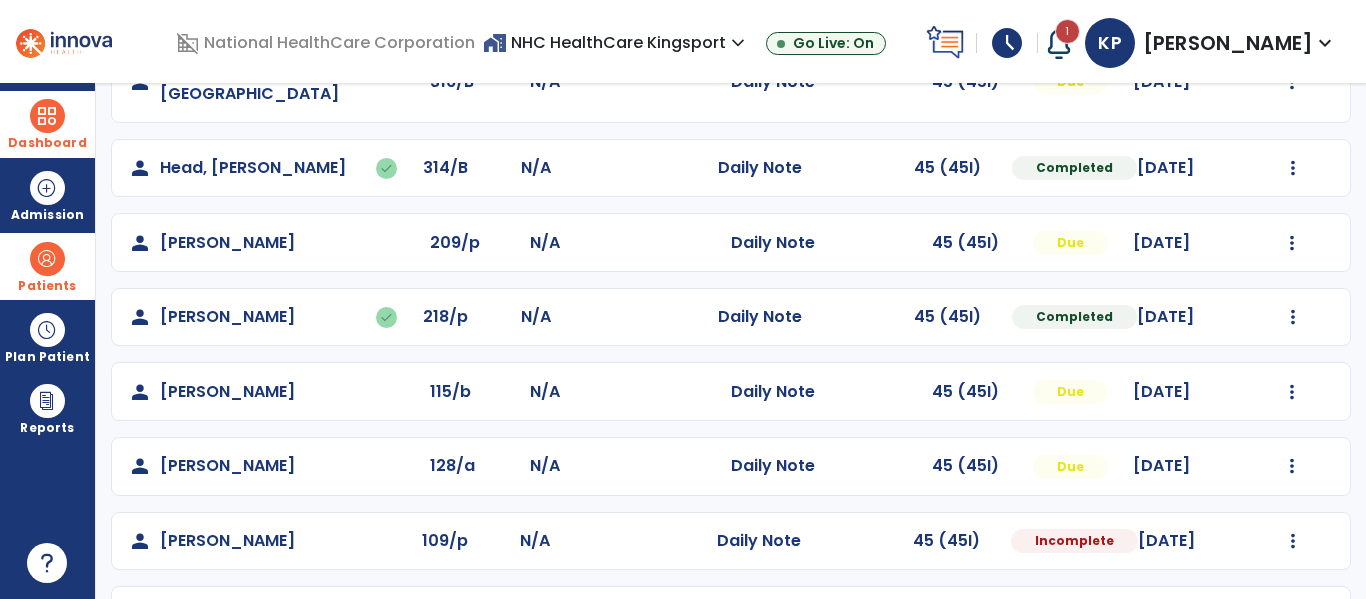 click on "Mark Visit As Complete   Reset Note   Open Document   G + C Mins" 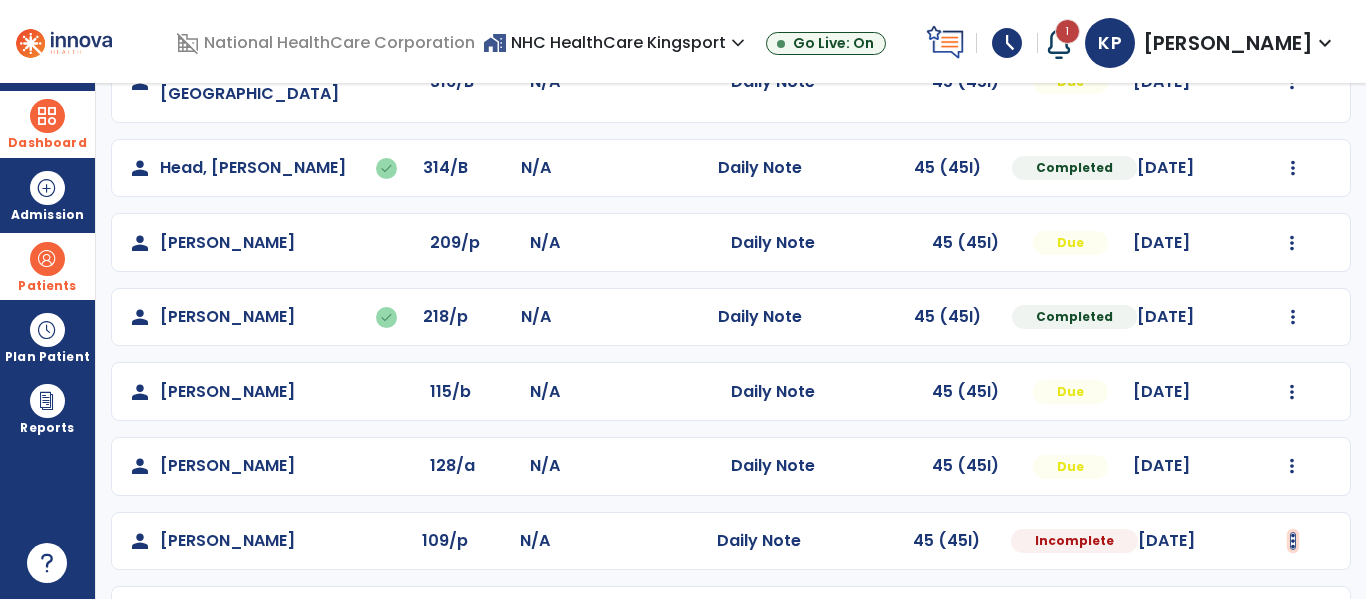 click at bounding box center [1292, -16] 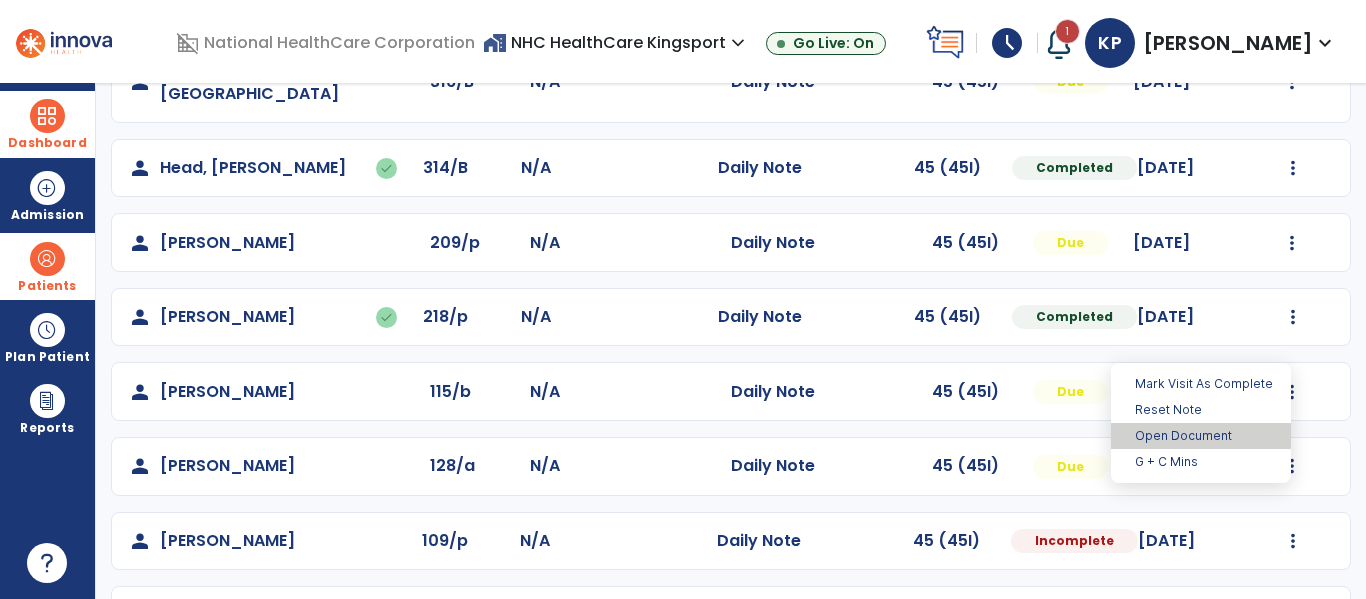 click on "Open Document" at bounding box center (1201, 436) 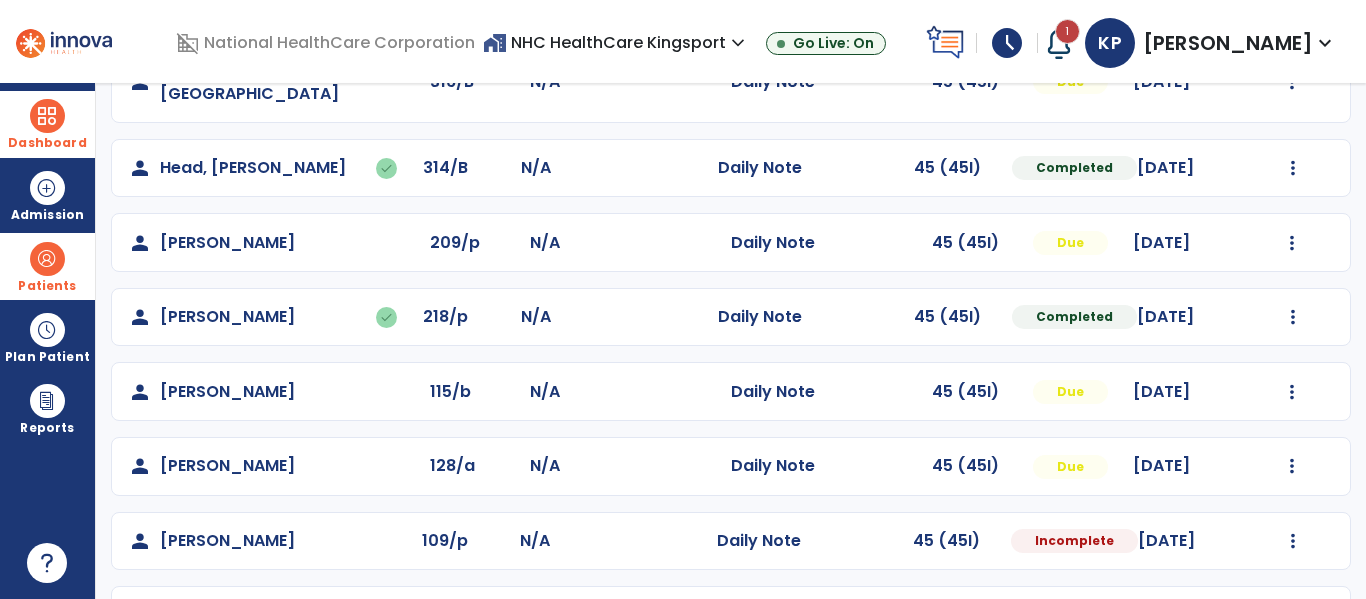 select on "*" 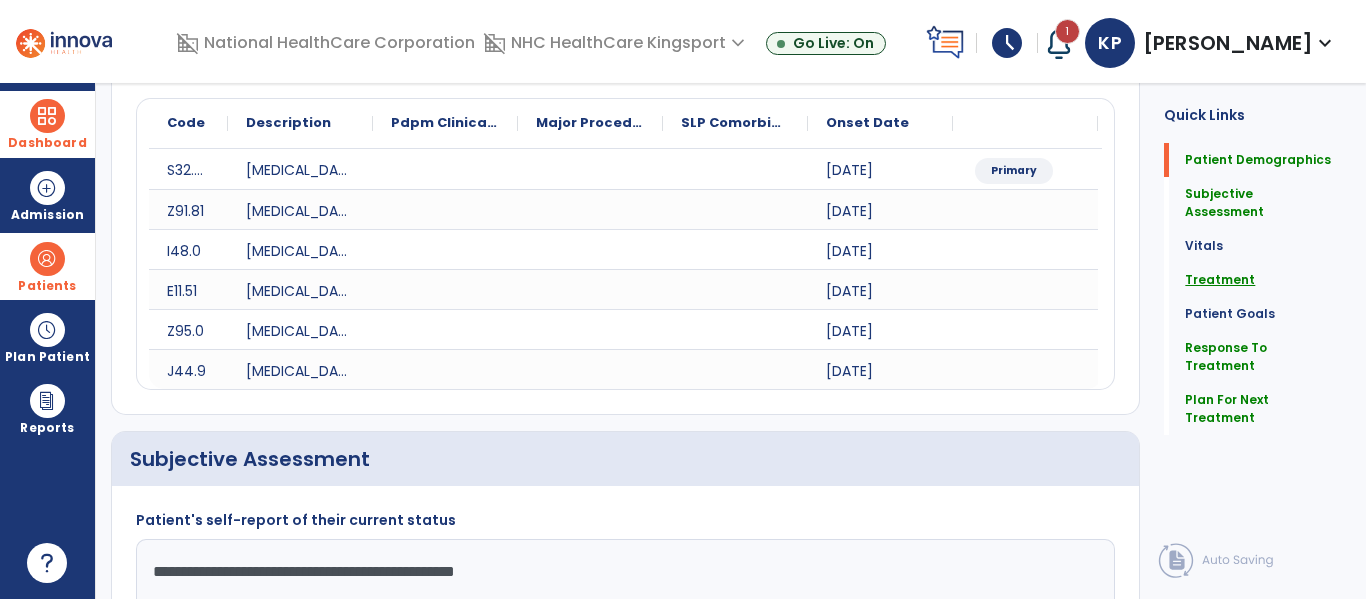 click on "Treatment" 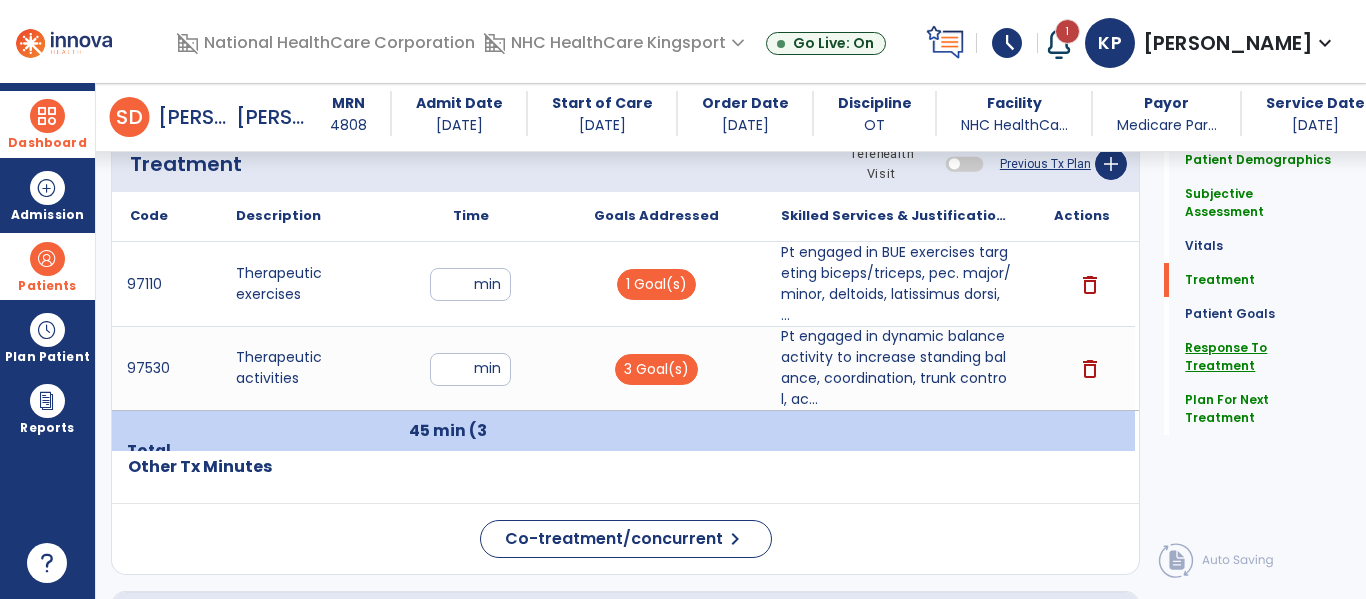 scroll, scrollTop: 1348, scrollLeft: 0, axis: vertical 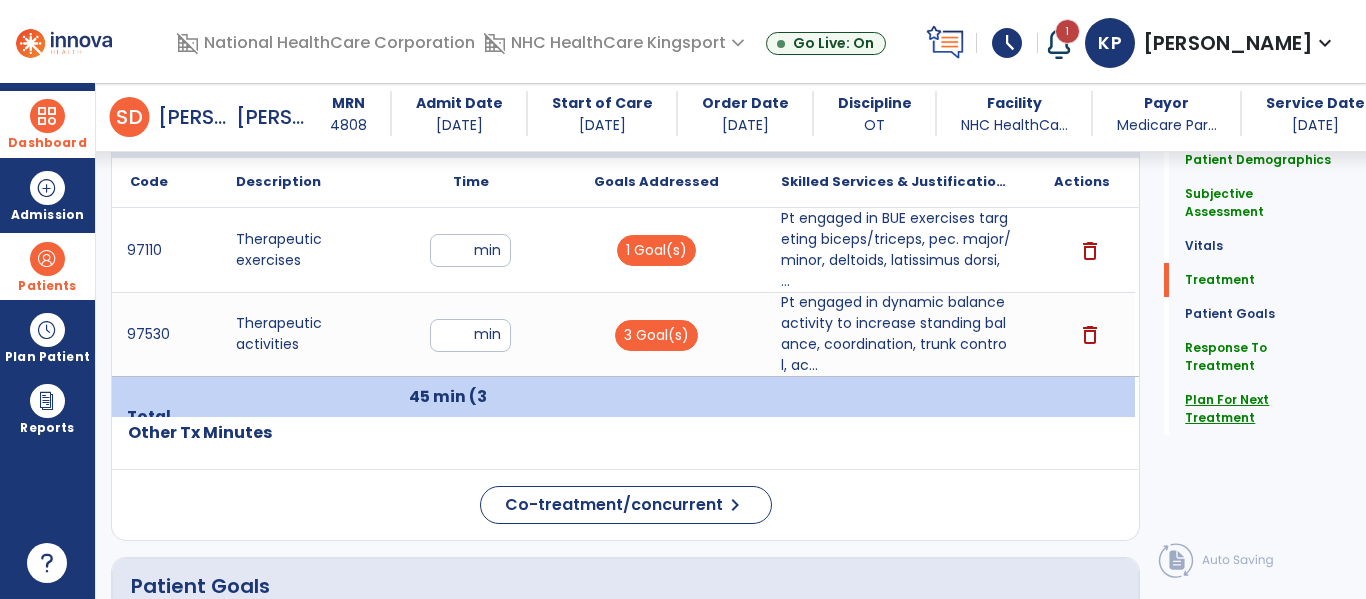 click on "Plan For Next Treatment" 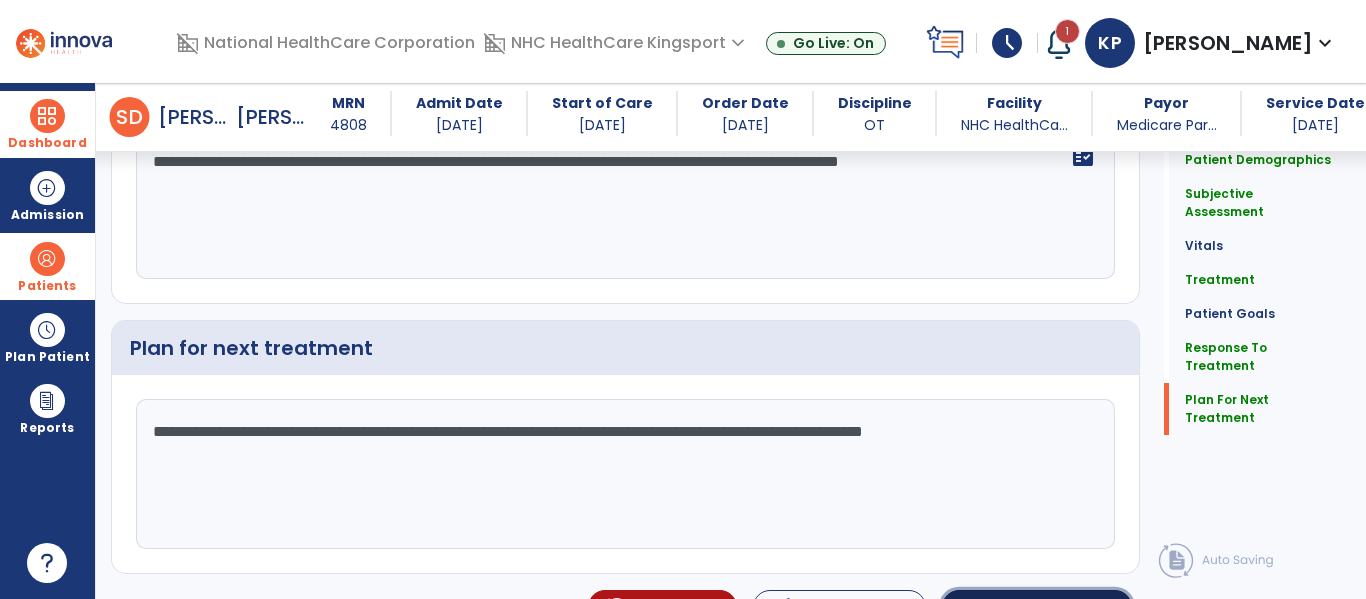 click on "Sign Doc" 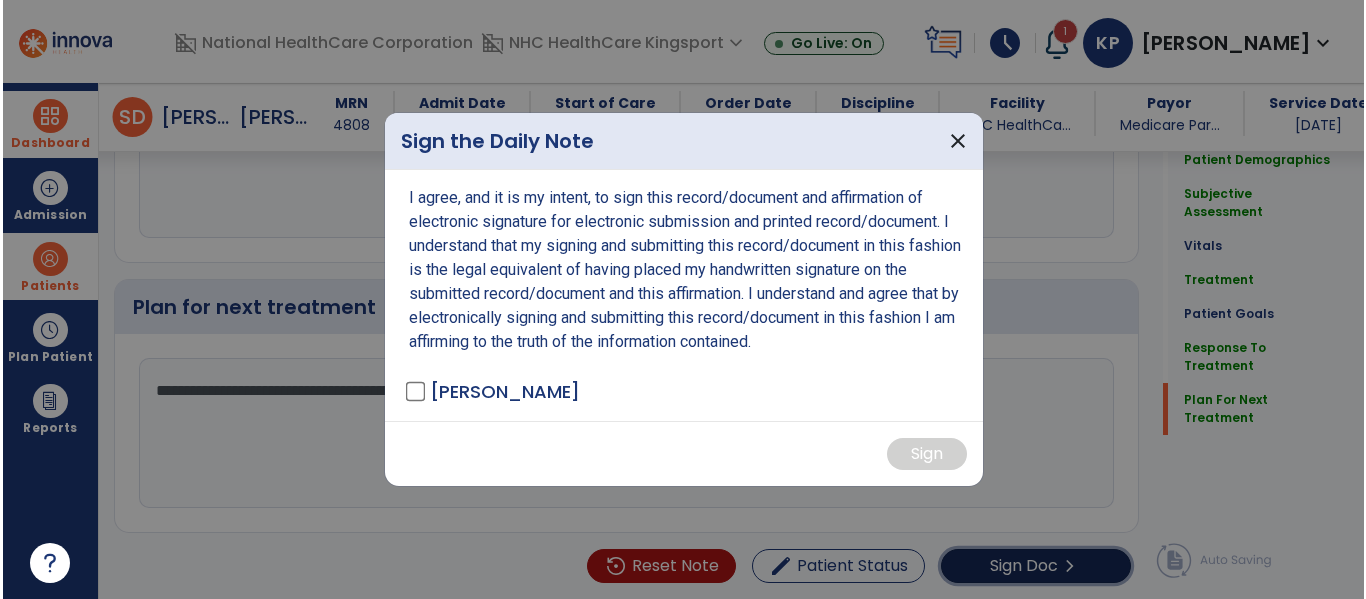 scroll, scrollTop: 2753, scrollLeft: 0, axis: vertical 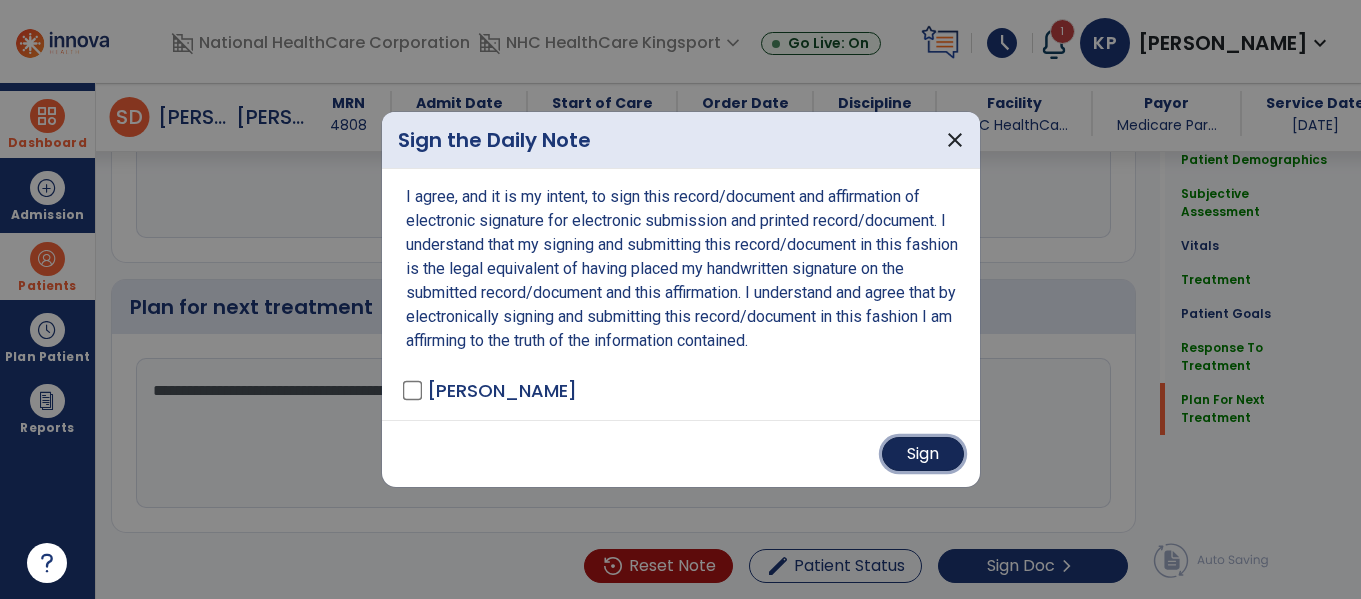 click on "Sign" at bounding box center (923, 454) 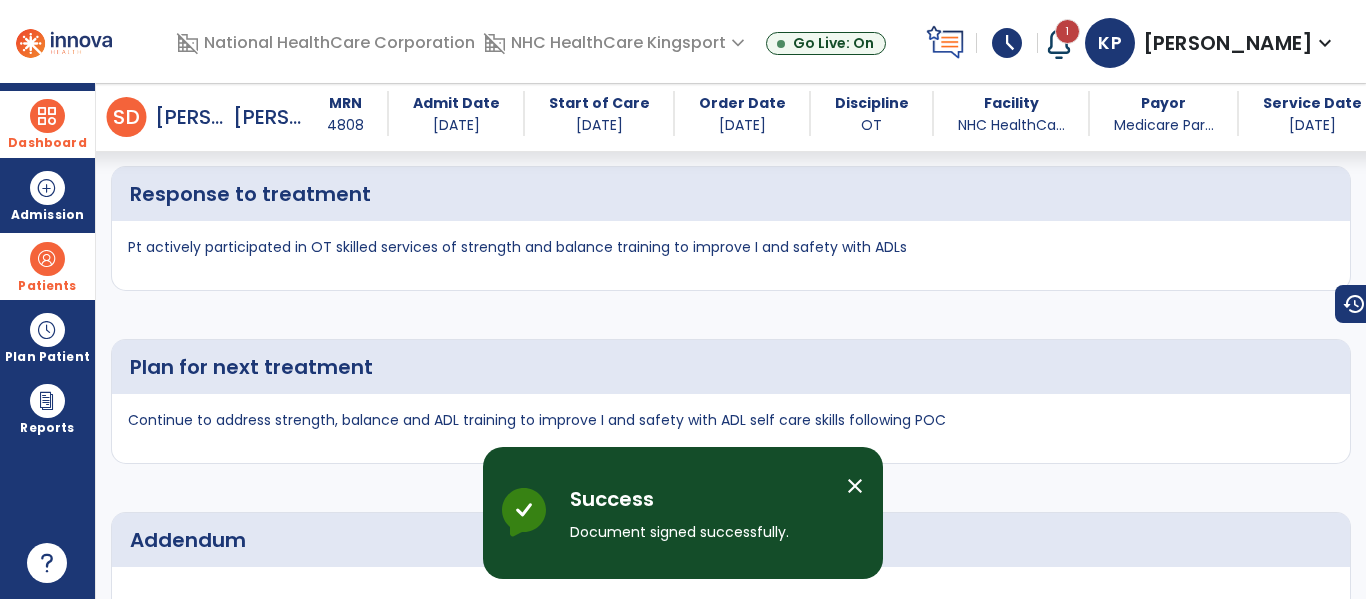 click on "Dashboard" at bounding box center (47, 124) 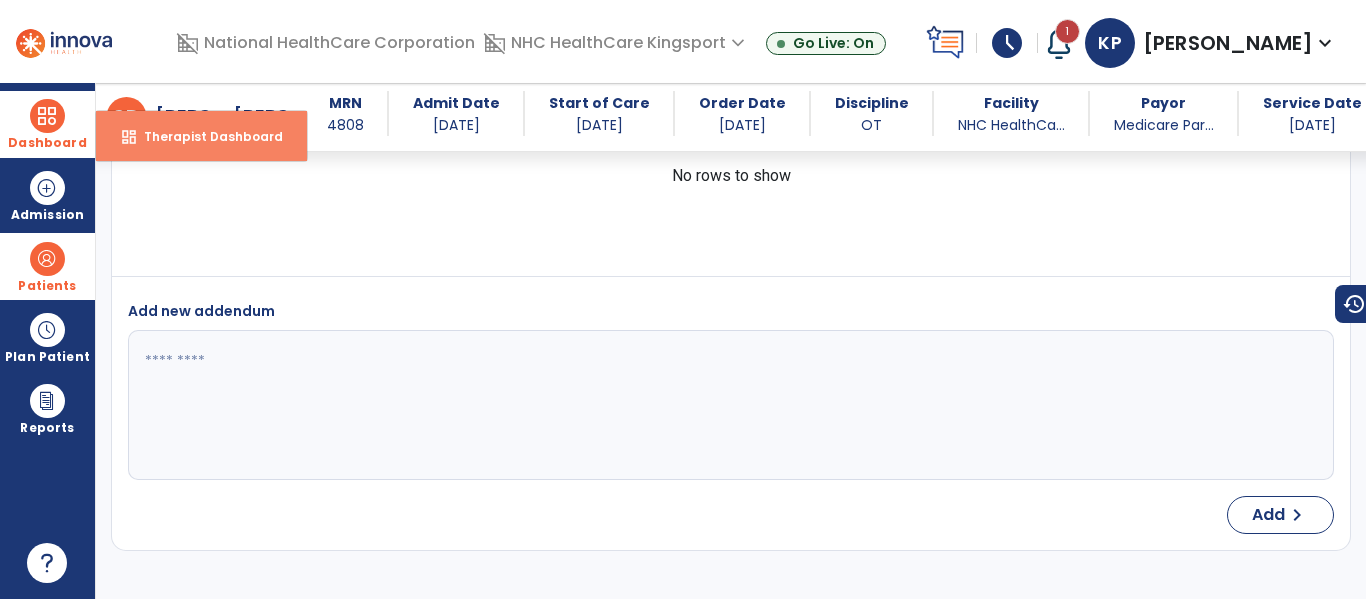 click on "Therapist Dashboard" at bounding box center [205, 136] 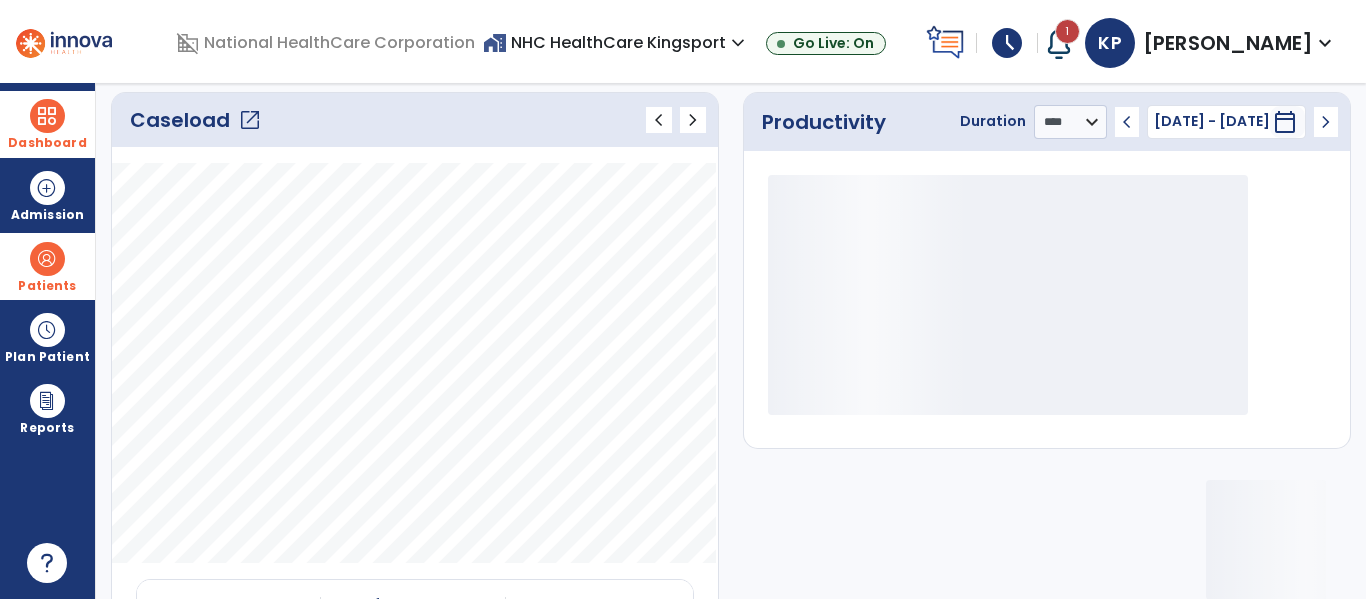 click on "open_in_new" 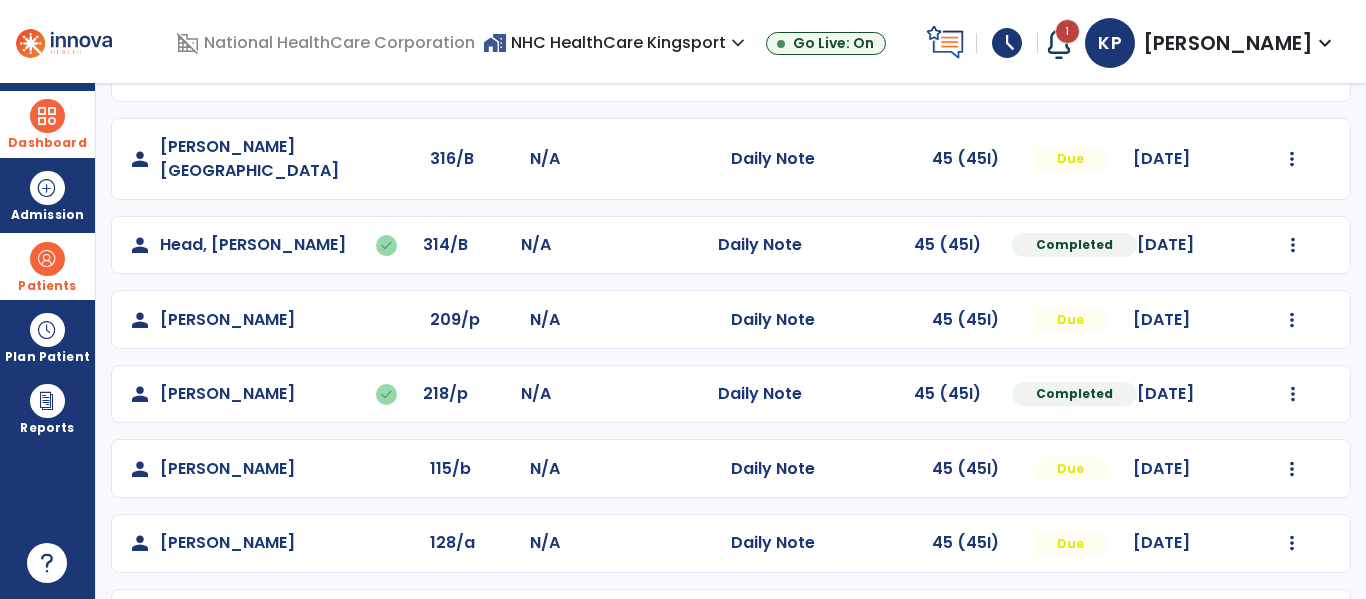 scroll, scrollTop: 339, scrollLeft: 0, axis: vertical 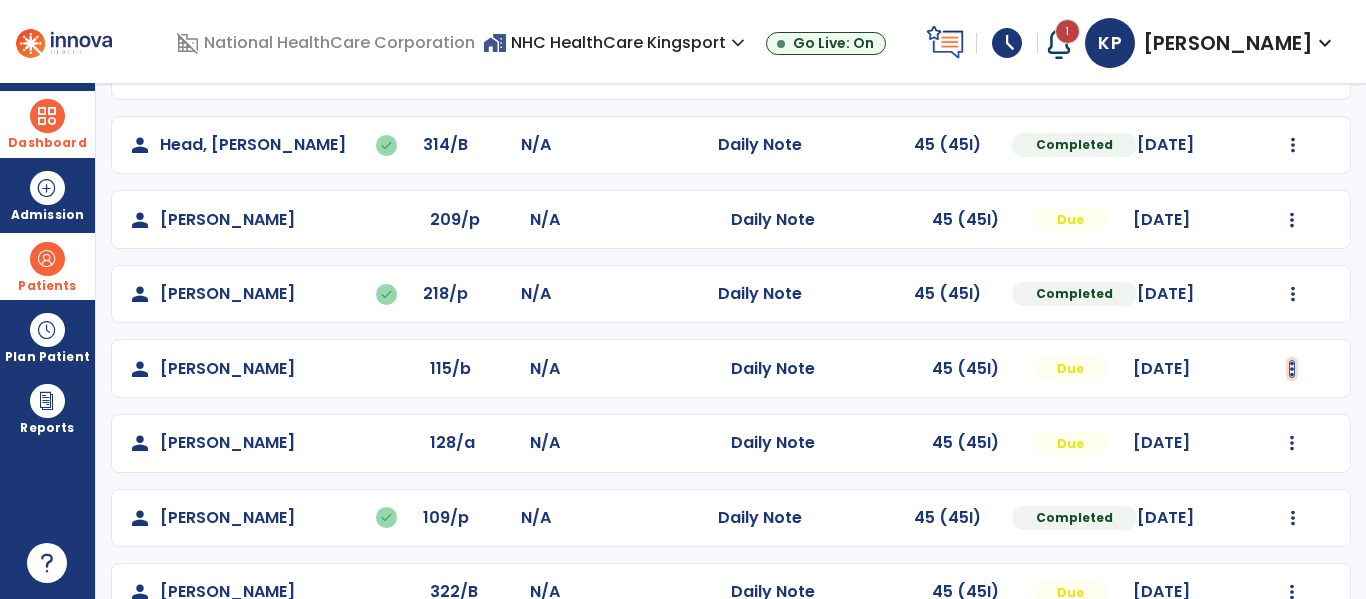 click at bounding box center (1292, -39) 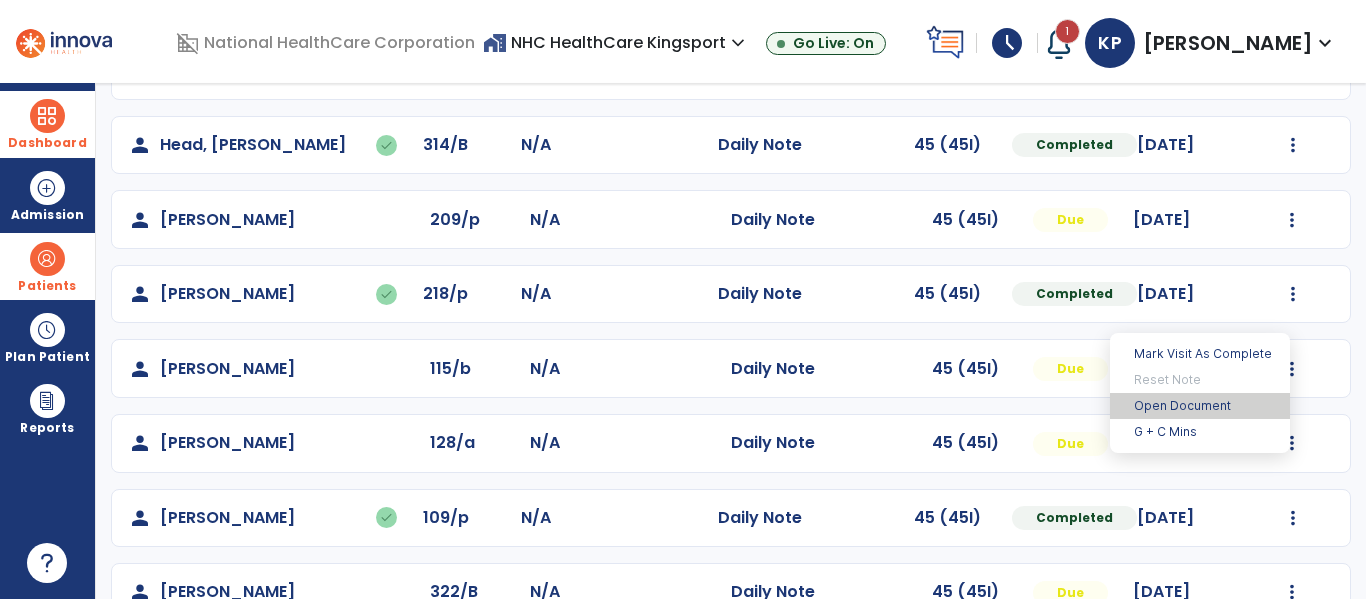 click on "Open Document" at bounding box center [1200, 406] 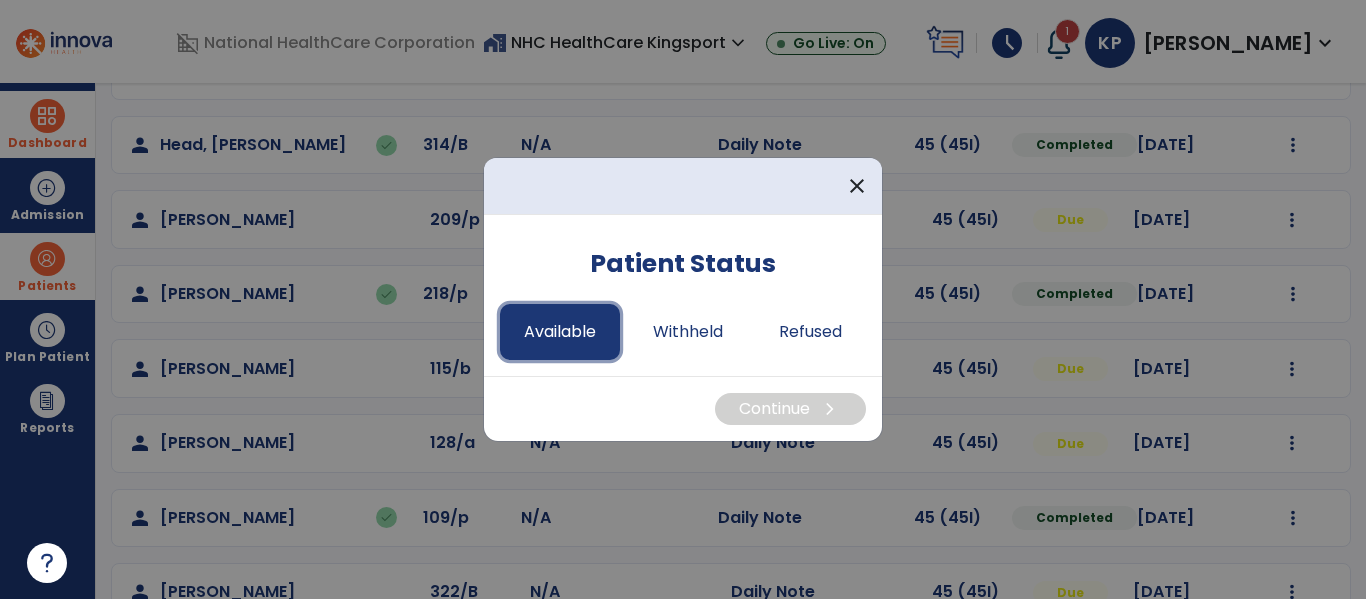 click on "Available" at bounding box center (560, 332) 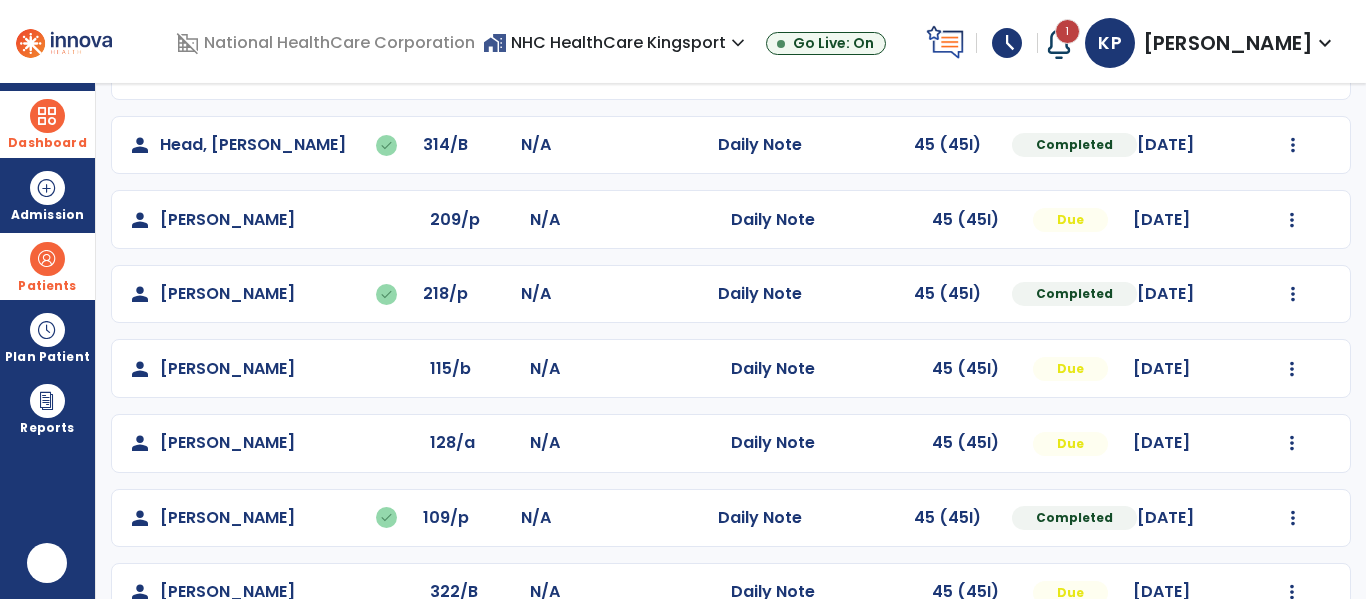 scroll, scrollTop: 0, scrollLeft: 0, axis: both 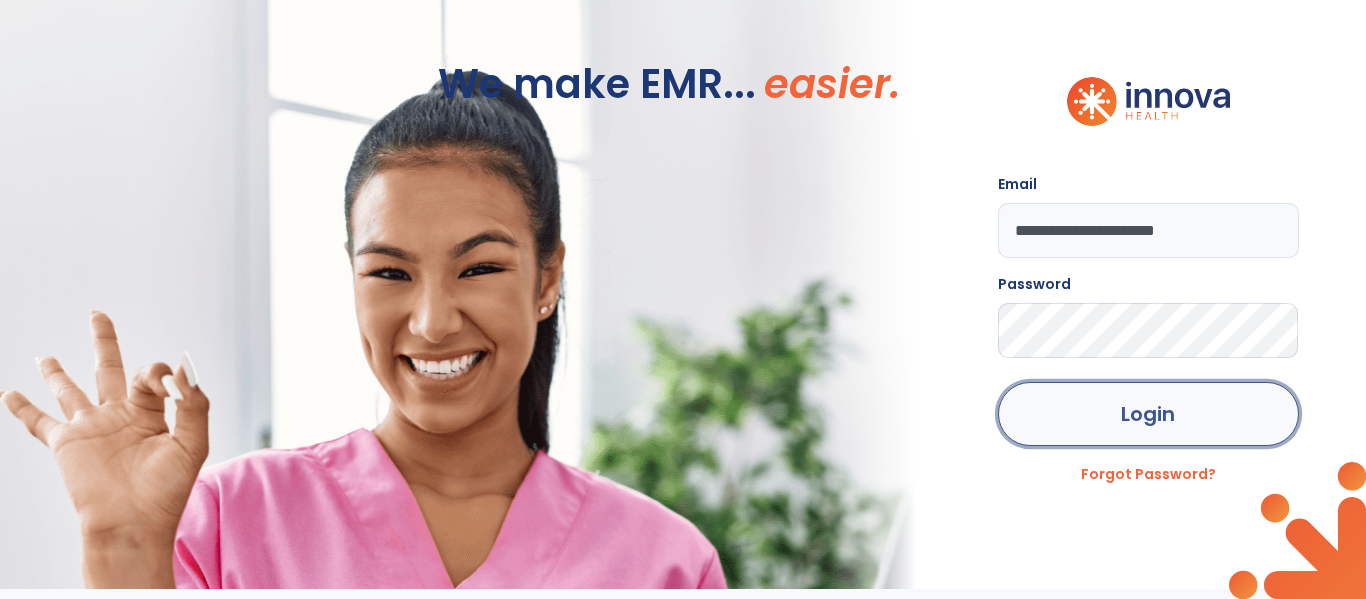 click on "Login" 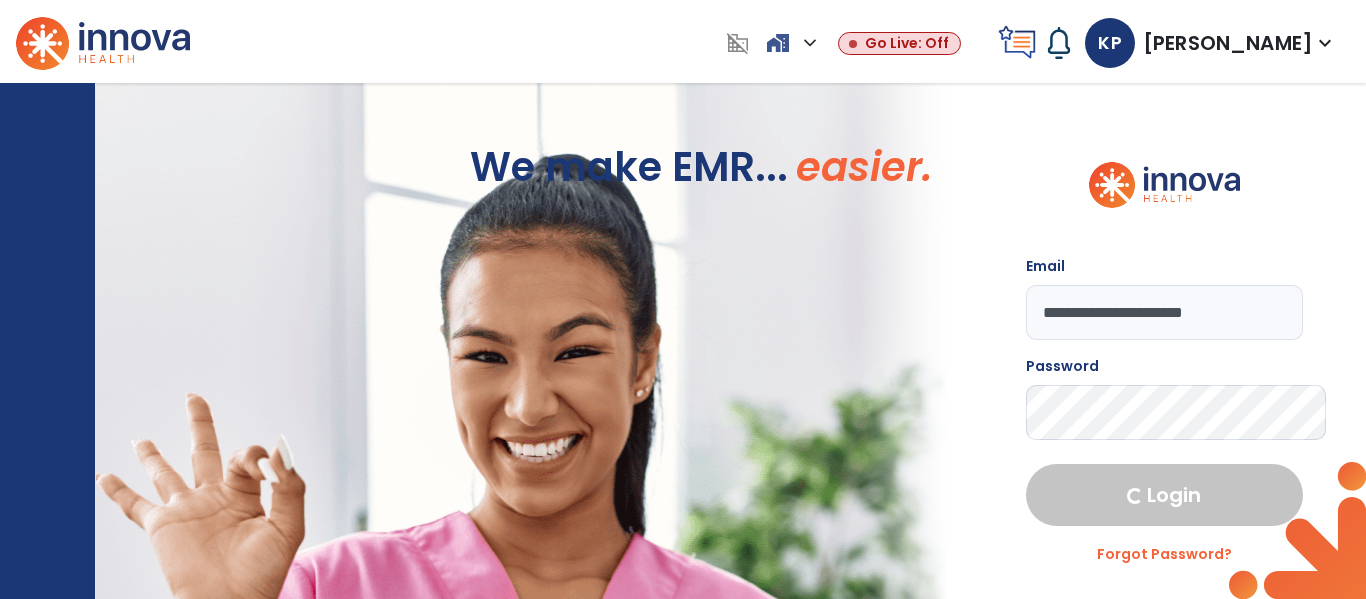 select on "****" 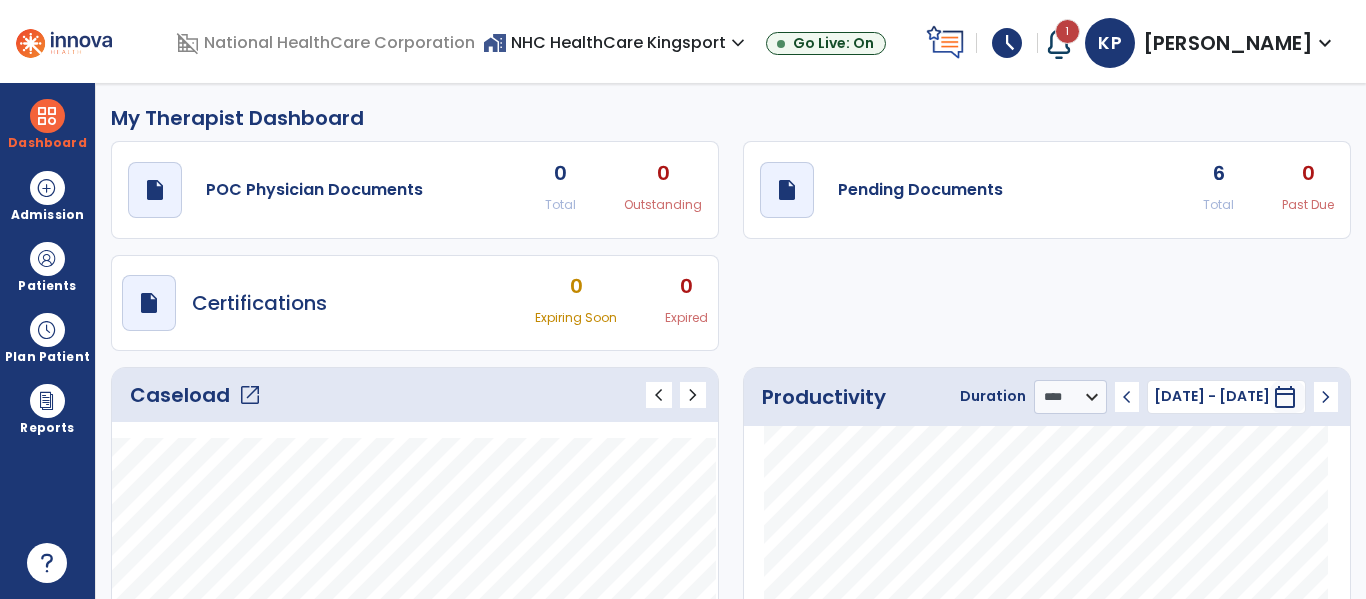 click on "[DATE] - [DATE]" at bounding box center [1209, 396] 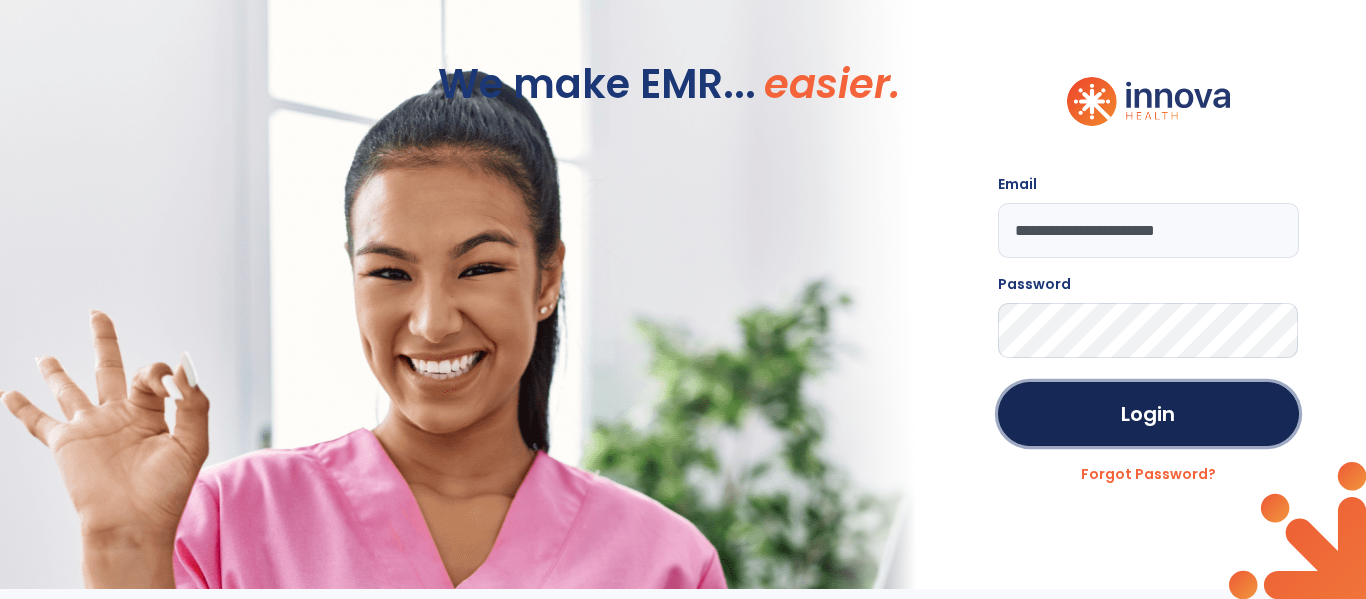 click on "Login" 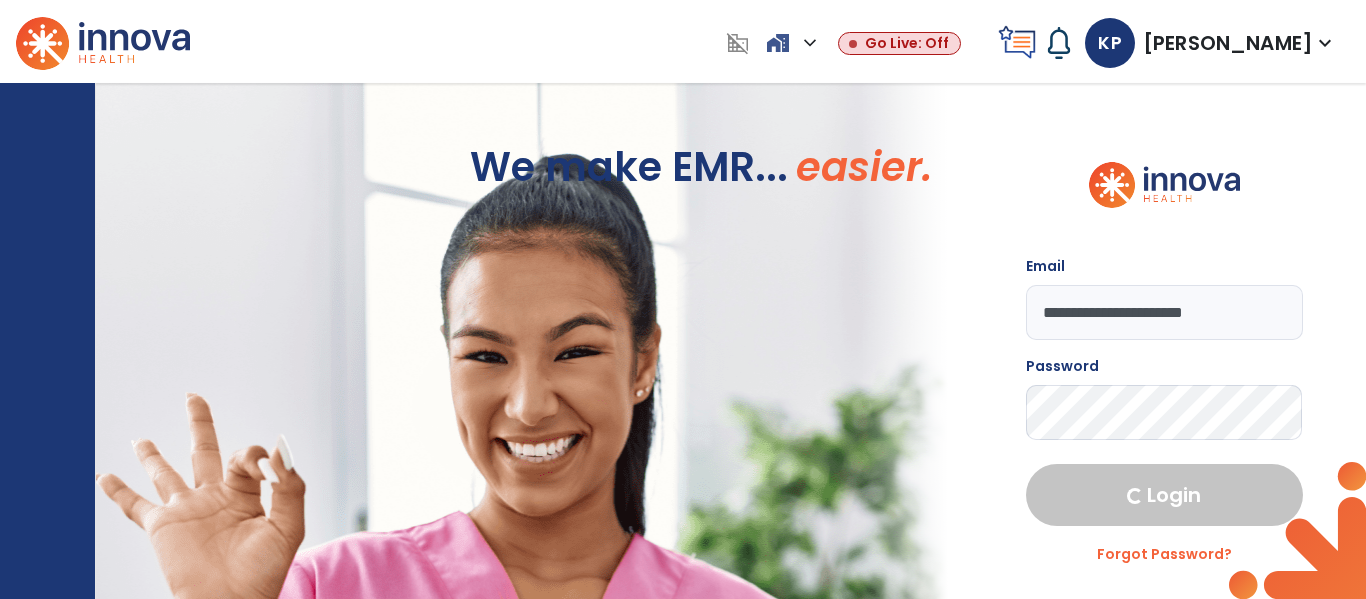 select on "****" 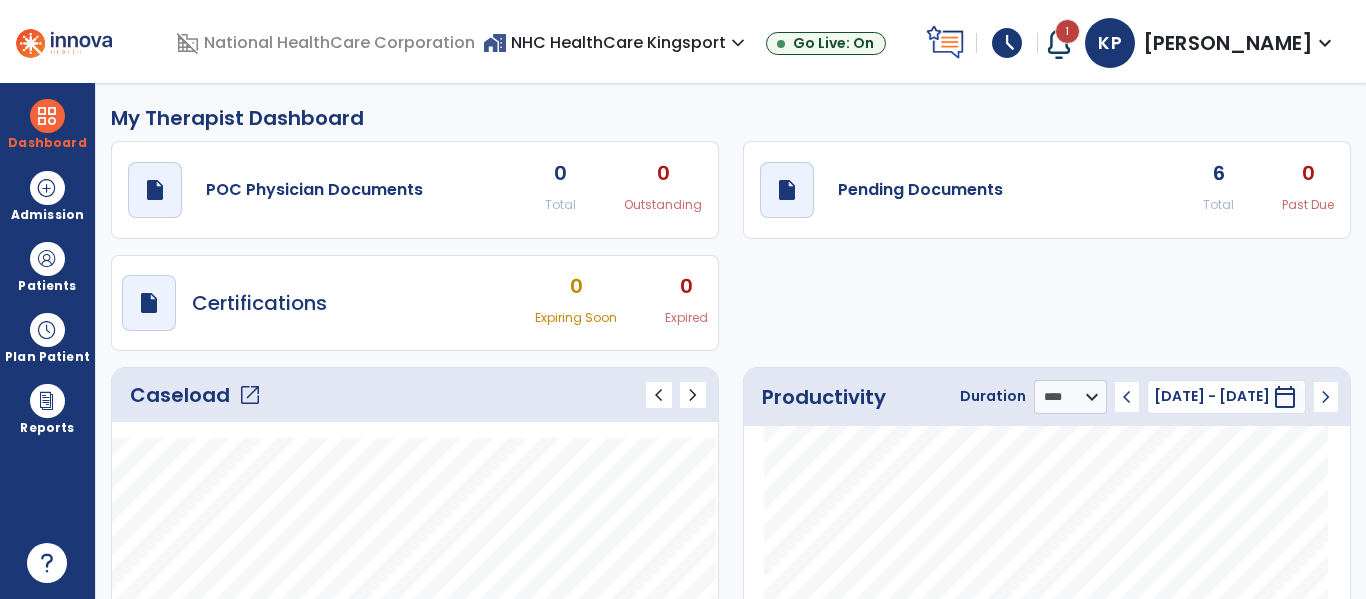 click on "Caseload   open_in_new" 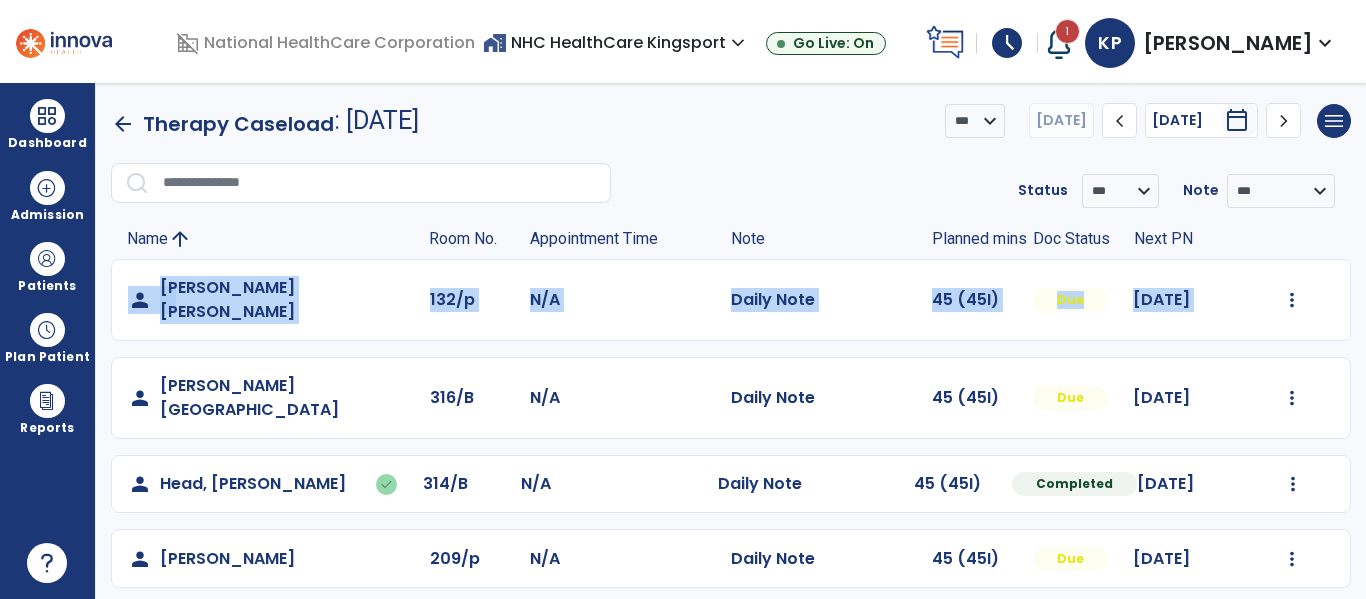 drag, startPoint x: 1360, startPoint y: 226, endPoint x: 1365, endPoint y: 268, distance: 42.296574 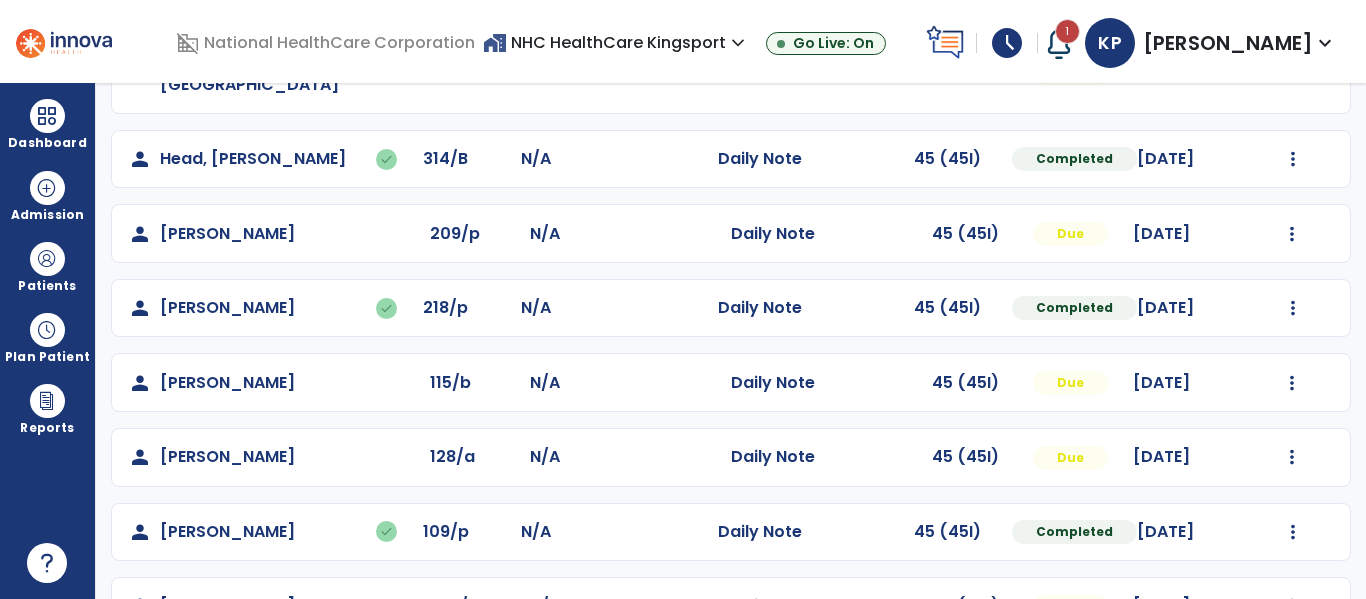 scroll, scrollTop: 339, scrollLeft: 0, axis: vertical 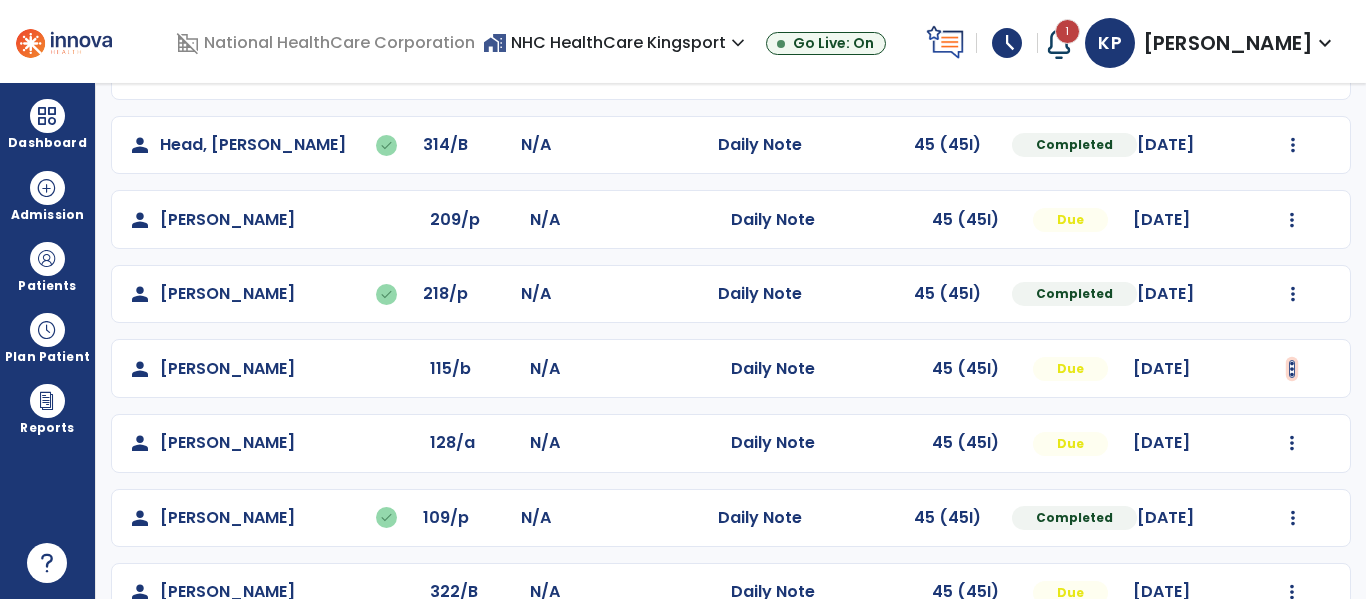 click at bounding box center (1292, -39) 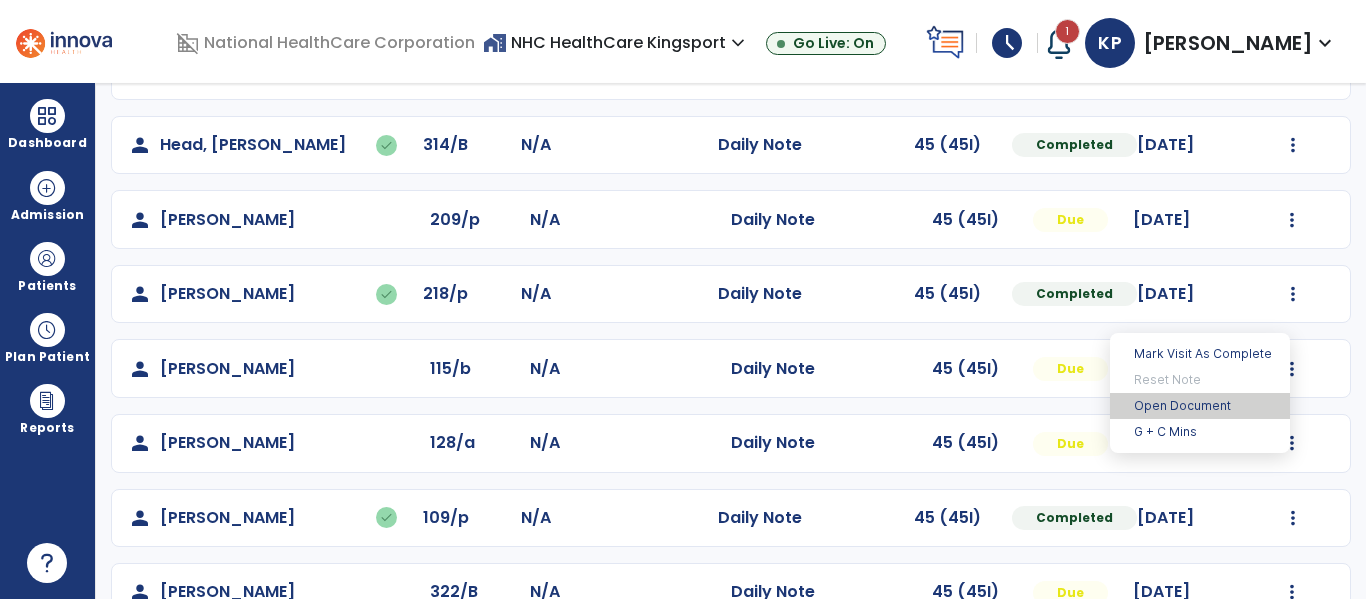 click on "Open Document" at bounding box center (1200, 406) 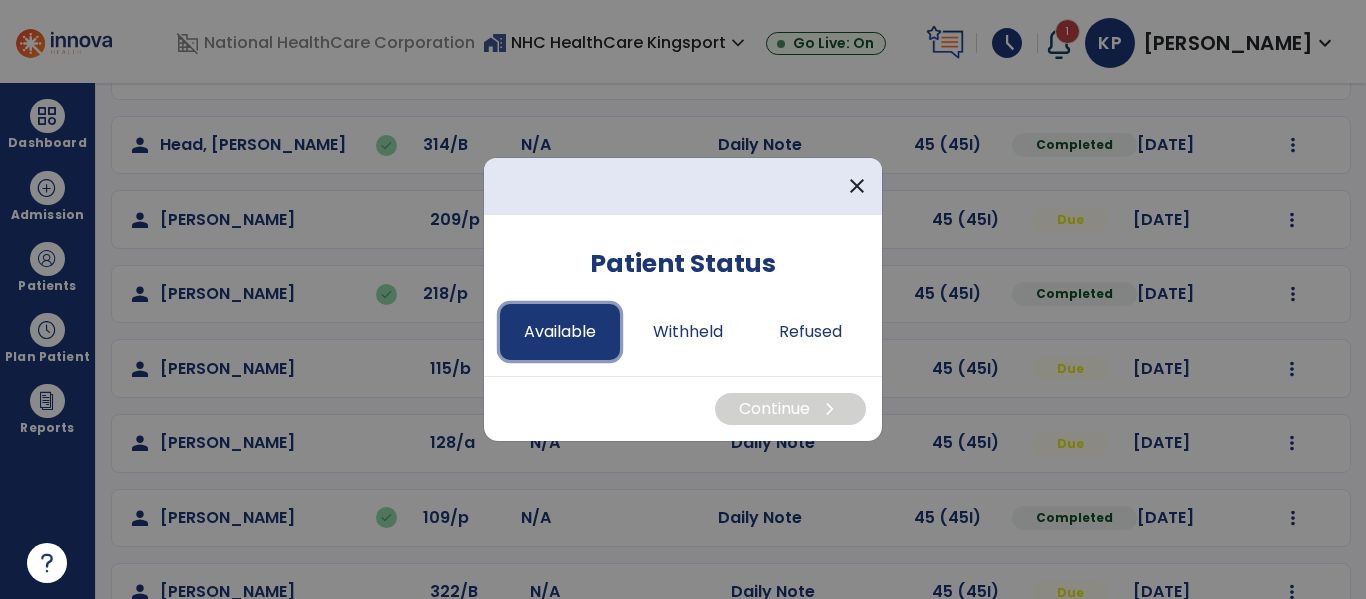 click on "Available" at bounding box center [560, 332] 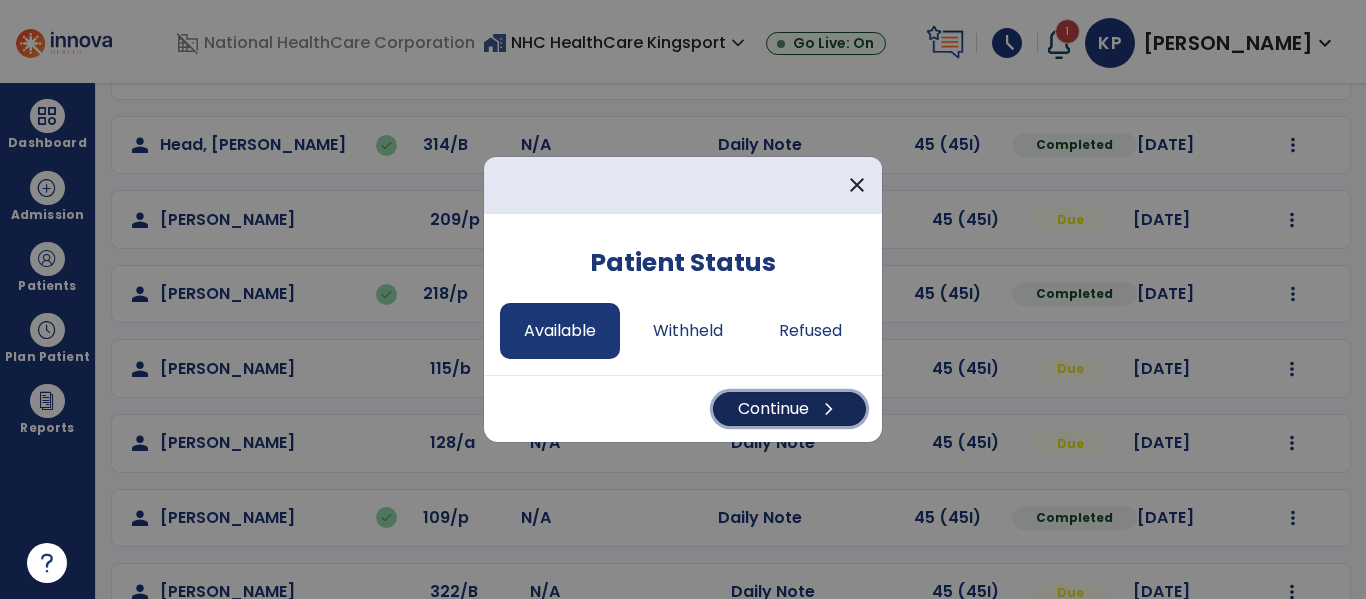 click on "Continue   chevron_right" at bounding box center [789, 409] 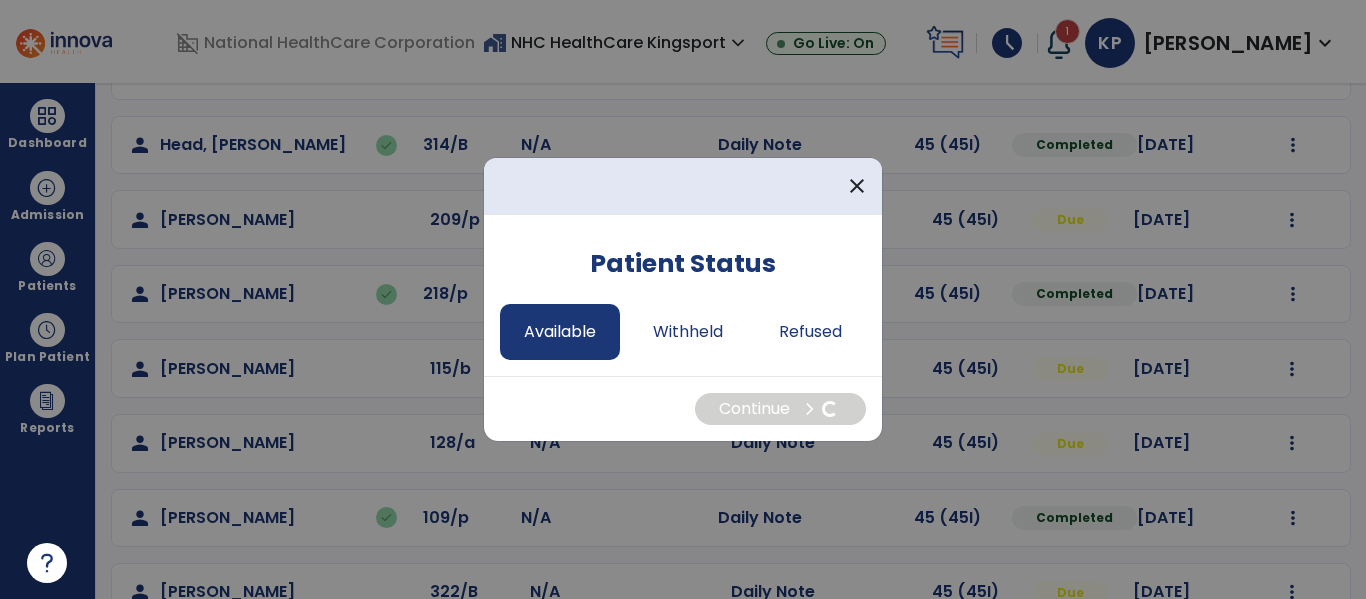 select on "*" 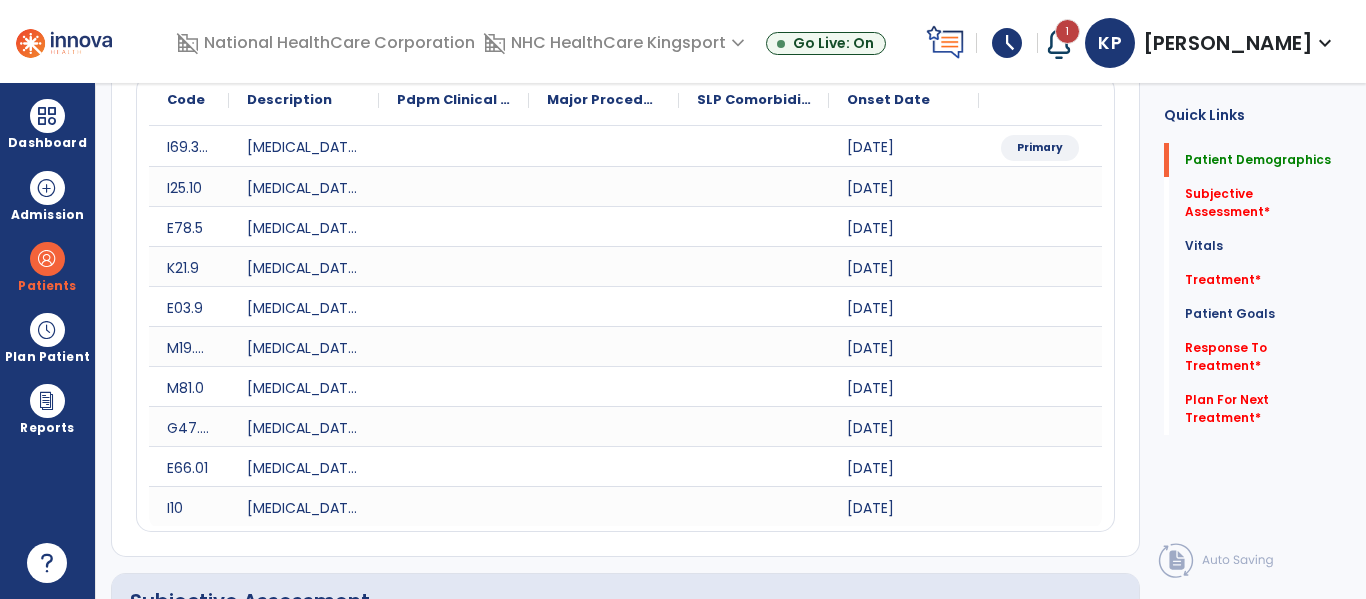 scroll, scrollTop: 0, scrollLeft: 0, axis: both 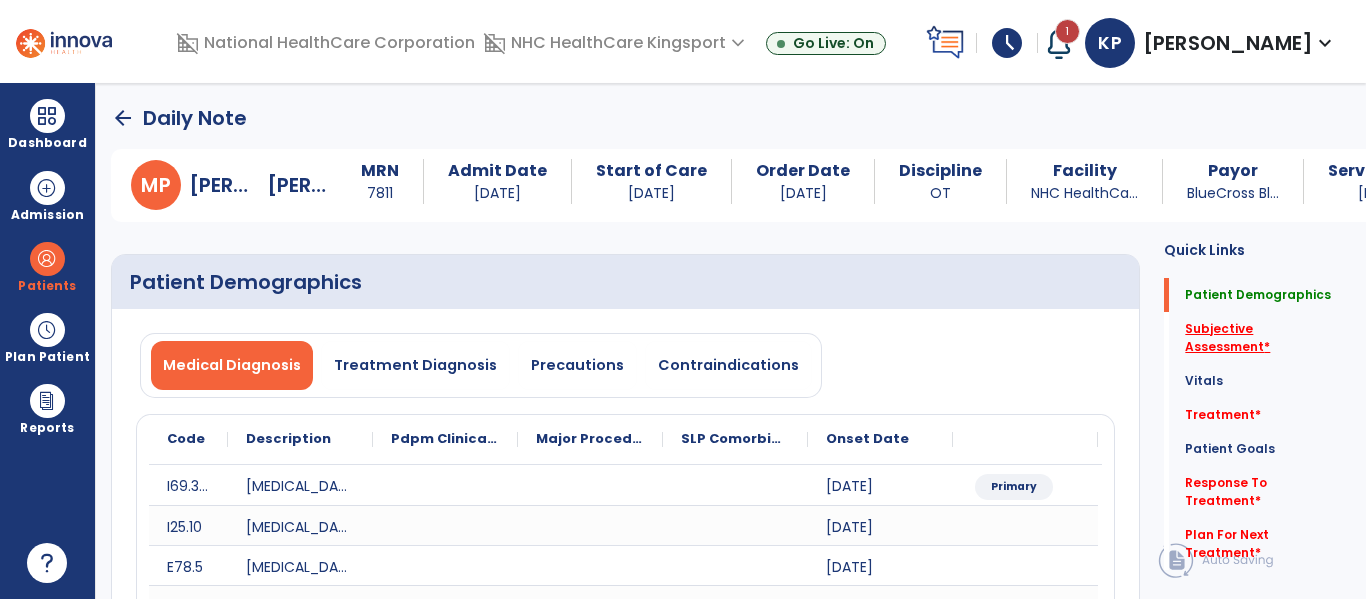 click on "Subjective Assessment   *" 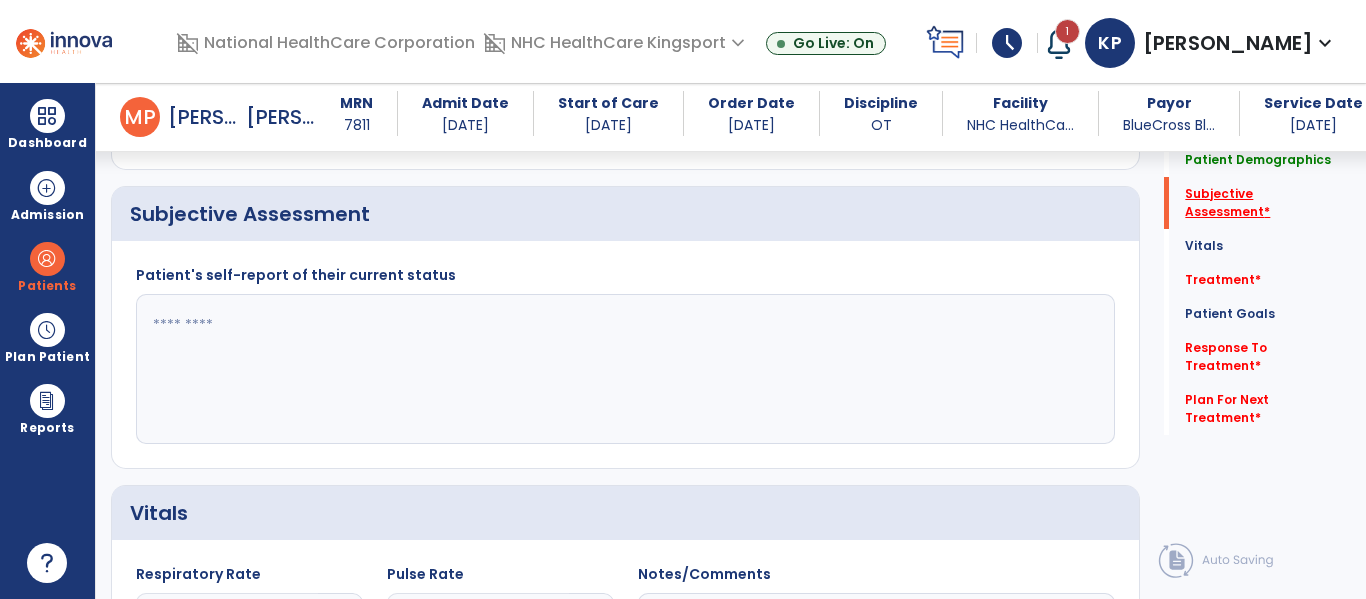 scroll, scrollTop: 707, scrollLeft: 0, axis: vertical 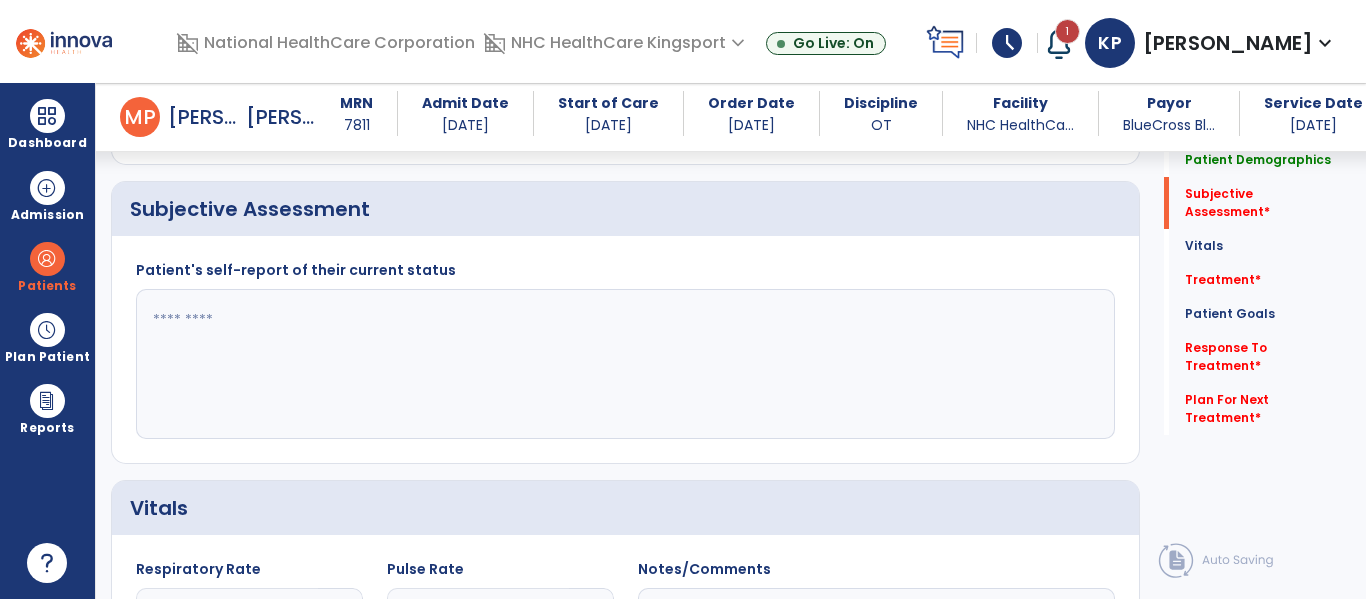 click 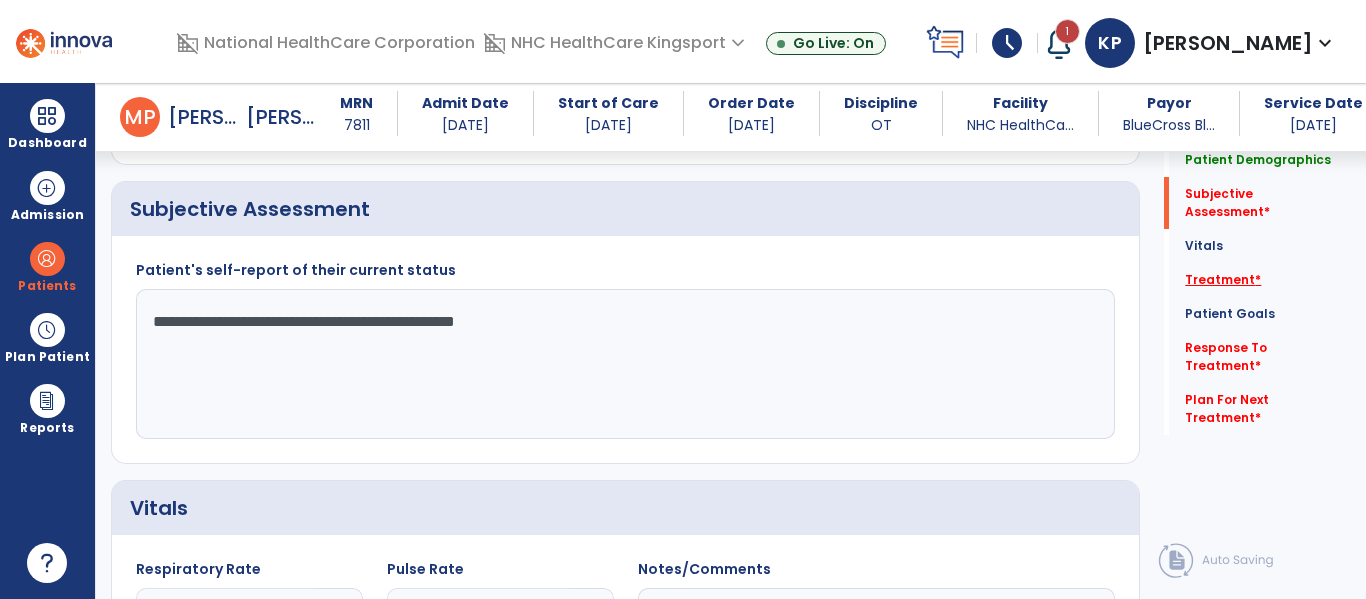 type on "**********" 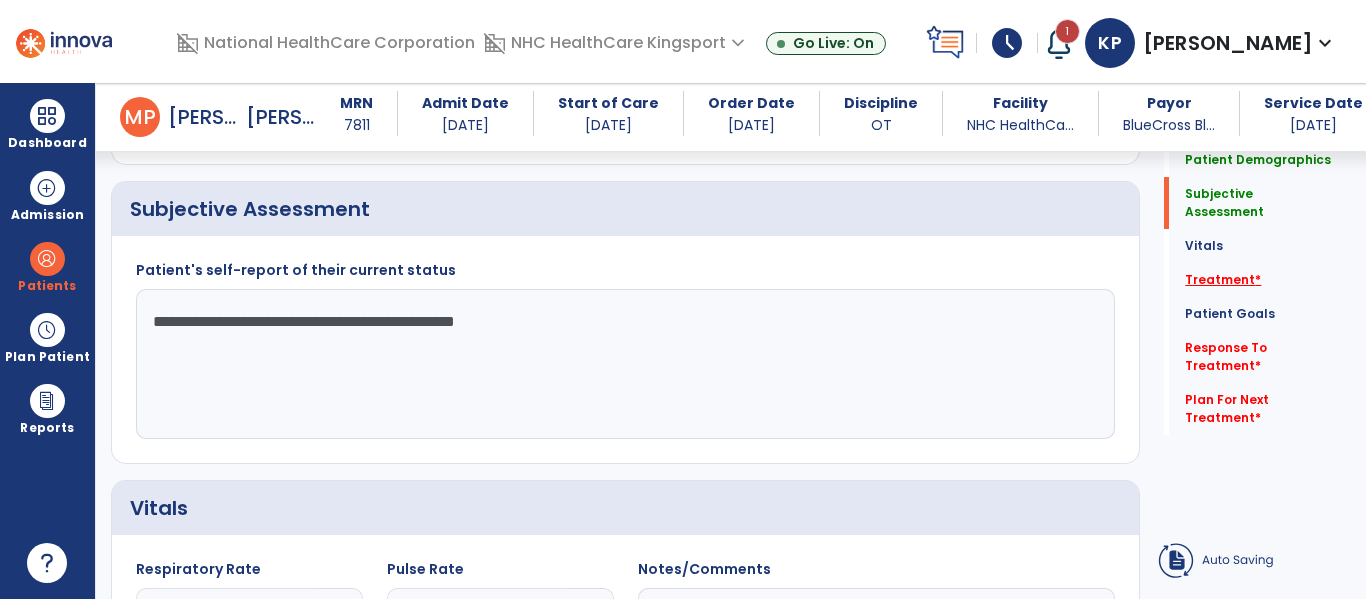 click on "Patient Goals   Patient Goals" 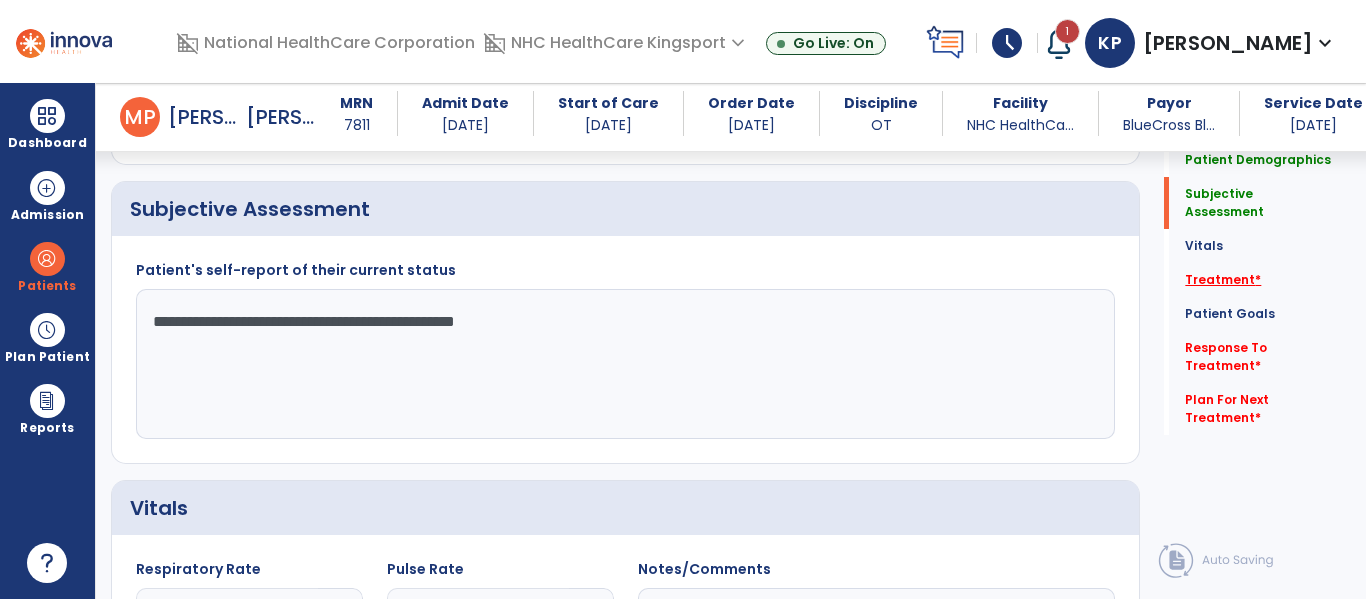click on "Treatment   *" 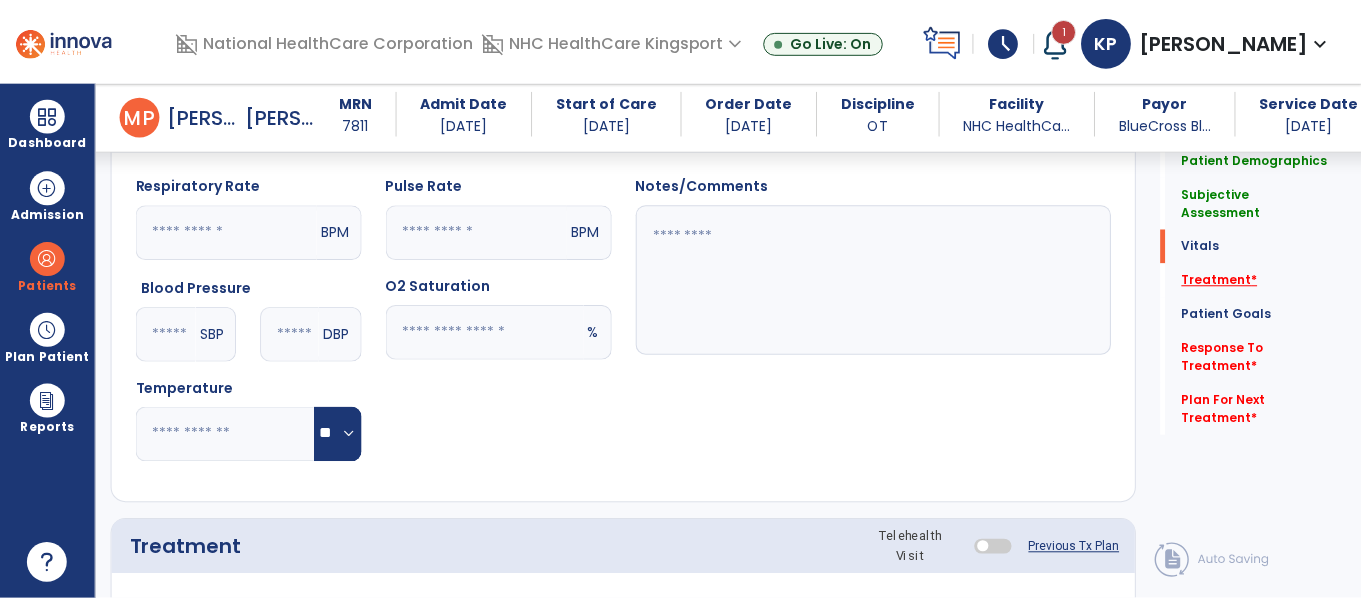 scroll, scrollTop: 1397, scrollLeft: 0, axis: vertical 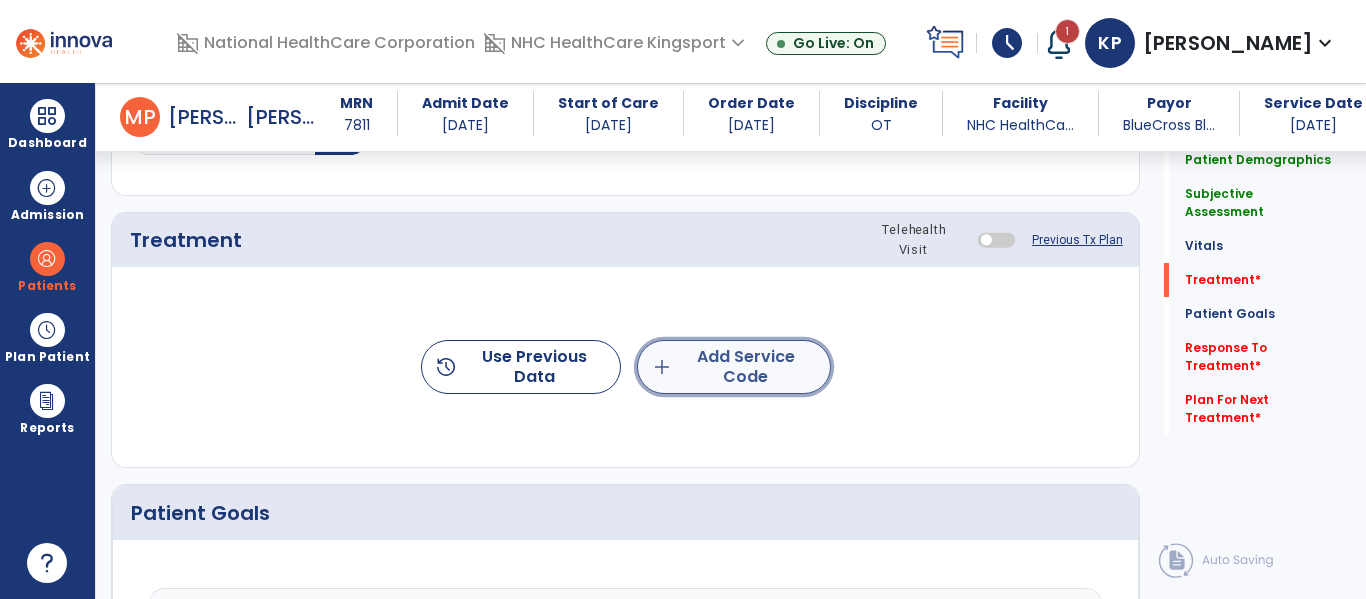 click on "add  Add Service Code" 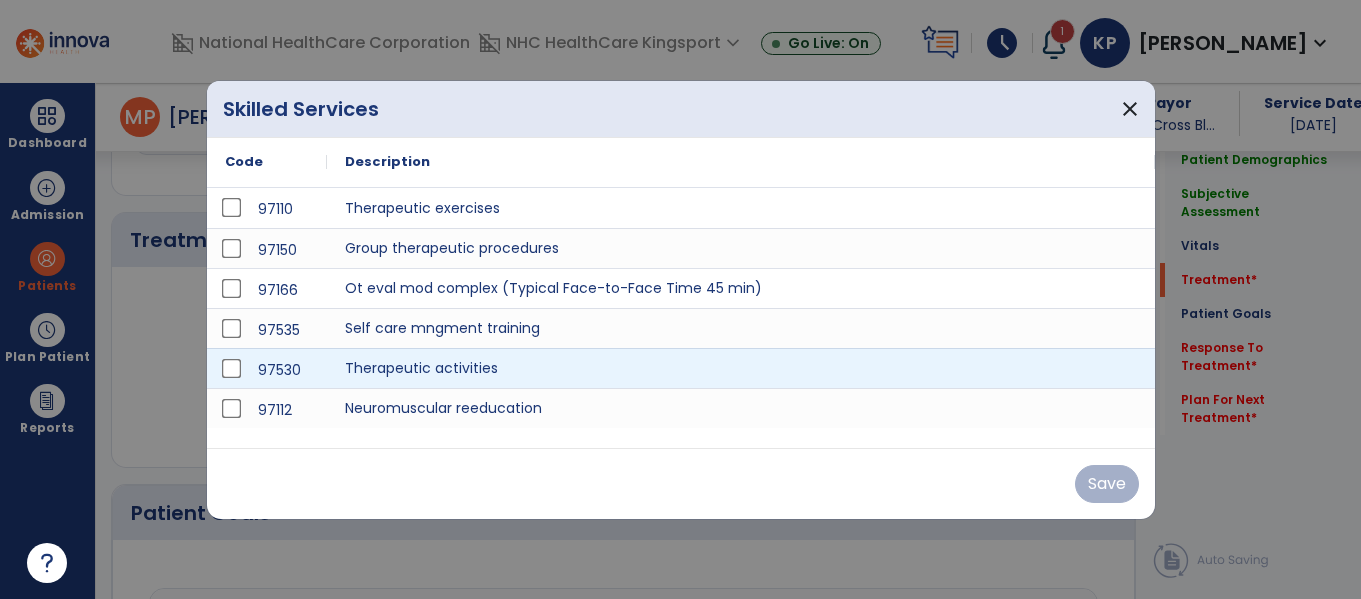 scroll, scrollTop: 1397, scrollLeft: 0, axis: vertical 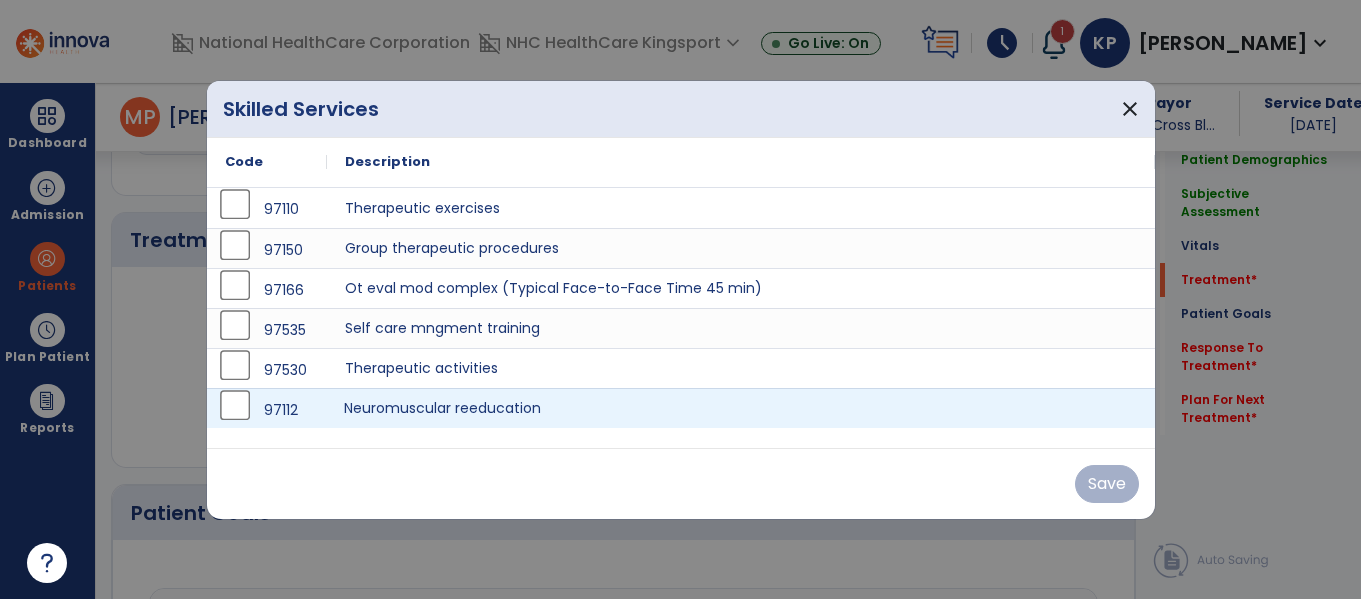 click on "Neuromuscular reeducation" at bounding box center [741, 408] 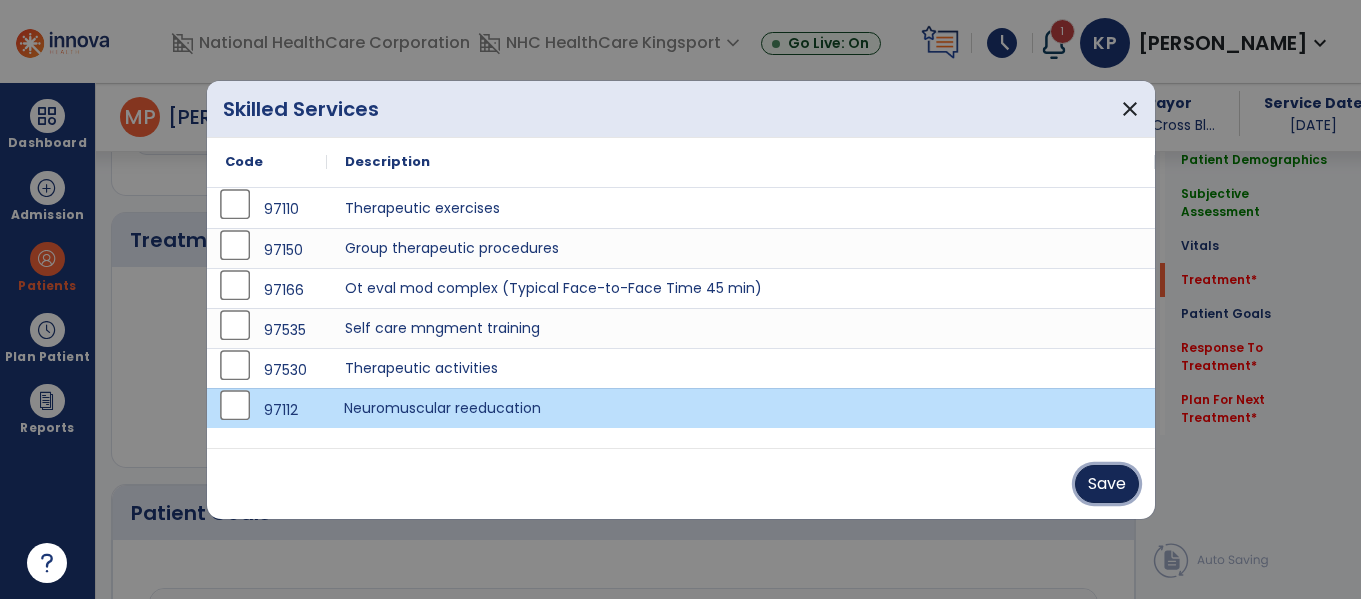 click on "Save" at bounding box center (1107, 484) 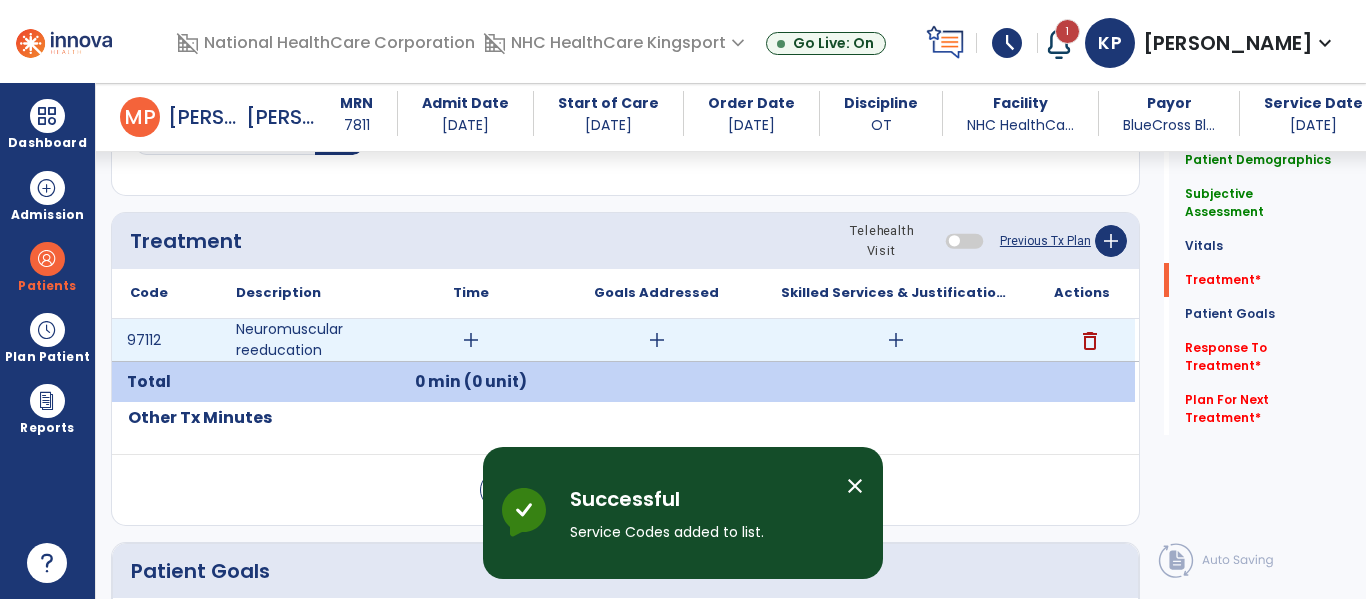 click on "add" at bounding box center (471, 340) 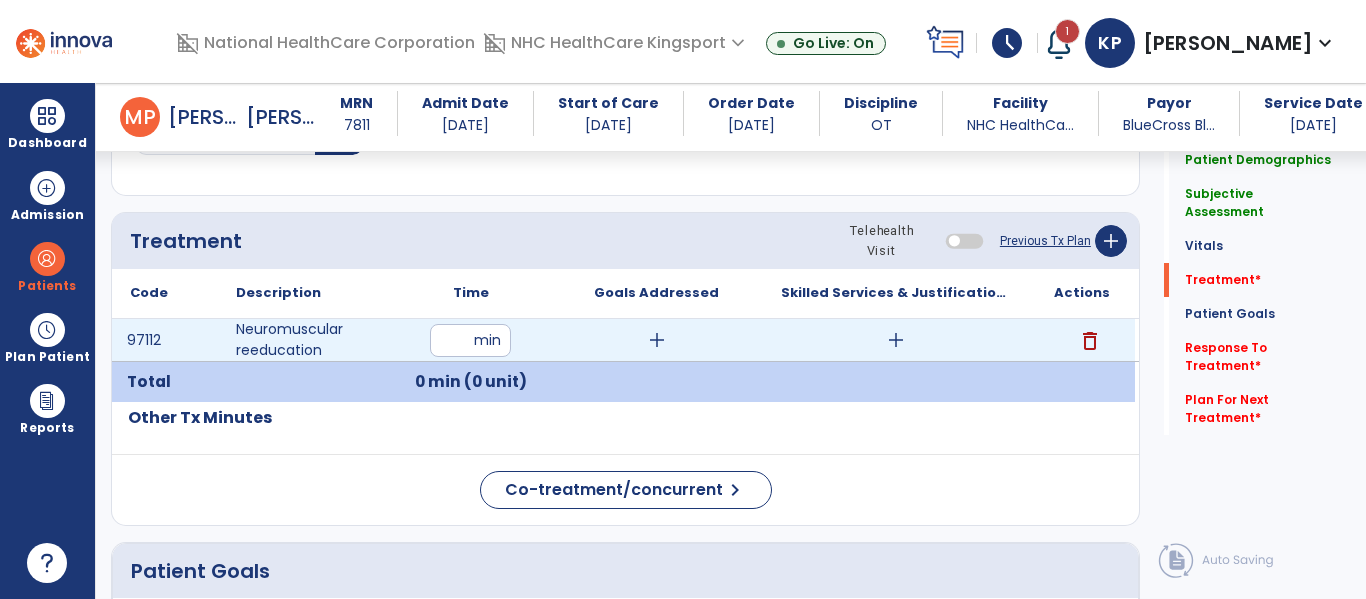 type on "**" 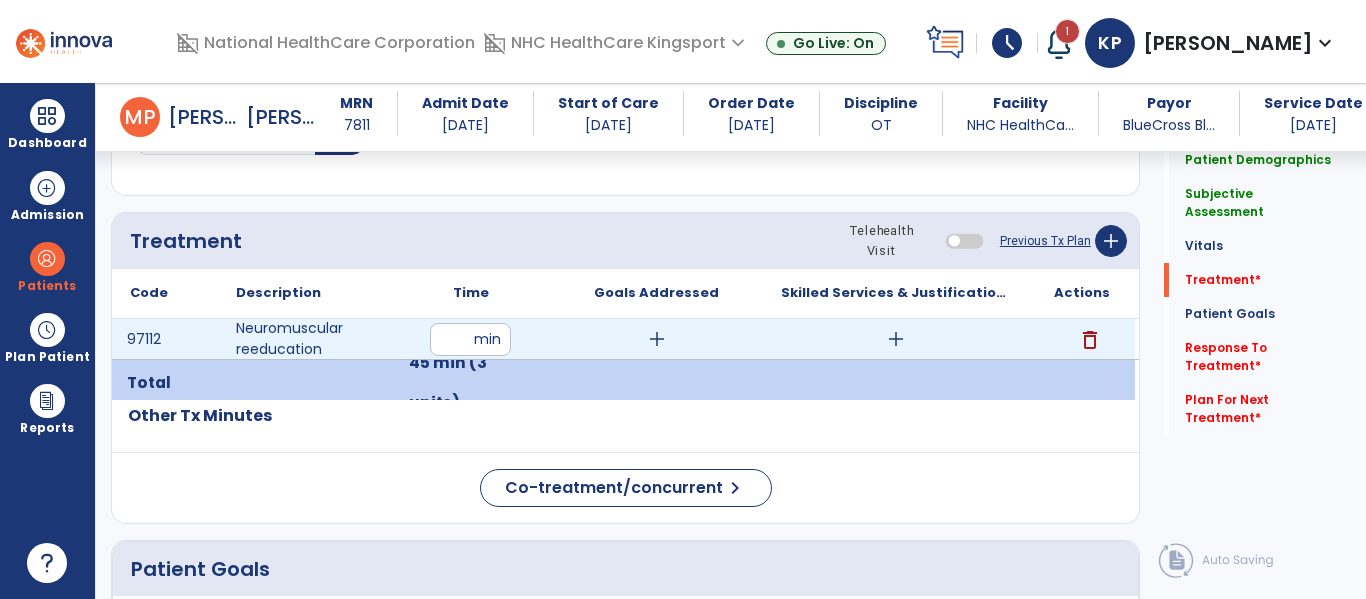 click on "add" at bounding box center [656, 339] 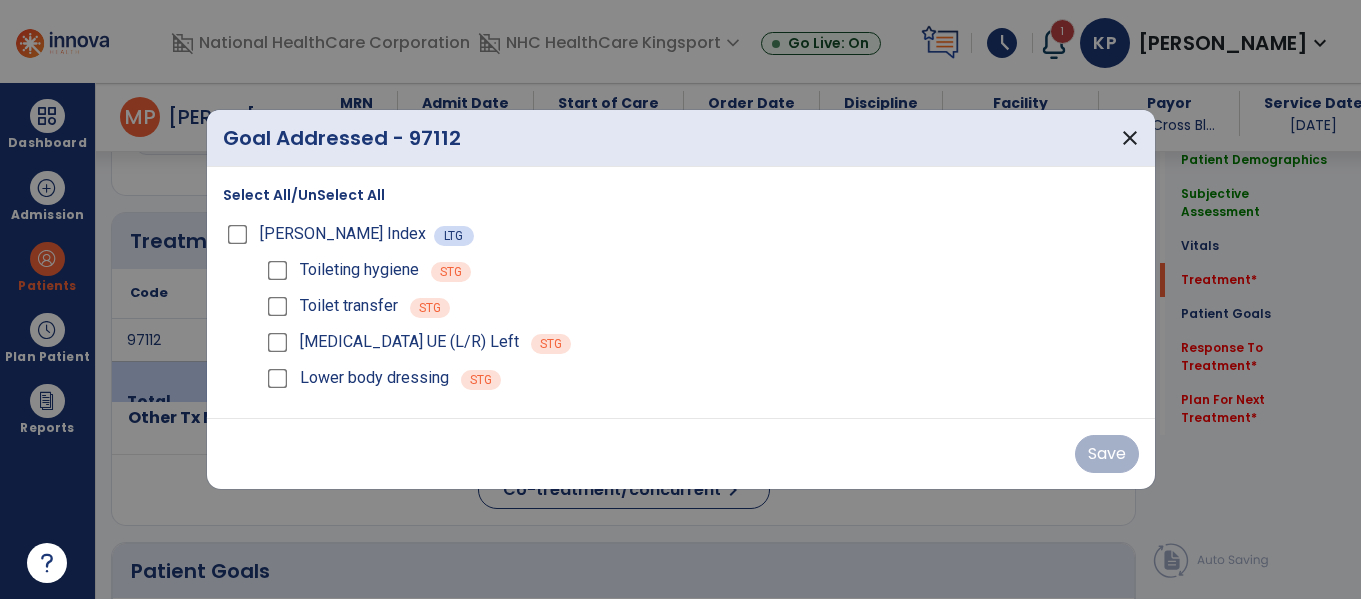 scroll, scrollTop: 1397, scrollLeft: 0, axis: vertical 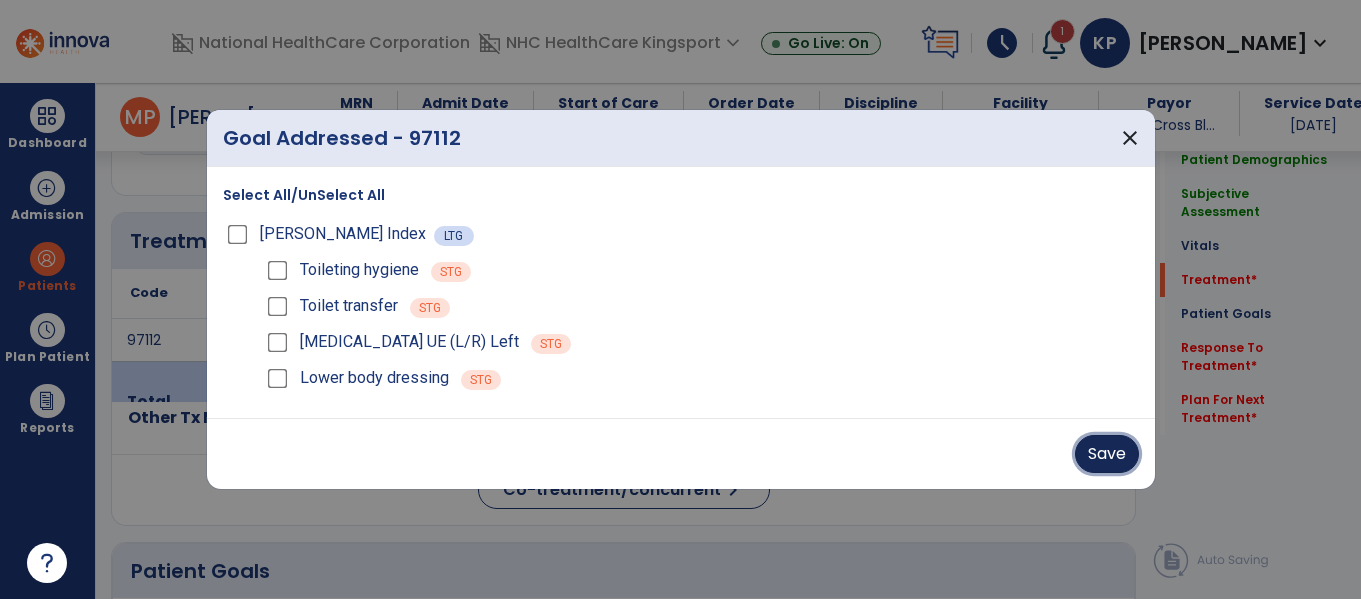 click on "Save" at bounding box center [1107, 454] 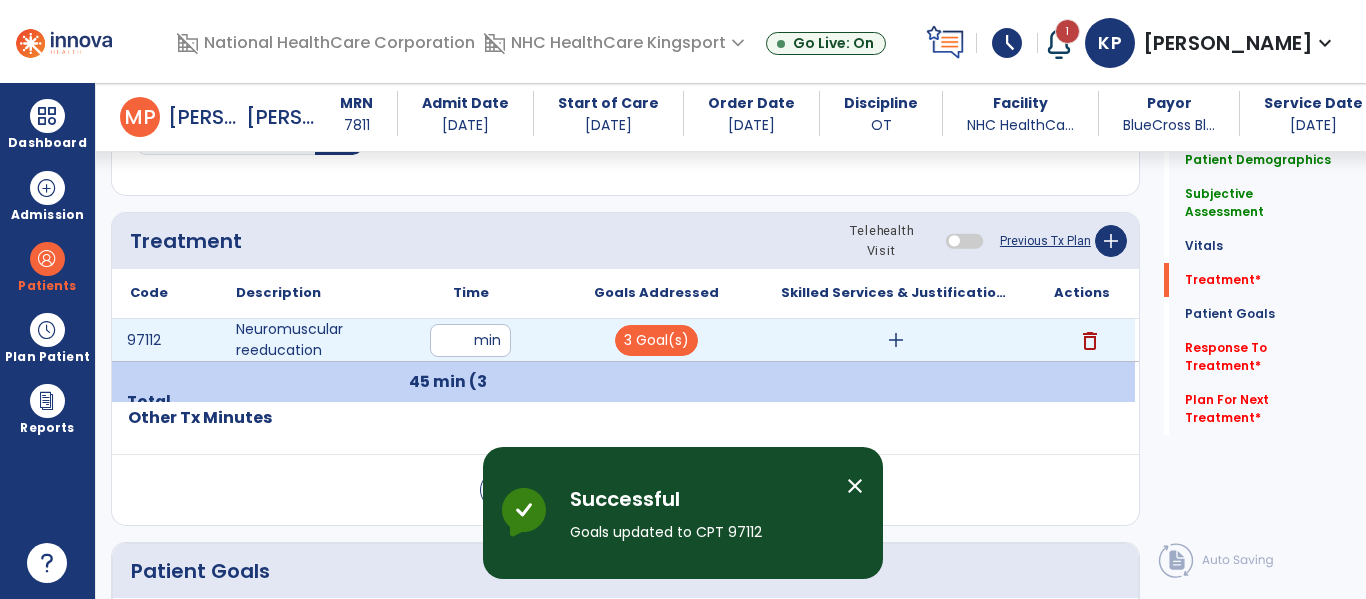 click on "add" at bounding box center [896, 340] 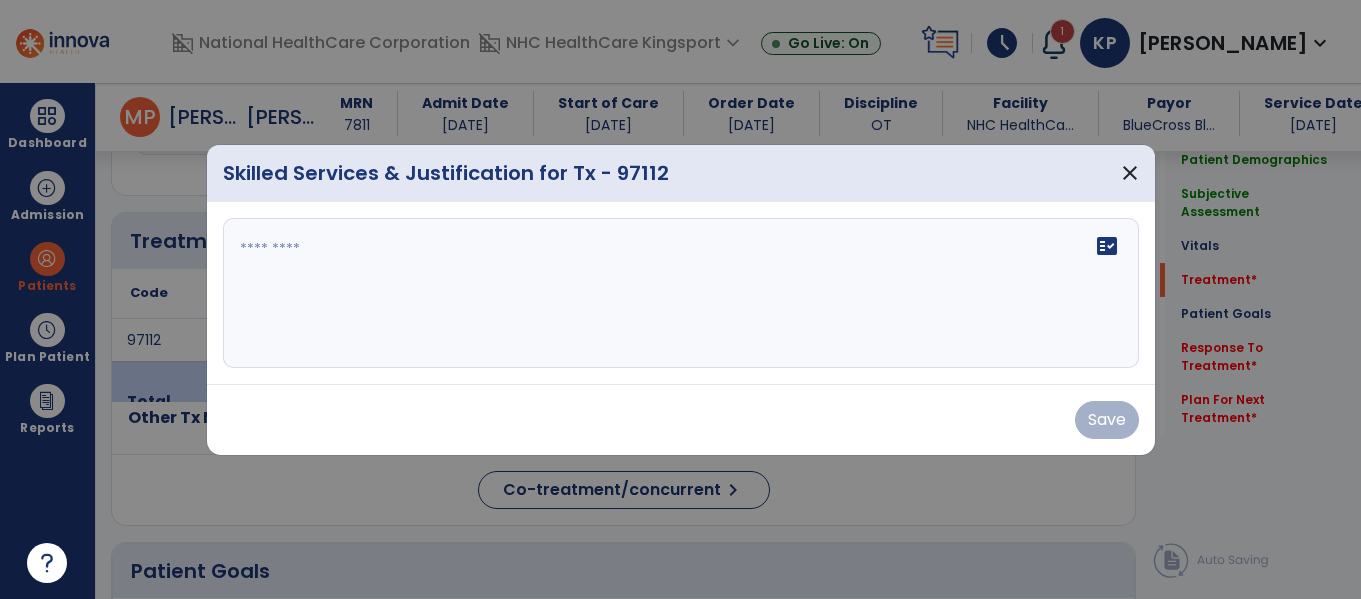 scroll, scrollTop: 1397, scrollLeft: 0, axis: vertical 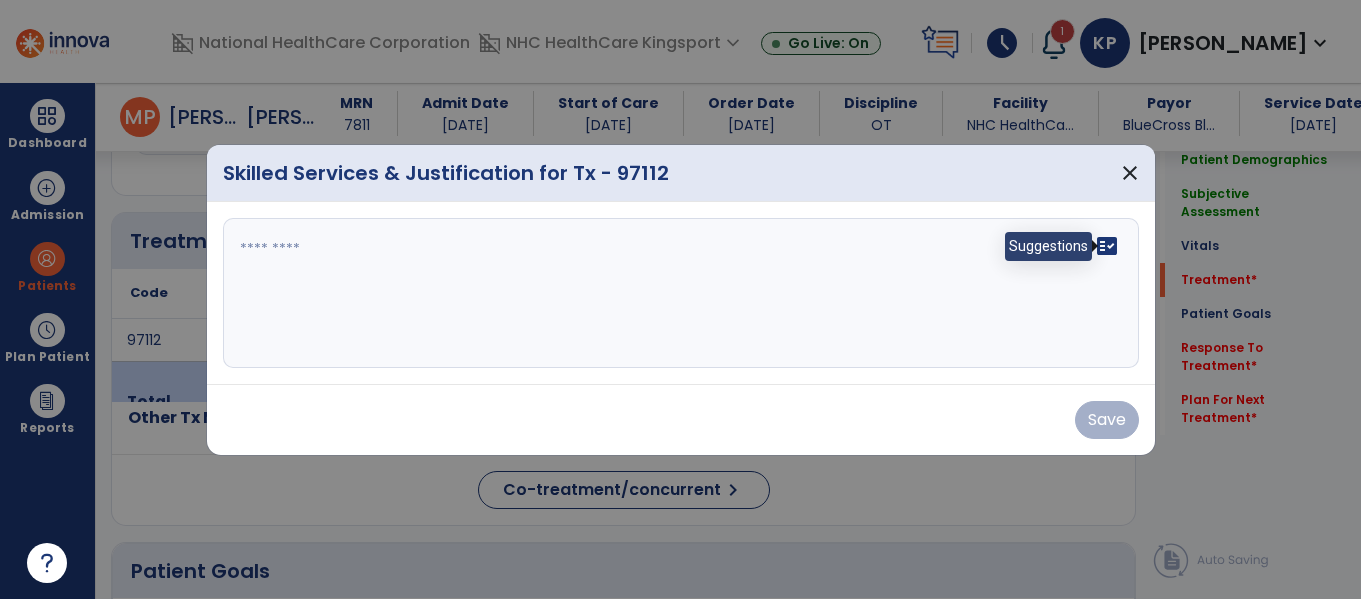 click on "fact_check" at bounding box center (1107, 246) 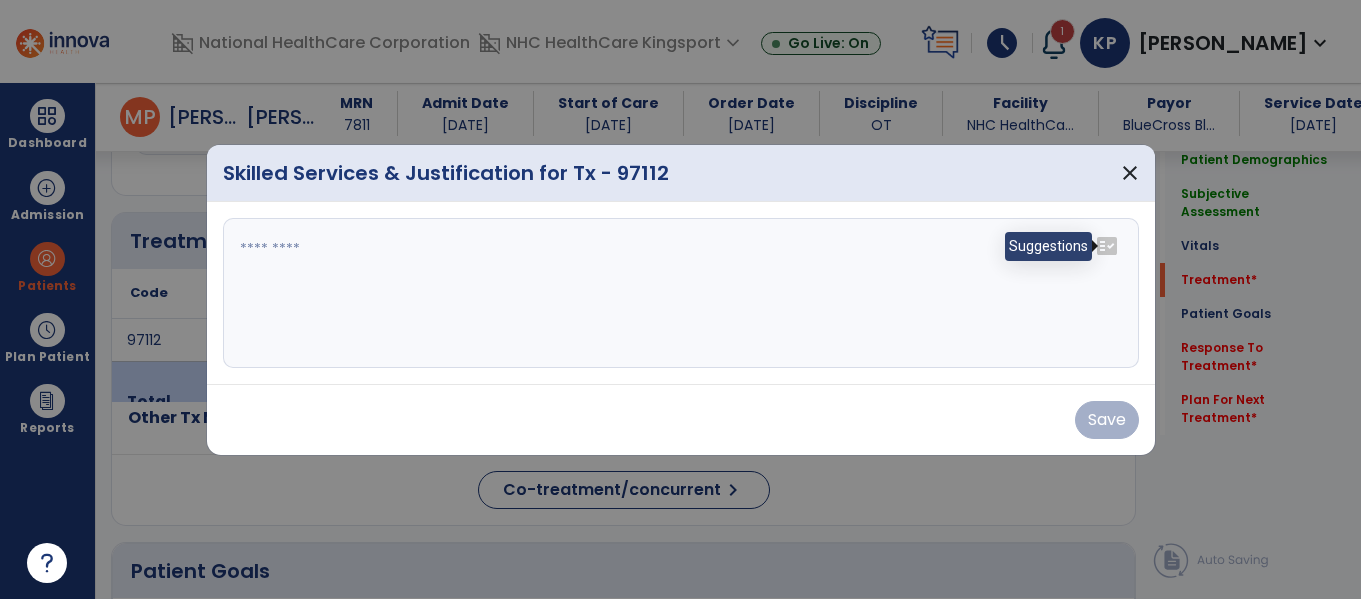 click on "fact_check" at bounding box center (1107, 246) 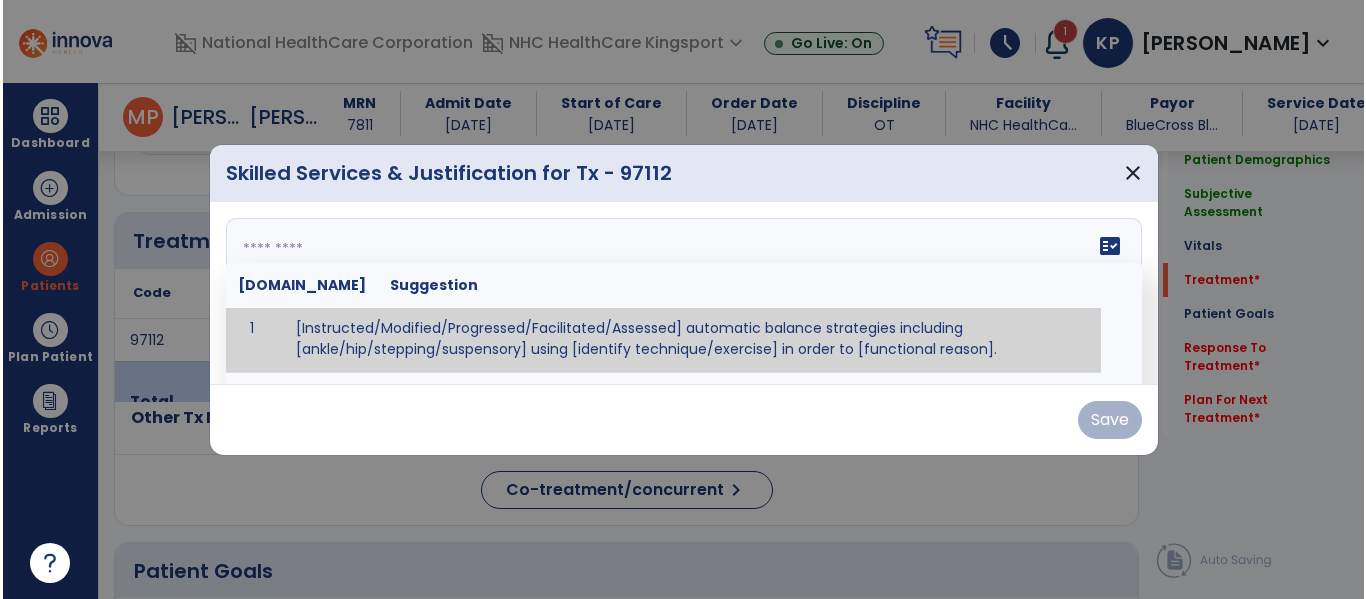 scroll, scrollTop: 0, scrollLeft: 0, axis: both 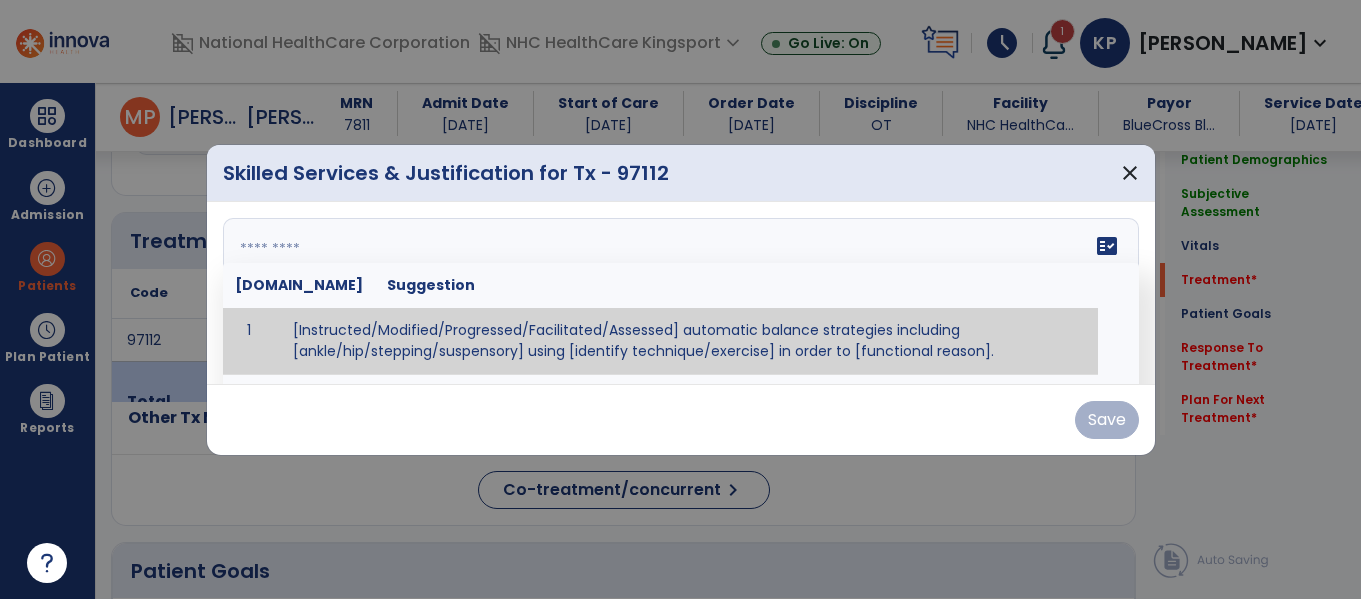 click at bounding box center (678, 293) 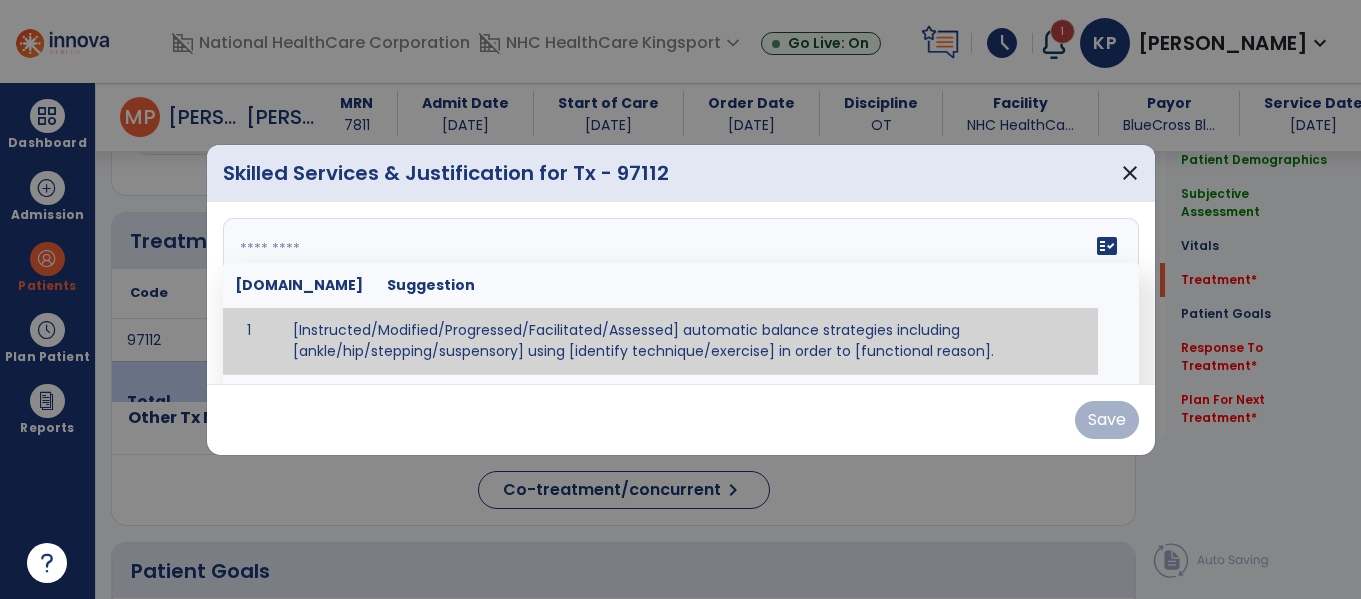 paste on "**********" 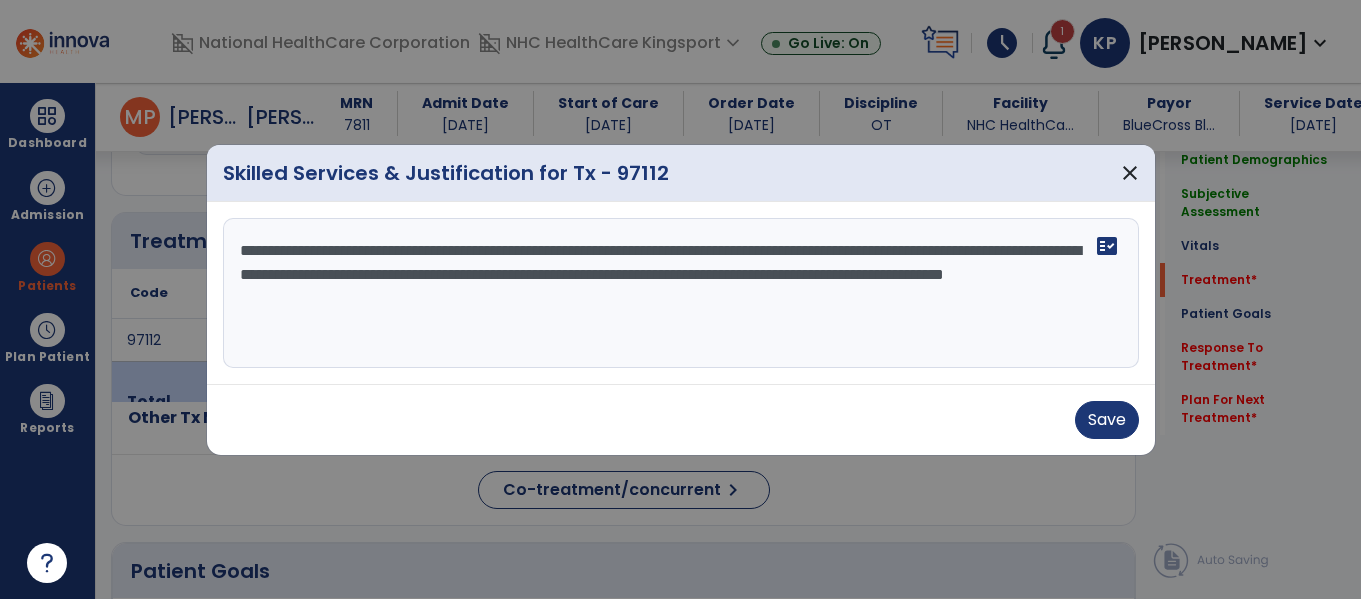click on "**********" at bounding box center [681, 293] 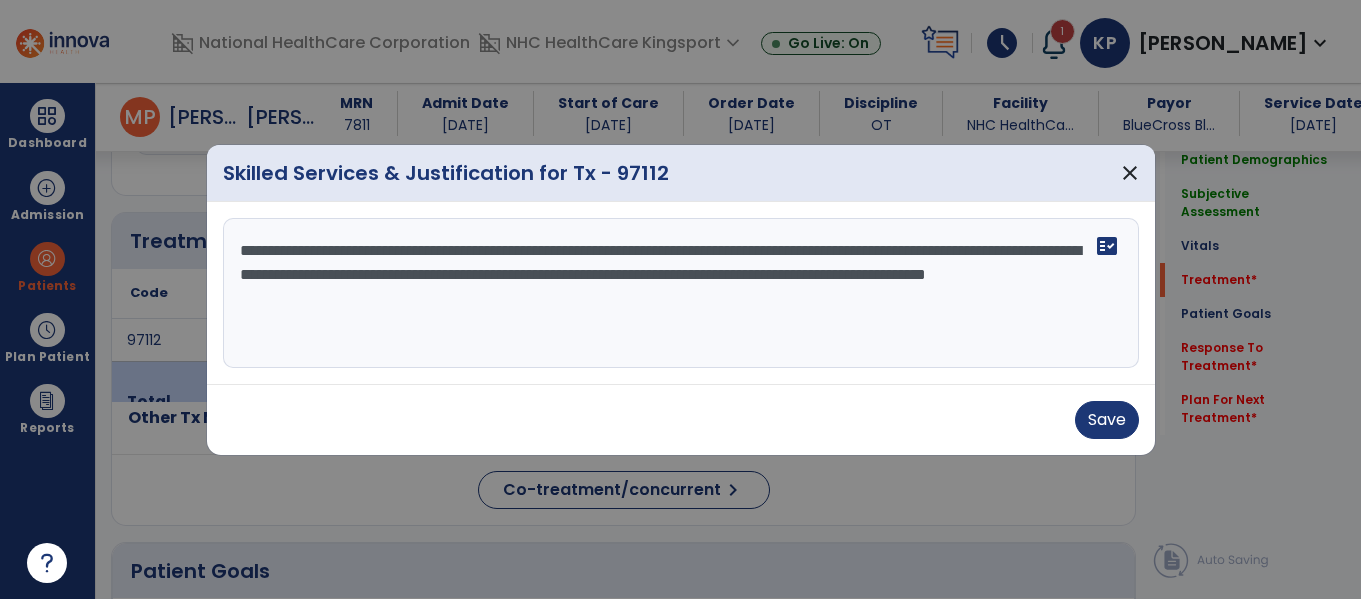 click on "**********" at bounding box center [681, 293] 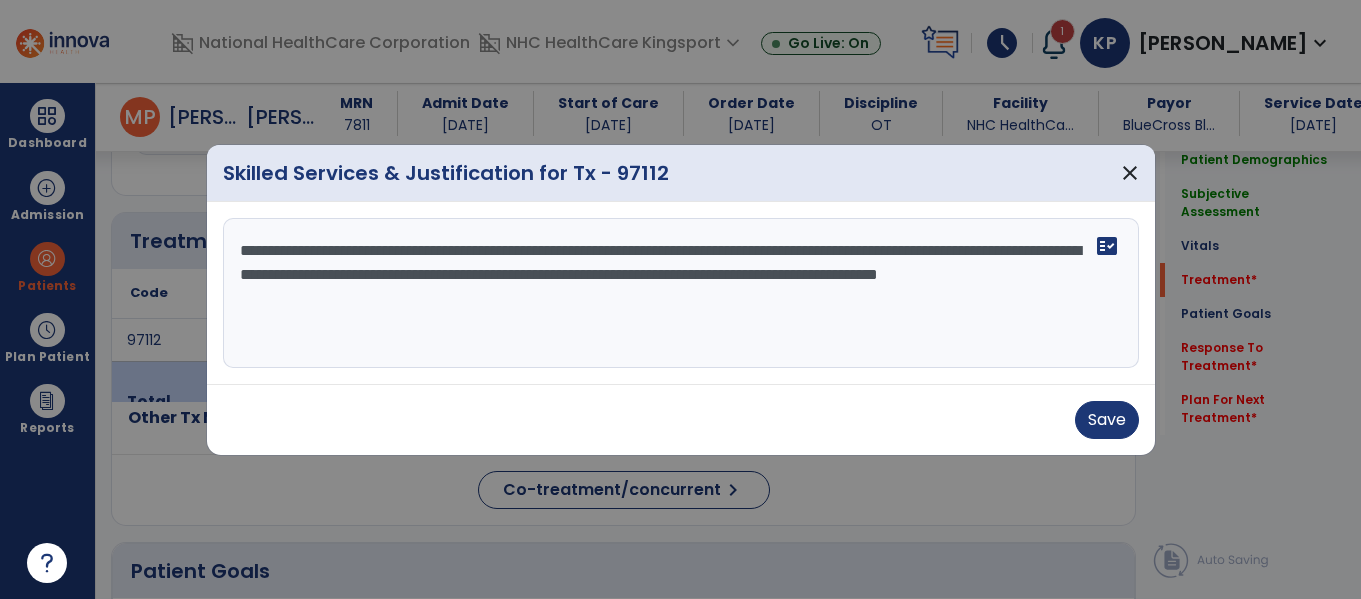 click on "**********" at bounding box center (681, 293) 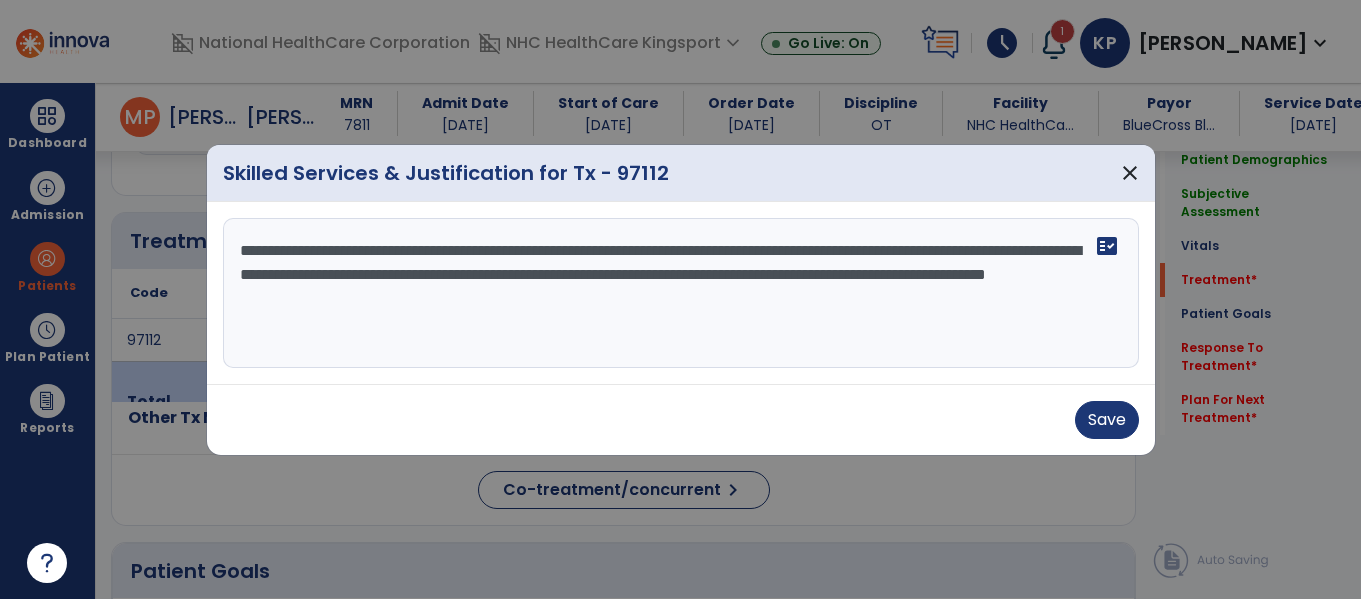 click on "**********" at bounding box center (681, 293) 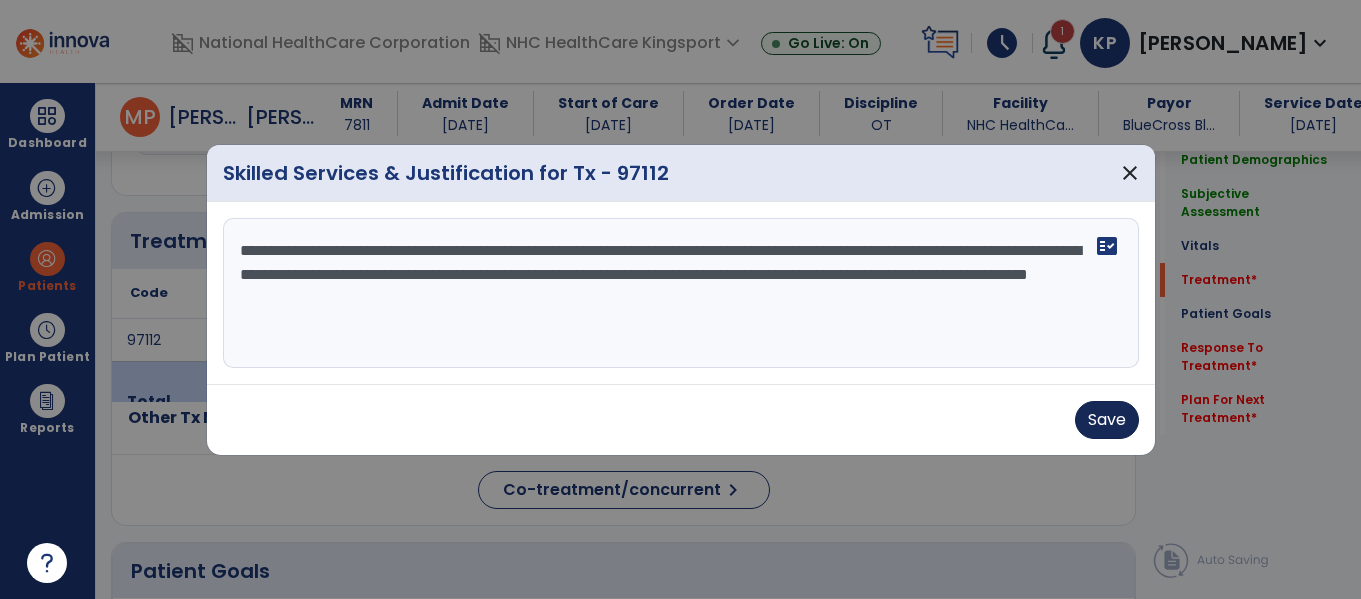 type on "**********" 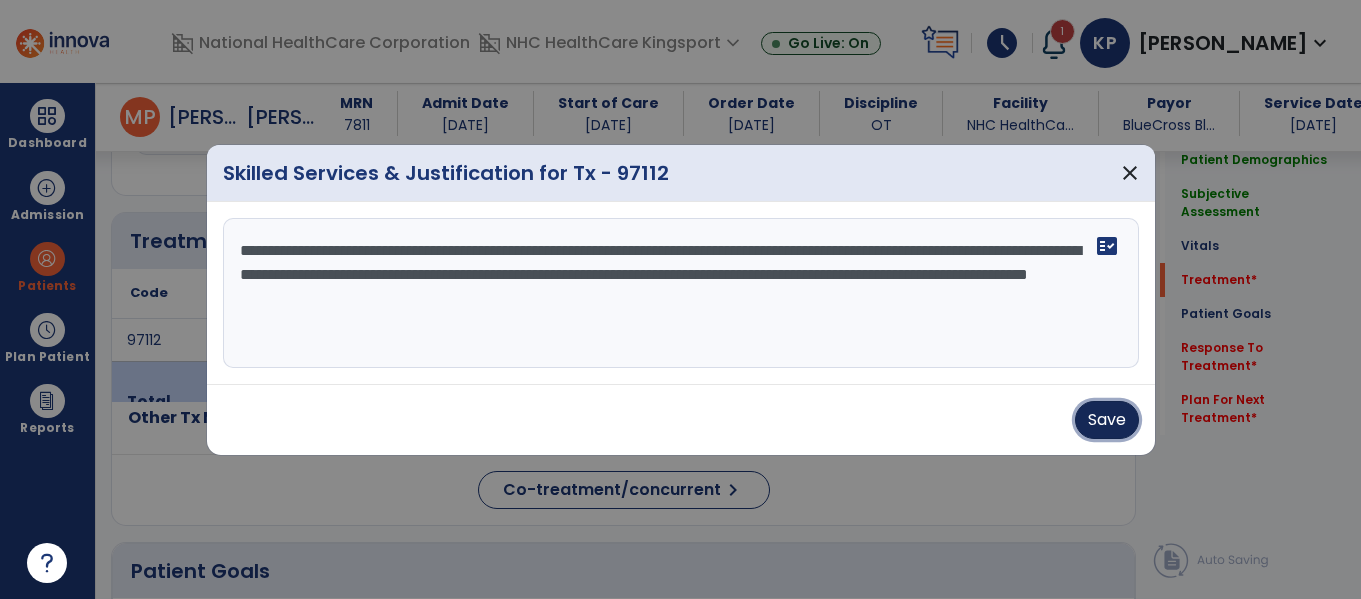 click on "Save" at bounding box center (1107, 420) 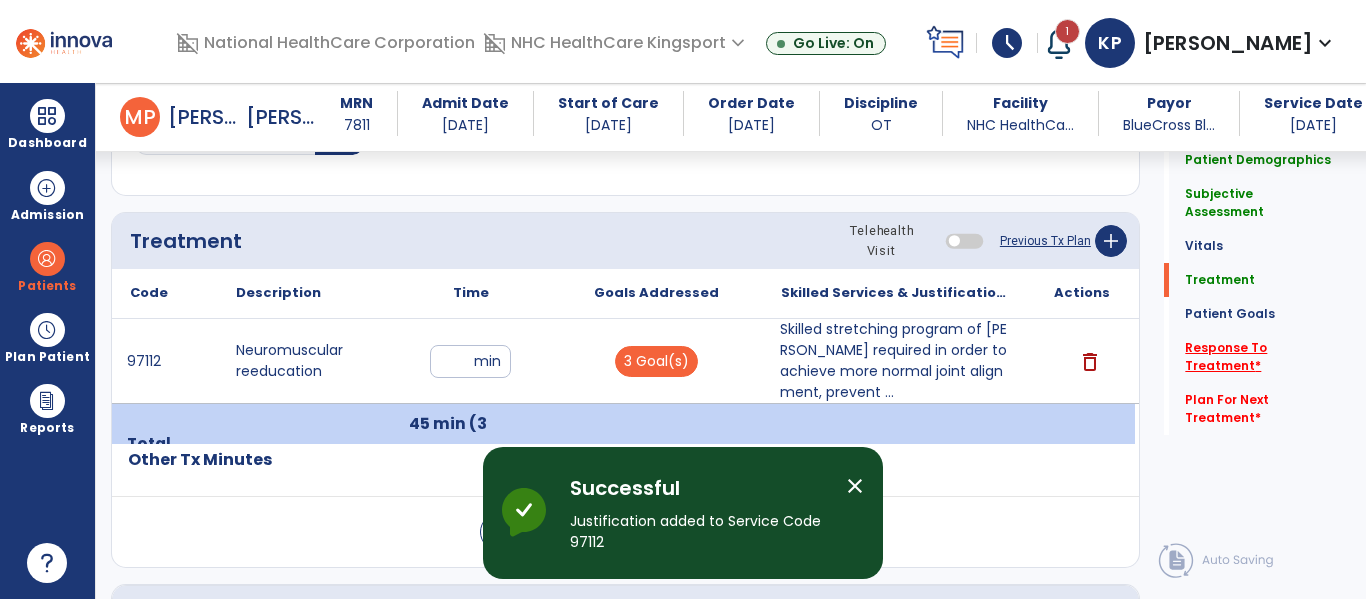 click on "Response To Treatment   *" 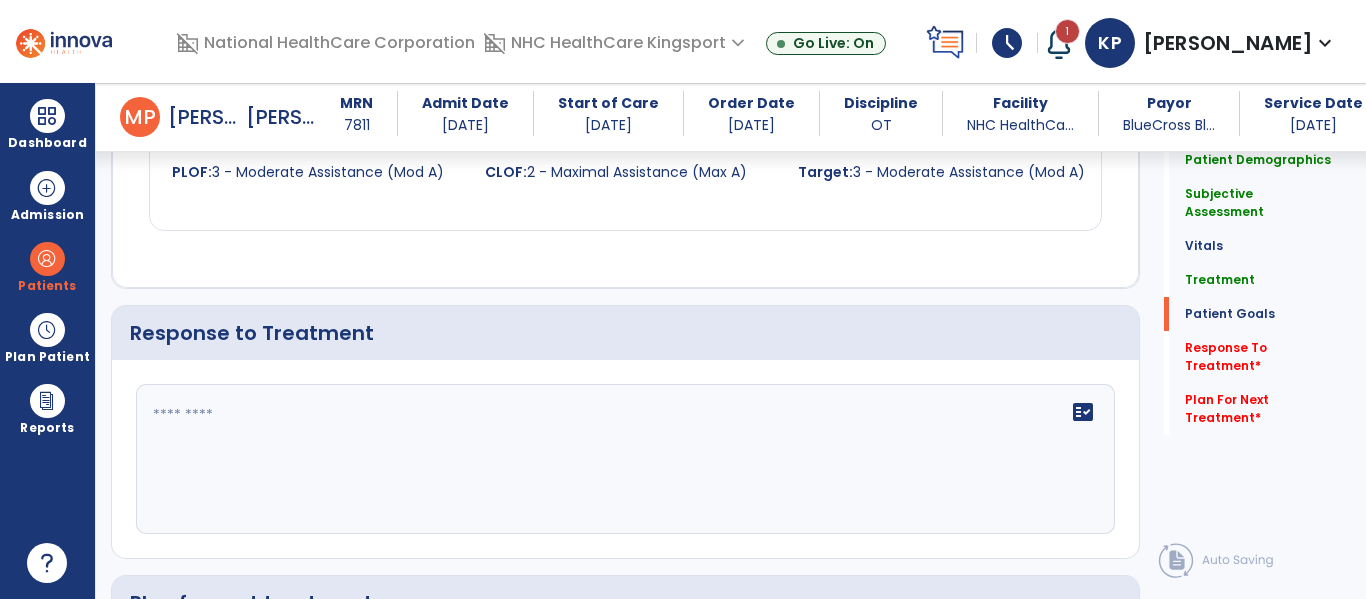 scroll, scrollTop: 2603, scrollLeft: 0, axis: vertical 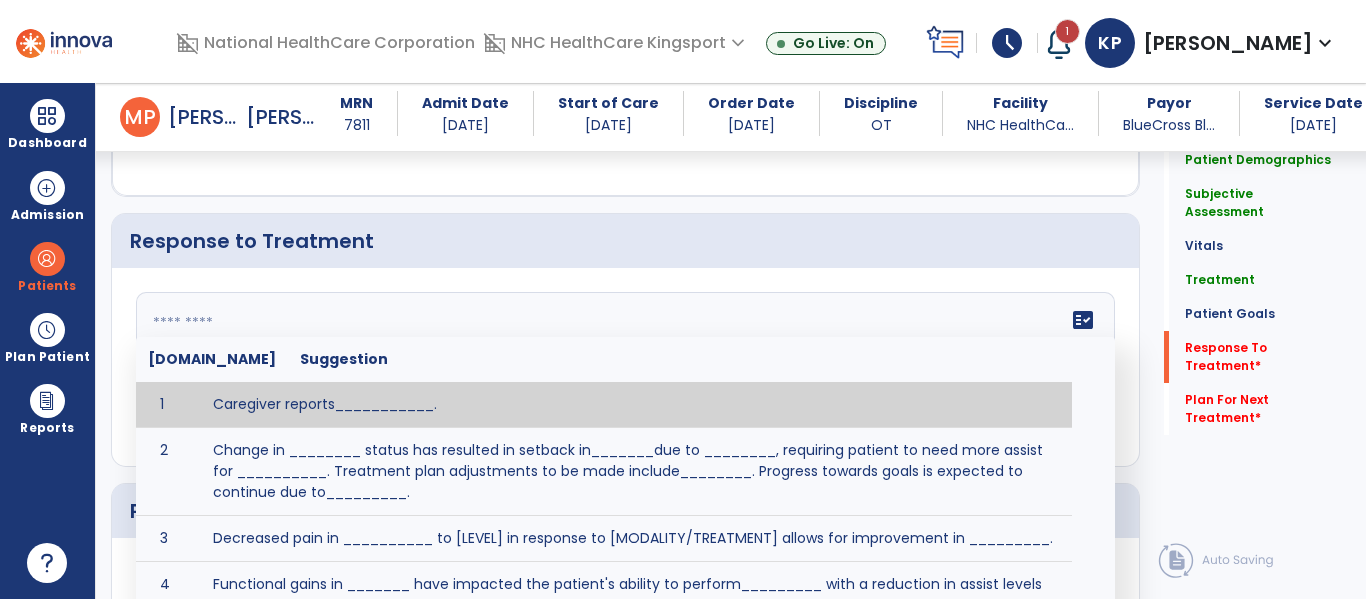 click on "fact_check  [DOMAIN_NAME] Suggestion 1 Caregiver reports___________. 2 Change in ________ status has resulted in setback in_______due to ________, requiring patient to need more assist for __________.   Treatment plan adjustments to be made include________.  Progress towards goals is expected to continue due to_________. 3 Decreased pain in __________ to [LEVEL] in response to [MODALITY/TREATMENT] allows for improvement in _________. 4 Functional gains in _______ have impacted the patient's ability to perform_________ with a reduction in assist levels to_________. 5 Functional progress this week has been significant due to__________. 6 Gains in ________ have improved the patient's ability to perform ______with decreased levels of assist to___________. 7 Improvement in ________allows patient to tolerate higher levels of challenges in_________. 8 Pain in [AREA] has decreased to [LEVEL] in response to [TREATMENT/MODALITY], allowing fore ease in completing__________. 9 10 11 12 13 14 15 16 17 18 19 20 21" 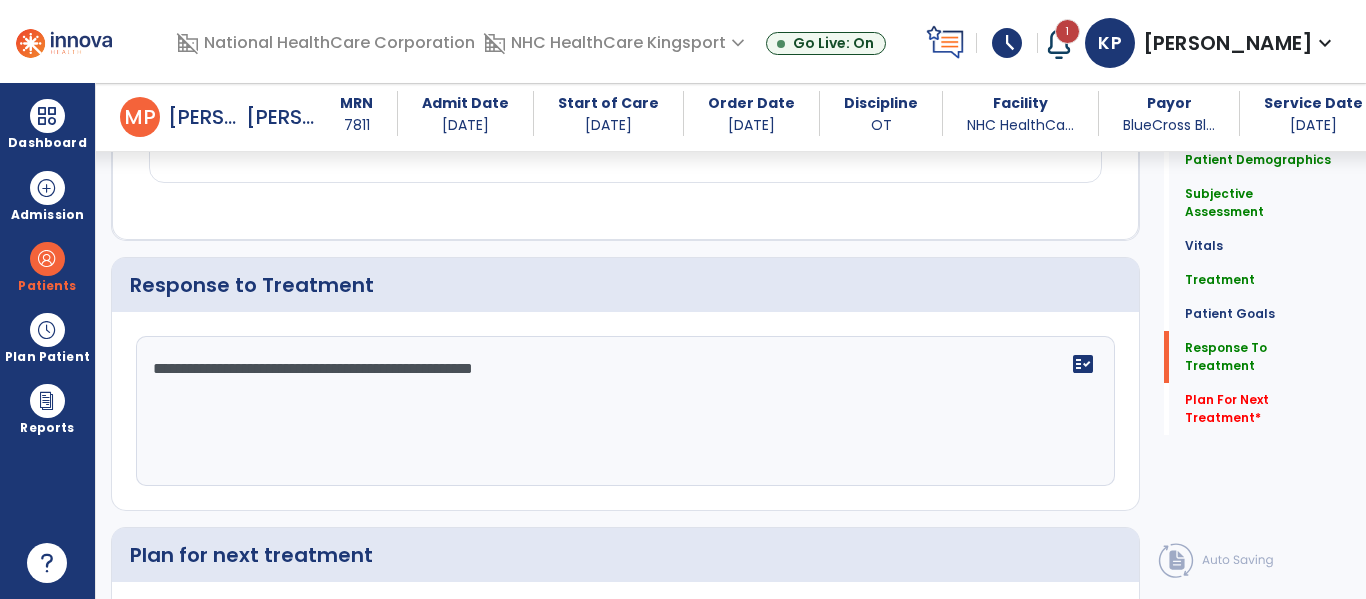 scroll, scrollTop: 2603, scrollLeft: 0, axis: vertical 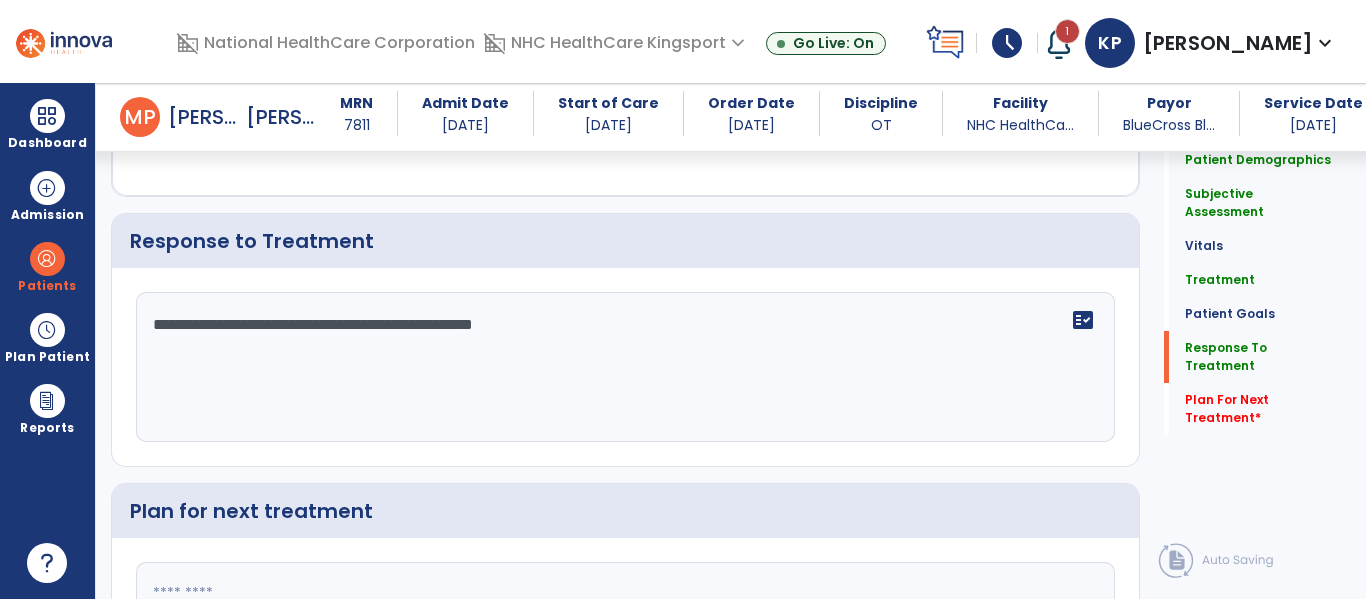 click on "**********" 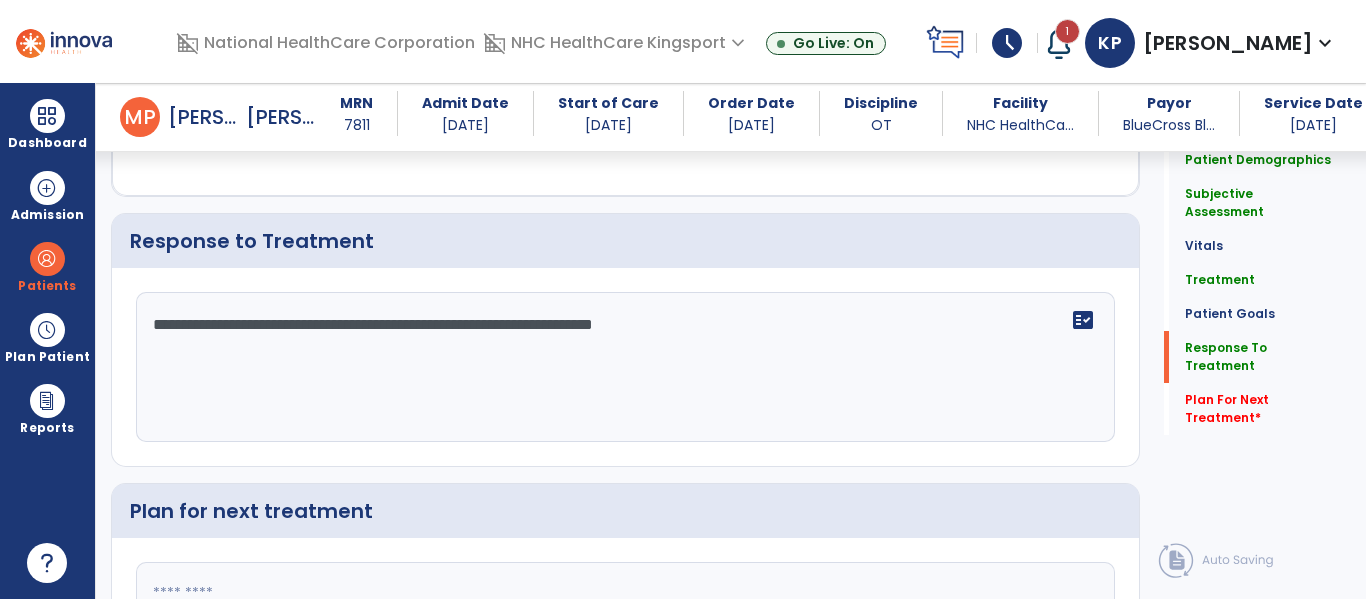 click on "**********" 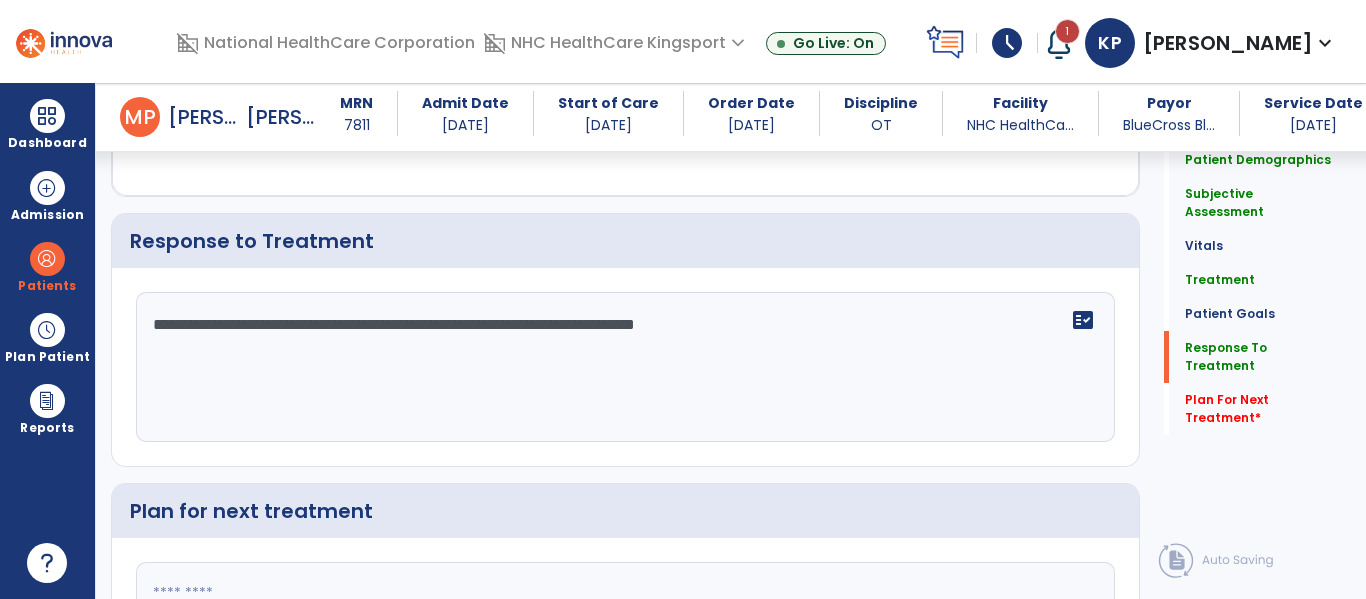 scroll, scrollTop: 2603, scrollLeft: 0, axis: vertical 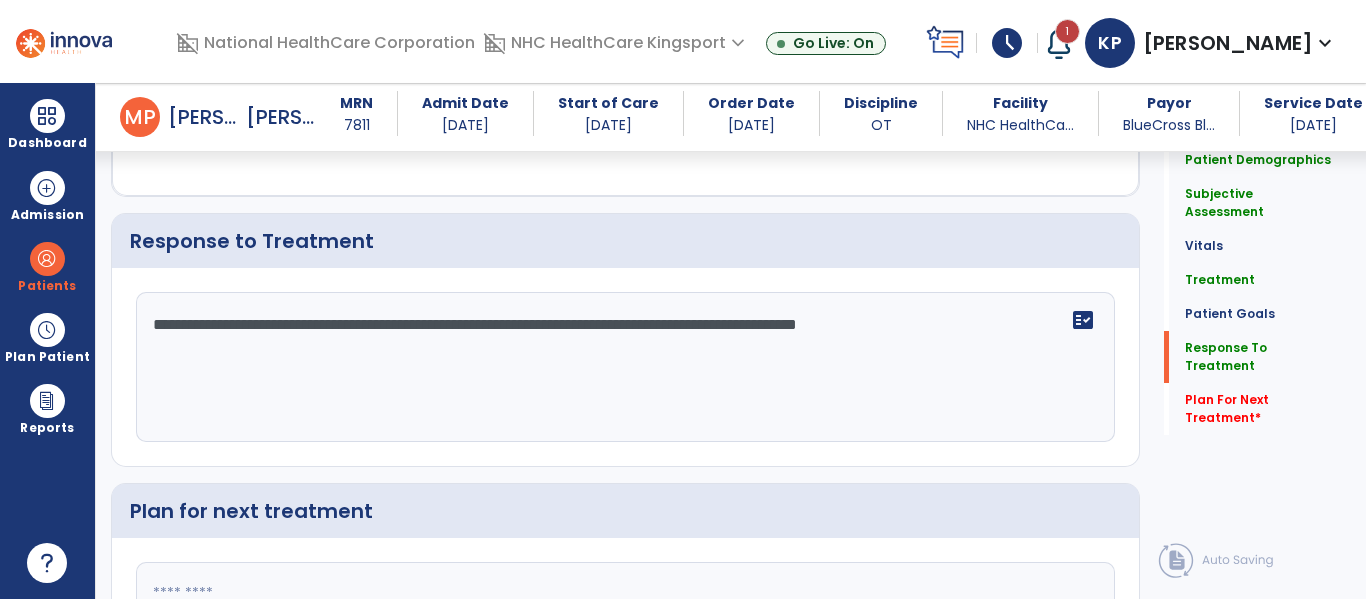 type on "**********" 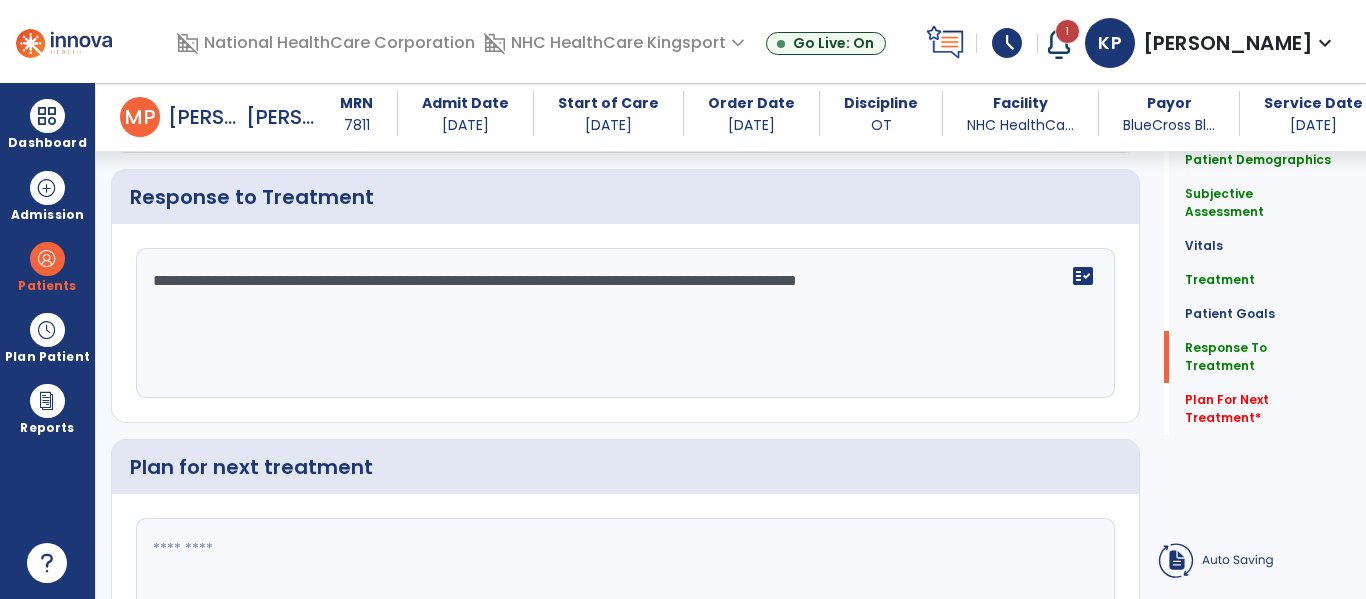 click 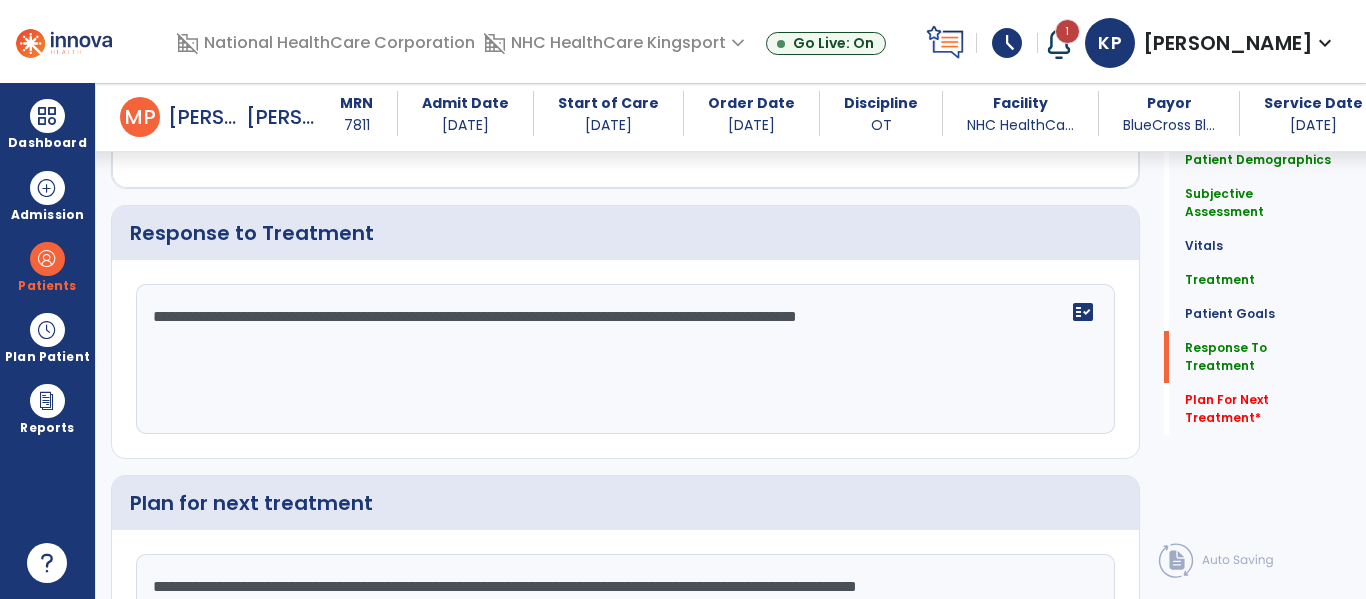 scroll, scrollTop: 2635, scrollLeft: 0, axis: vertical 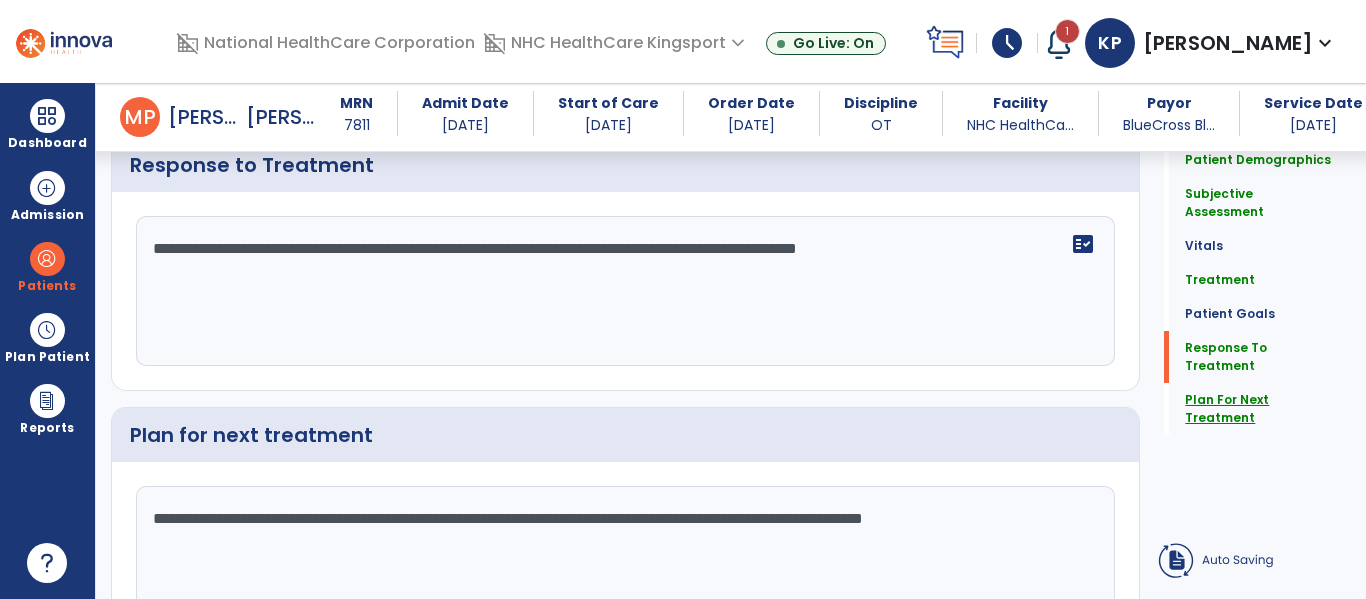 click on "Quick Links  Patient Demographics   Patient Demographics   Subjective Assessment   Subjective Assessment   Vitals   Vitals   Treatment   Treatment   Patient Goals   Patient Goals   Response To Treatment   Response To Treatment   Plan For Next Treatment   Plan For Next Treatment" 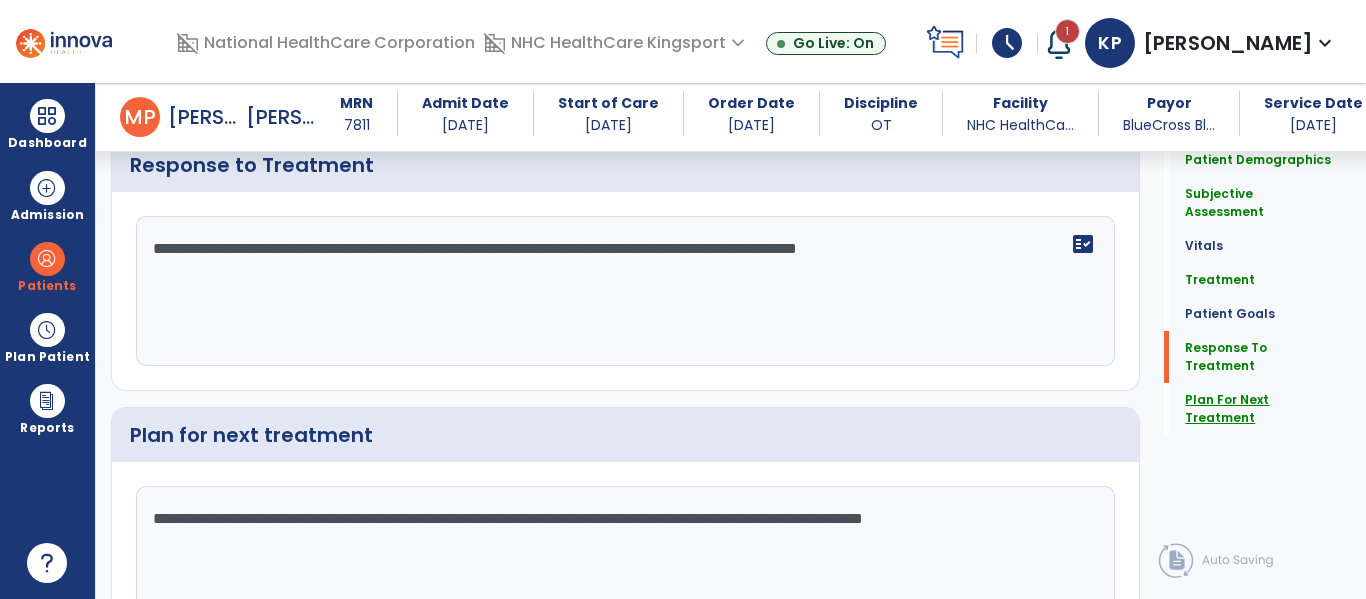 scroll, scrollTop: 2635, scrollLeft: 0, axis: vertical 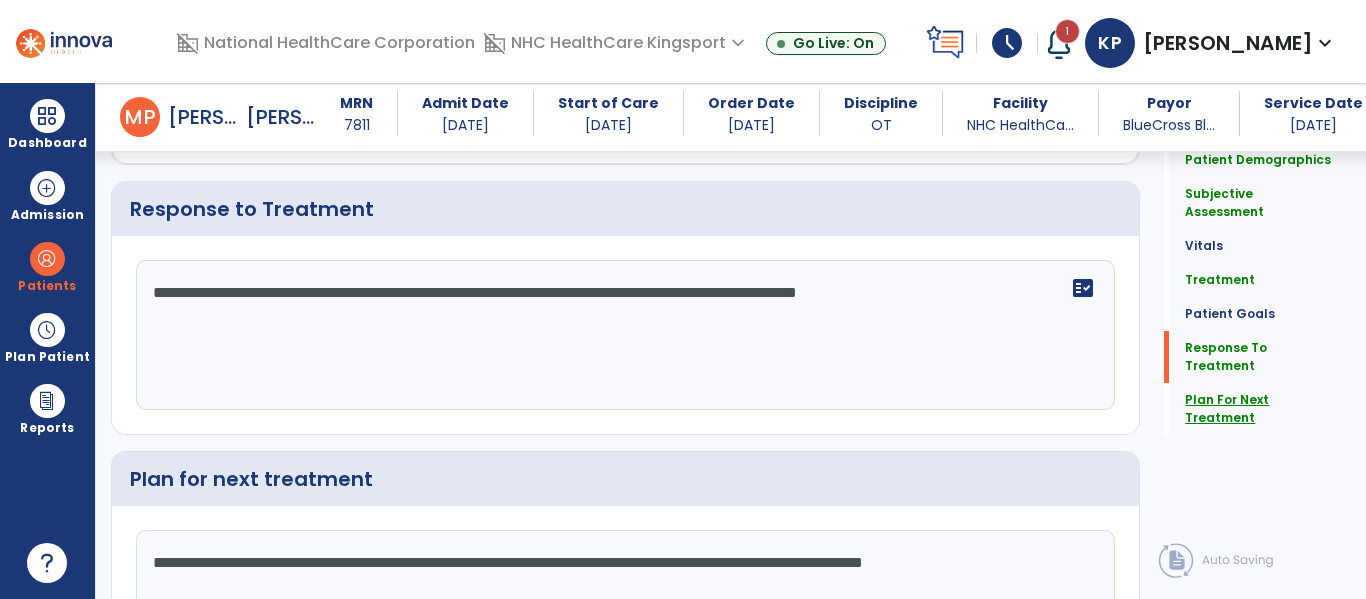 click on "Plan For Next Treatment" 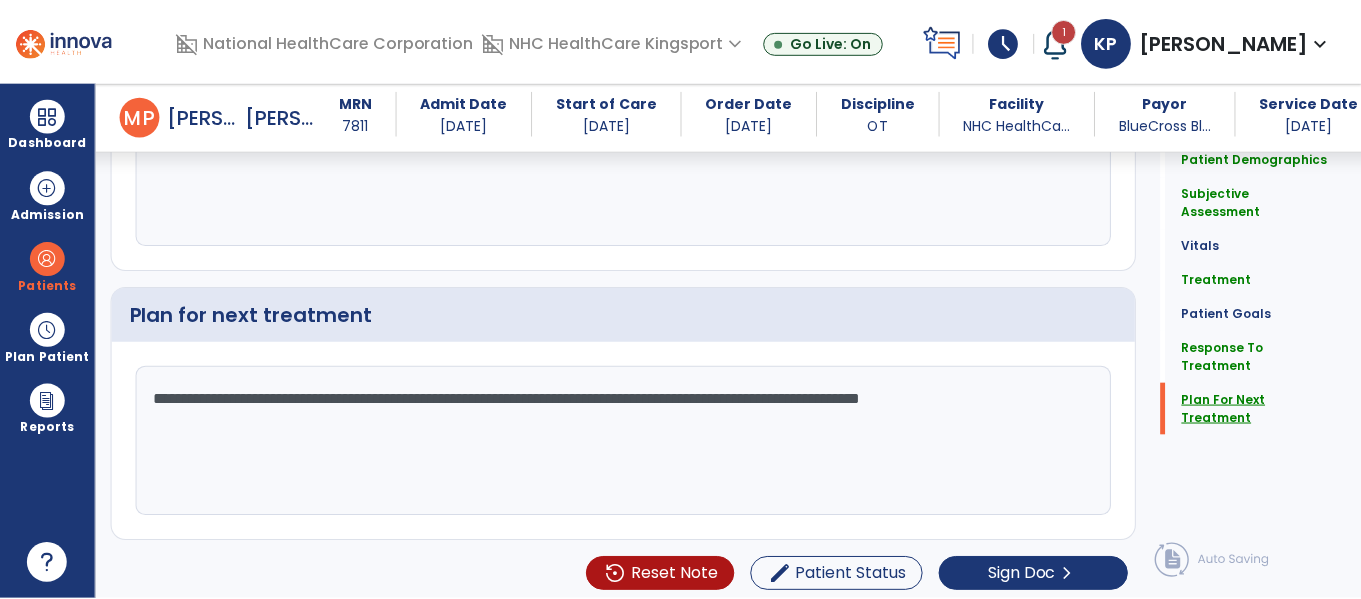 scroll, scrollTop: 2808, scrollLeft: 0, axis: vertical 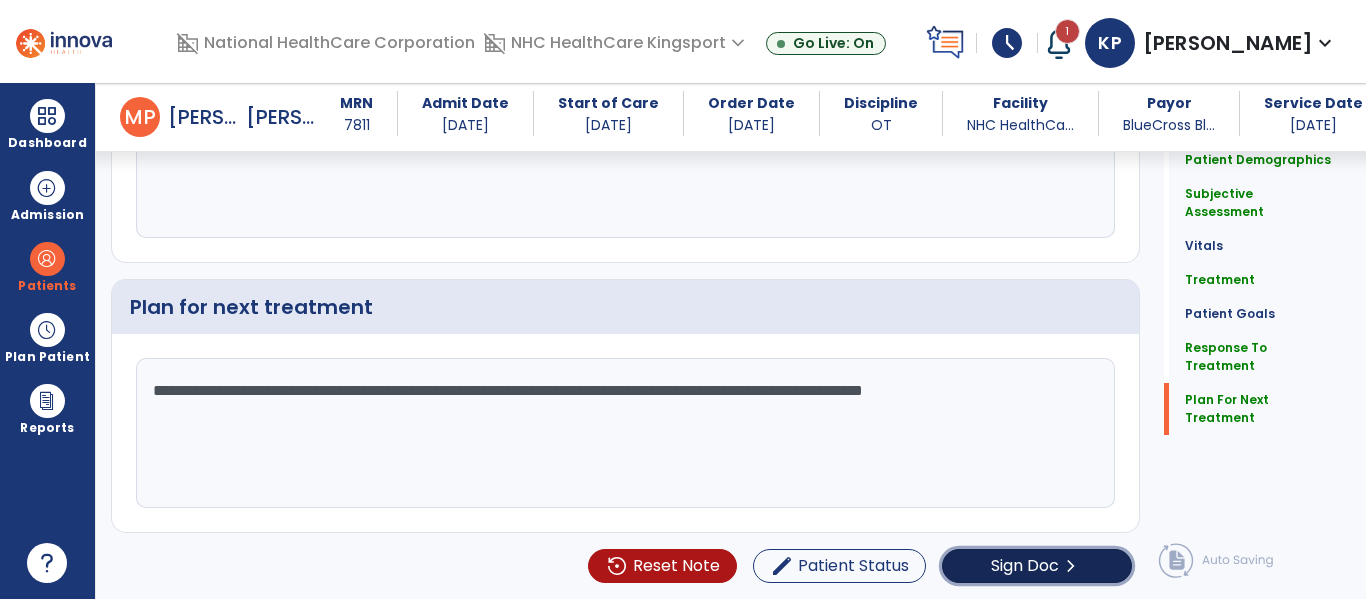 click on "Sign Doc  chevron_right" 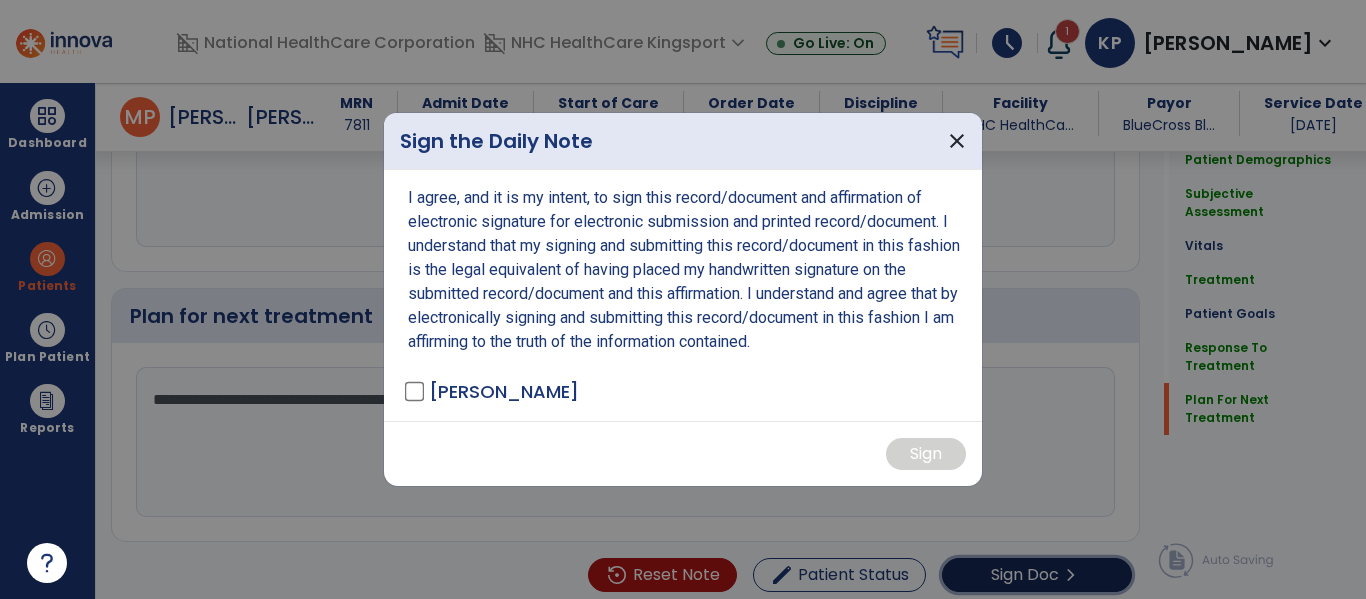 scroll, scrollTop: 2808, scrollLeft: 0, axis: vertical 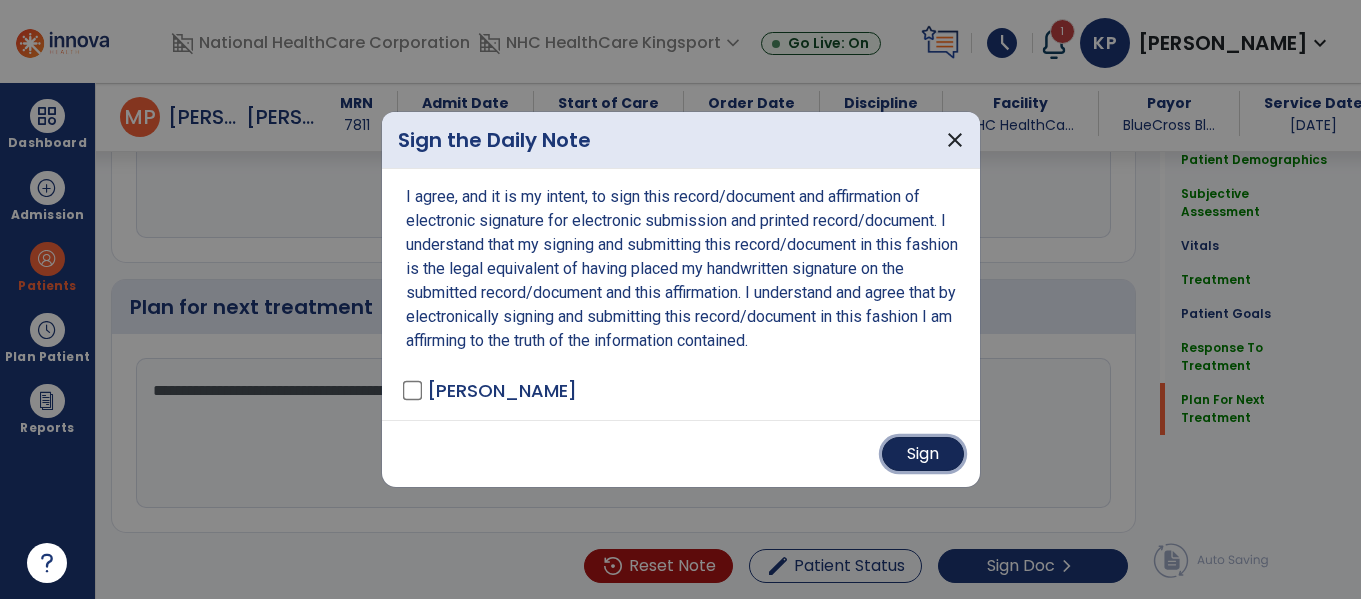 click on "Sign" at bounding box center [923, 454] 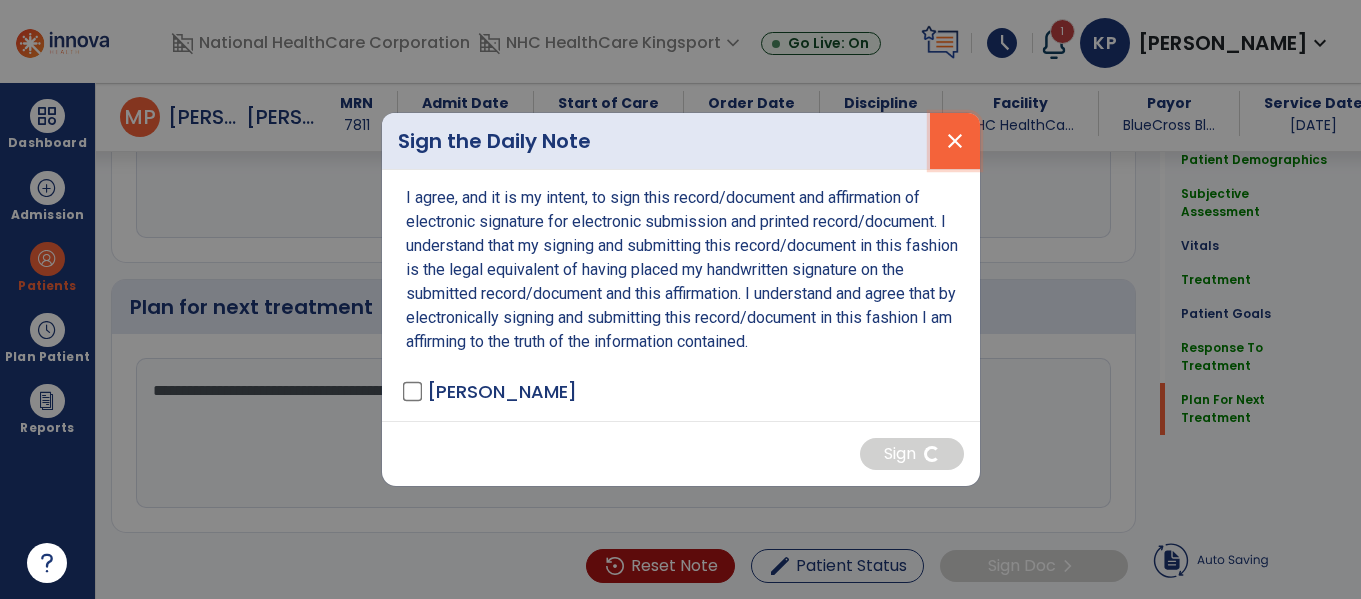 click on "close" at bounding box center [955, 141] 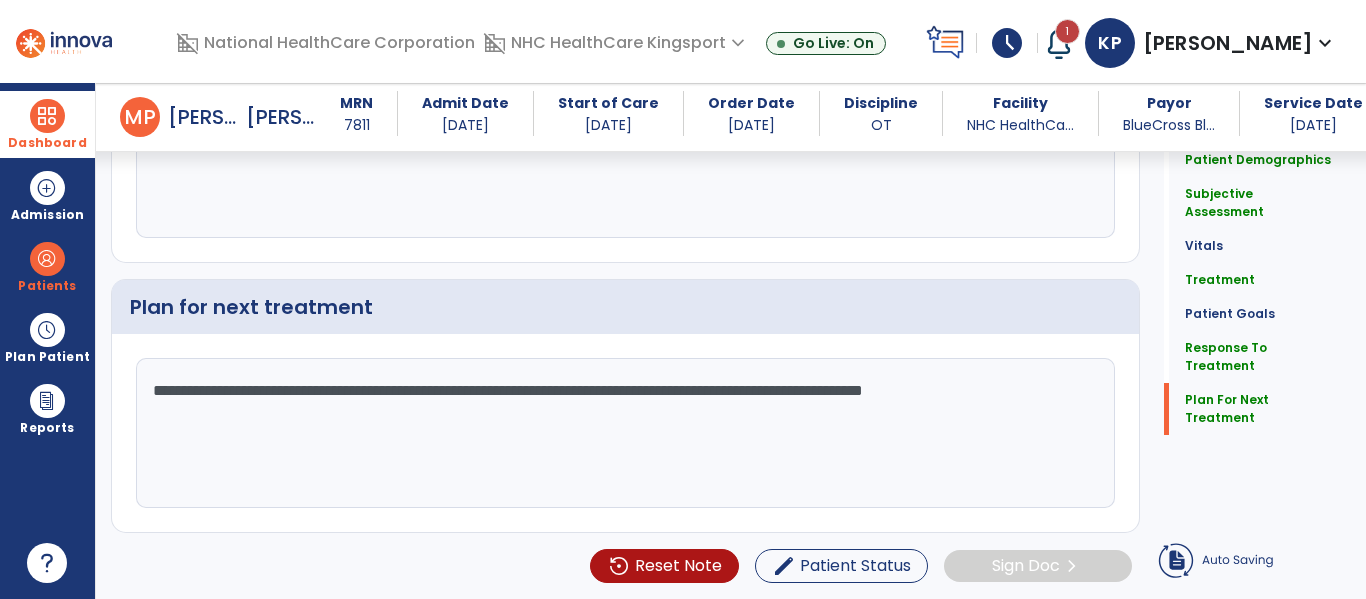 click at bounding box center (47, 116) 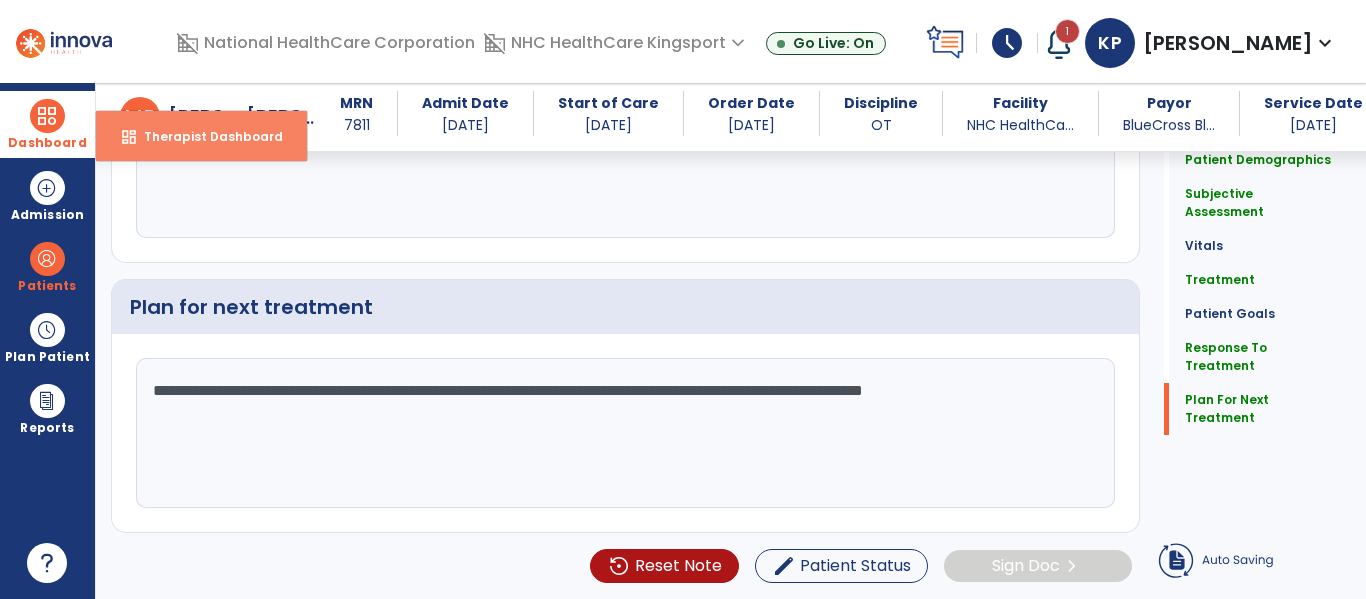 click on "dashboard  Therapist Dashboard" at bounding box center [201, 136] 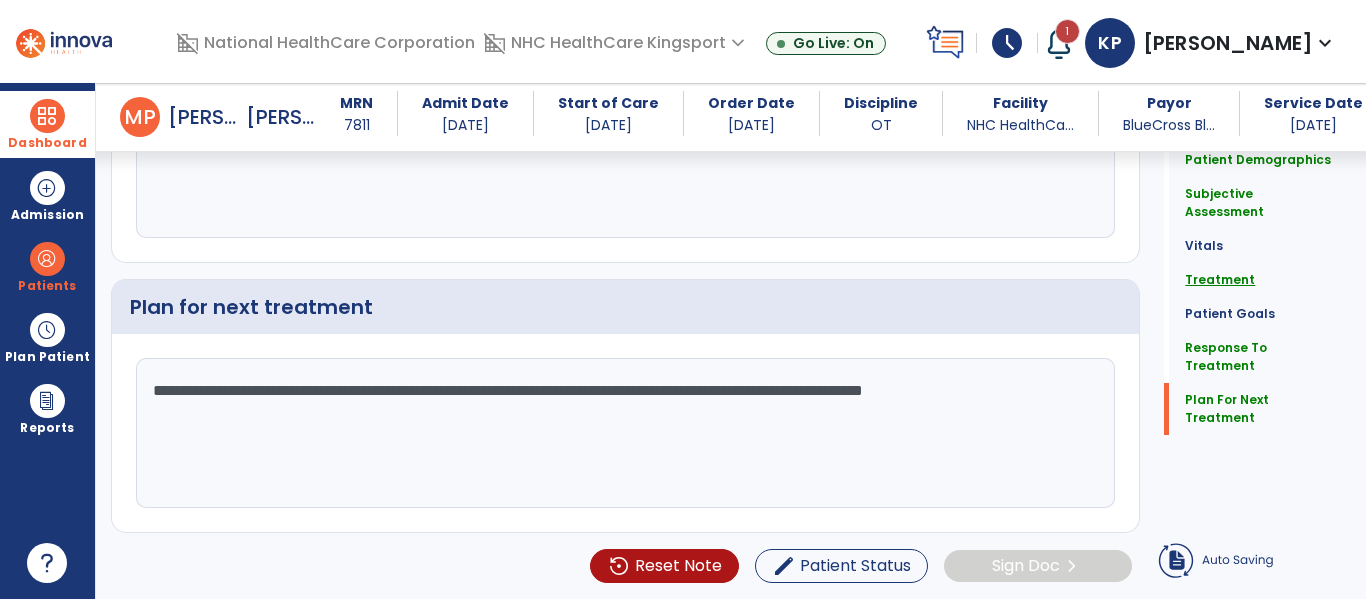 click on "Treatment" 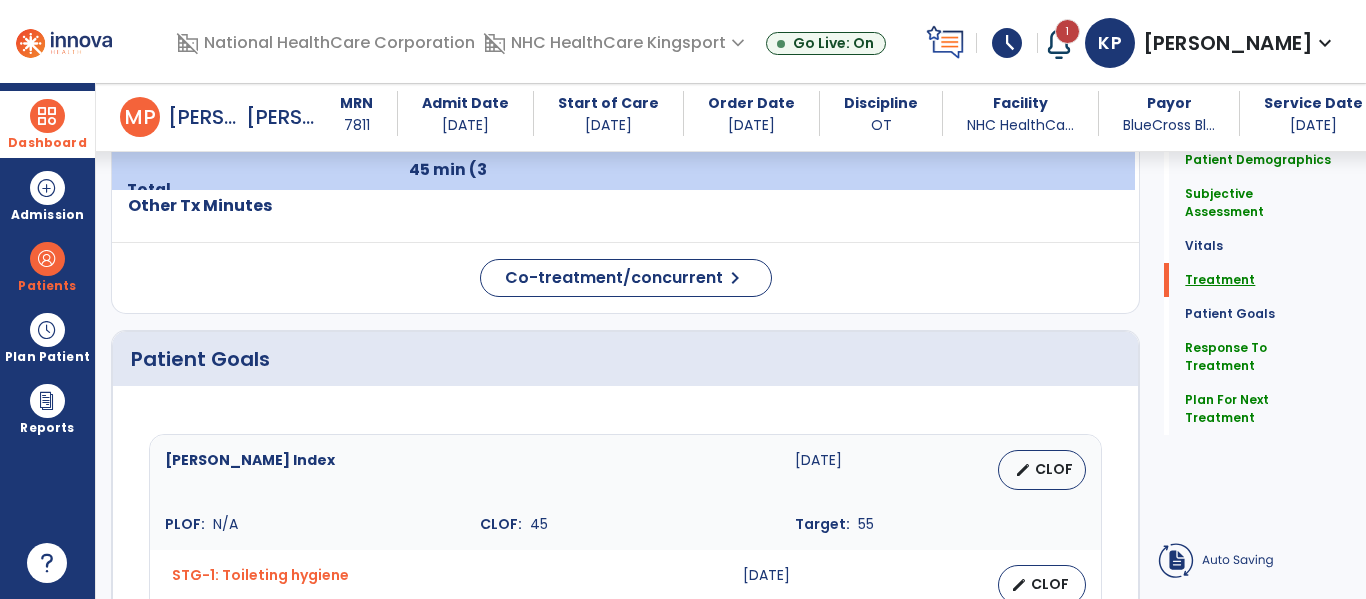 scroll, scrollTop: 1447, scrollLeft: 0, axis: vertical 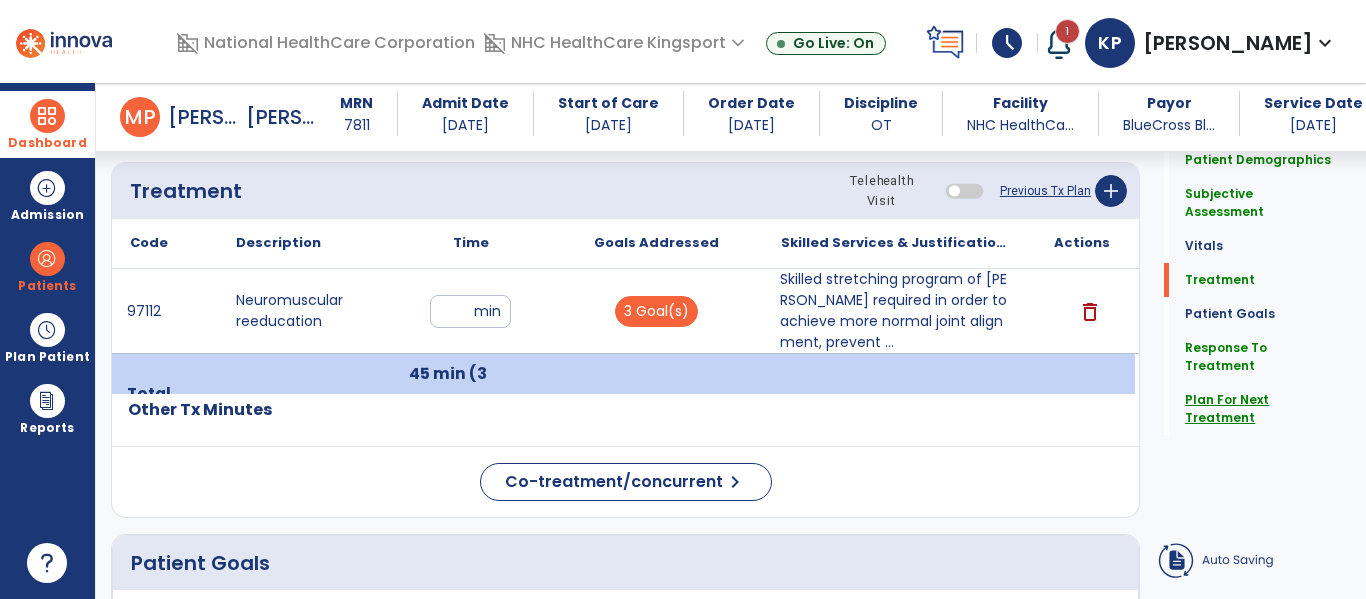 click on "Plan For Next Treatment" 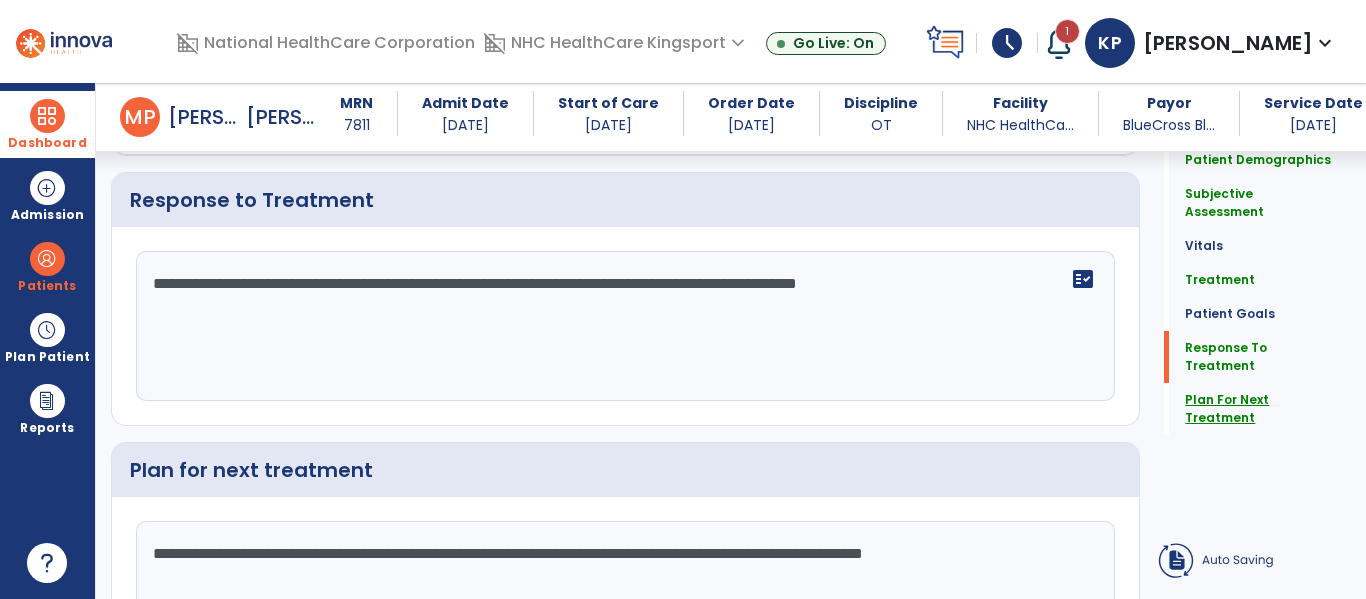 scroll, scrollTop: 2808, scrollLeft: 0, axis: vertical 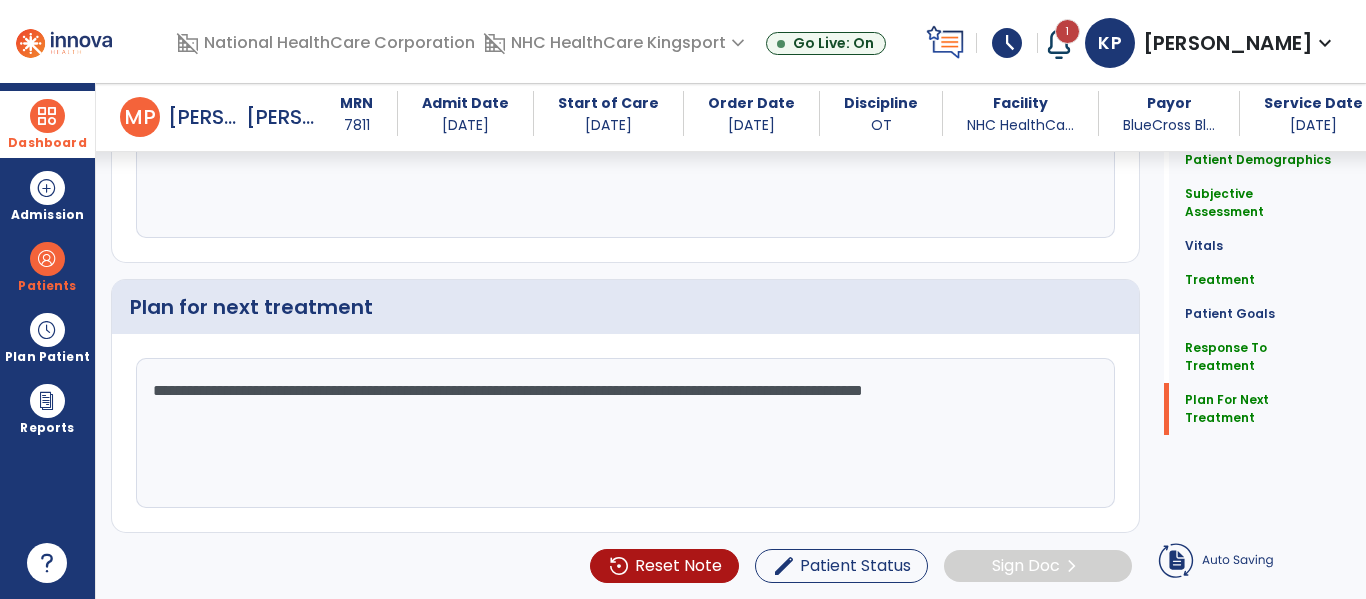 click on "**********" 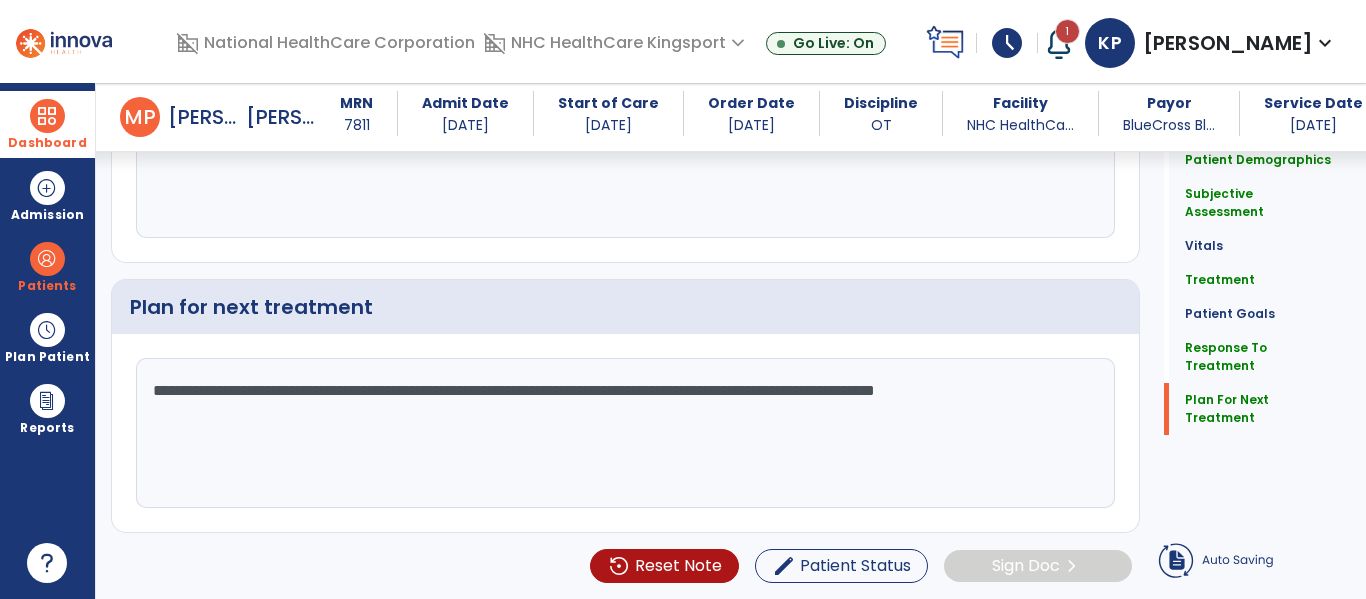 type on "**********" 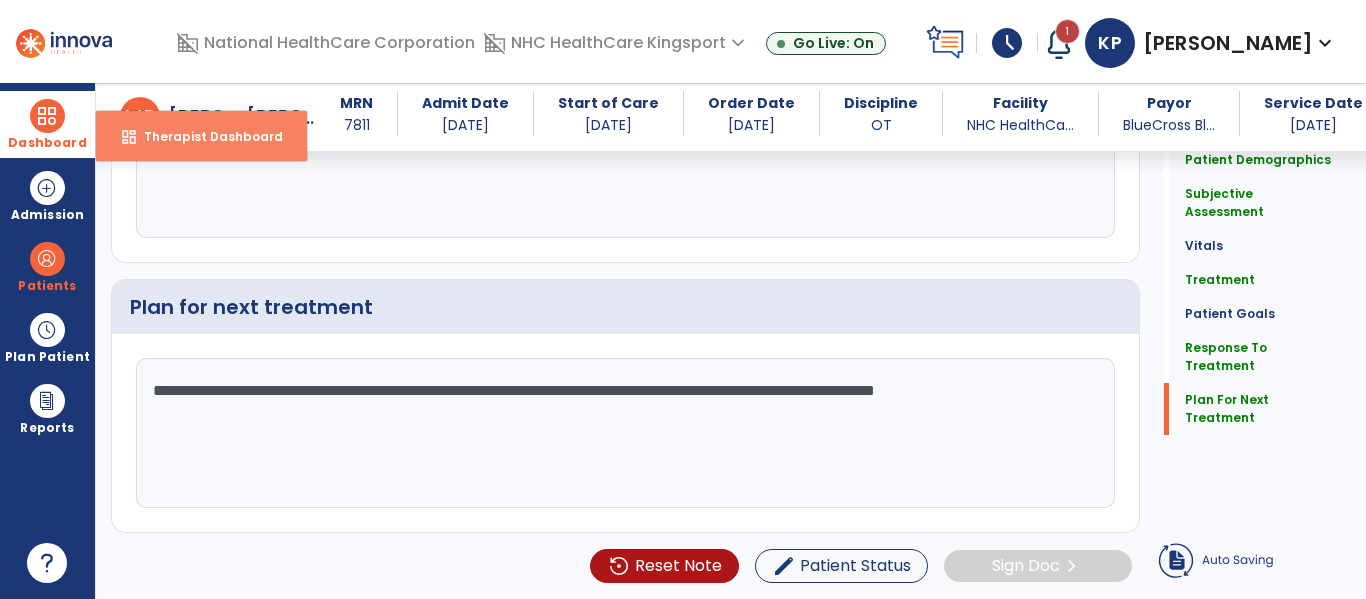 click on "dashboard  Therapist Dashboard" at bounding box center [201, 136] 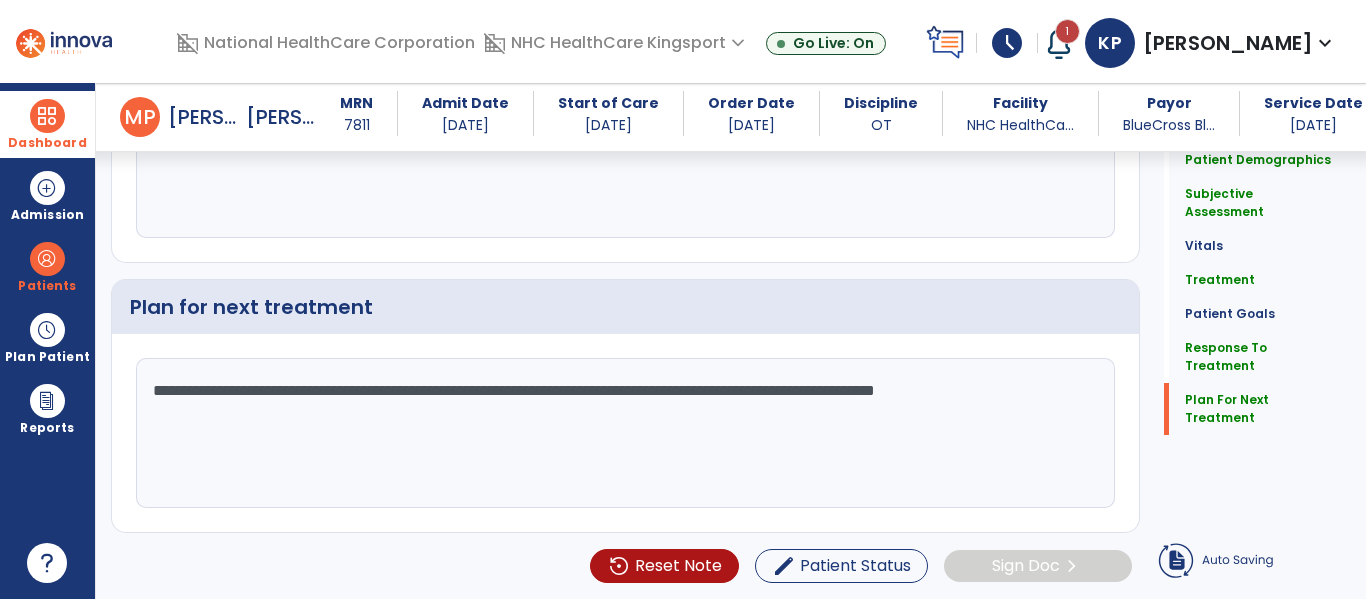 click on "Quick Links  Patient Demographics   Patient Demographics   Subjective Assessment   Subjective Assessment   Vitals   Vitals   Treatment   Treatment   Patient Goals   Patient Goals   Response To Treatment   Response To Treatment   Plan For Next Treatment   Plan For Next Treatment" 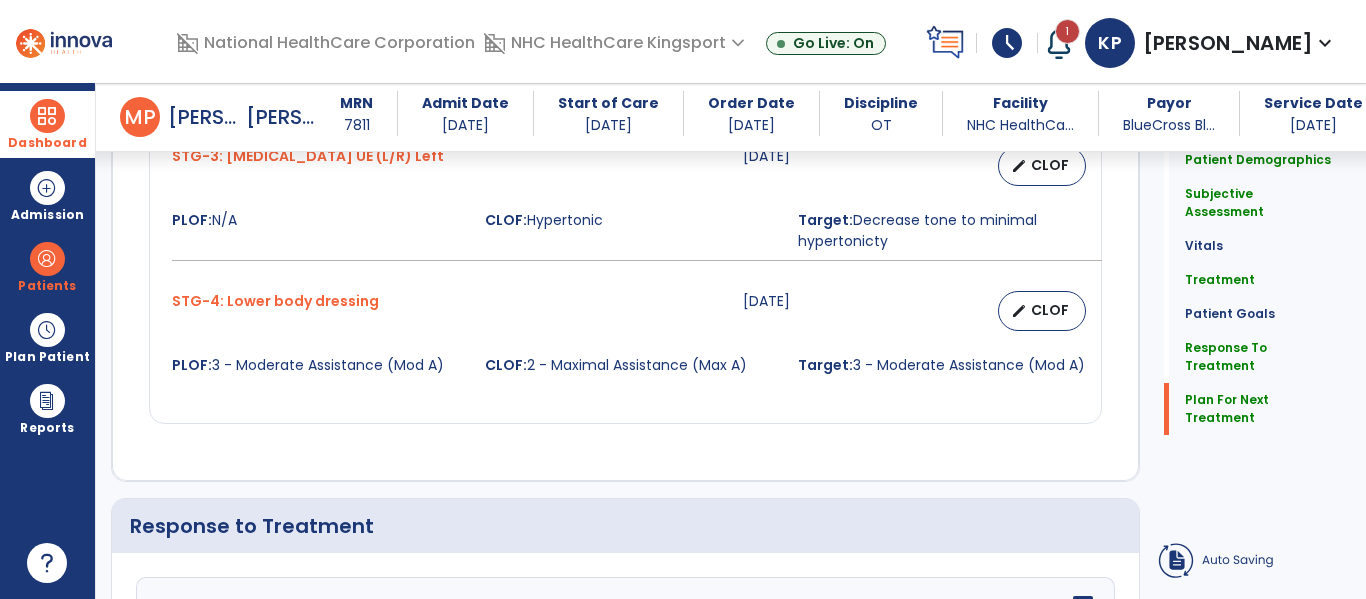 scroll, scrollTop: 2808, scrollLeft: 0, axis: vertical 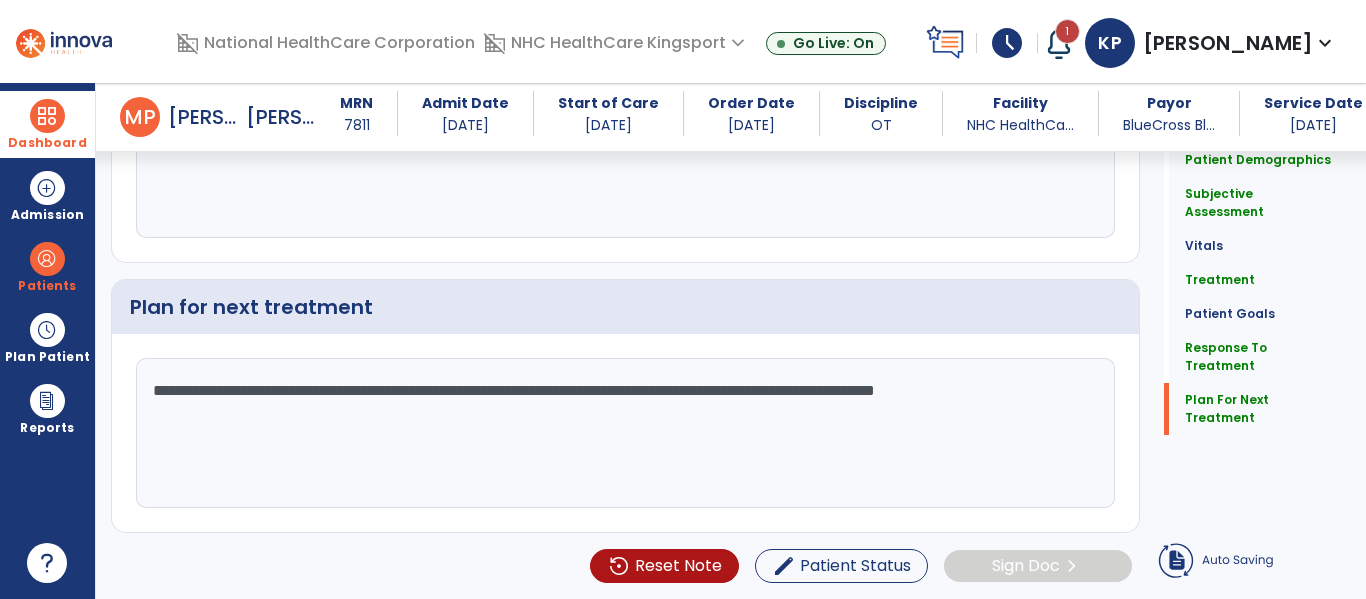 click at bounding box center (47, 116) 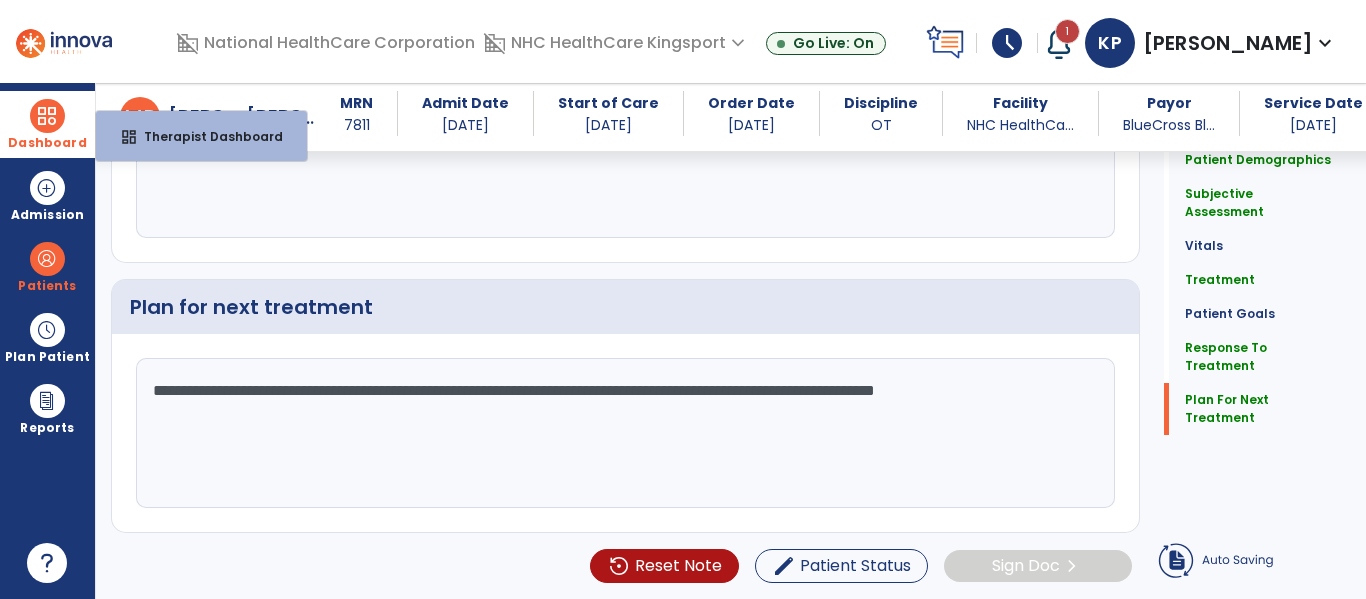 click on "dashboard  Therapist Dashboard" at bounding box center (201, 136) 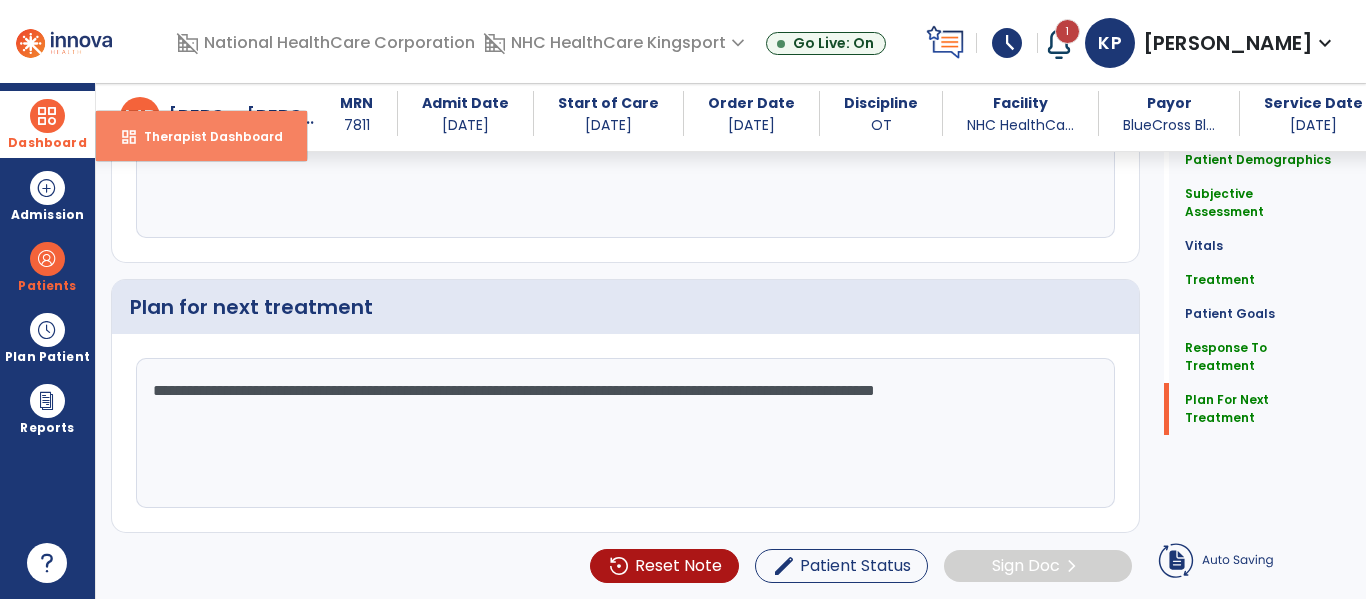 click on "dashboard  Therapist Dashboard" at bounding box center (201, 136) 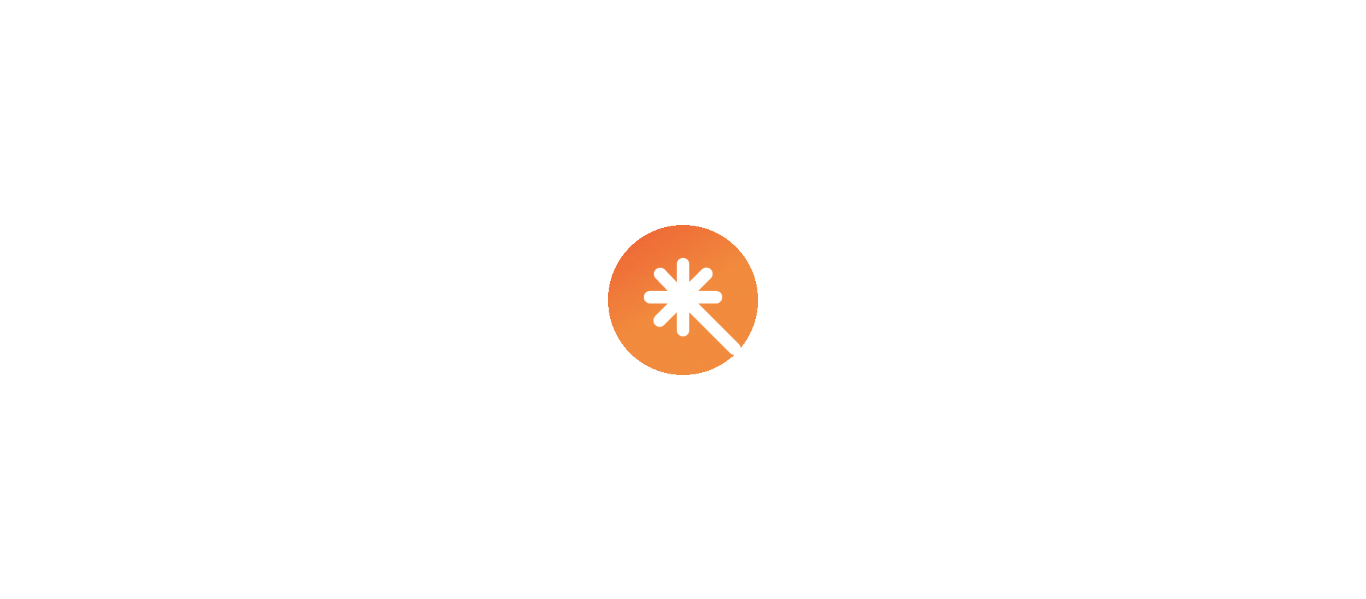 scroll, scrollTop: 0, scrollLeft: 0, axis: both 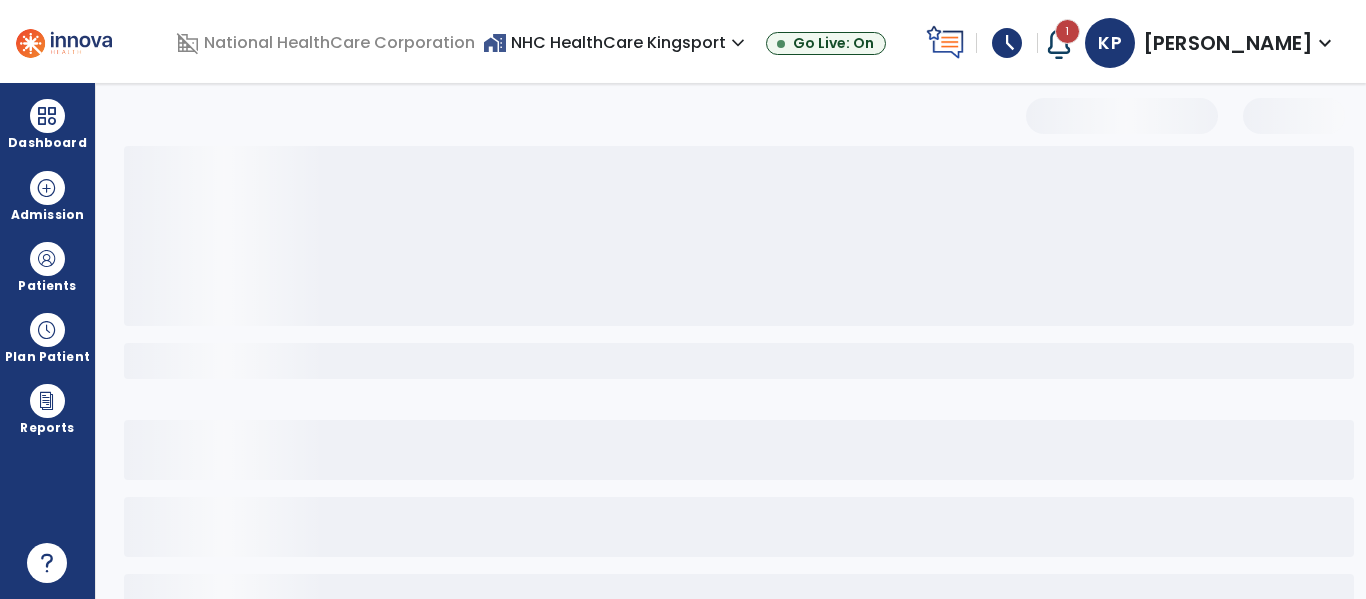 select on "*" 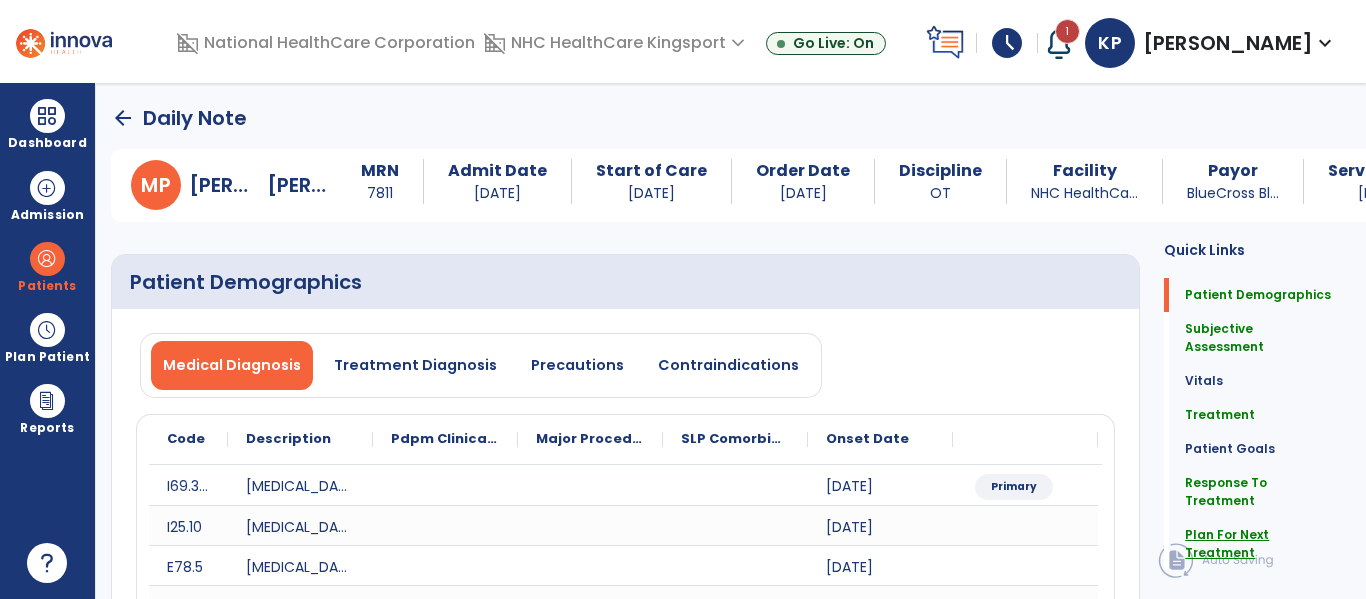 click on "Plan For Next Treatment" 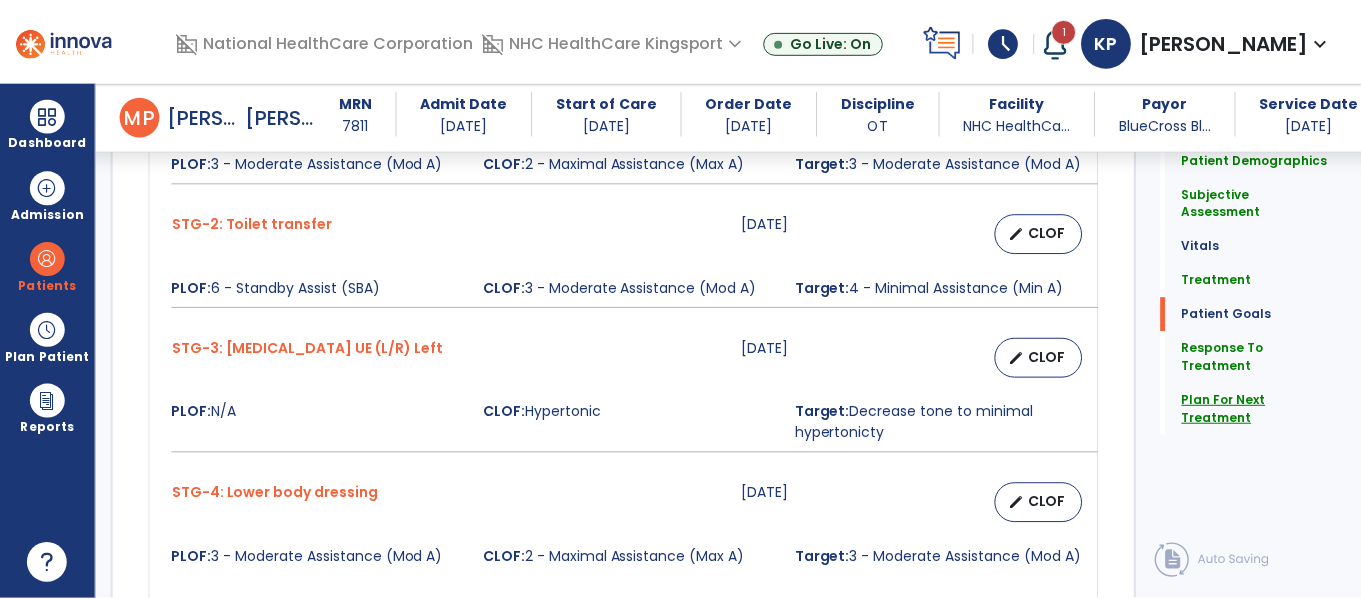 scroll, scrollTop: 2874, scrollLeft: 0, axis: vertical 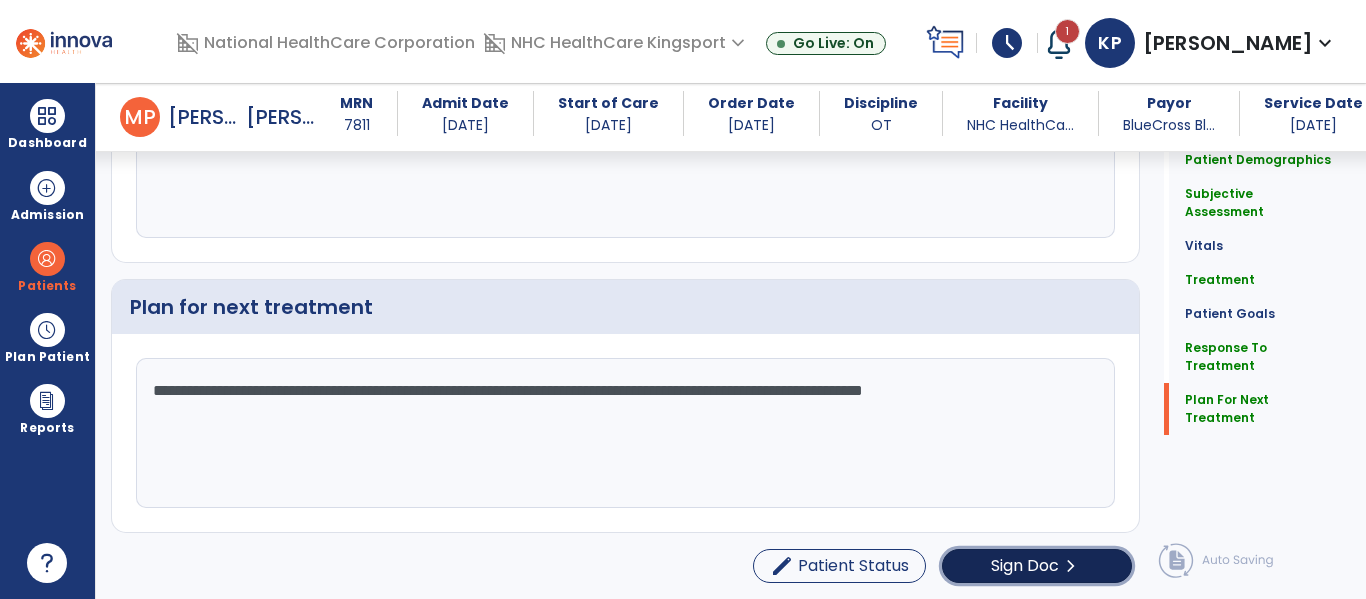 click on "Sign Doc" 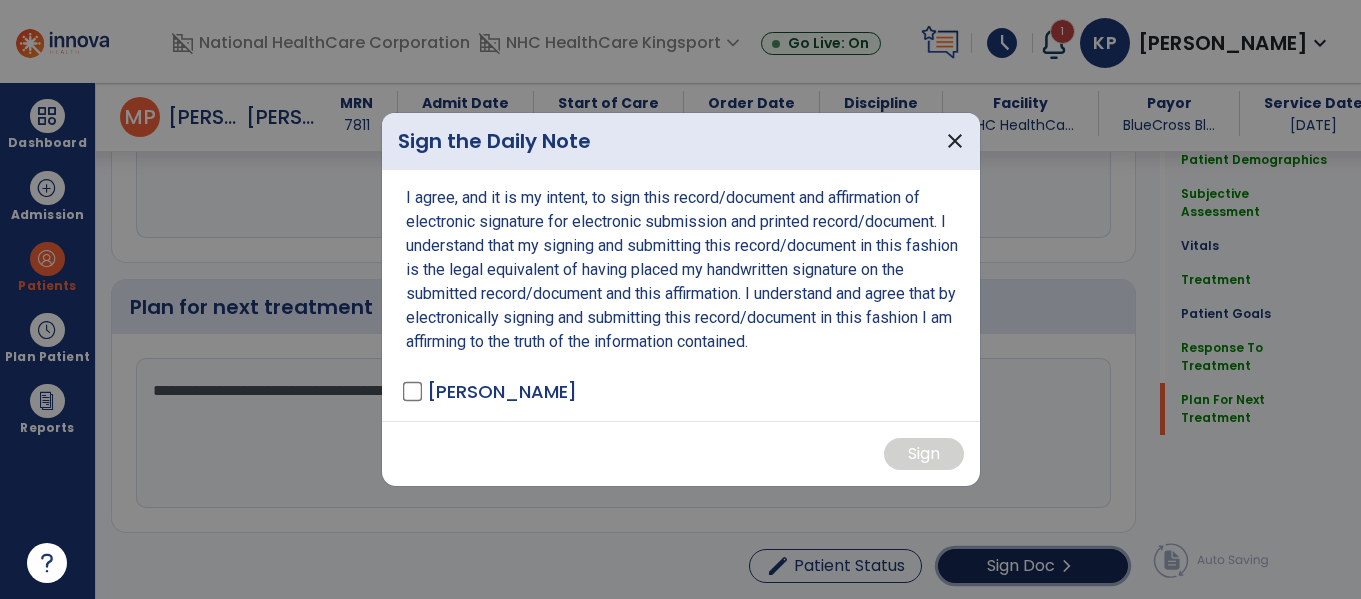 scroll, scrollTop: 2874, scrollLeft: 0, axis: vertical 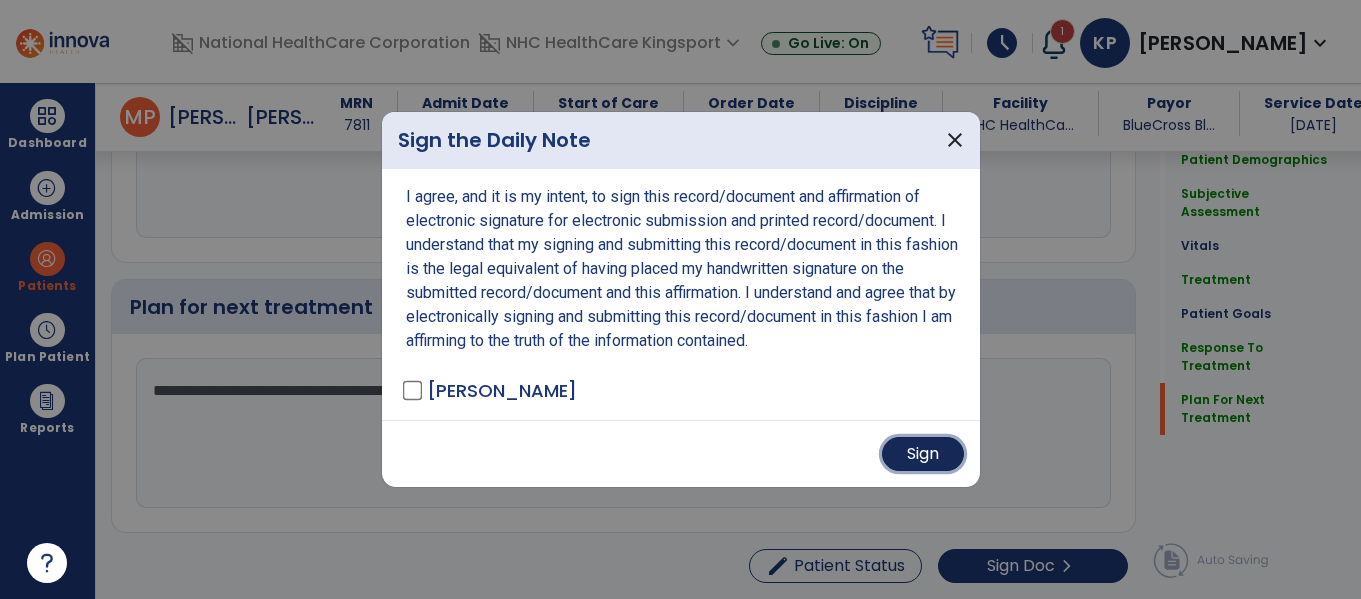 click on "Sign" at bounding box center (923, 454) 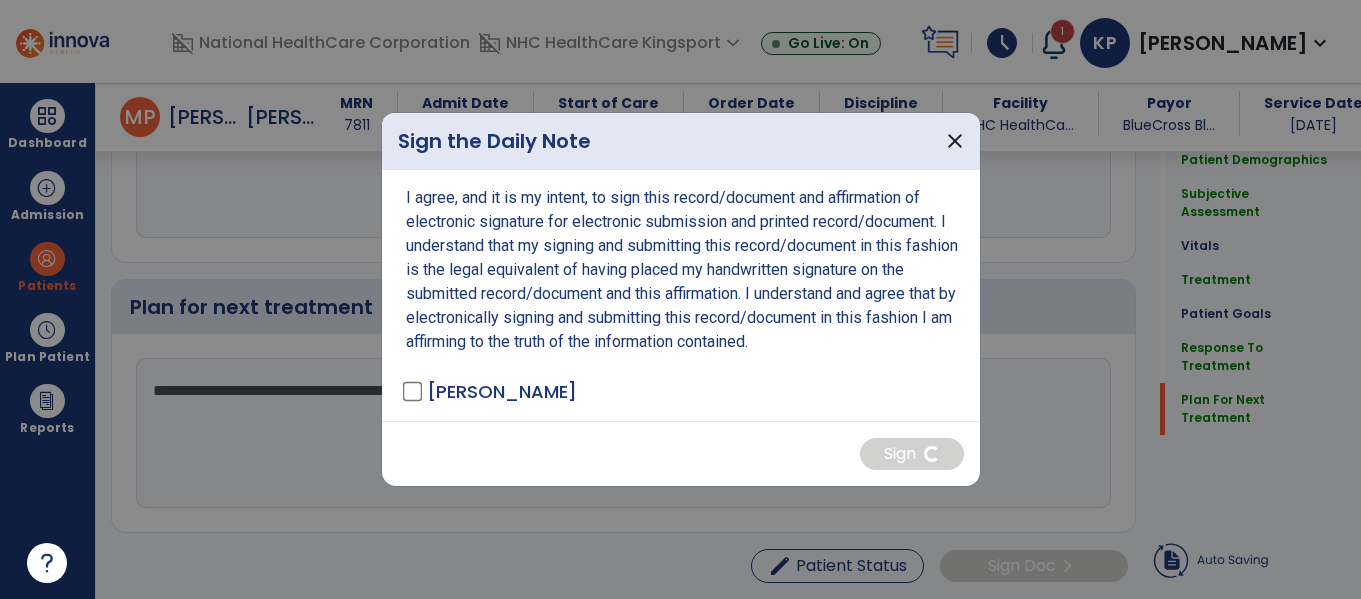 click on "I agree, and it is my intent, to sign this record/document and affirmation of electronic signature for electronic submission and printed record/document. I understand that my signing and submitting this record/document in this fashion is the legal equivalent of having placed my handwritten signature on the submitted record/document and this affirmation. I understand and agree that by electronically signing and submitting this record/document in this fashion I am affirming to the truth of the information contained.  Pitman, Kyle   - OTA" at bounding box center [681, 295] 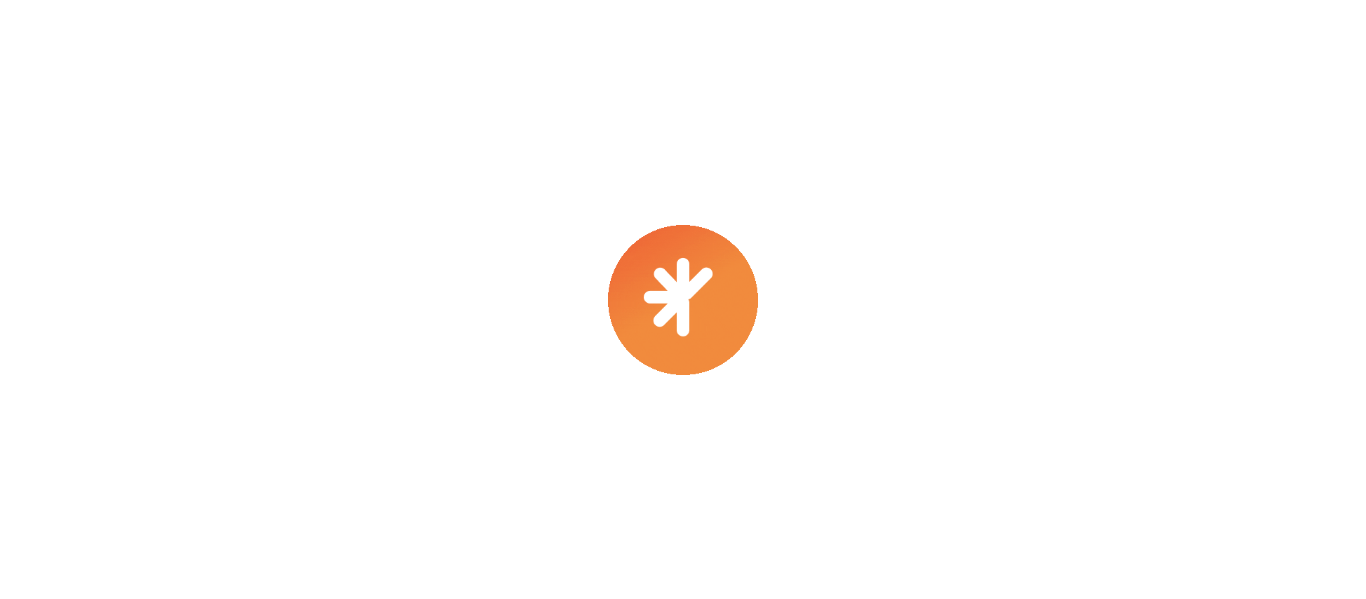scroll, scrollTop: 0, scrollLeft: 0, axis: both 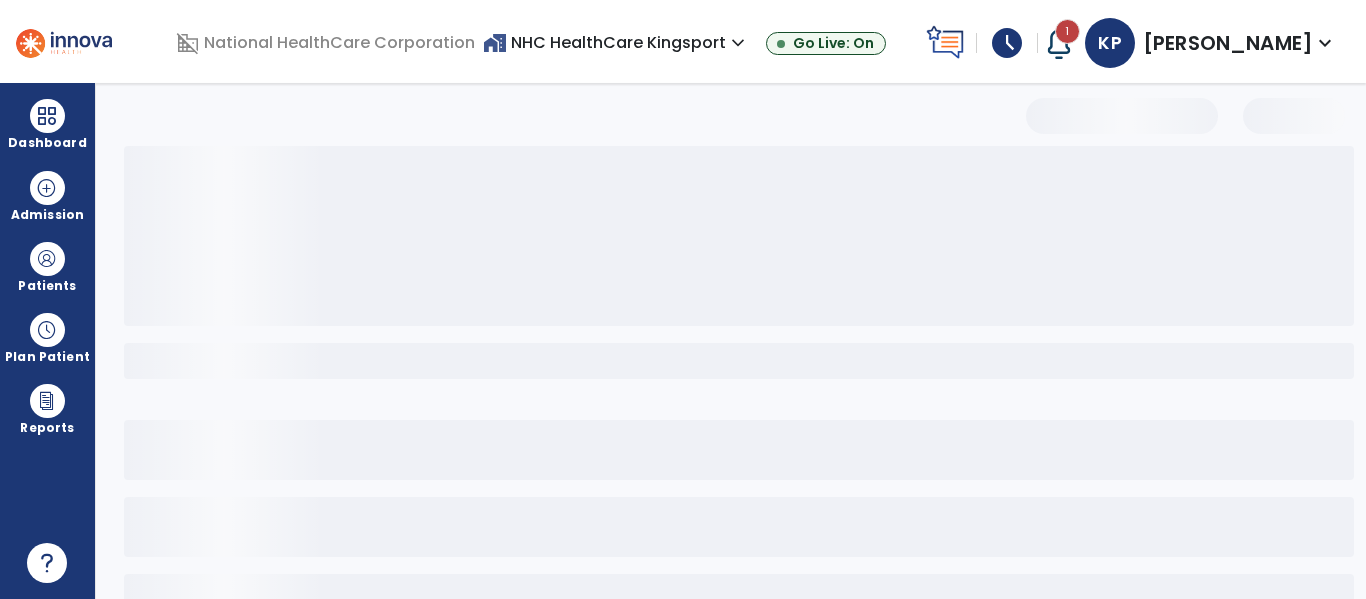 select on "*" 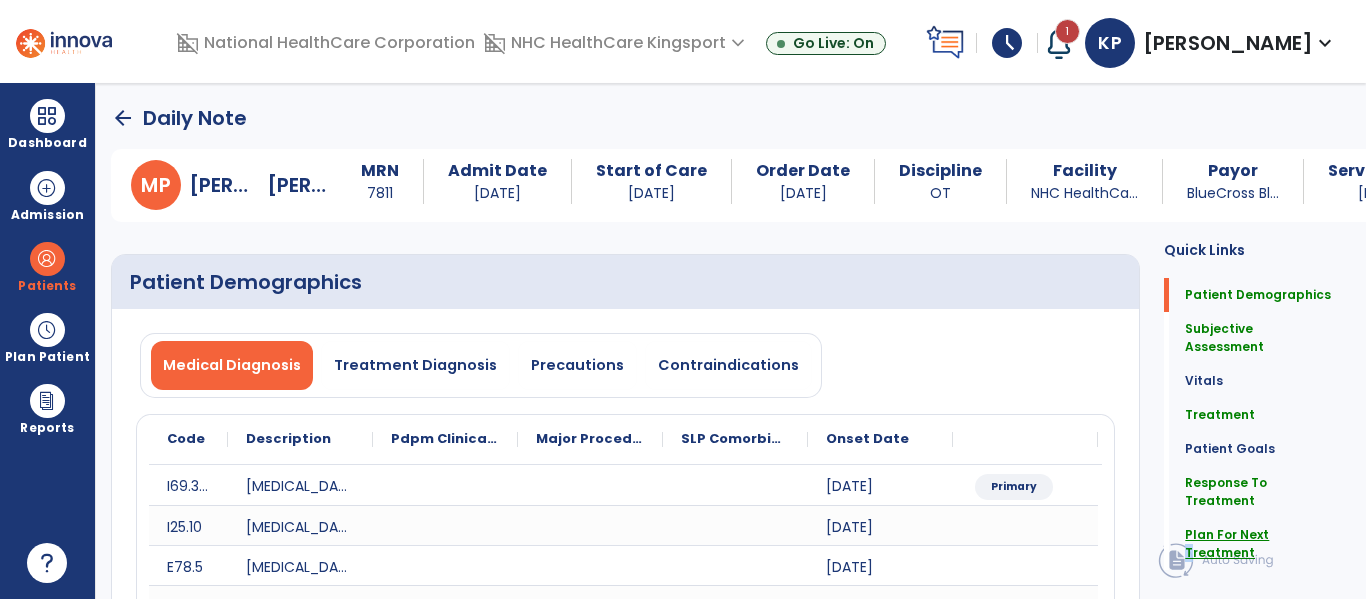drag, startPoint x: 1262, startPoint y: 508, endPoint x: 1253, endPoint y: 498, distance: 13.453624 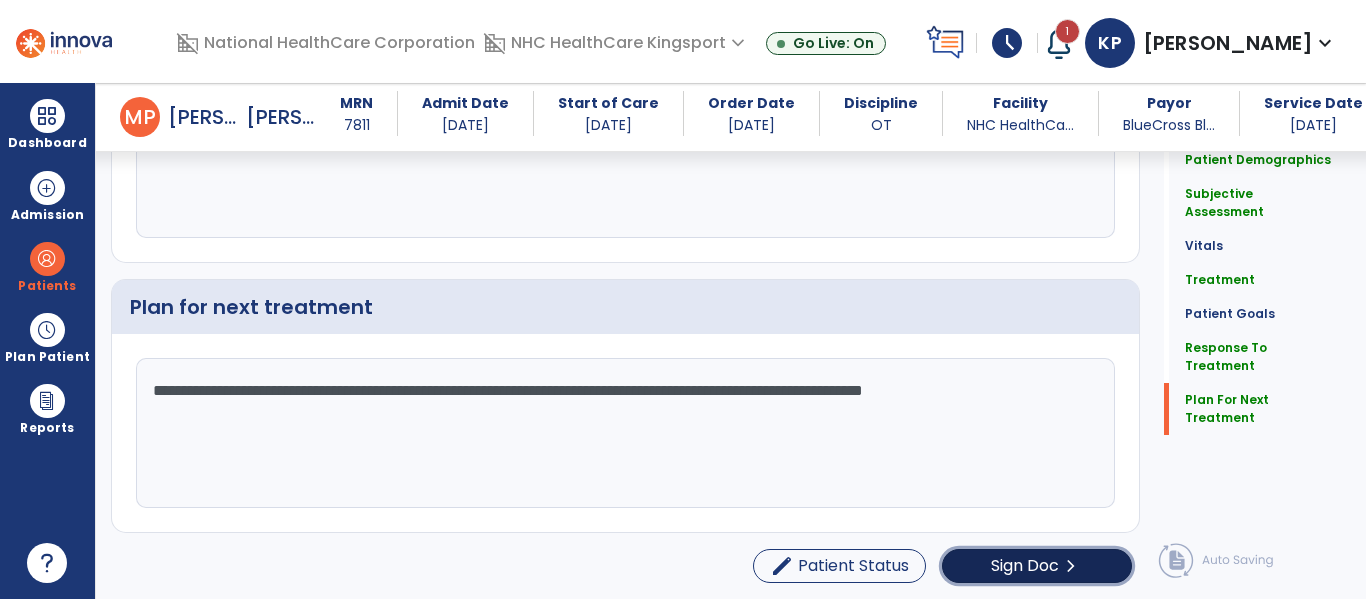 click on "Sign Doc" 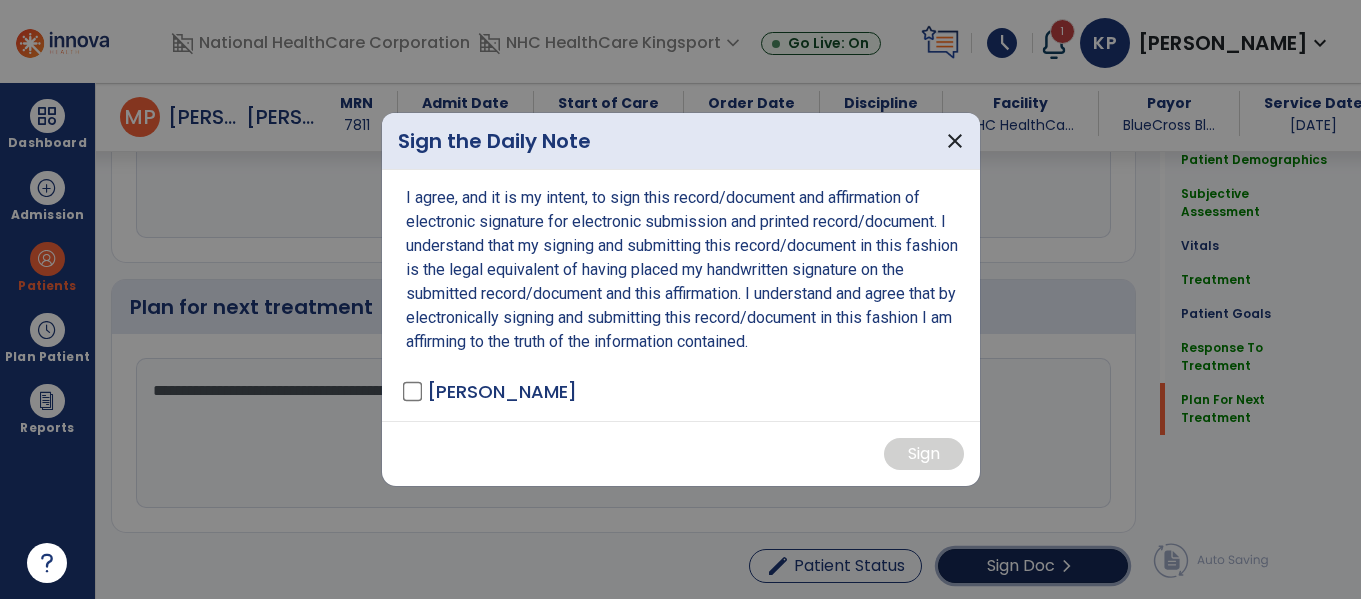 scroll, scrollTop: 2874, scrollLeft: 0, axis: vertical 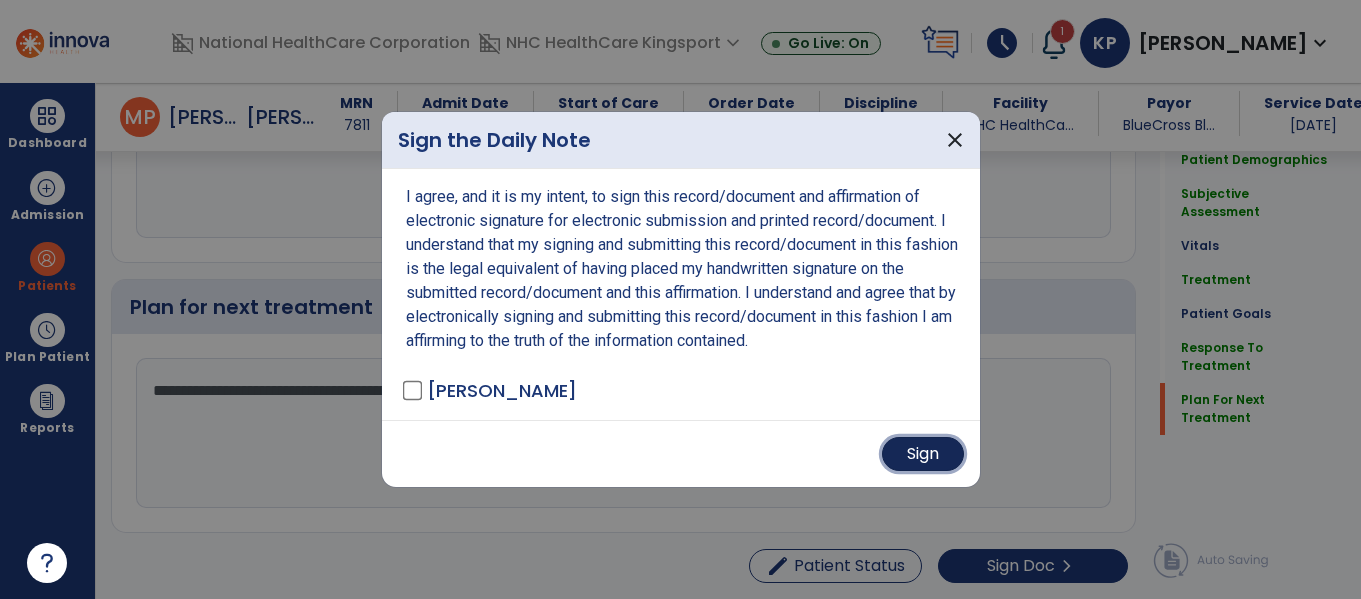 click on "Sign" at bounding box center [923, 454] 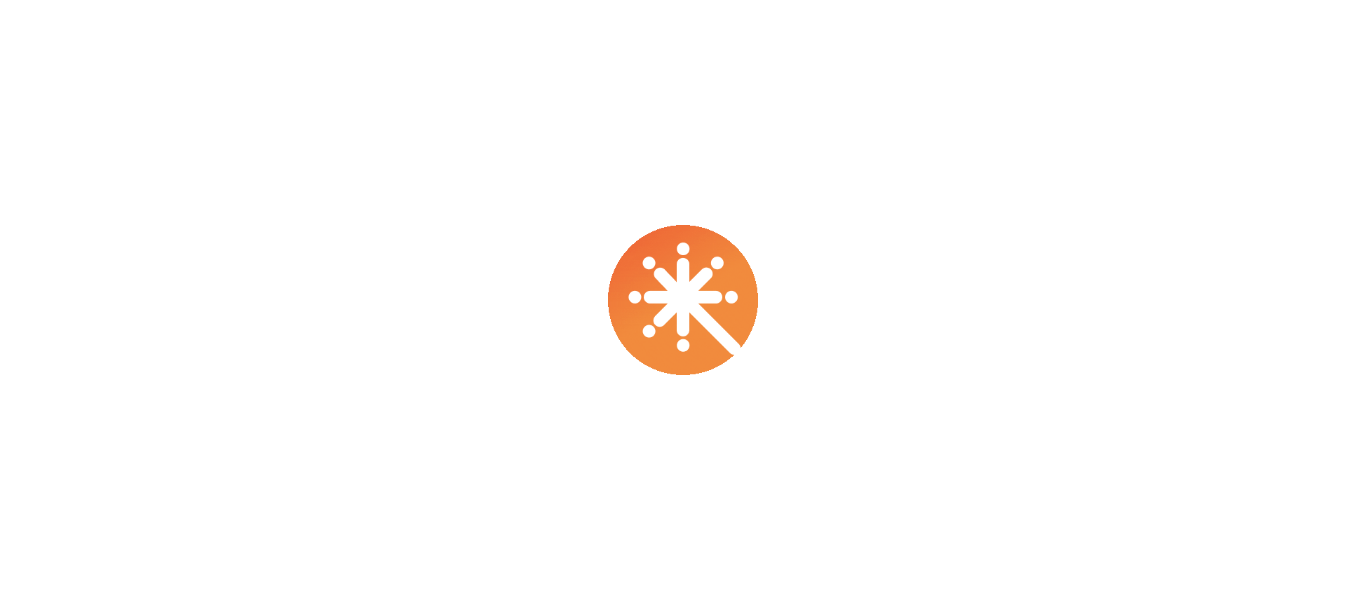 scroll, scrollTop: 0, scrollLeft: 0, axis: both 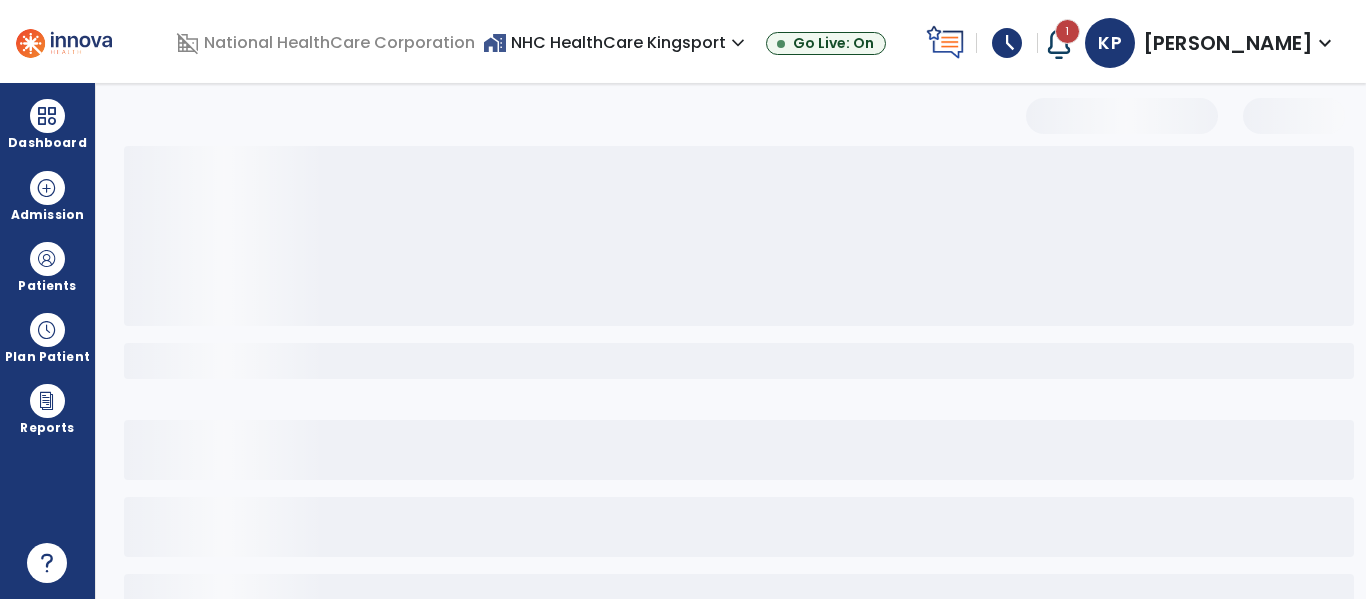 select on "*" 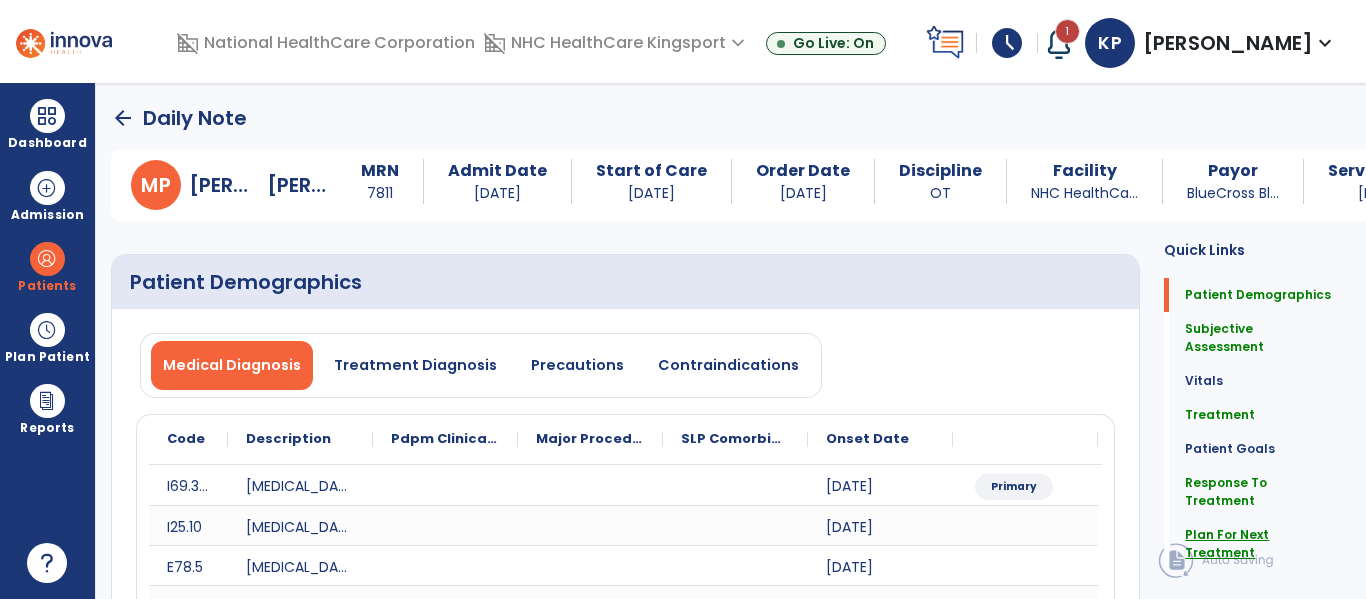 click on "Plan For Next Treatment" 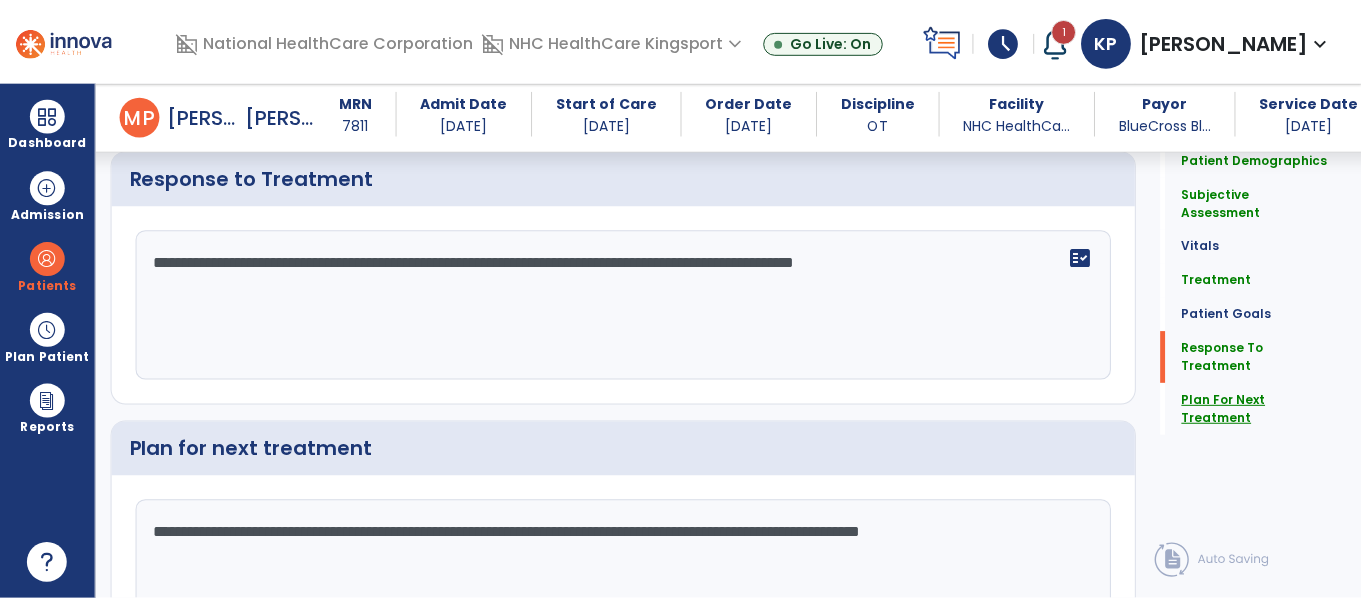 scroll, scrollTop: 2874, scrollLeft: 0, axis: vertical 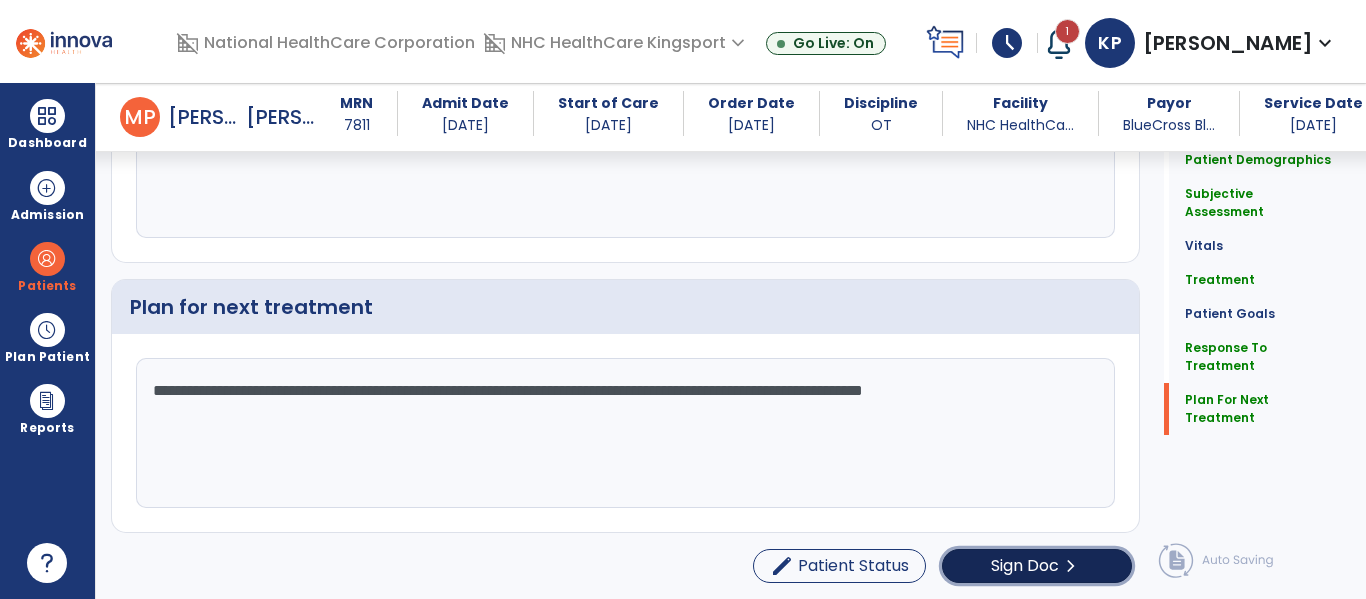 click on "chevron_right" 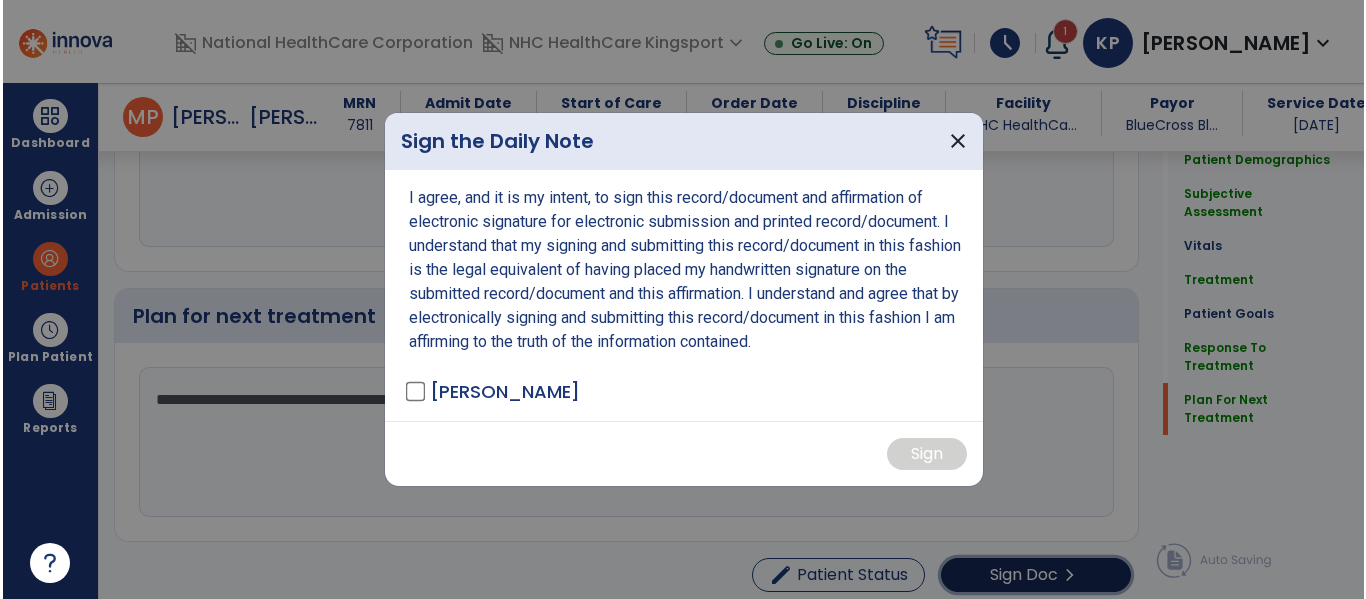 scroll, scrollTop: 2874, scrollLeft: 0, axis: vertical 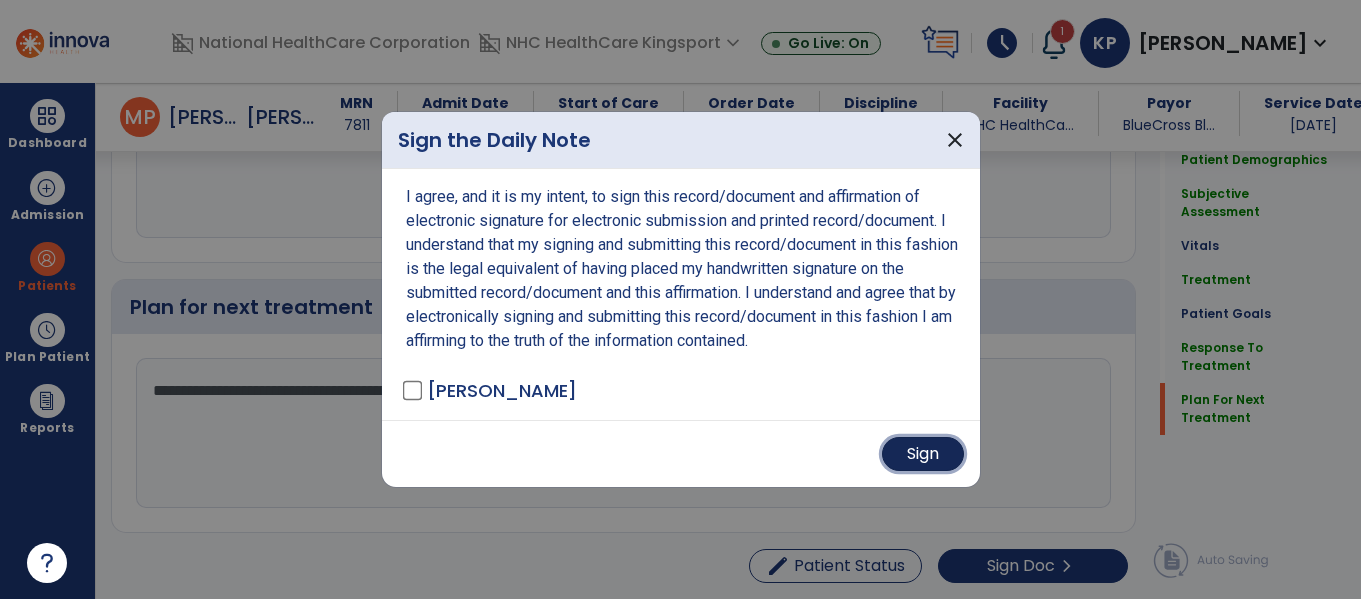 click on "Sign" at bounding box center (923, 454) 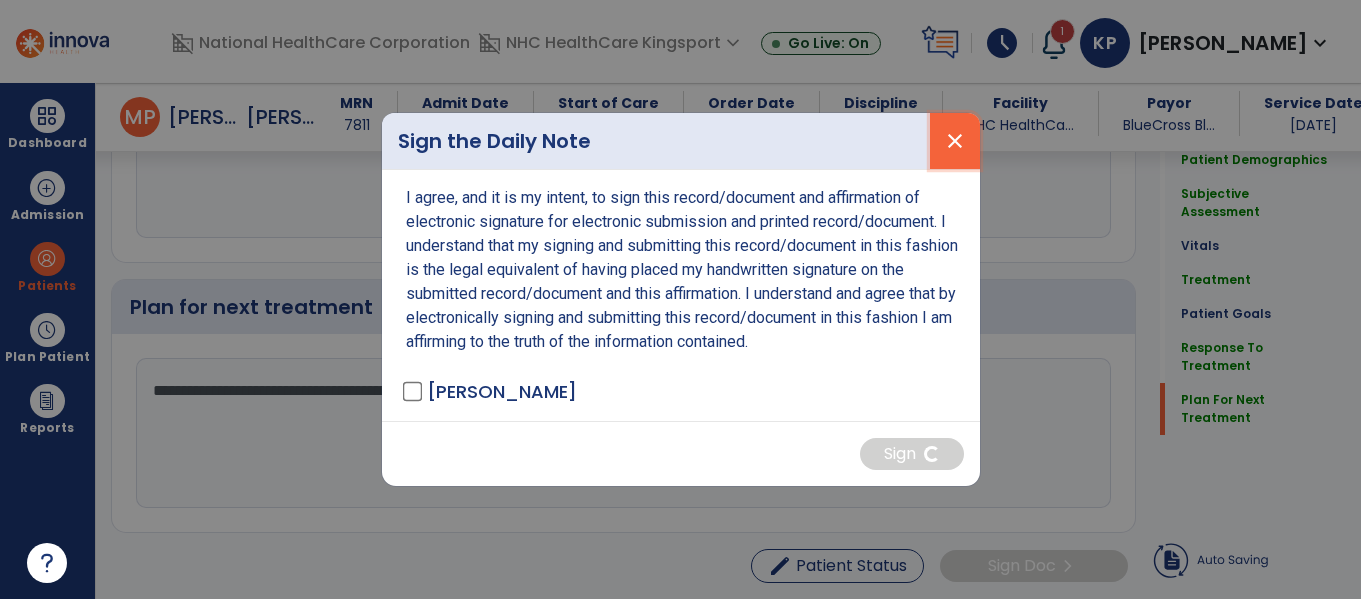 click on "close" at bounding box center [955, 141] 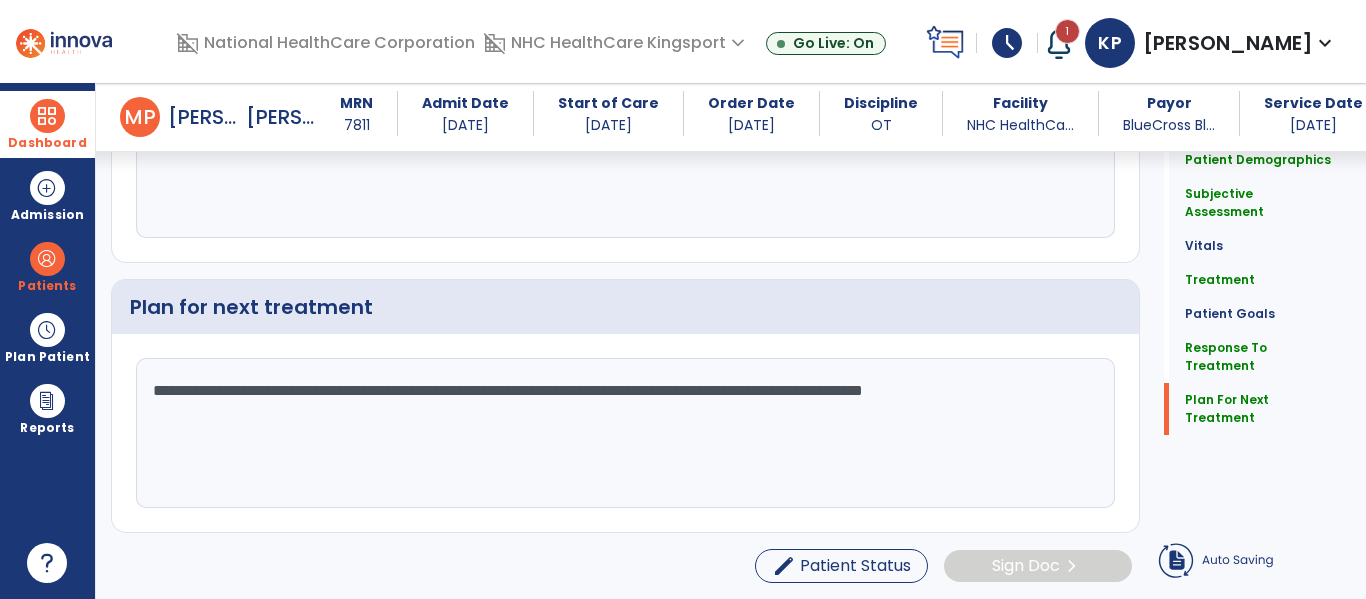 click on "Dashboard" at bounding box center [47, 143] 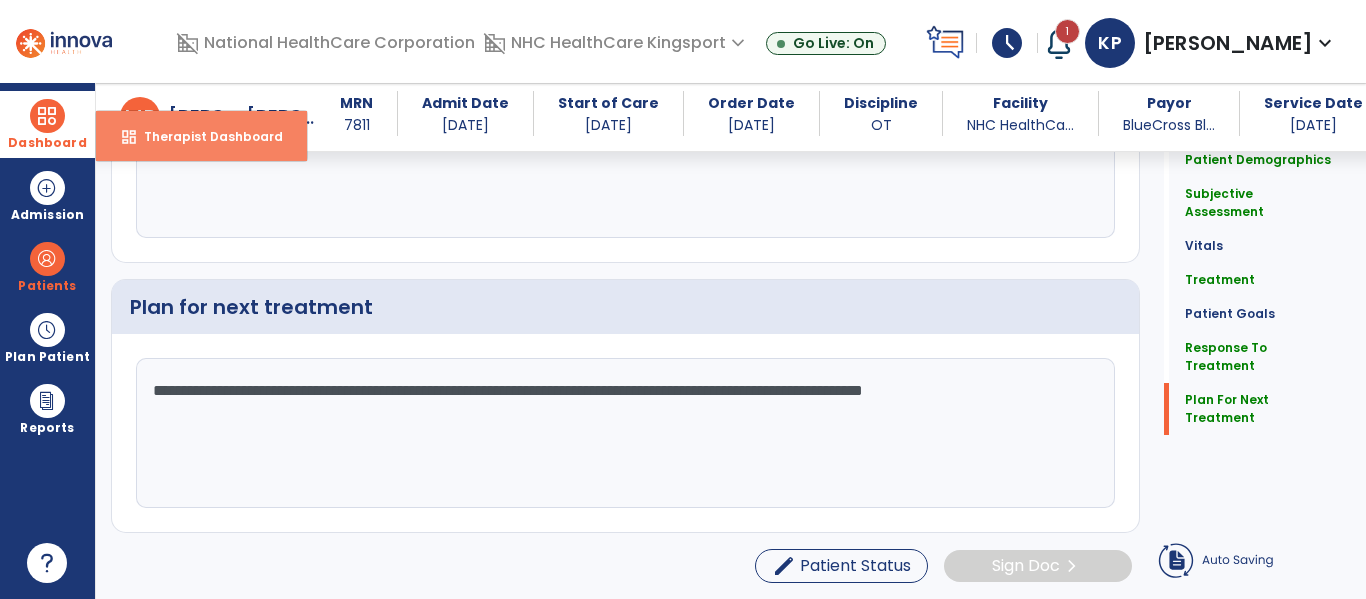 click on "dashboard  Therapist Dashboard" at bounding box center [201, 136] 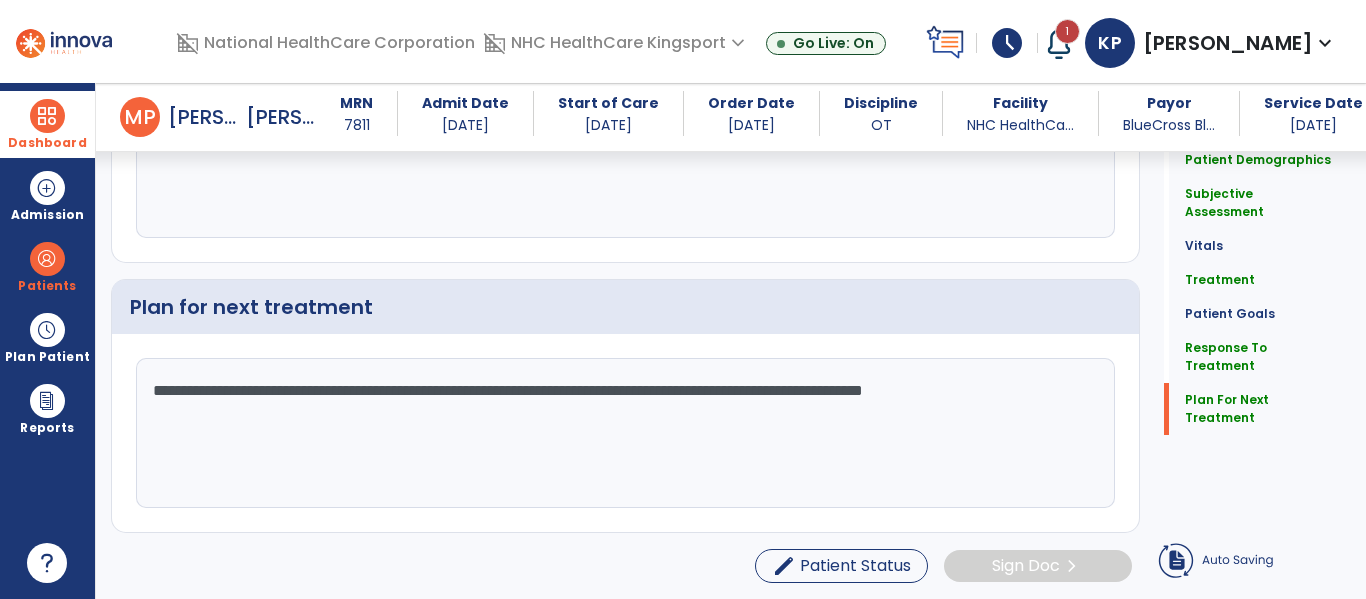 click on "arrow_back      M  P  Mckenzie,   Phyllis  MRN 7811 Admit Date 05/13/2025 Start of Care 05/14/2025 Order Date 05/14/2025 Discipline OT Facility NHC HealthCa... Payor BlueCross Bl... Service Date 07/10/2025" at bounding box center (749, 117) 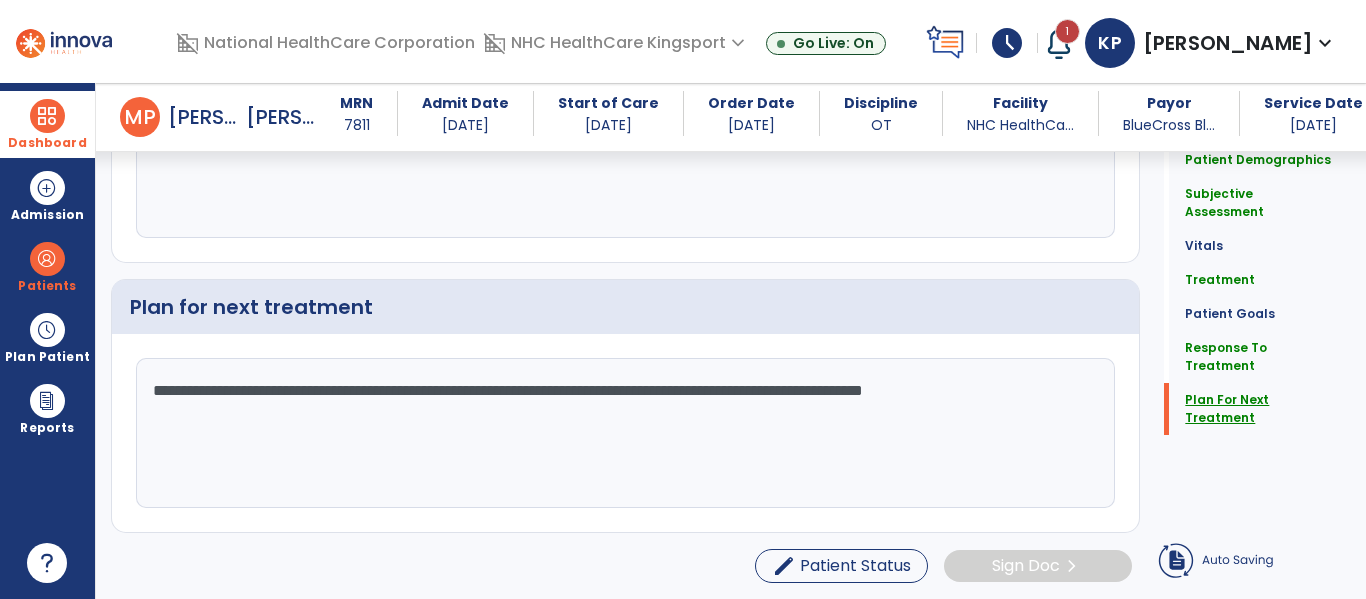 click on "Plan For Next Treatment" 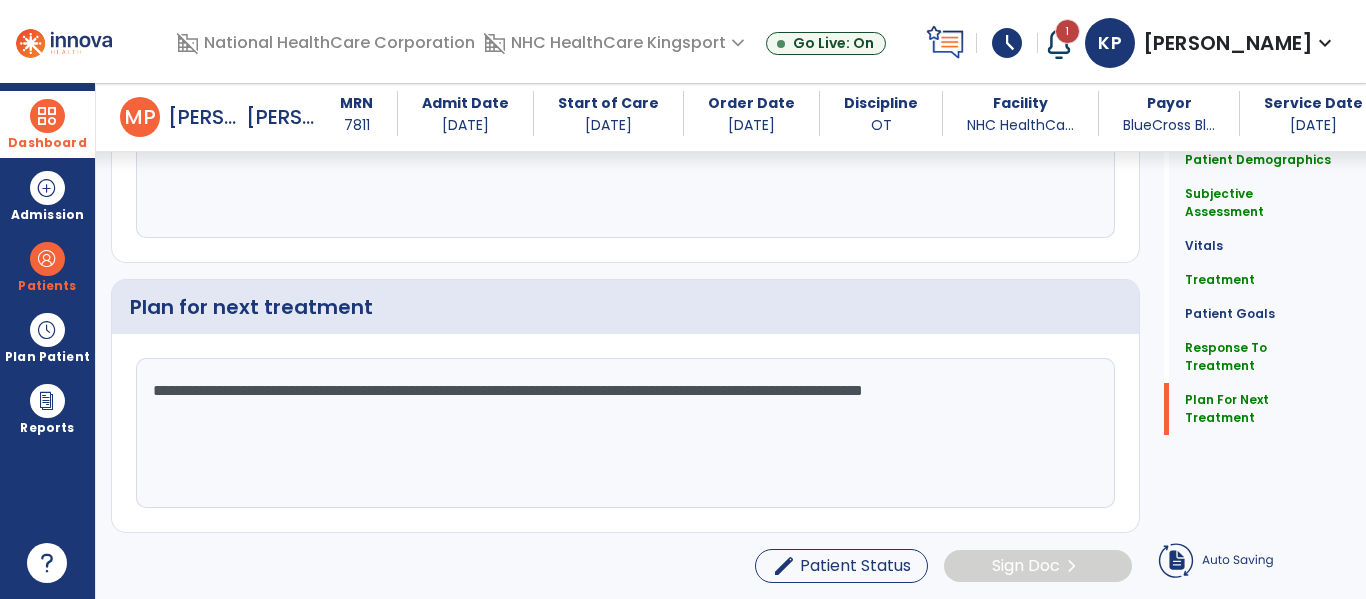 click at bounding box center (47, 116) 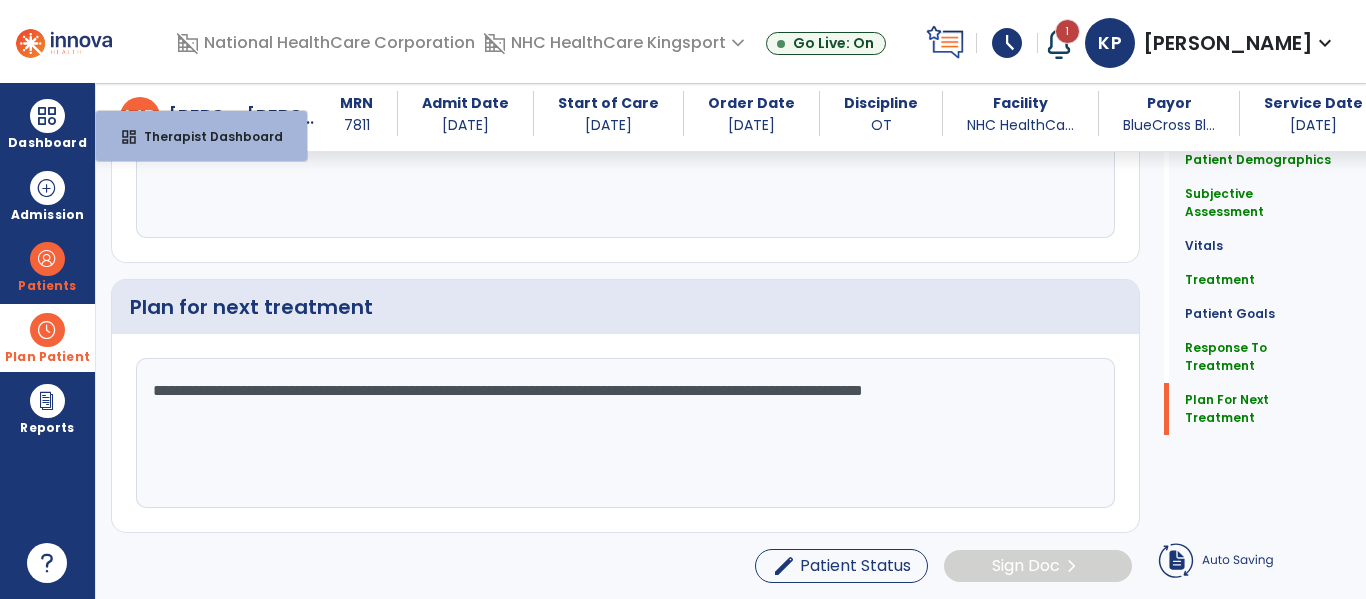 click on "Plan Patient" at bounding box center (47, 286) 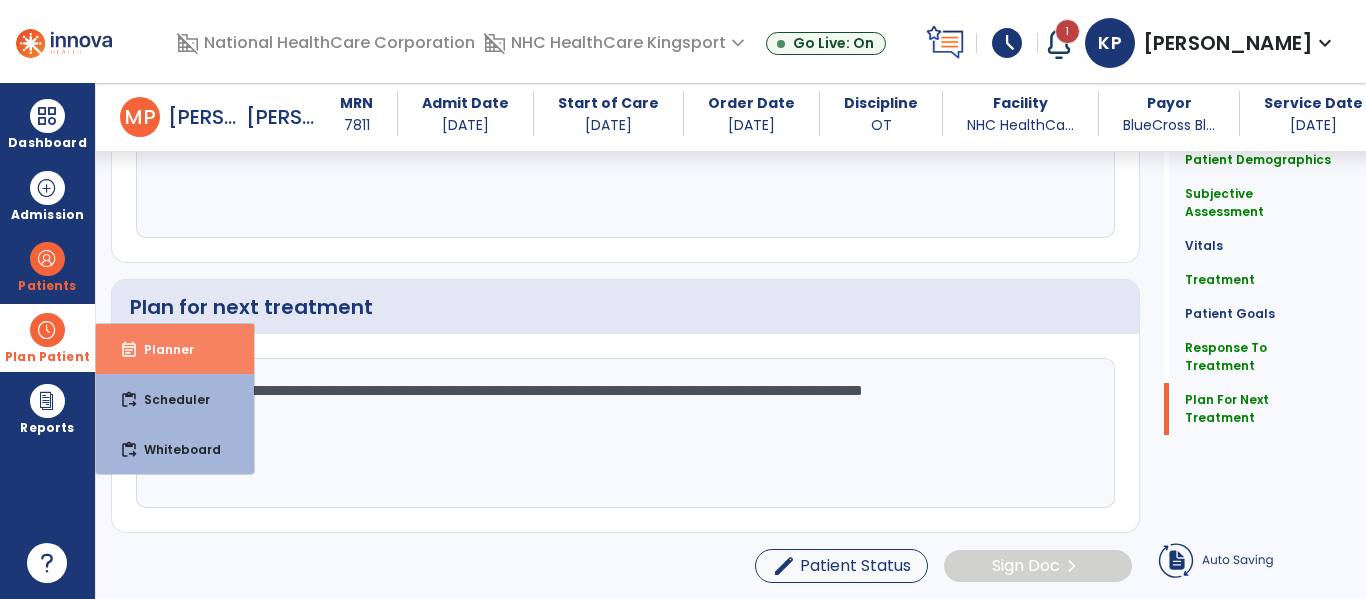click on "event_note  Planner" at bounding box center (175, 349) 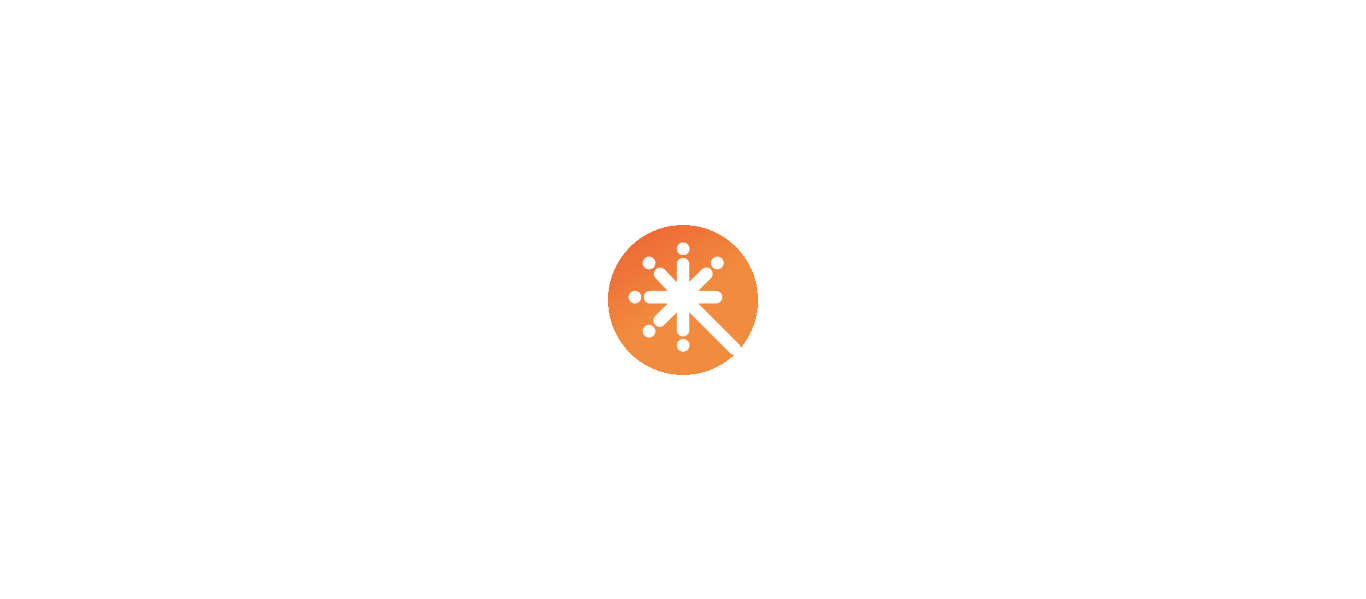 scroll, scrollTop: 0, scrollLeft: 0, axis: both 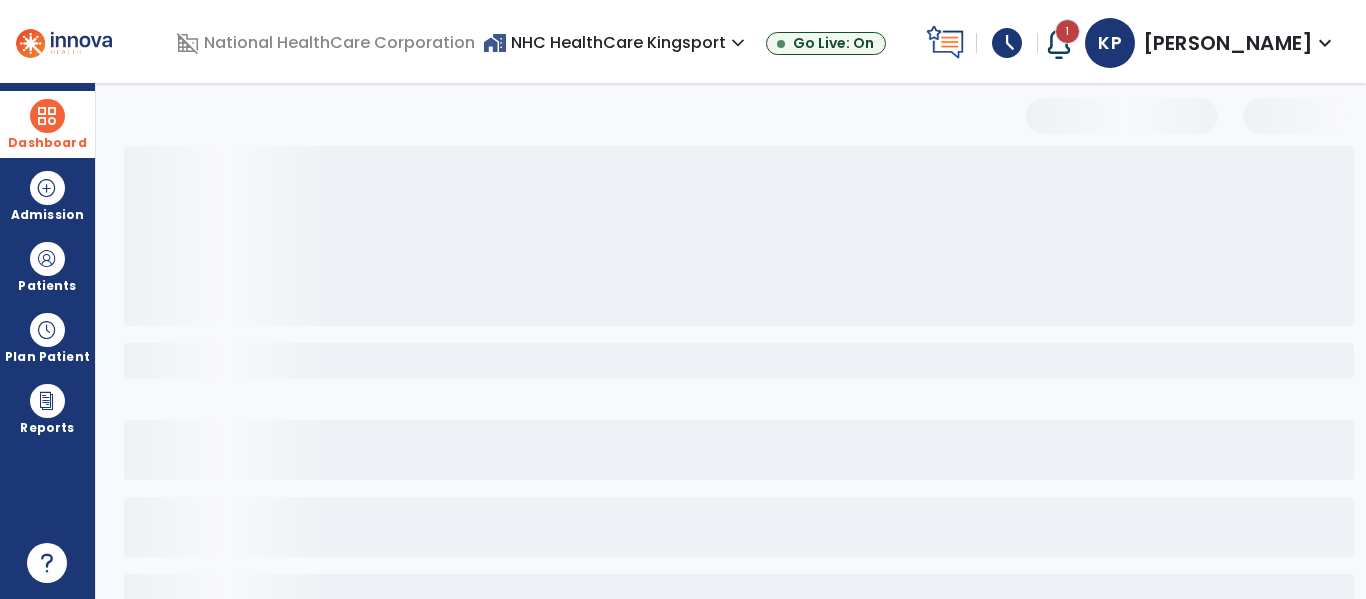 click on "Dashboard" at bounding box center [47, 124] 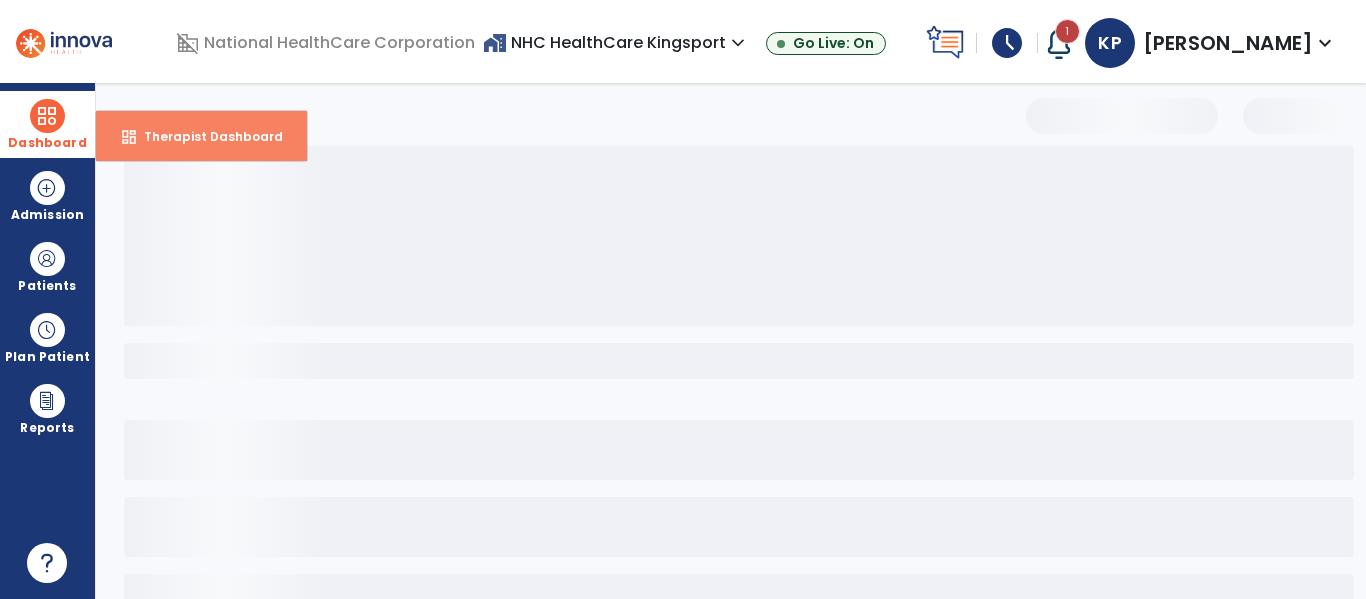 click on "dashboard  Therapist Dashboard" at bounding box center [201, 136] 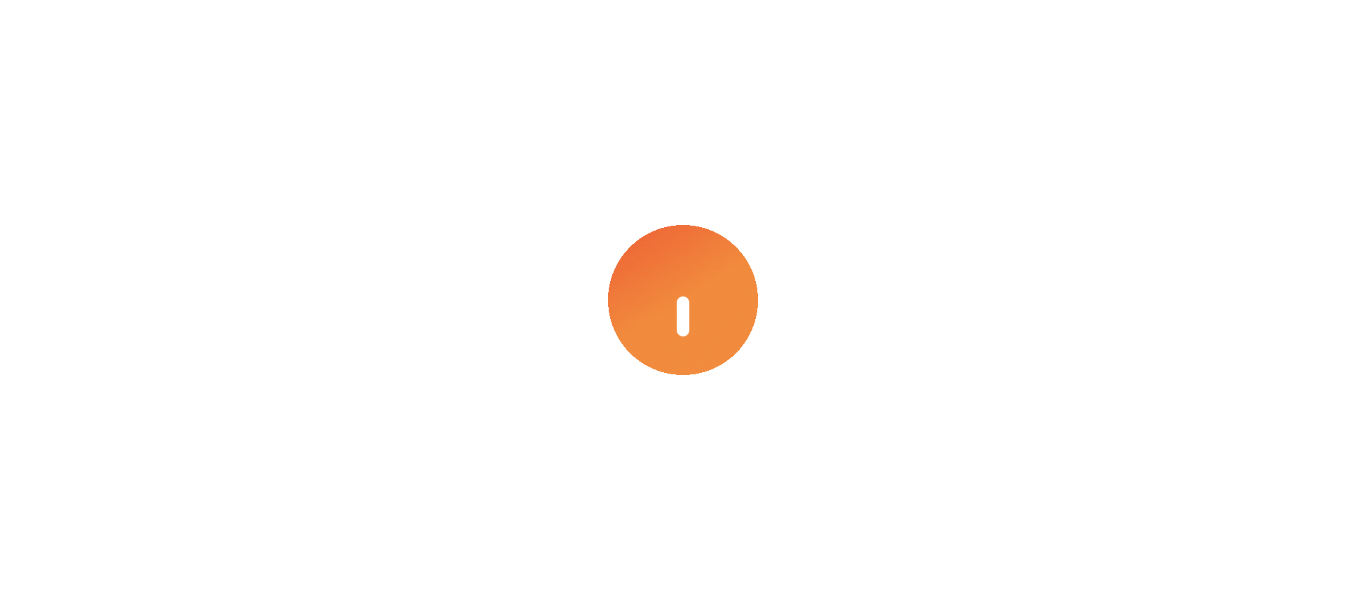scroll, scrollTop: 0, scrollLeft: 0, axis: both 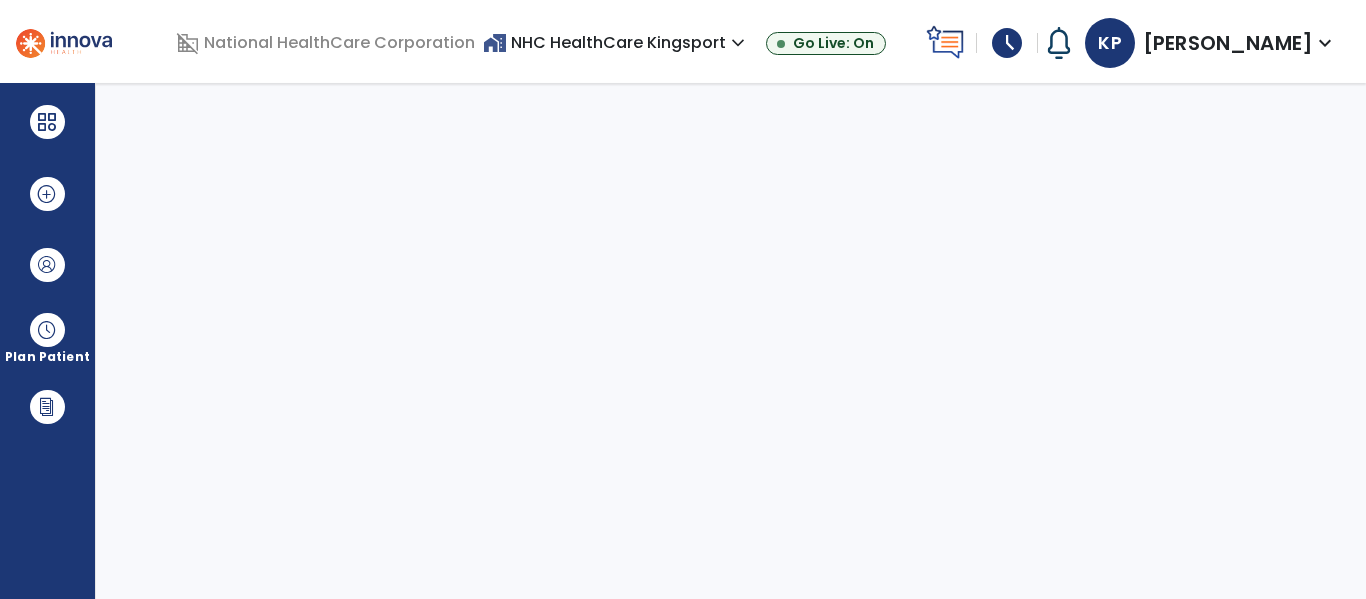 select on "****" 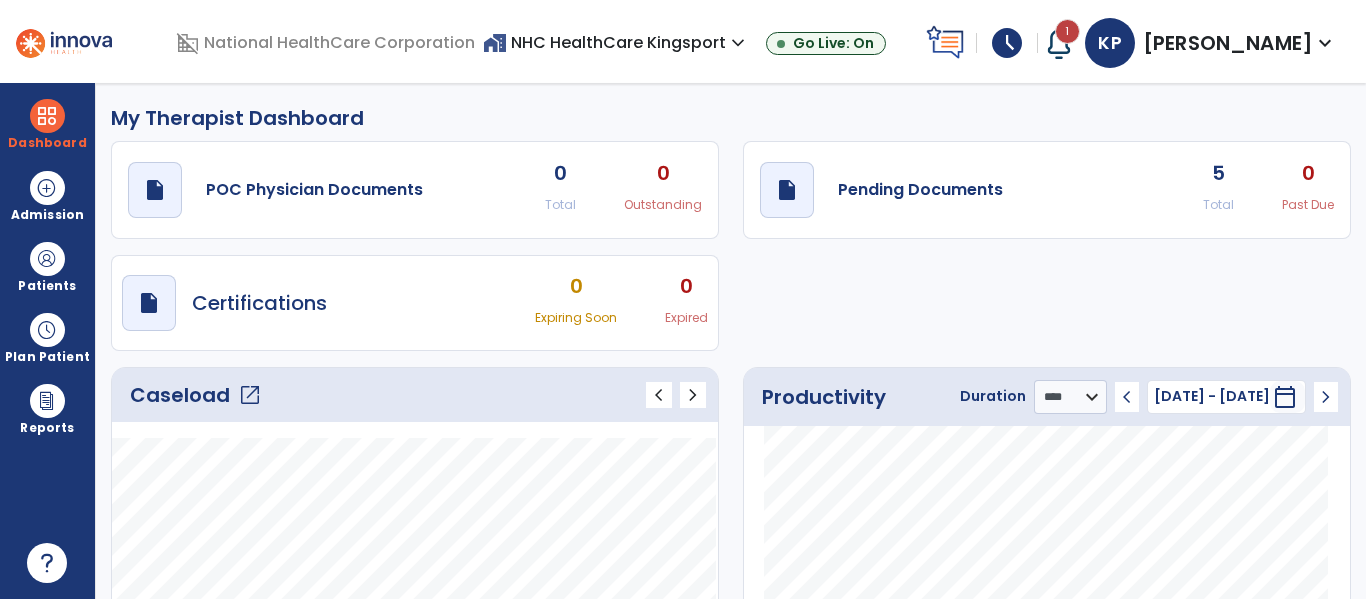 click on "open_in_new" 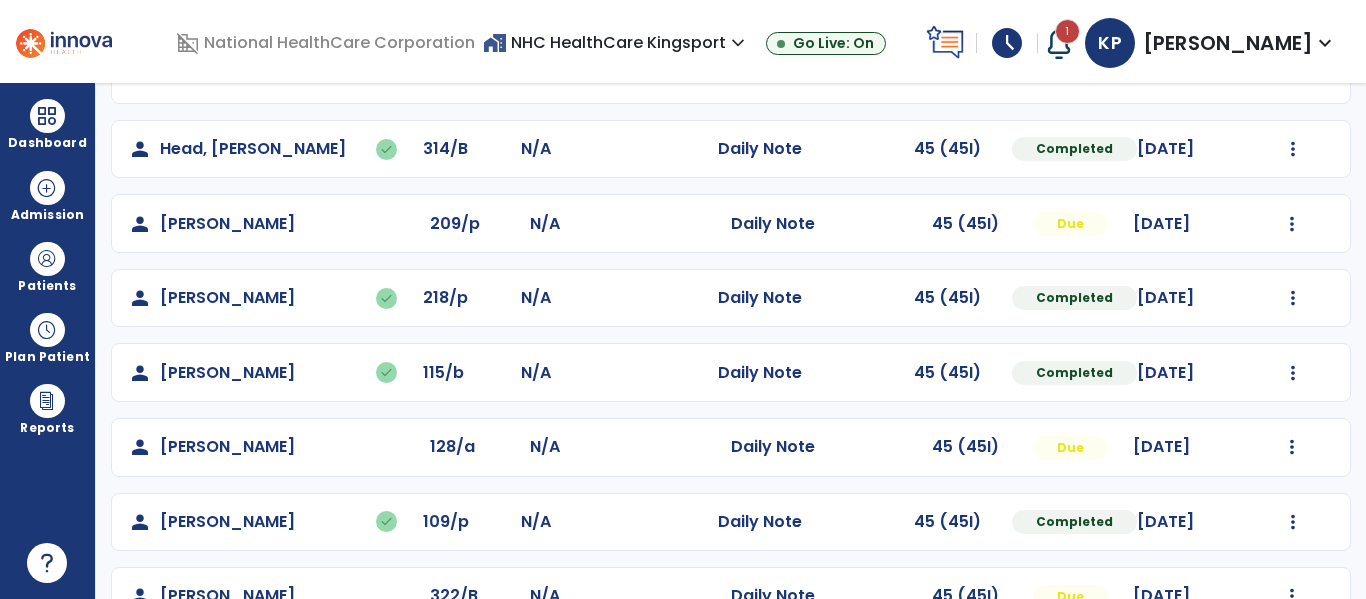 scroll, scrollTop: 339, scrollLeft: 0, axis: vertical 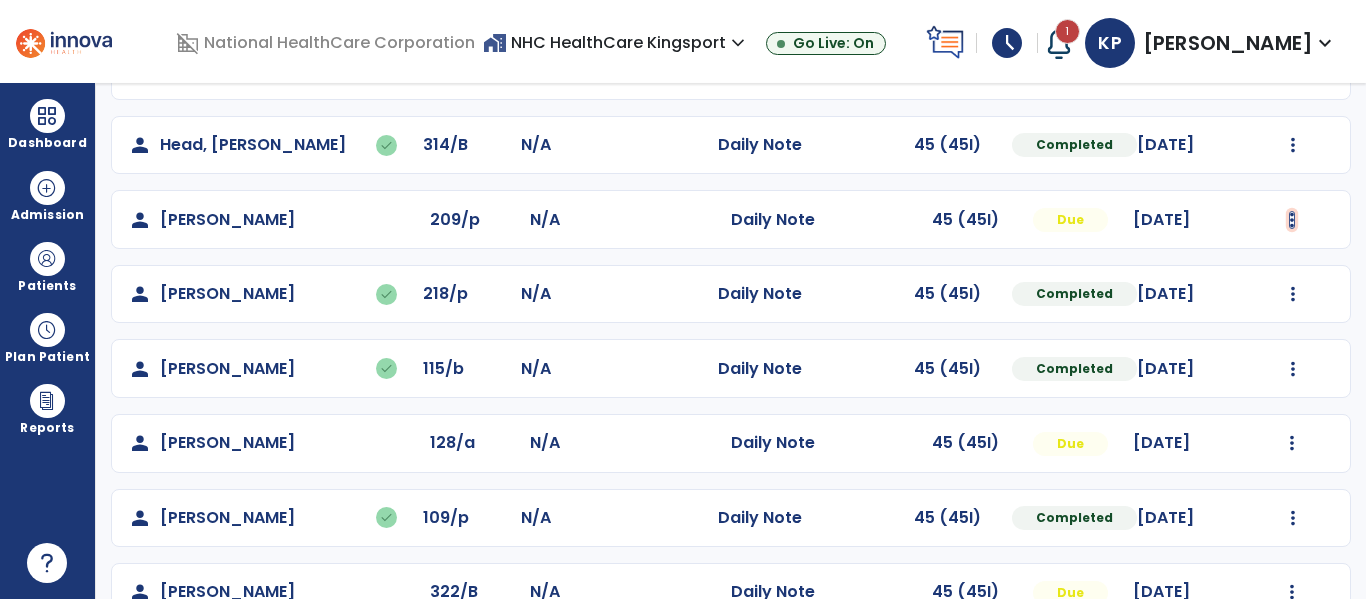 click at bounding box center (1292, -39) 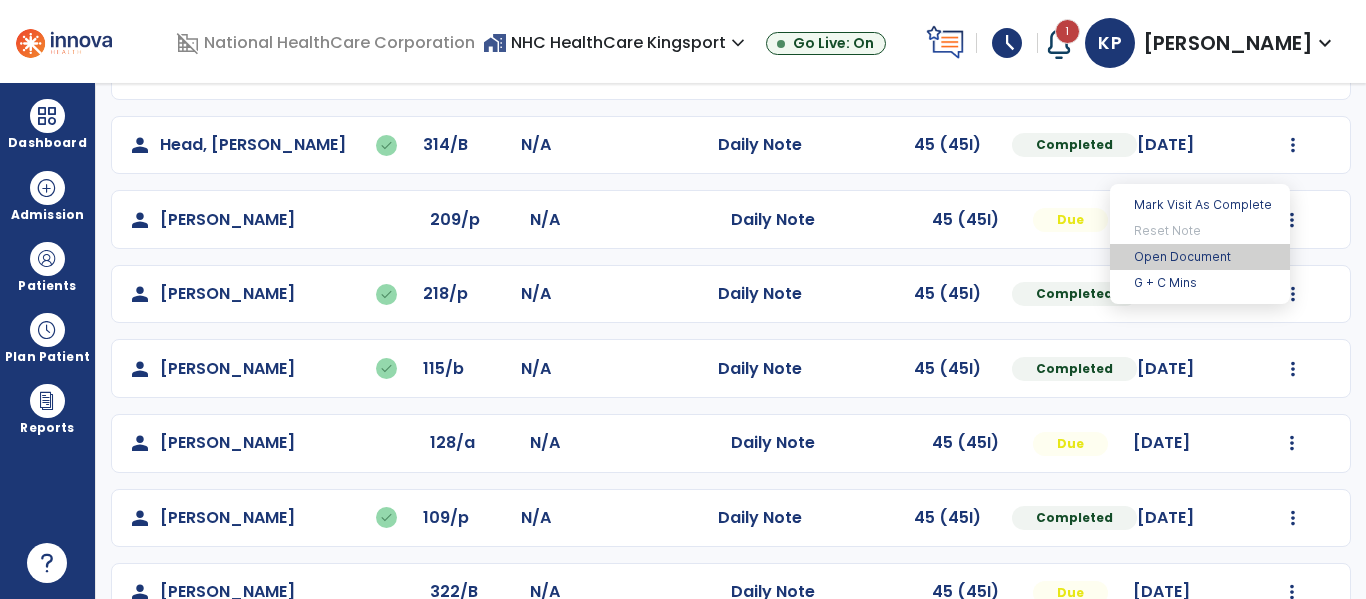 click on "Open Document" at bounding box center (1200, 257) 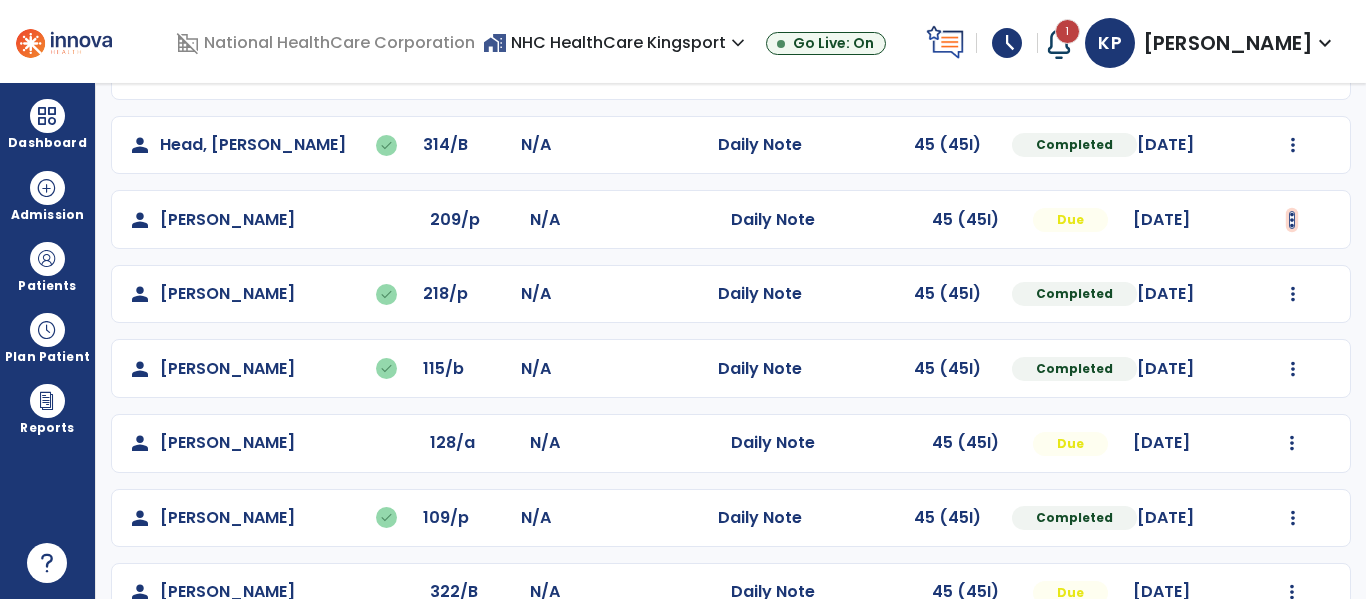 click at bounding box center (1292, -39) 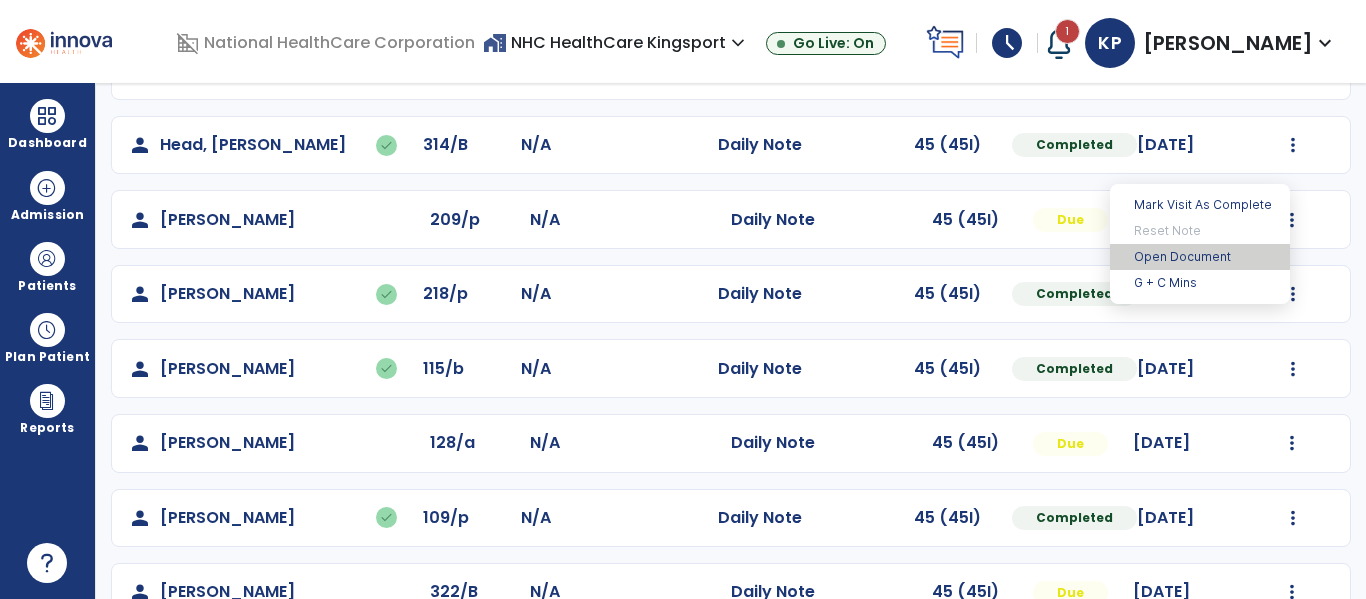 click on "Open Document" at bounding box center [1200, 257] 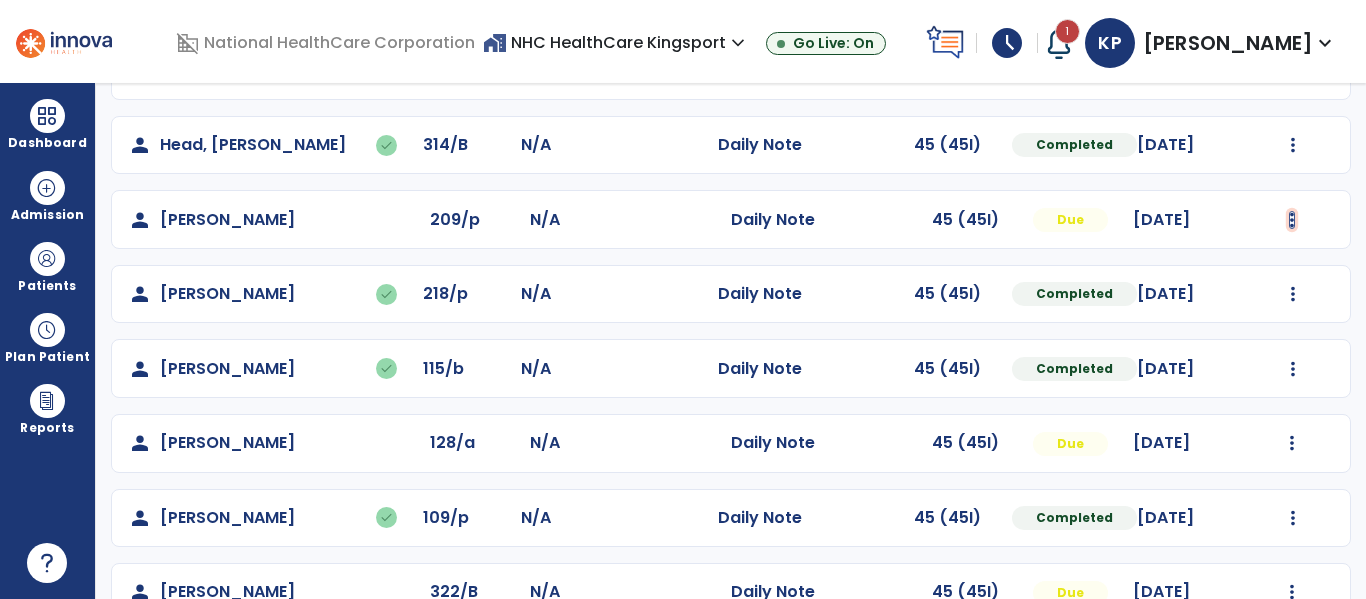 click at bounding box center [1292, -39] 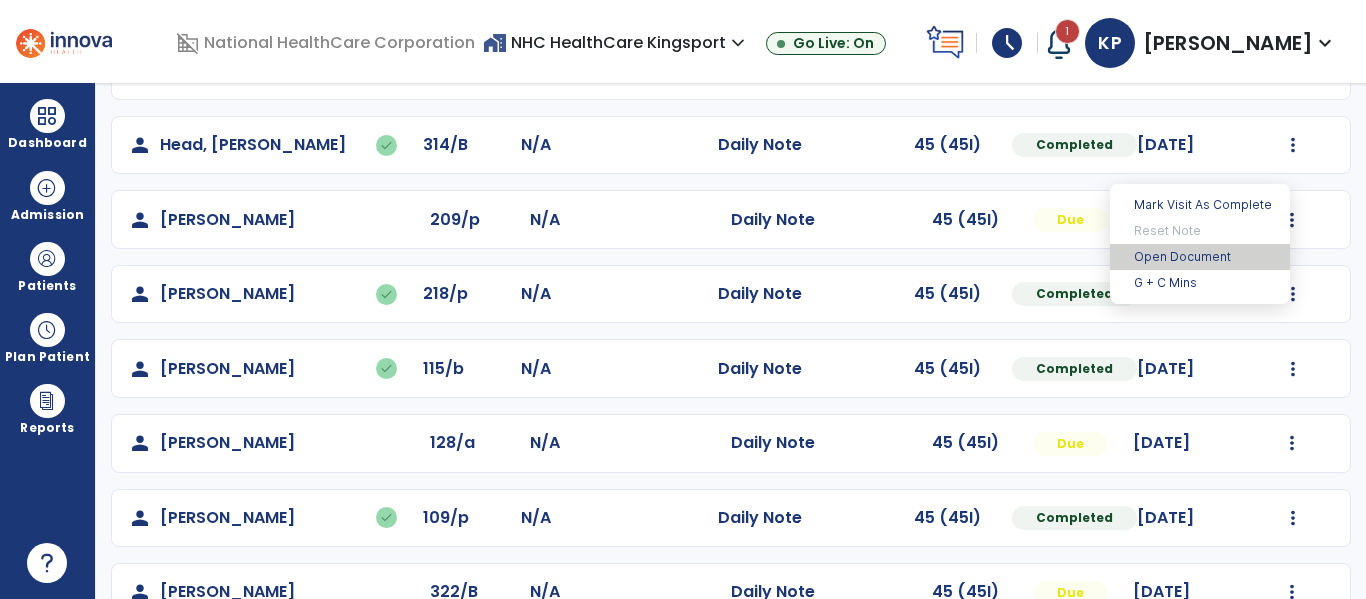 click on "Open Document" at bounding box center [1200, 257] 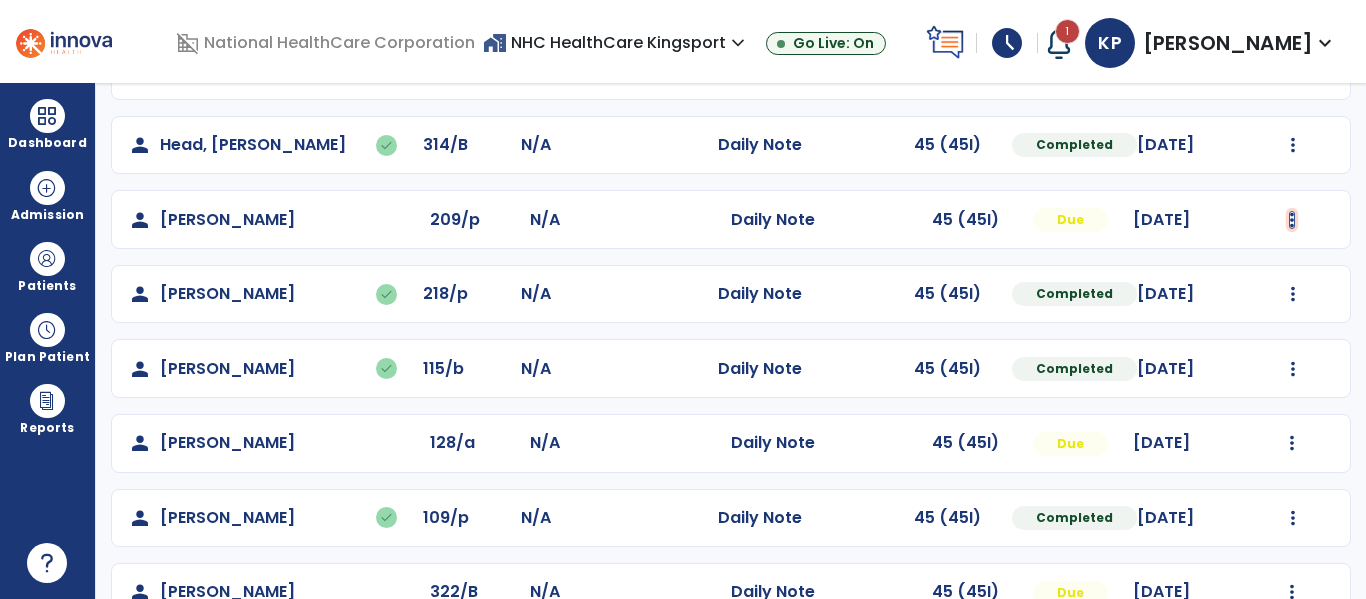 click at bounding box center [1292, -39] 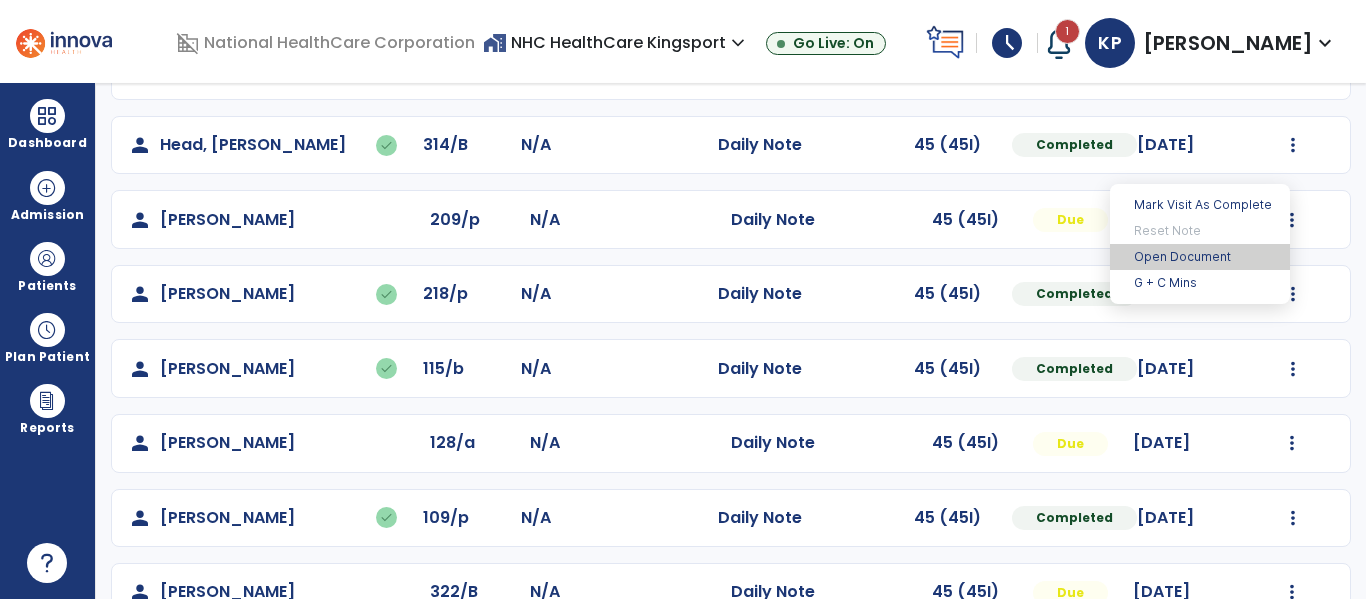 click on "Open Document" at bounding box center (1200, 257) 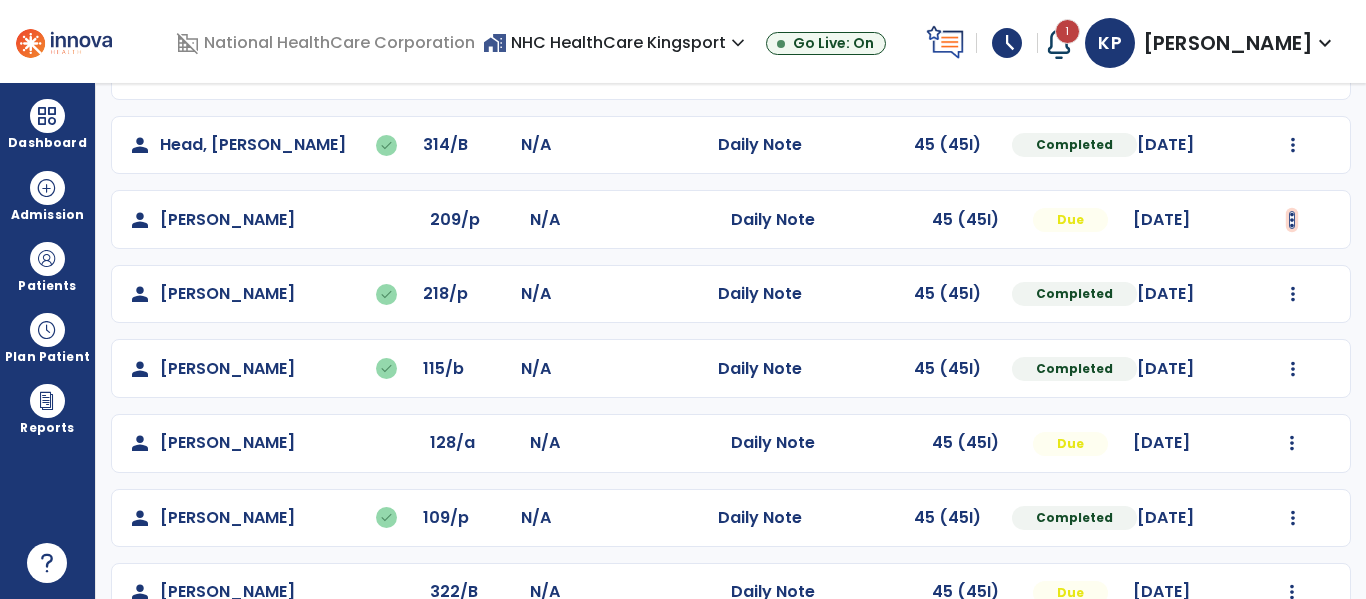 click at bounding box center (1292, -39) 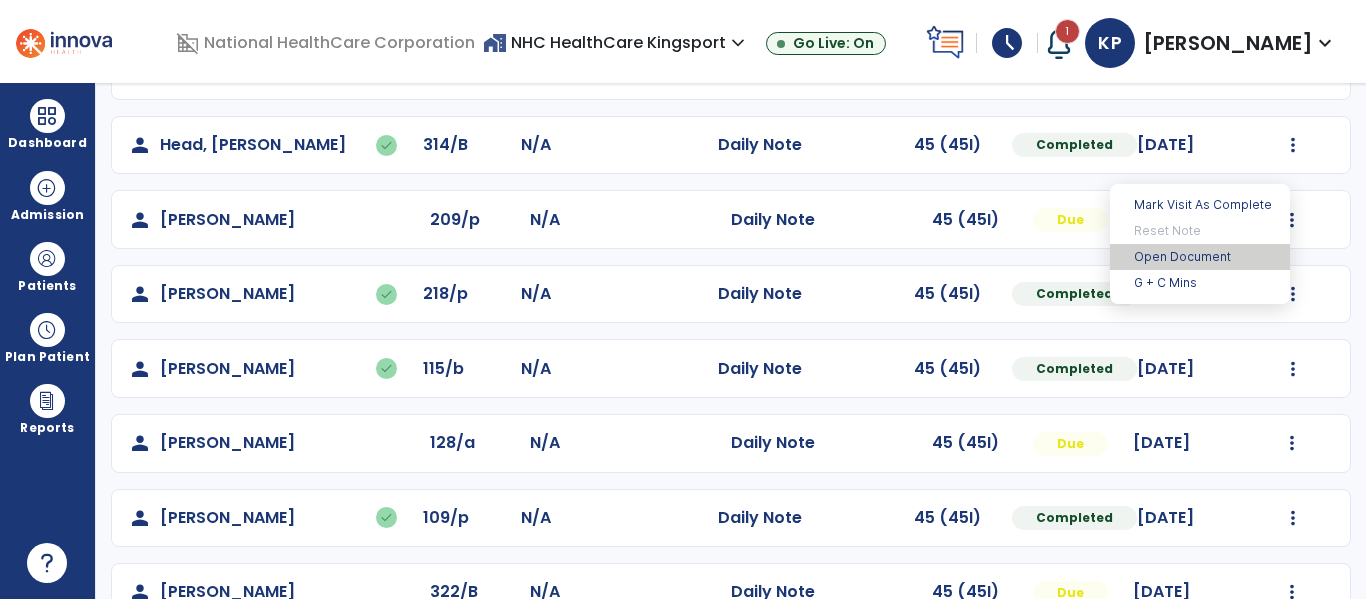 click on "Open Document" at bounding box center [1200, 257] 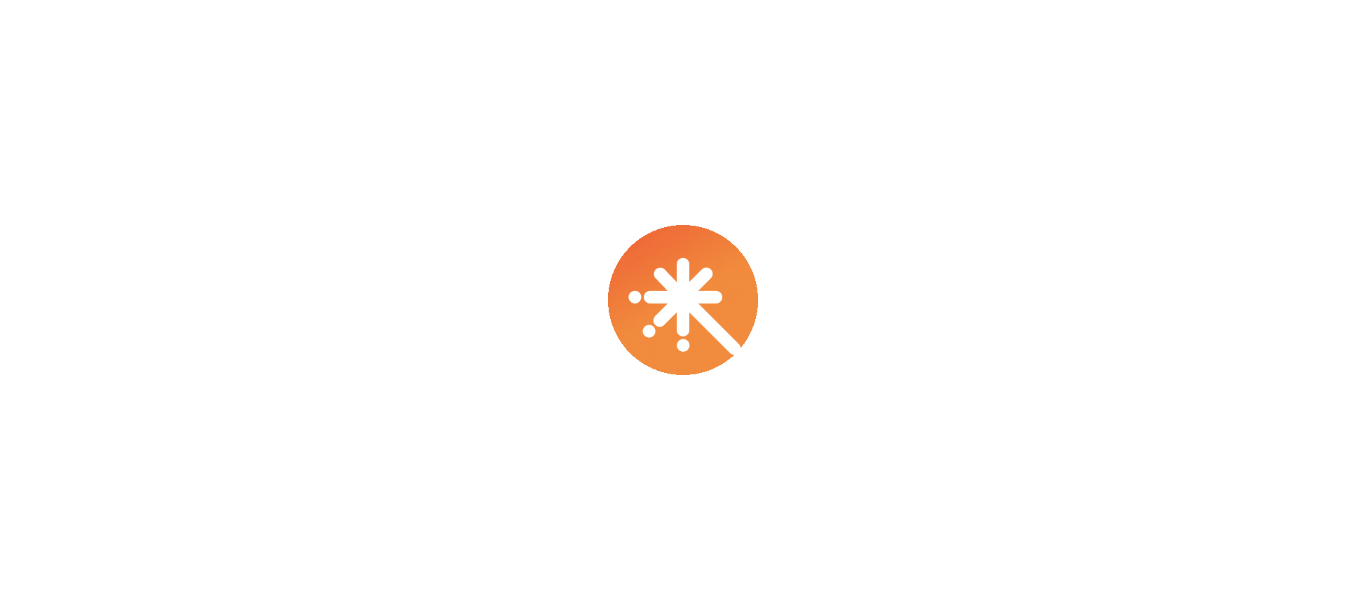 scroll, scrollTop: 0, scrollLeft: 0, axis: both 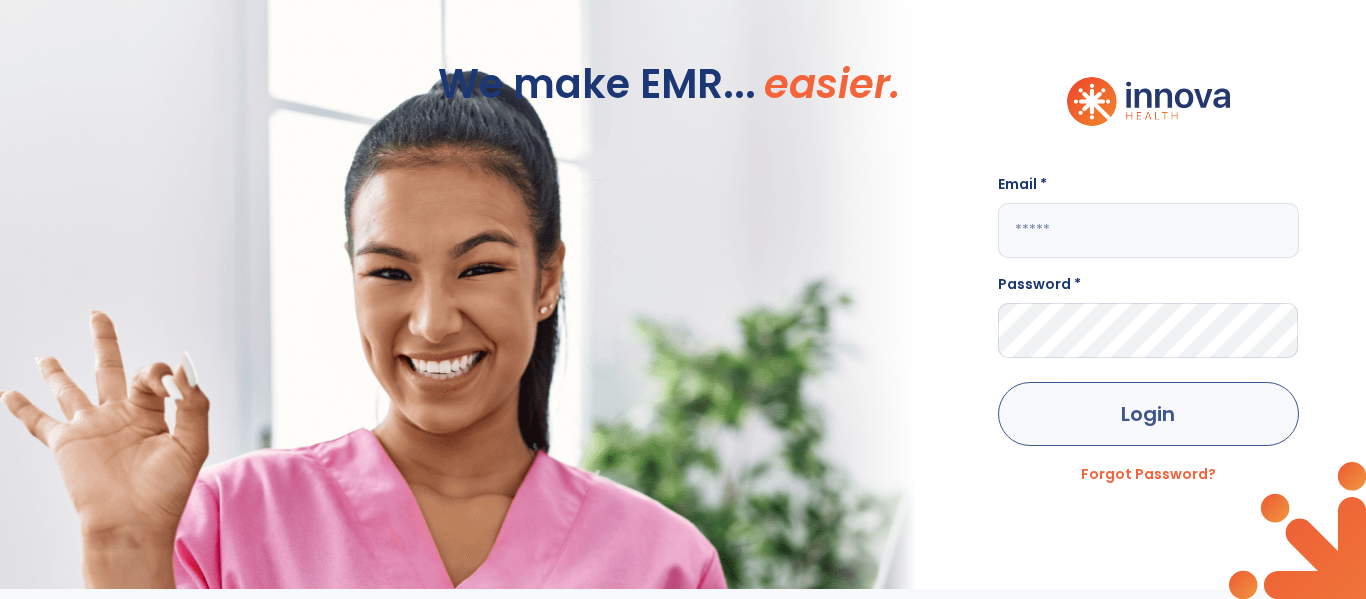 type on "**********" 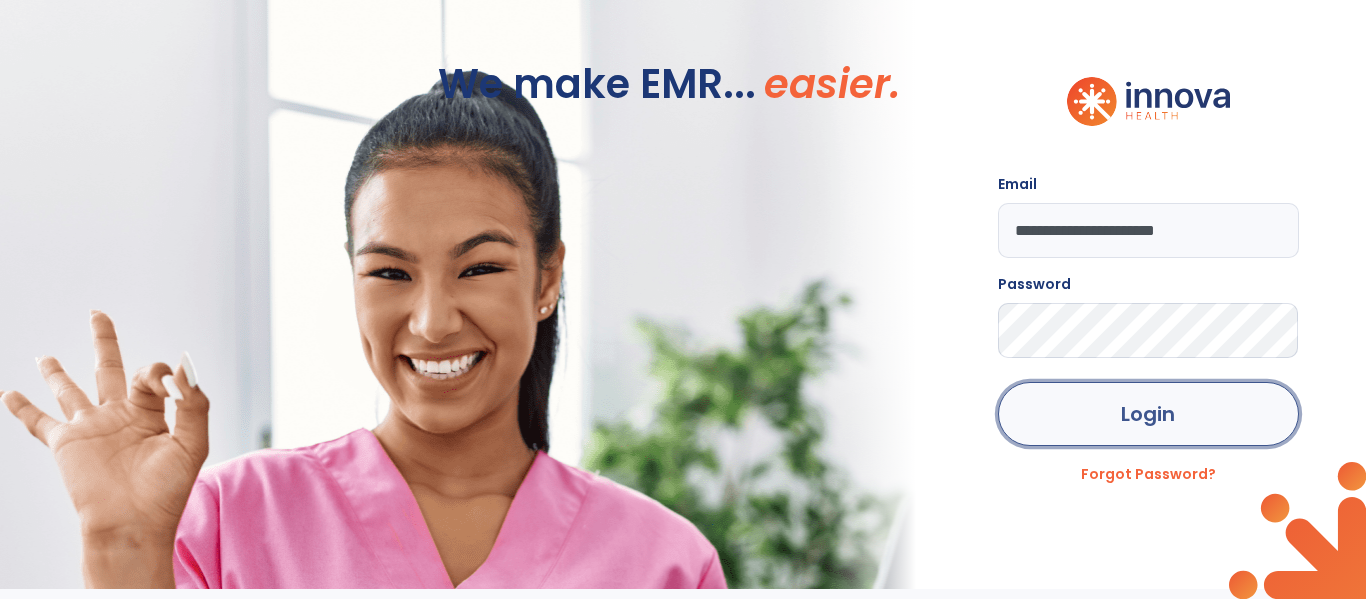 click on "Login" 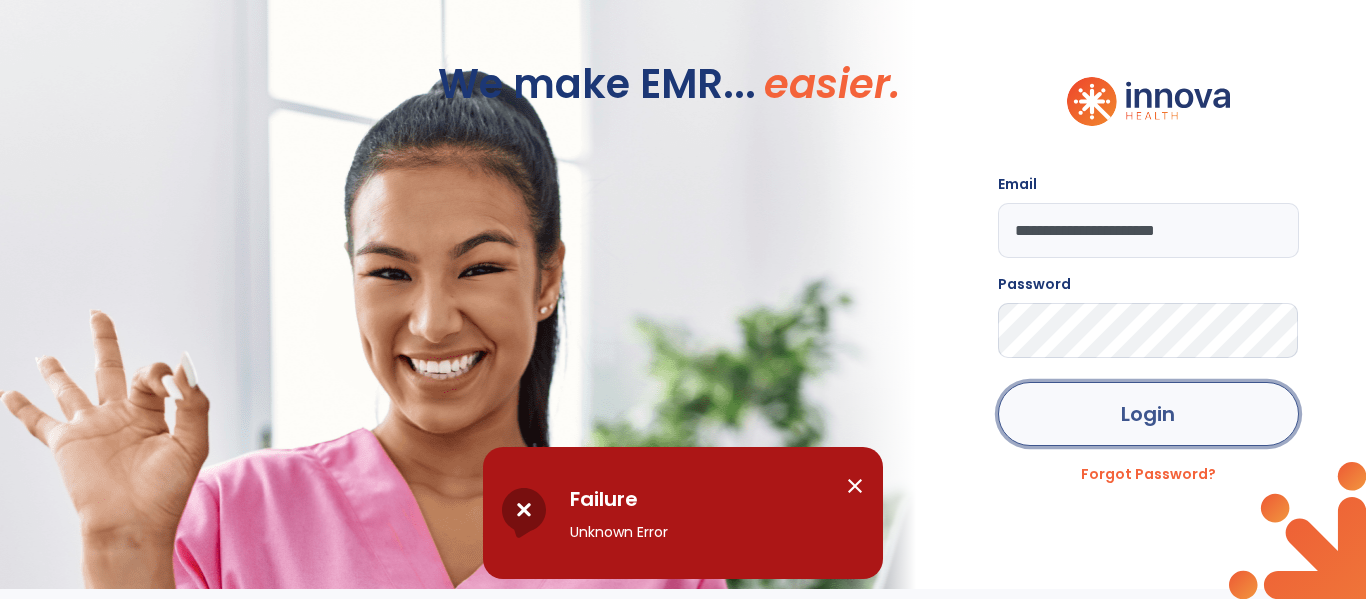 click on "Login" 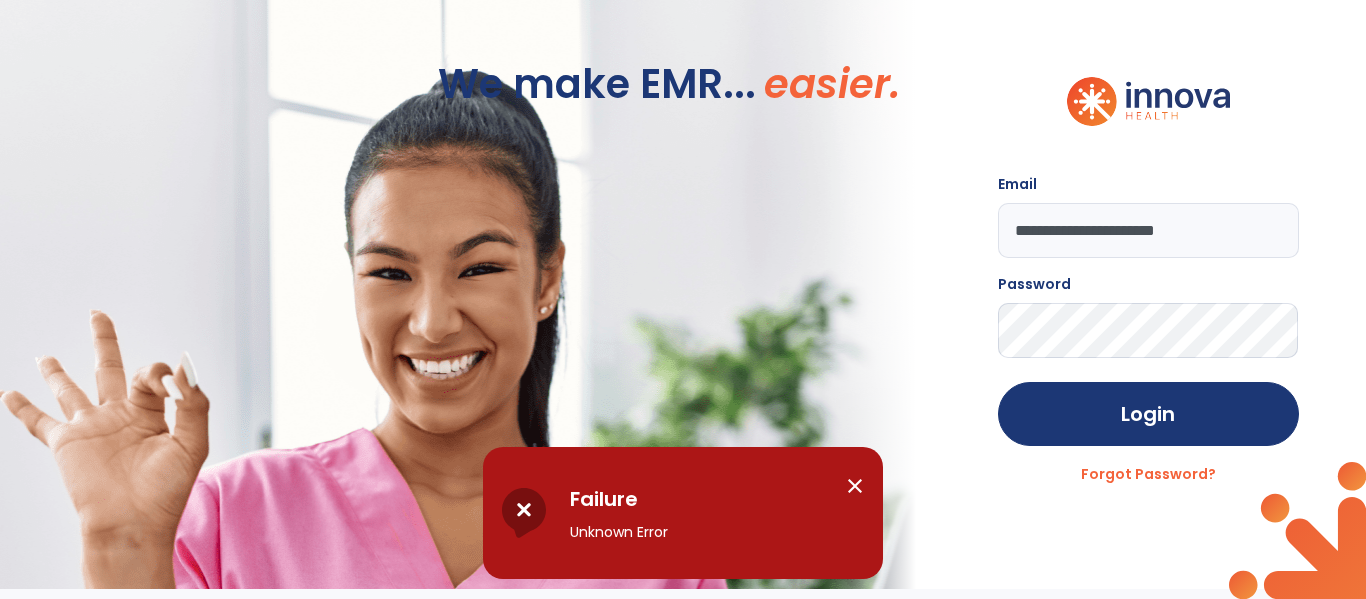 click on "close" at bounding box center (855, 486) 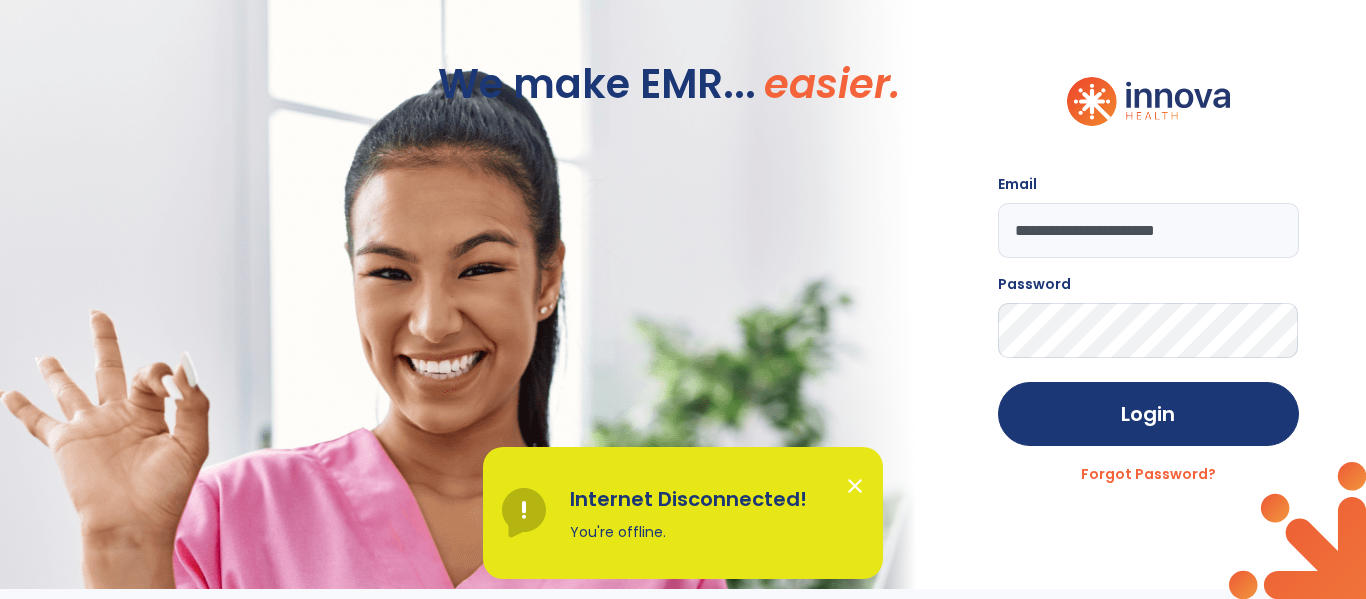 click on "**********" 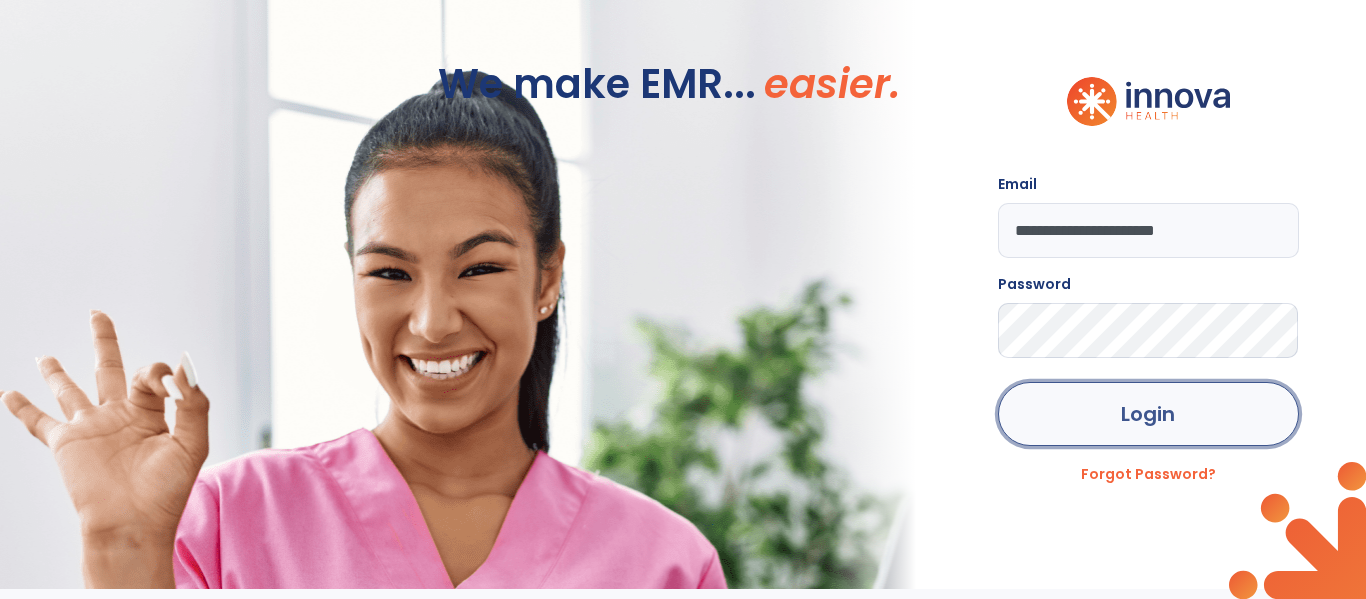 click on "Login" 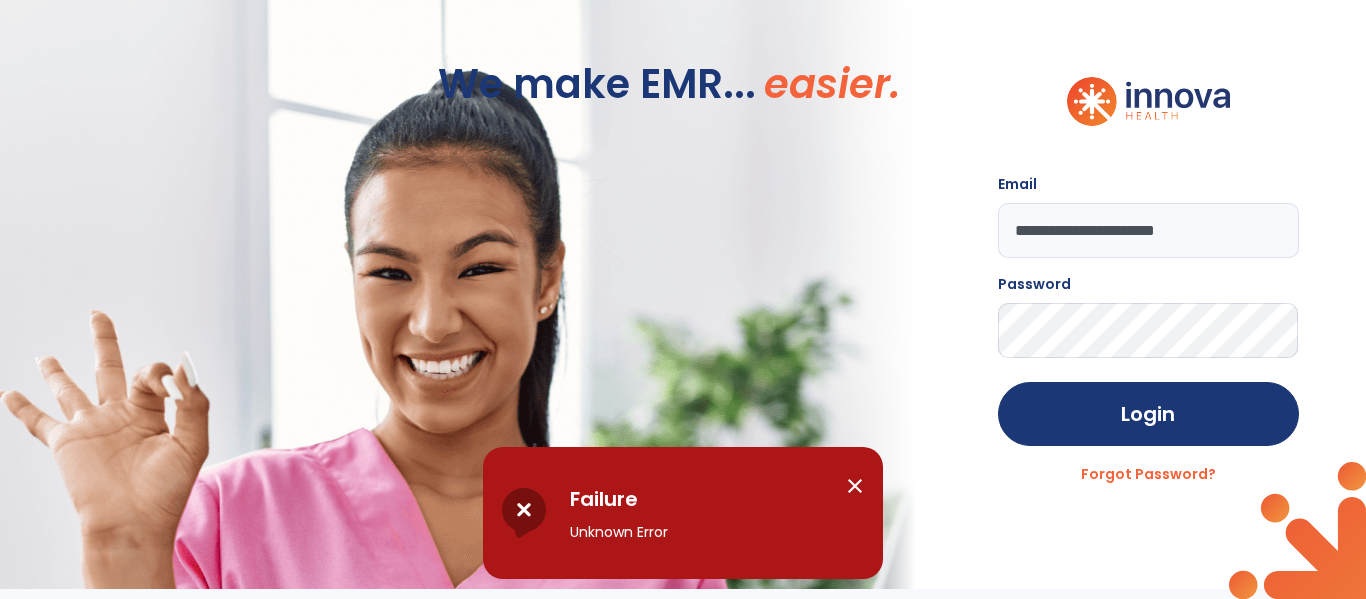 click on "close" at bounding box center [855, 486] 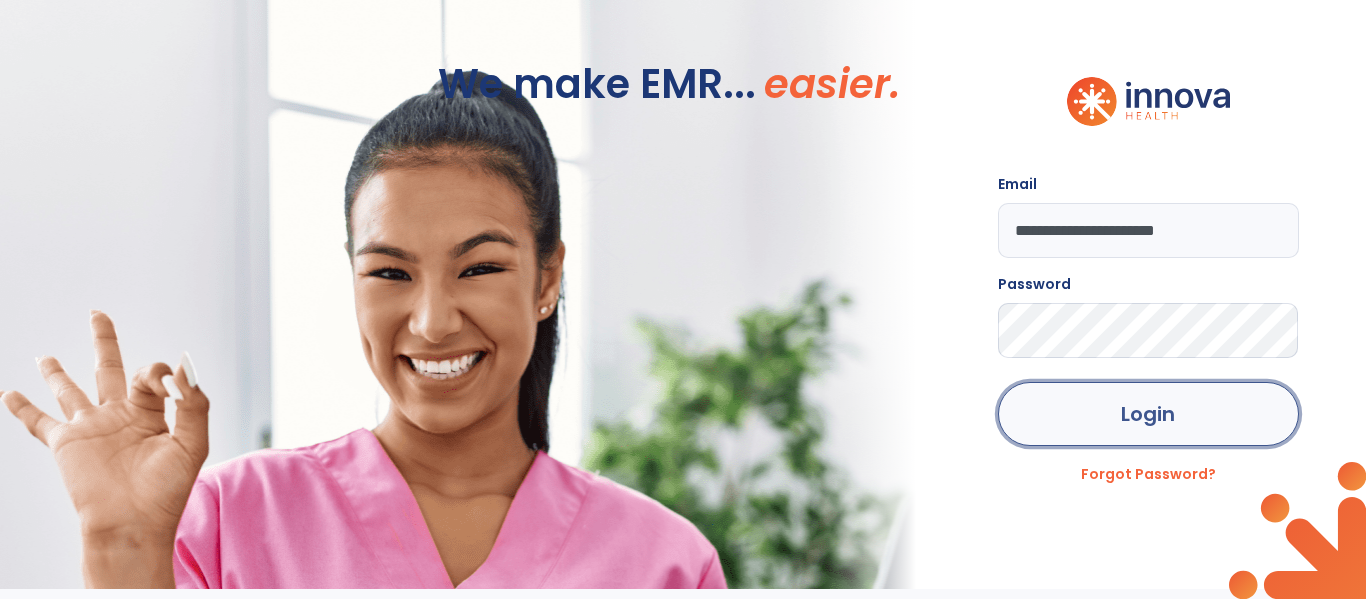 click on "Login" 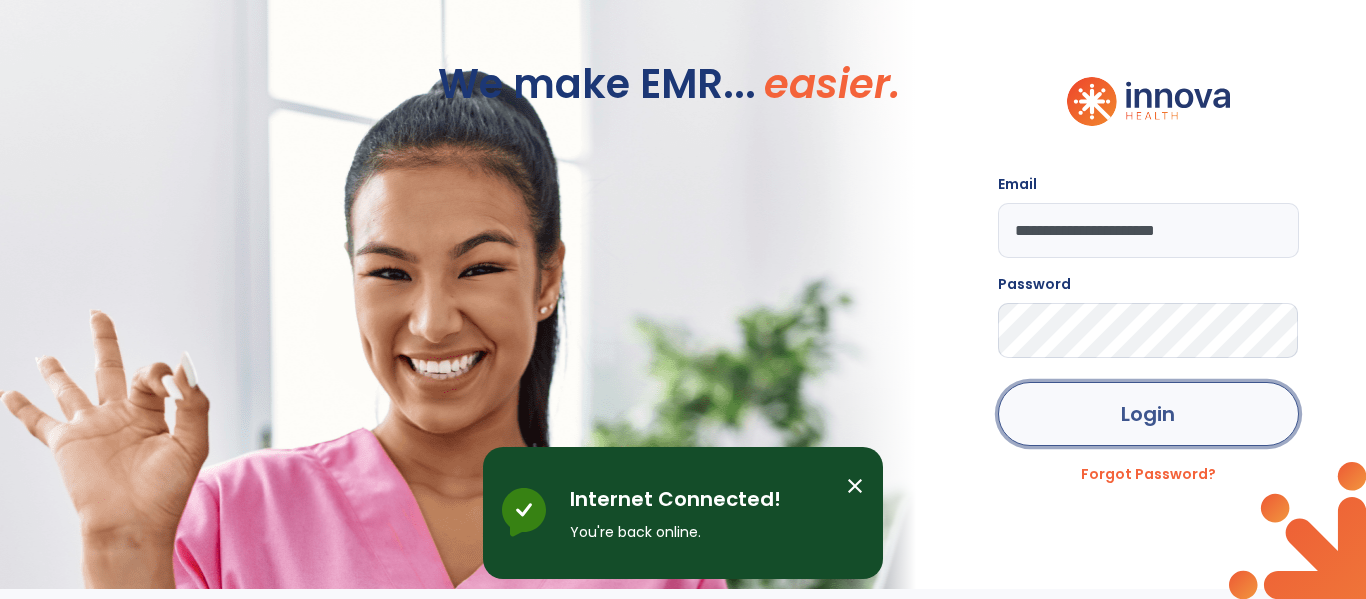click on "Login" 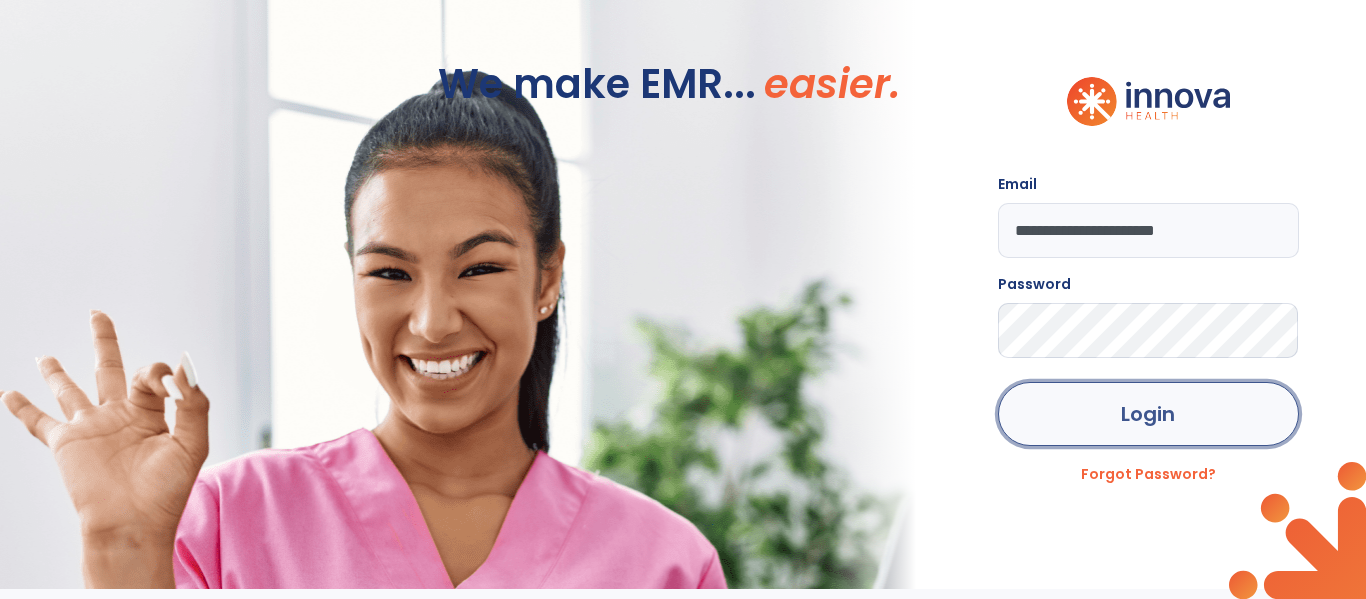 click on "Login" 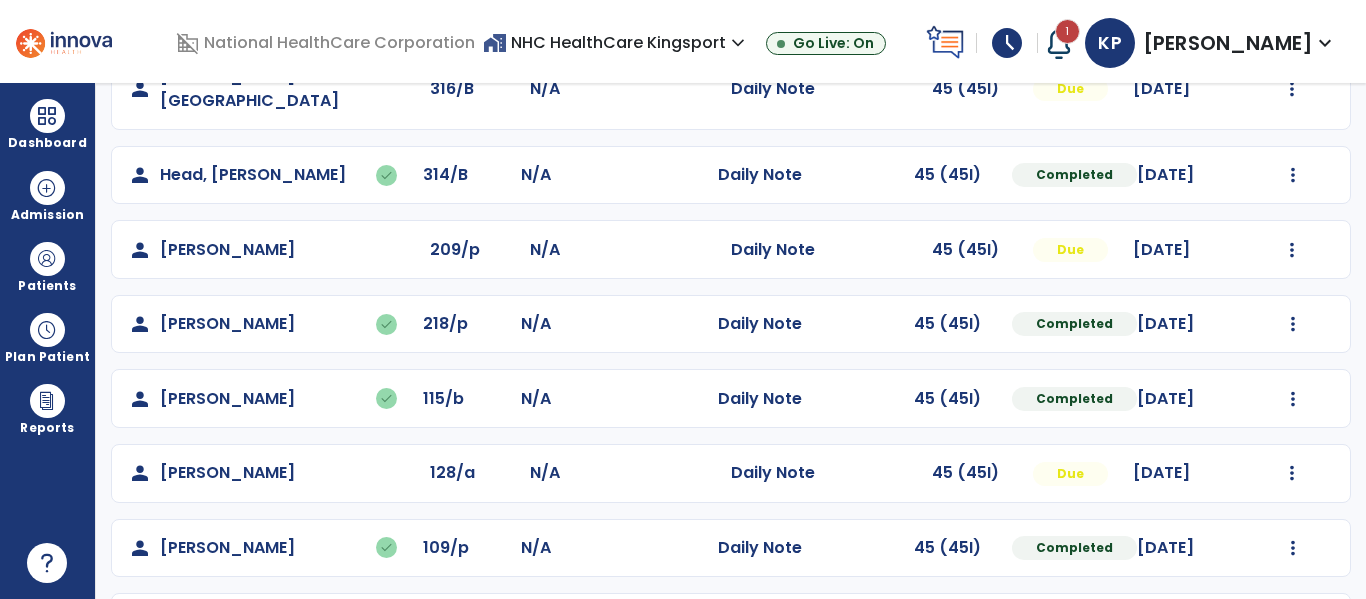 scroll, scrollTop: 339, scrollLeft: 0, axis: vertical 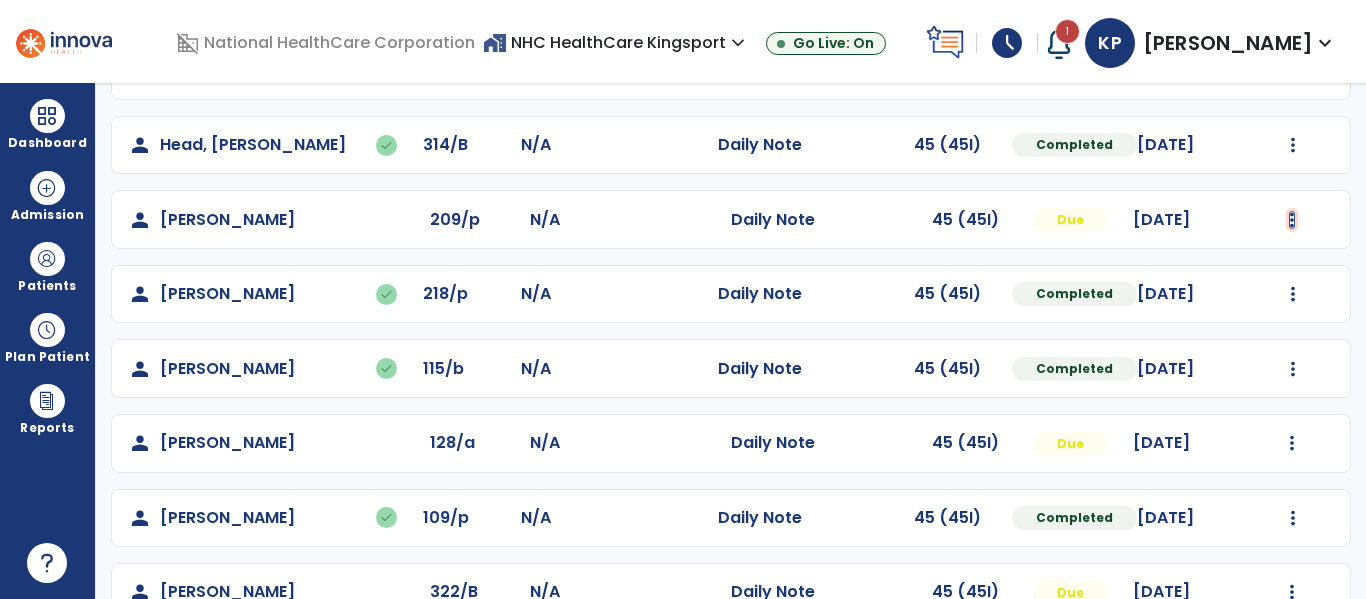 click at bounding box center (1292, -39) 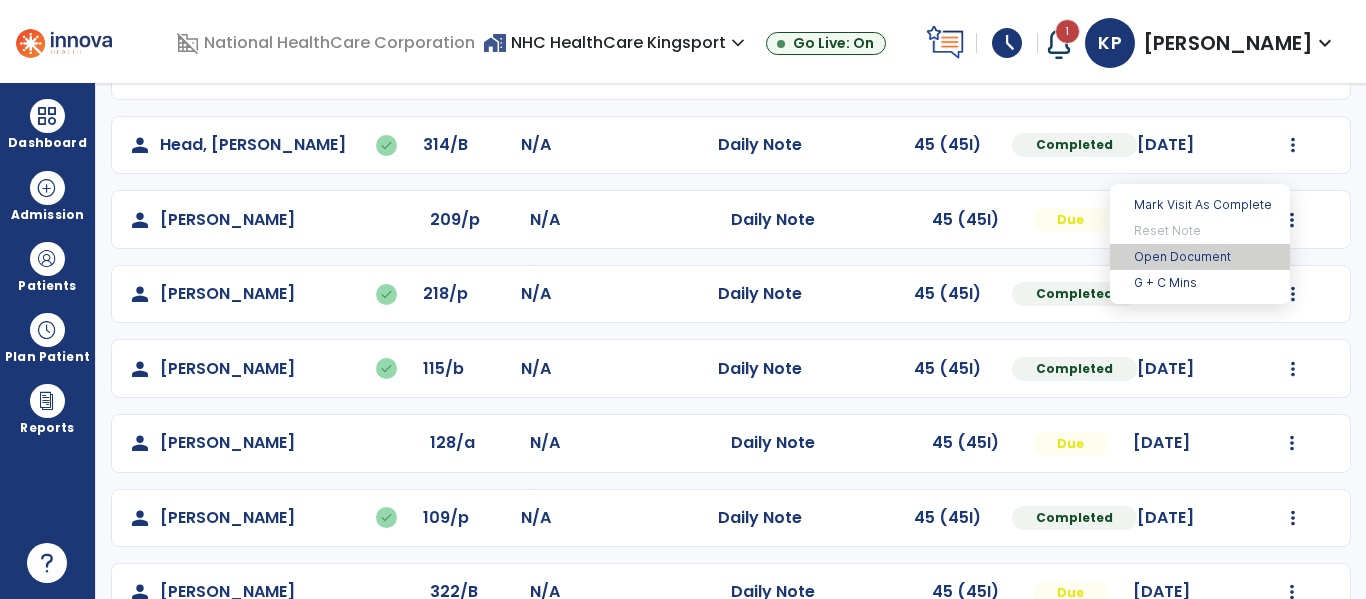 click on "Open Document" at bounding box center [1200, 257] 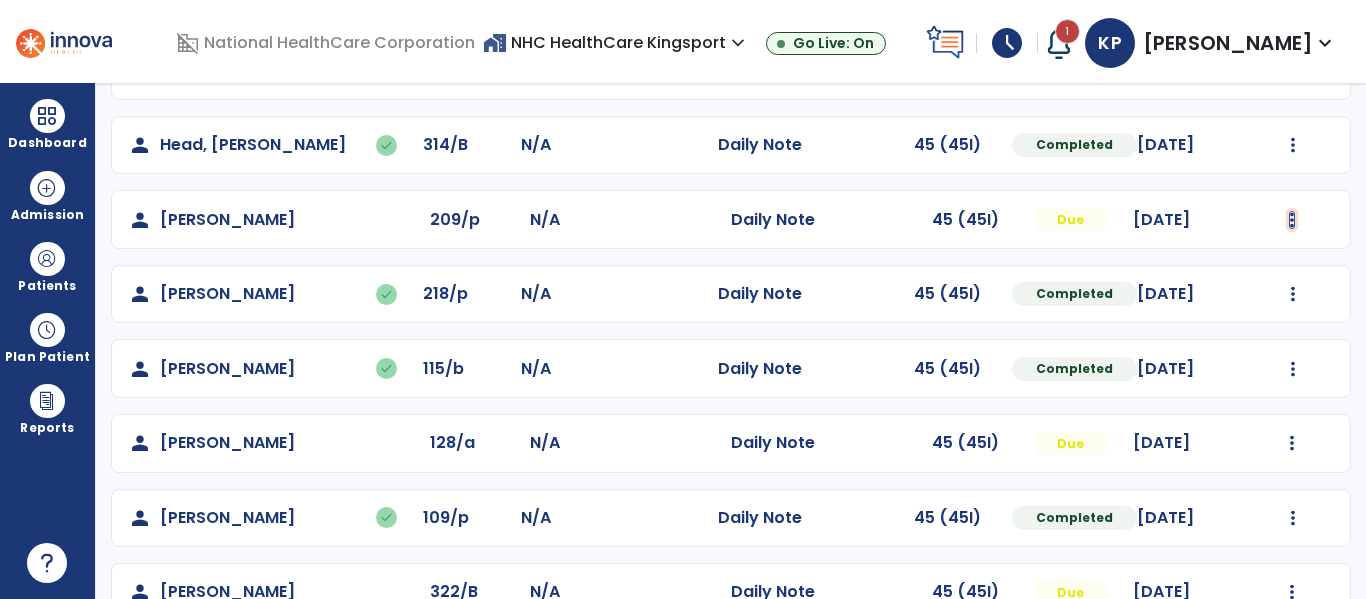 click at bounding box center (1292, -39) 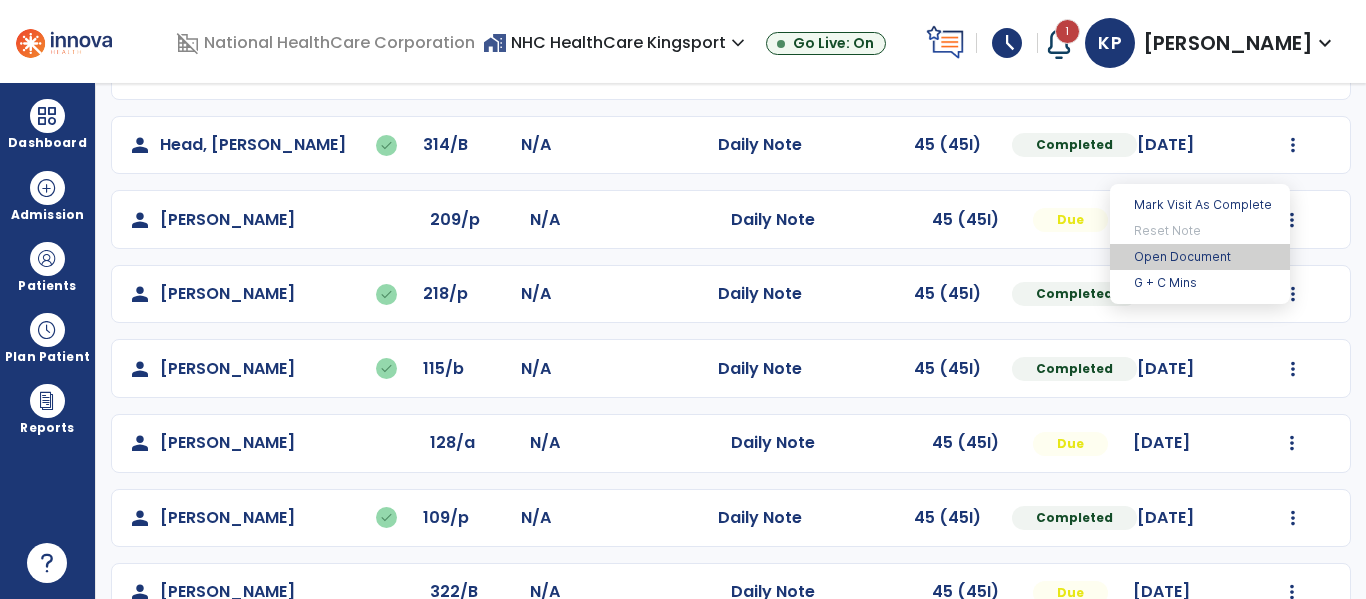 click on "Open Document" at bounding box center (1200, 257) 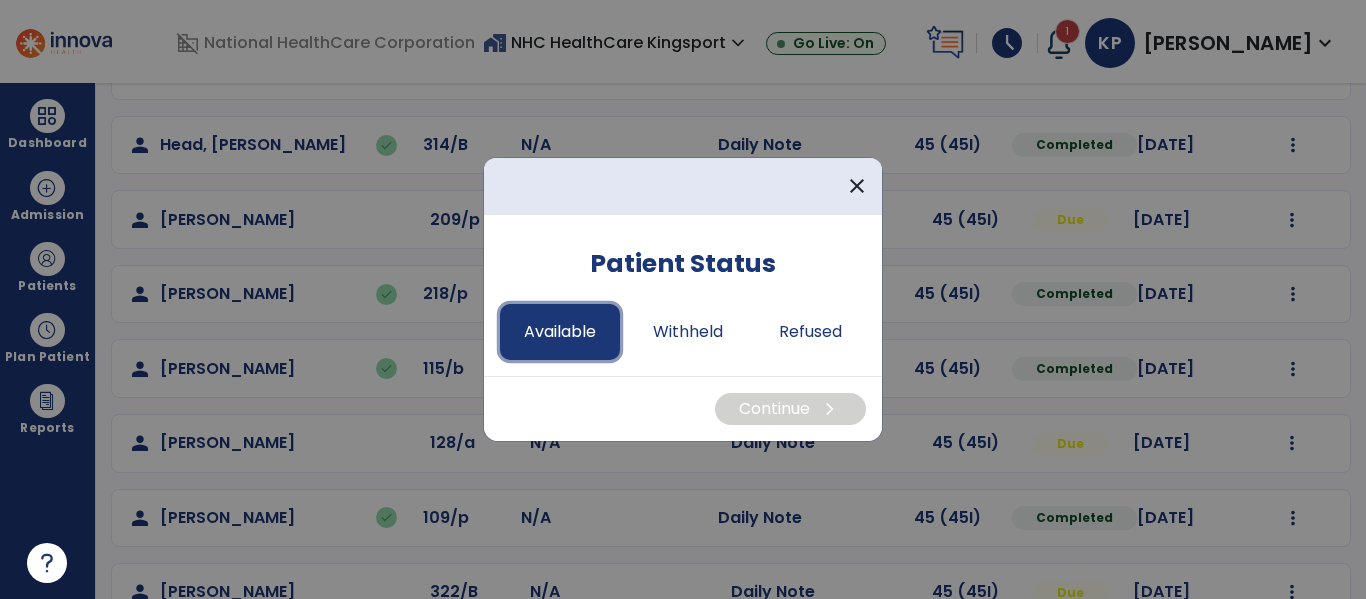 click on "Available" at bounding box center (560, 332) 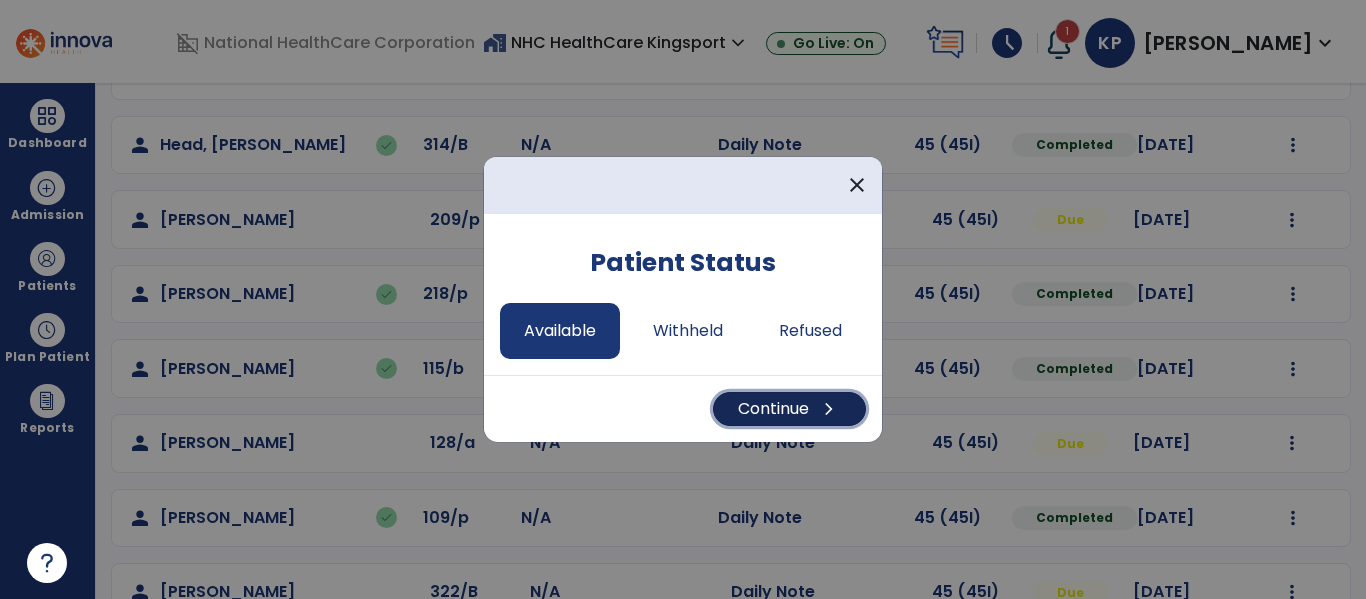 click on "Continue   chevron_right" at bounding box center (789, 409) 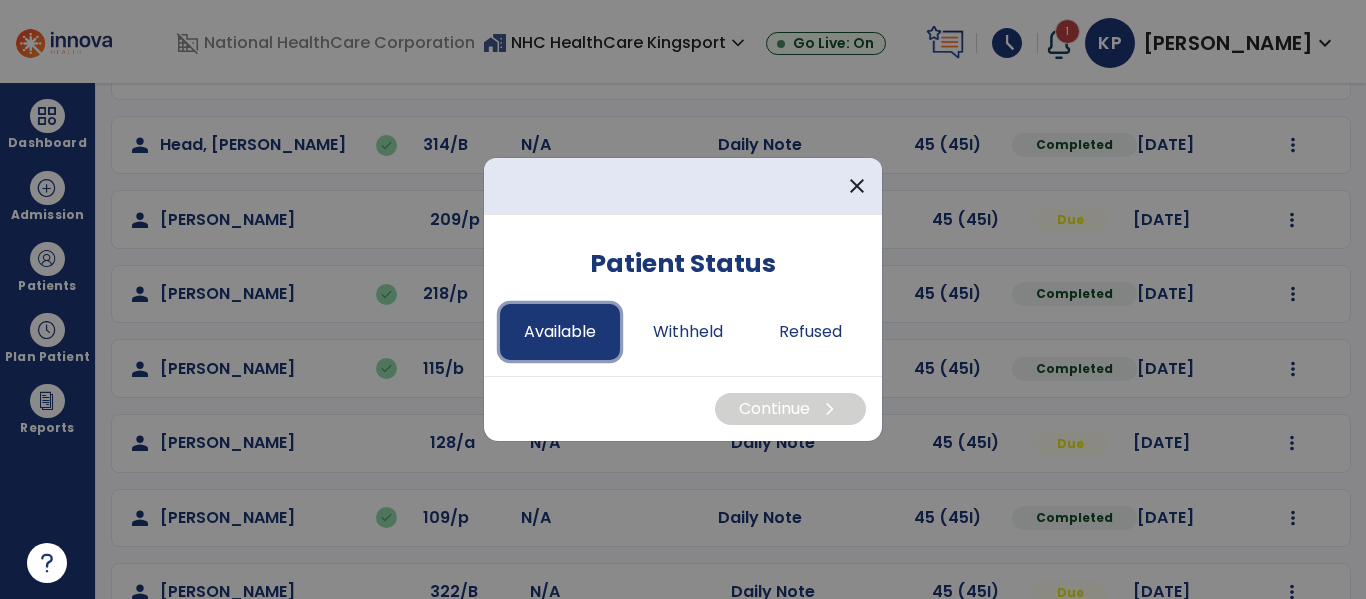 click on "Available" at bounding box center (560, 332) 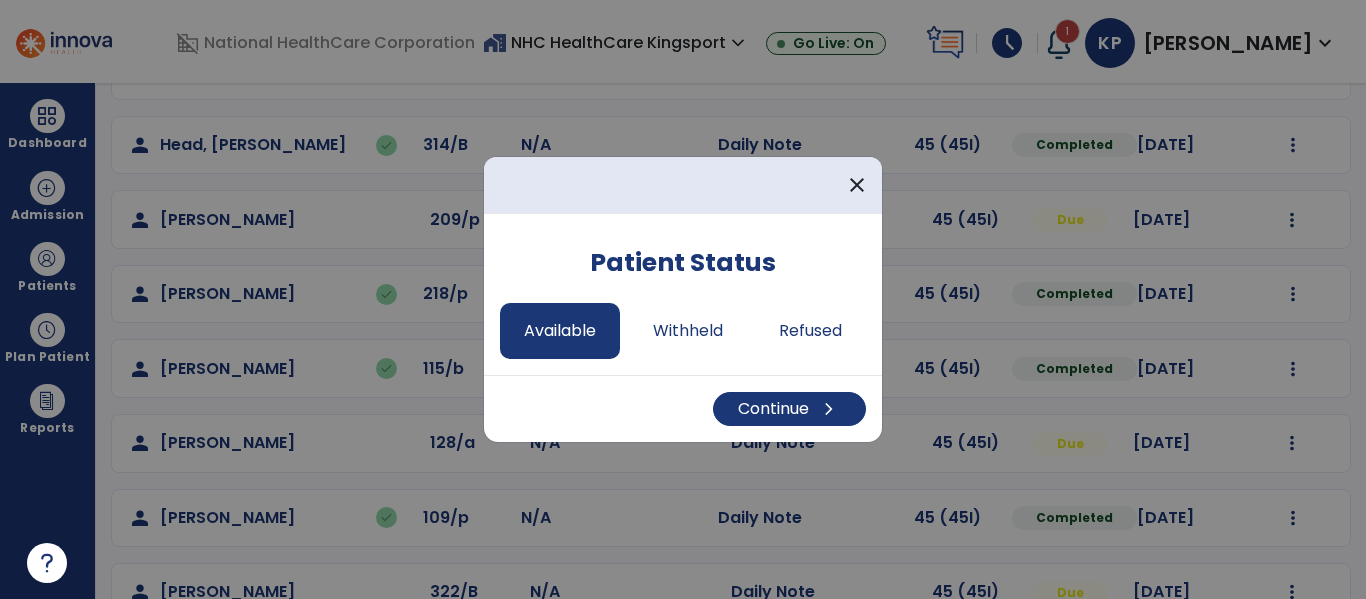 click on "Continue   chevron_right" at bounding box center [683, 408] 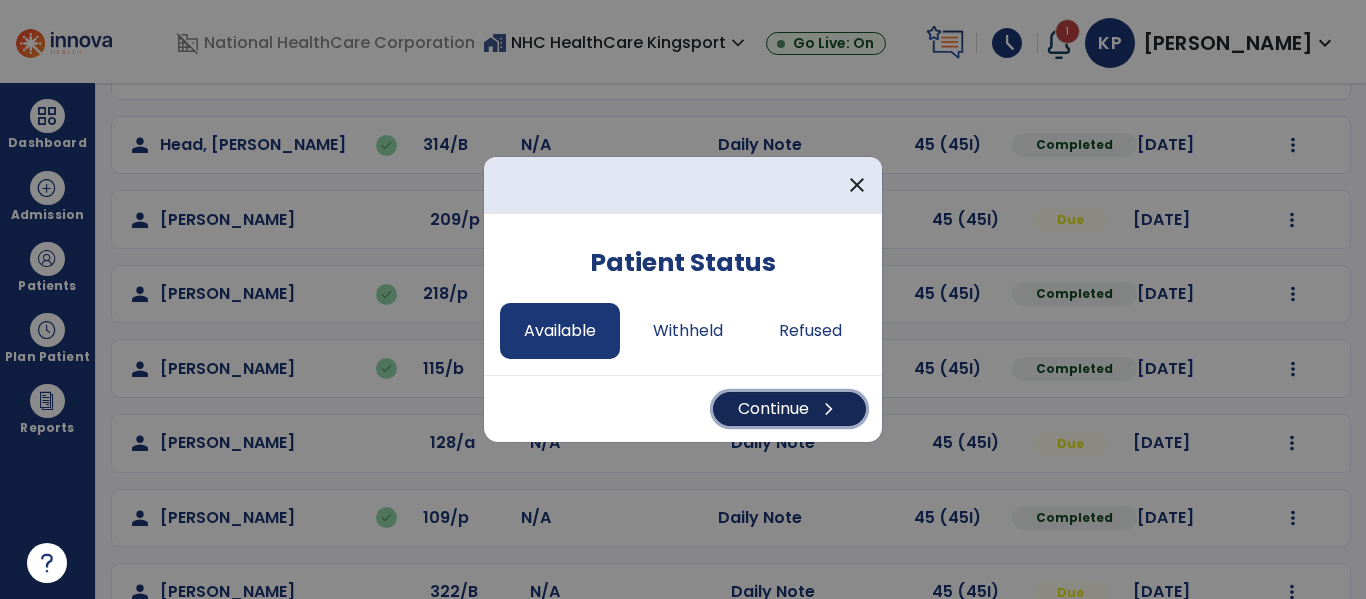 click on "Continue   chevron_right" at bounding box center (789, 409) 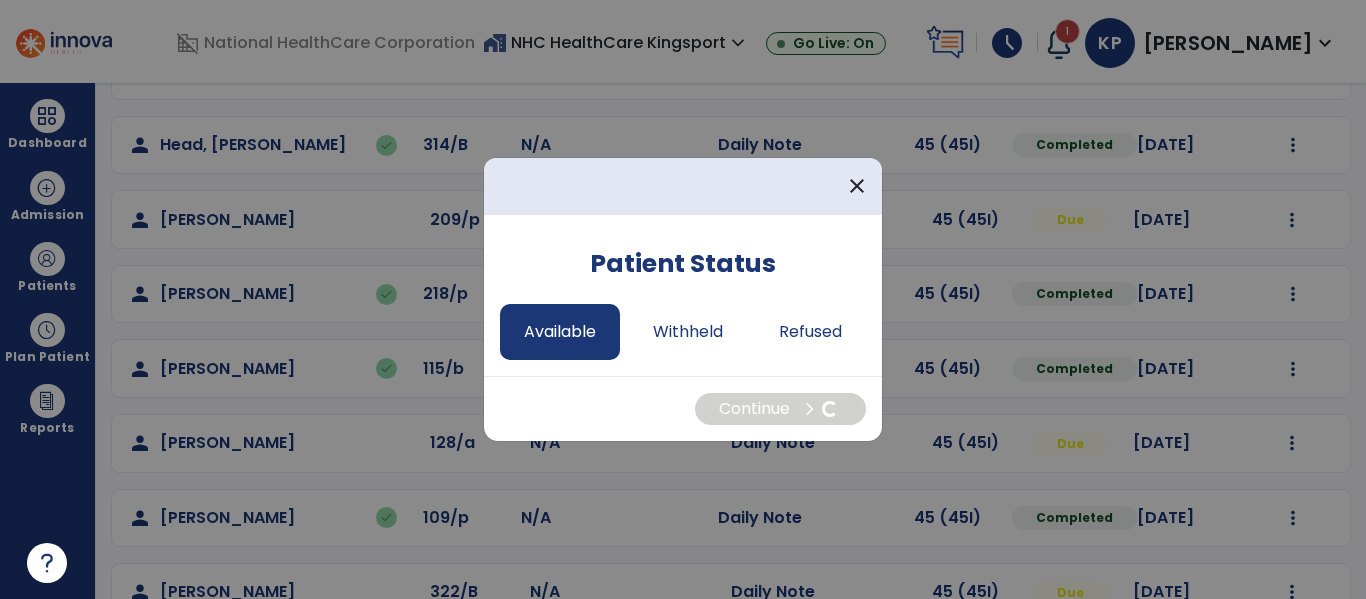select on "*" 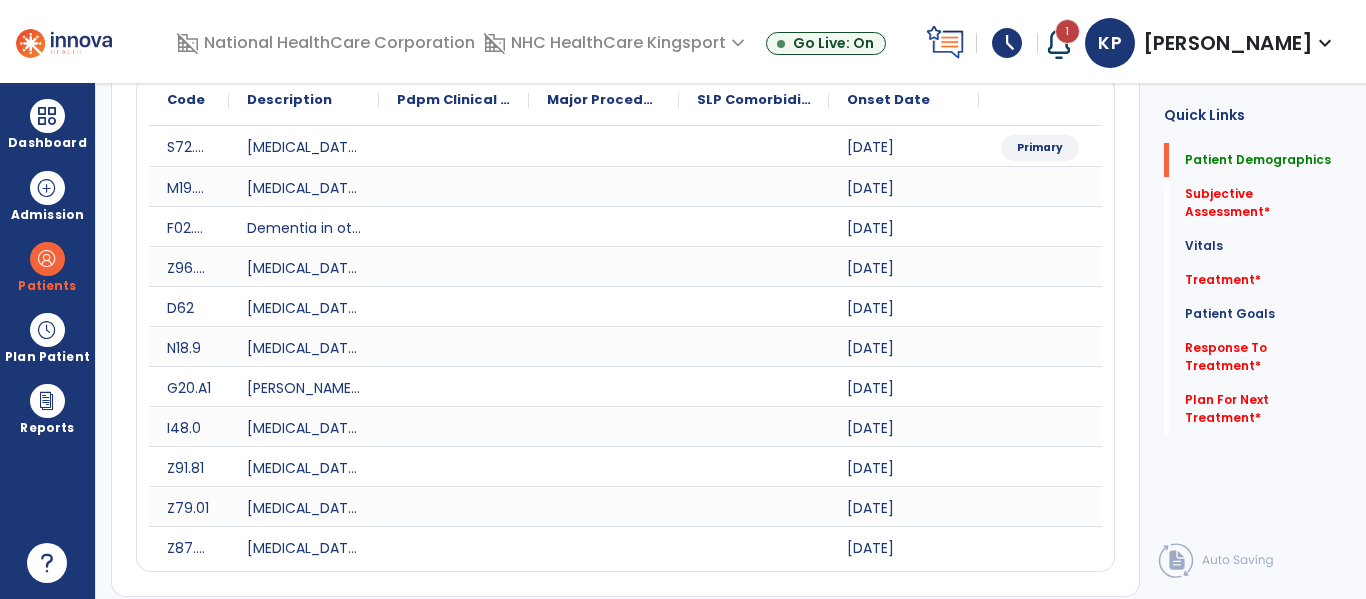 scroll, scrollTop: 0, scrollLeft: 0, axis: both 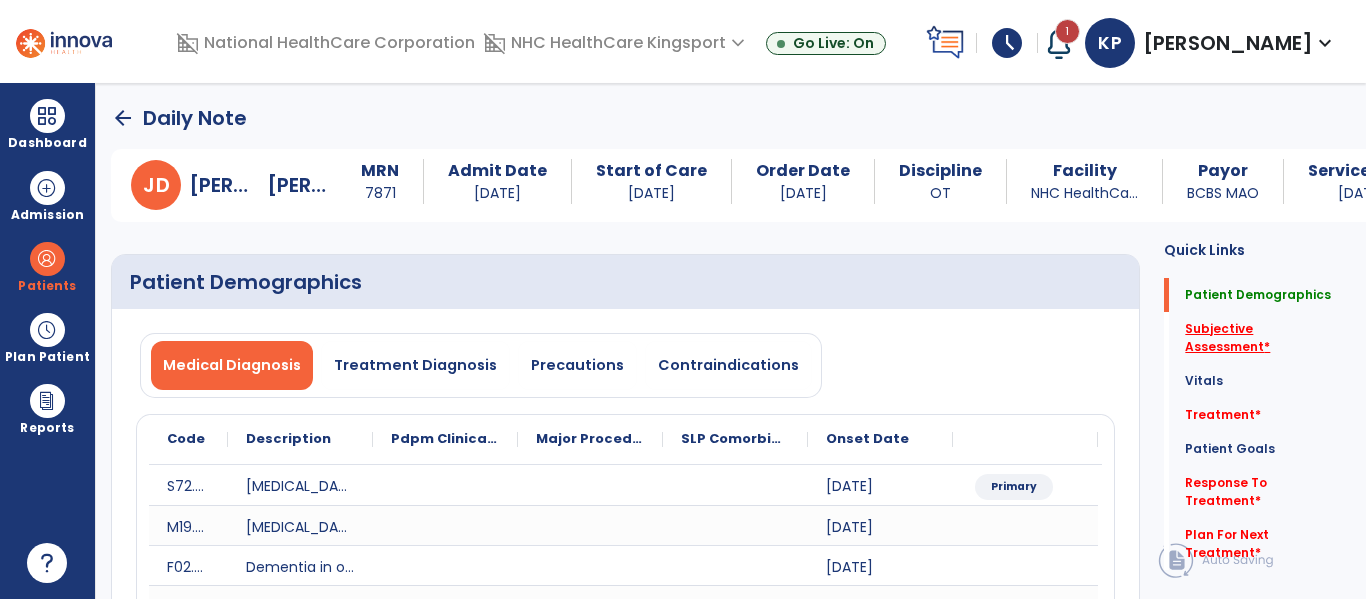 click on "Subjective Assessment   *" 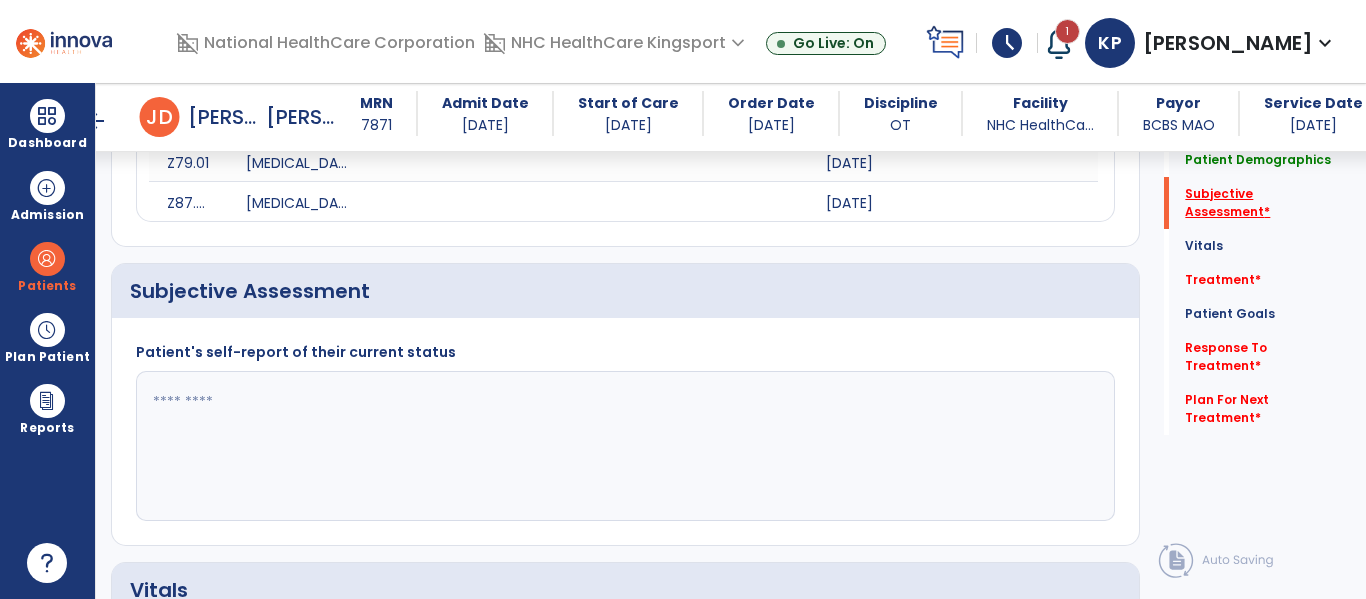 scroll, scrollTop: 747, scrollLeft: 0, axis: vertical 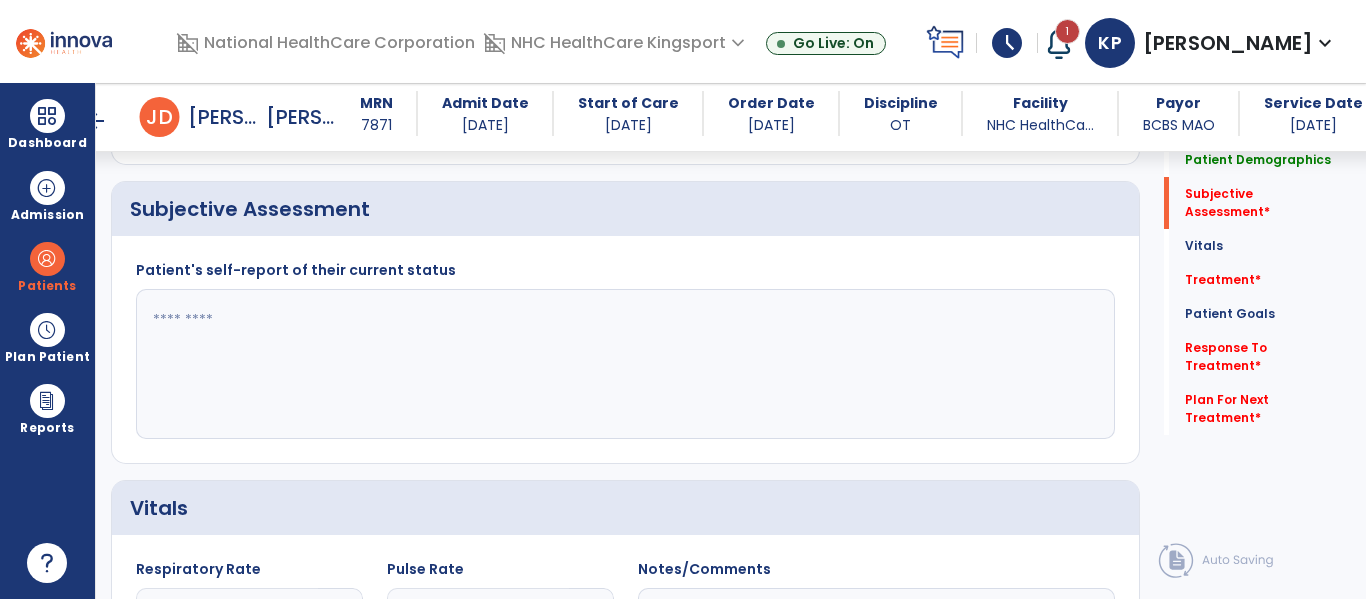 click 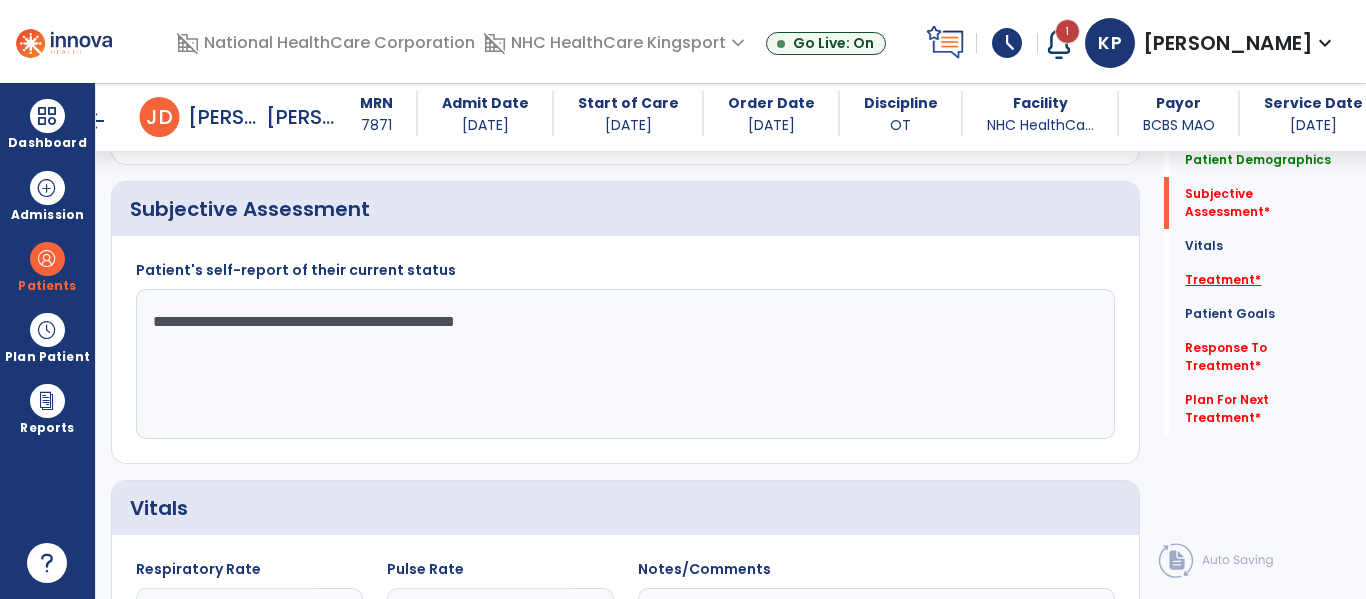type on "**********" 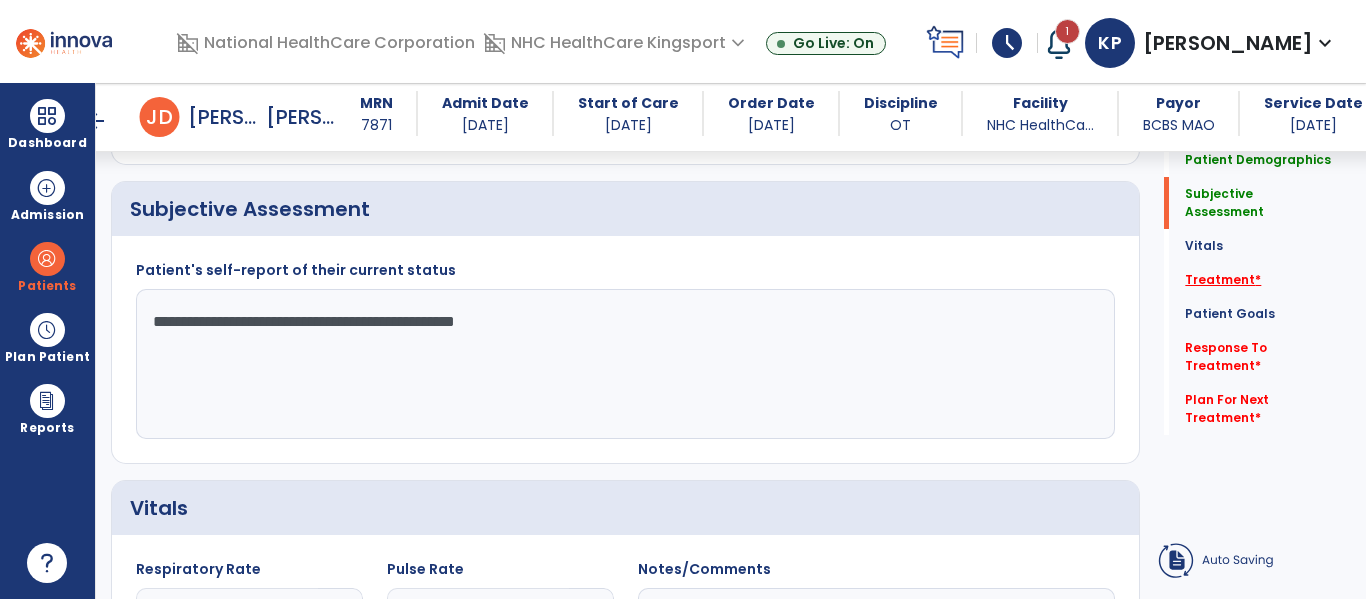 click on "Treatment   *  Treatment   *" 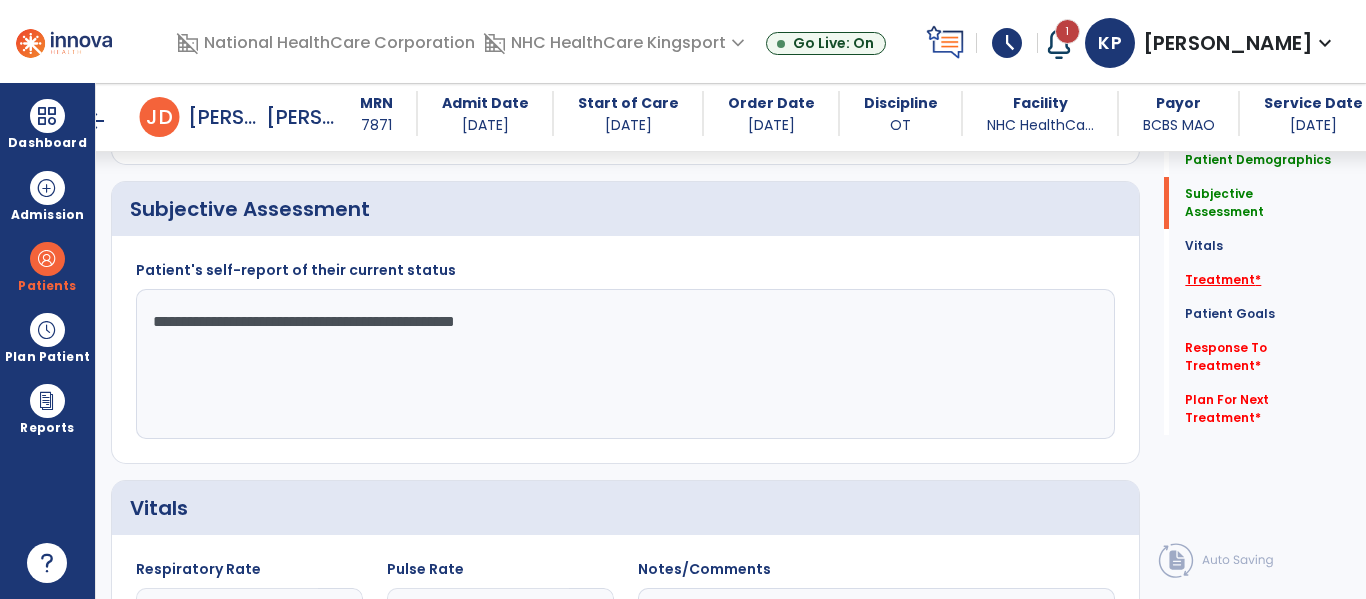 click on "Treatment   *" 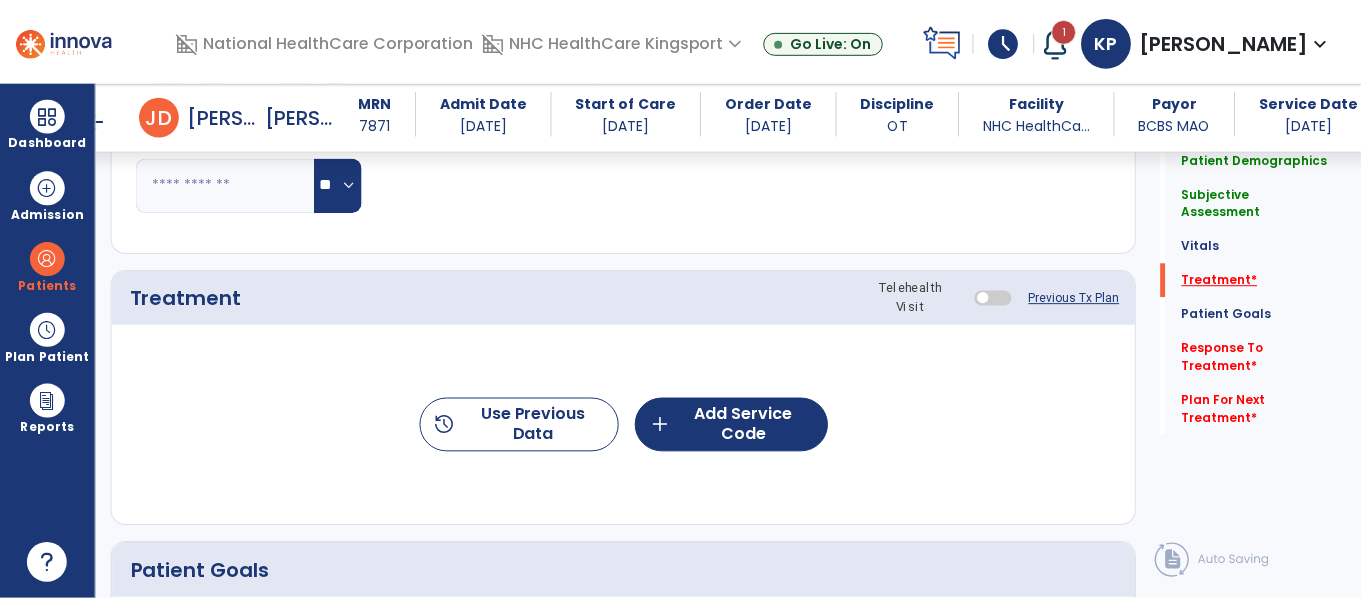 scroll, scrollTop: 1437, scrollLeft: 0, axis: vertical 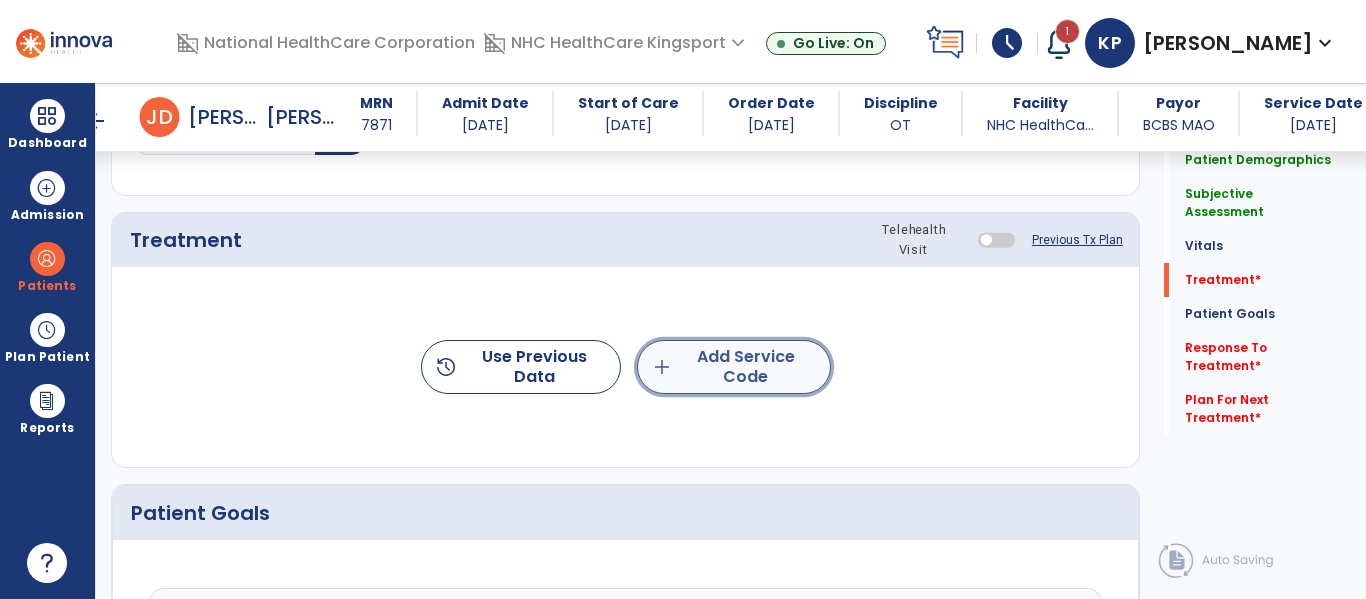 click on "add  Add Service Code" 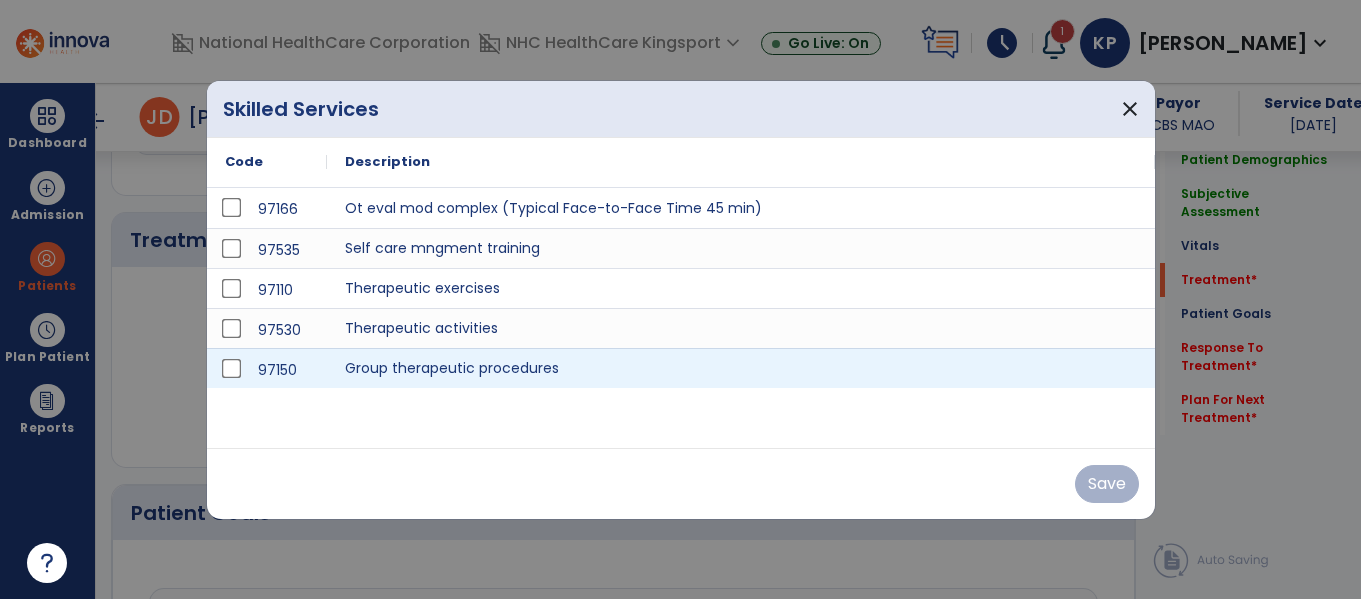 scroll, scrollTop: 1437, scrollLeft: 0, axis: vertical 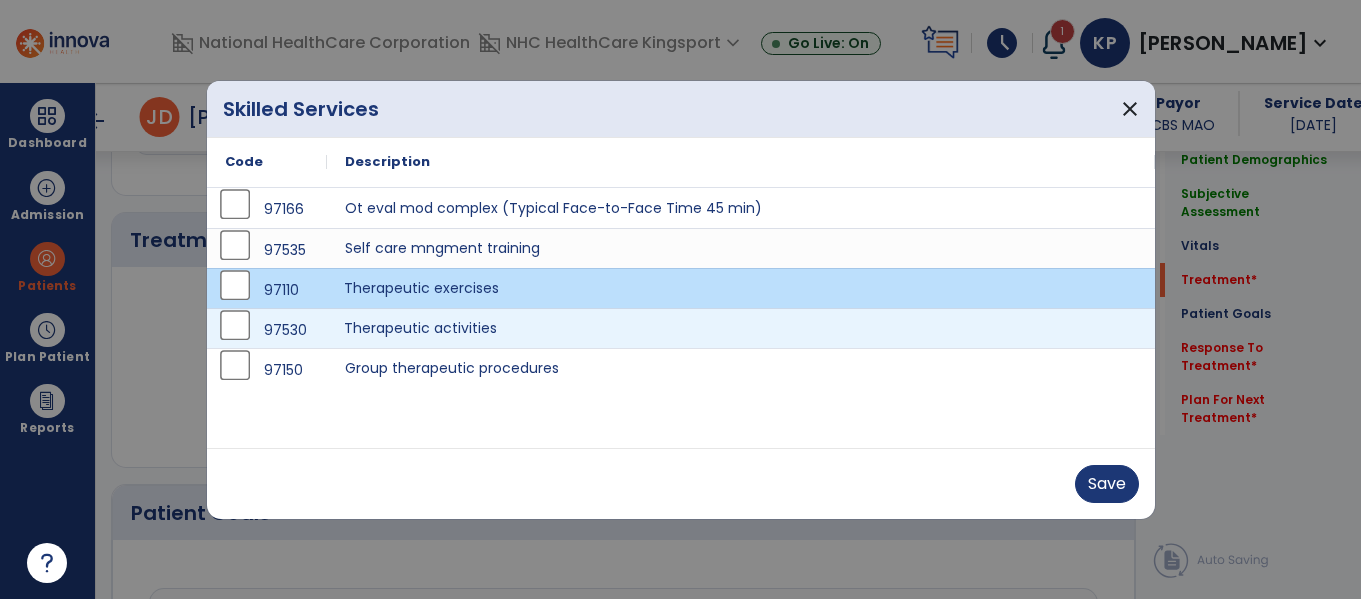 click on "Therapeutic activities" at bounding box center [741, 328] 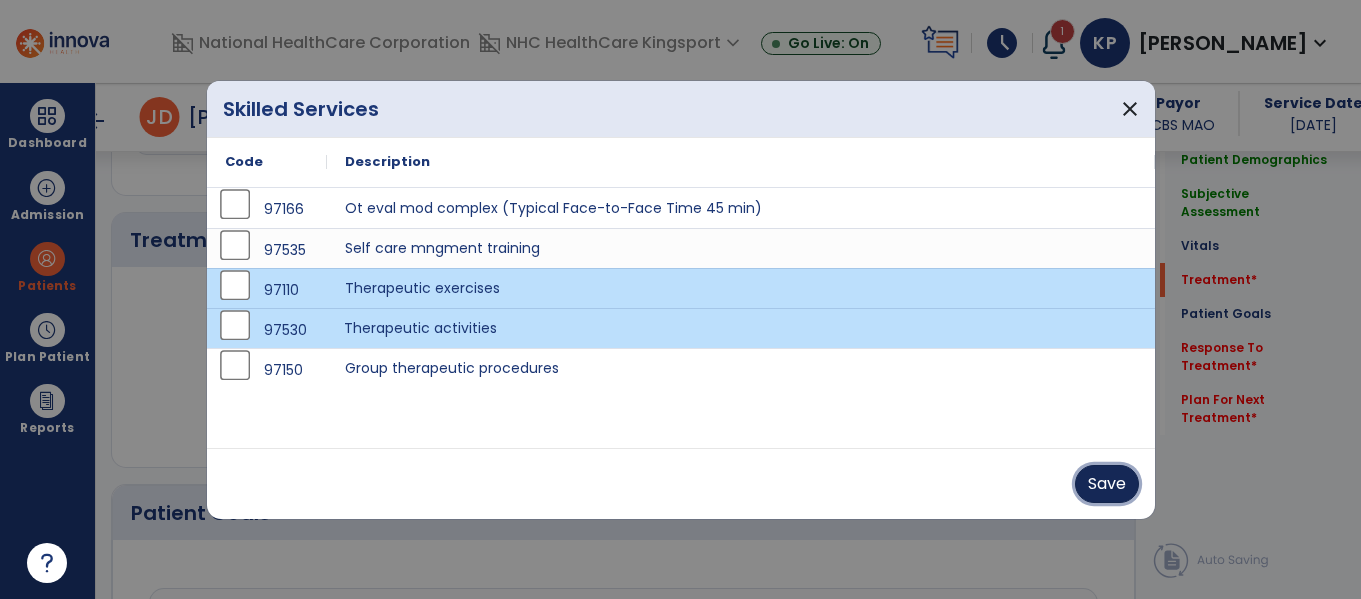 click on "Save" at bounding box center (1107, 484) 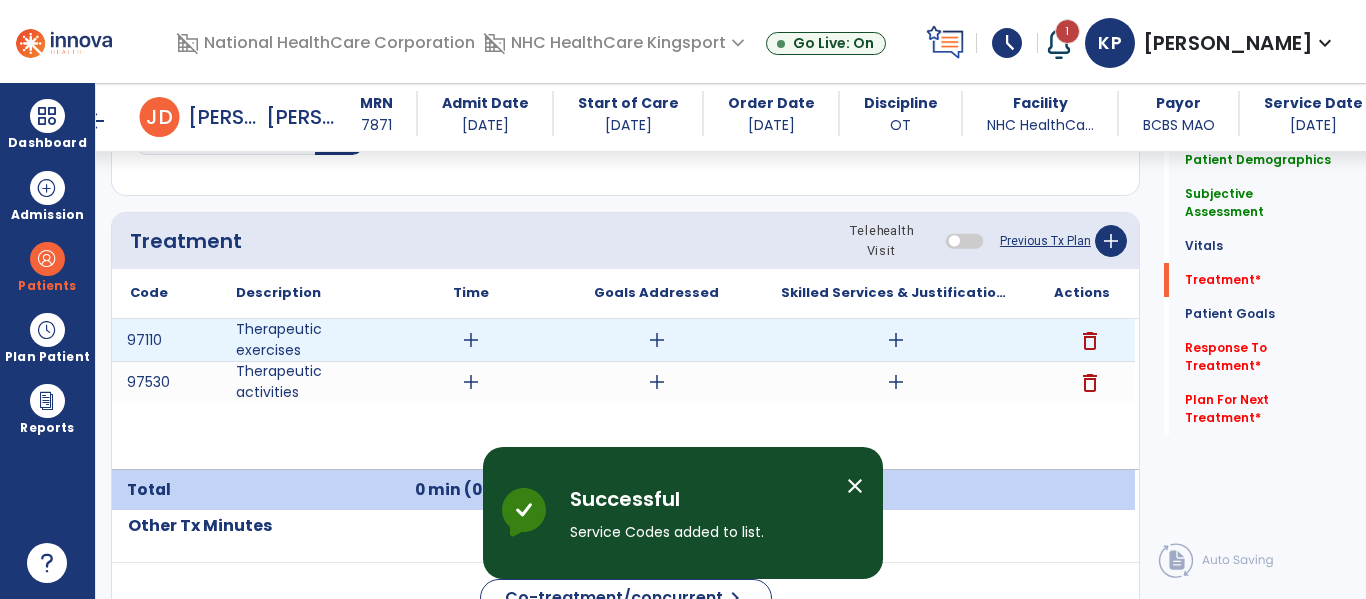 click on "add" at bounding box center (471, 340) 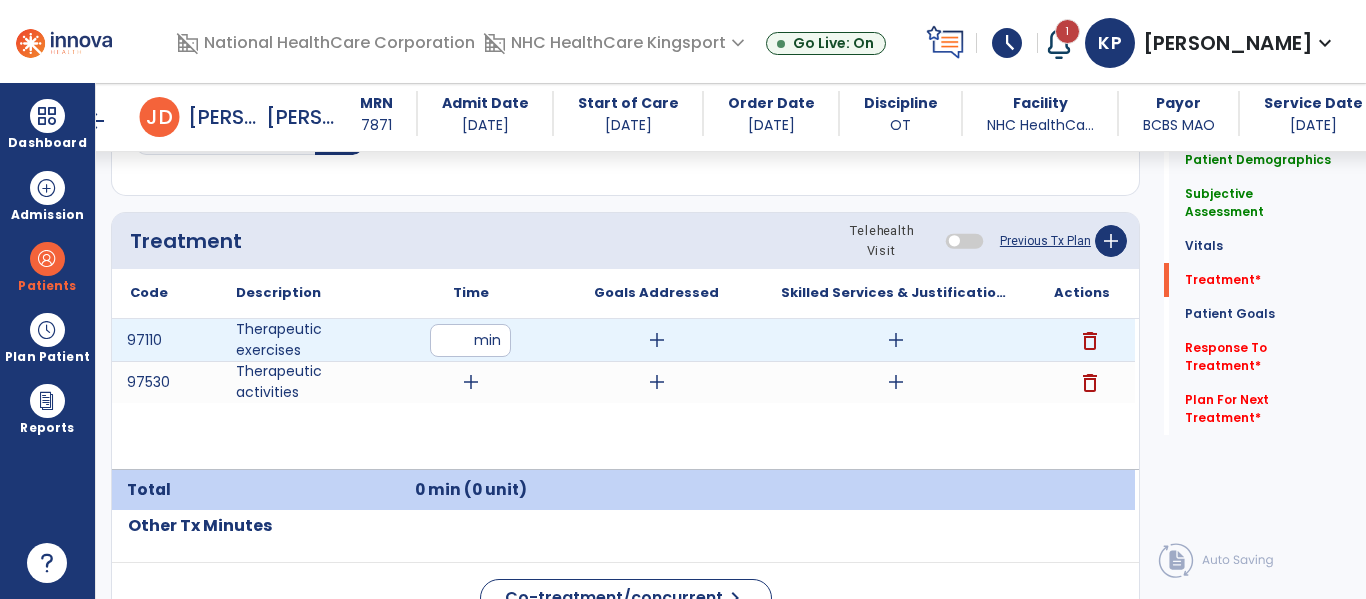 type on "**" 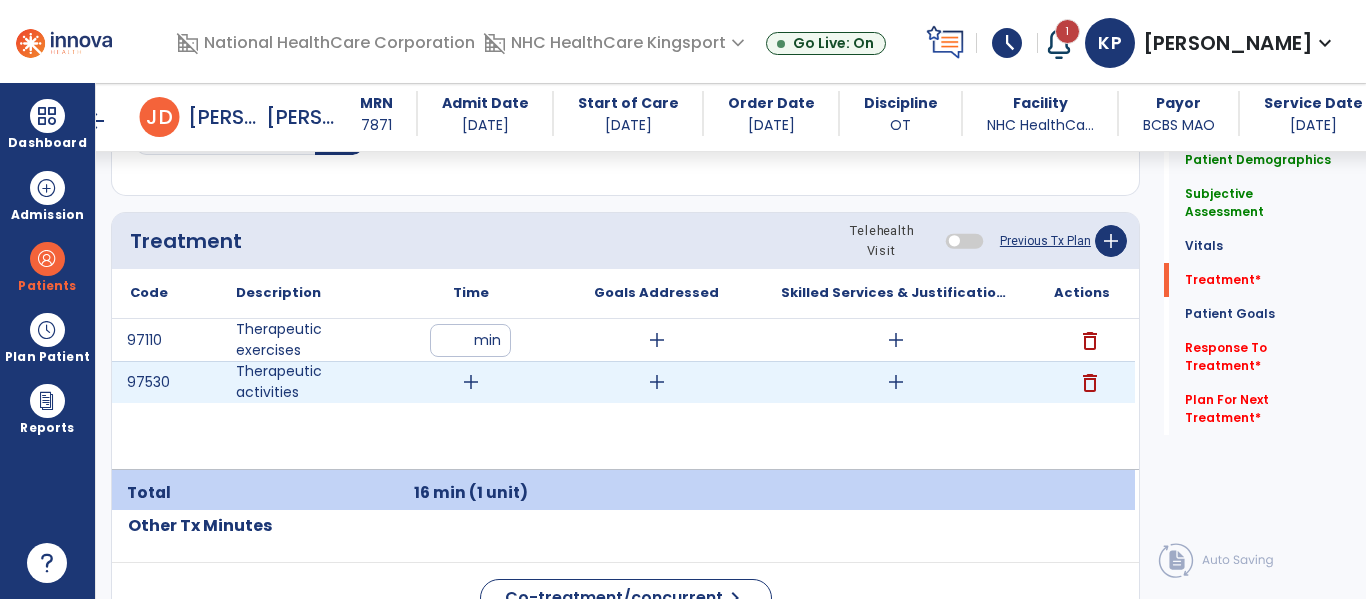 click on "add" at bounding box center (471, 382) 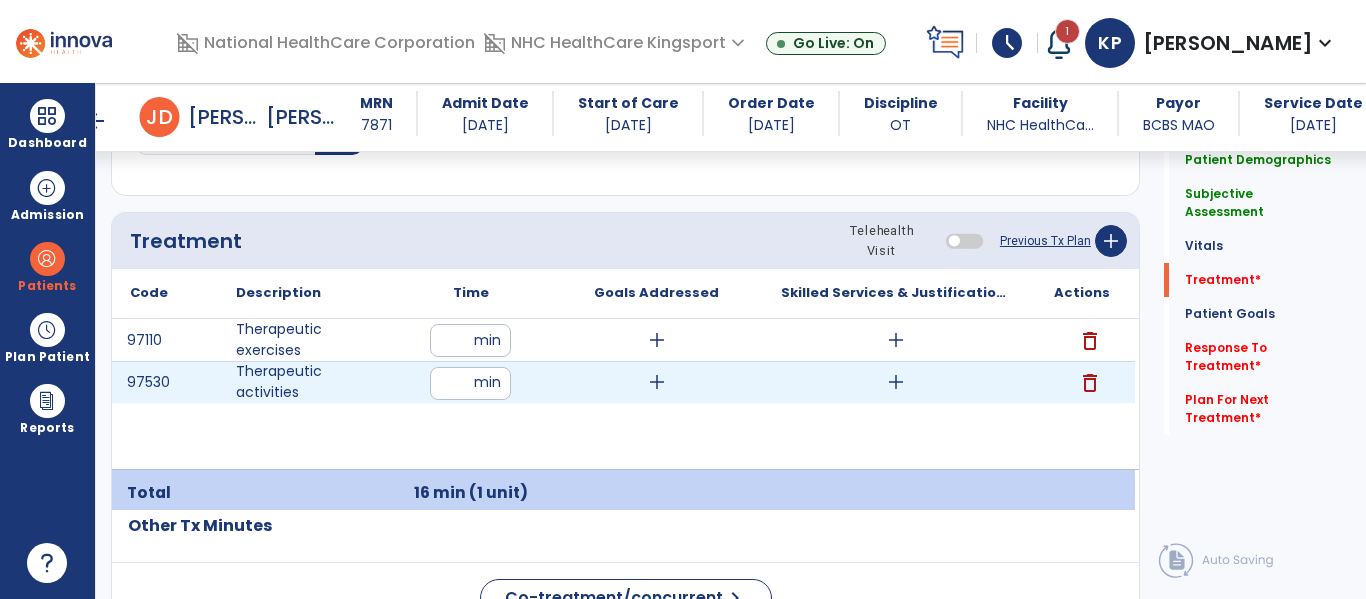 type on "**" 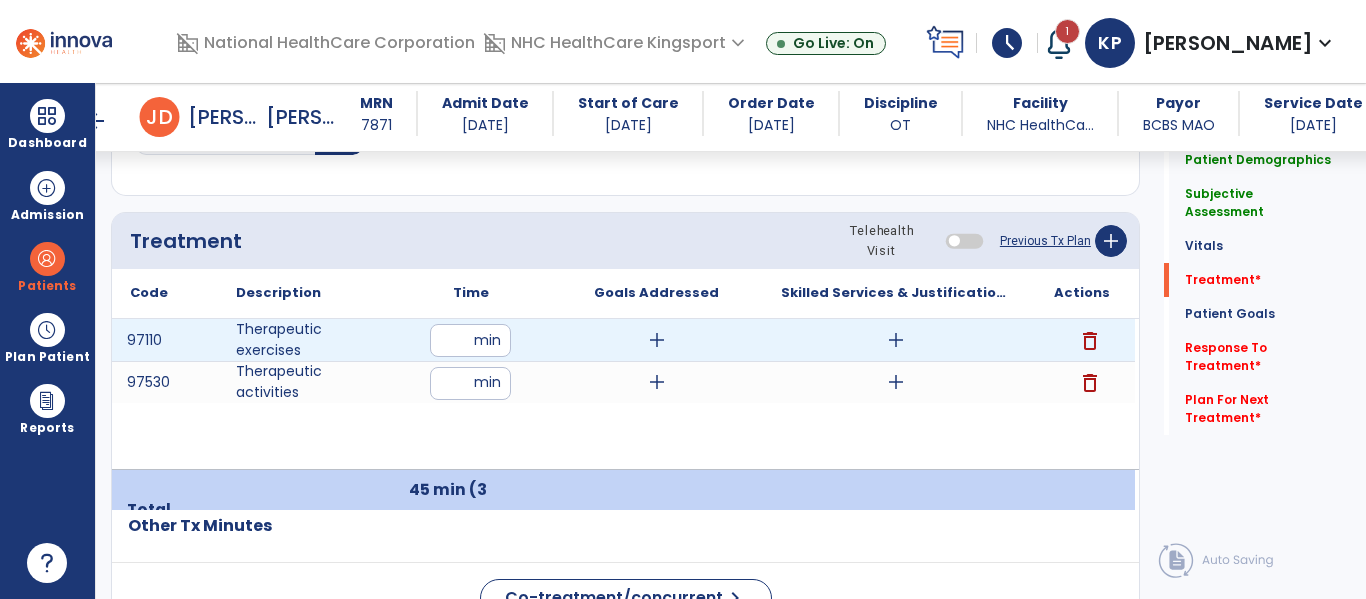 click on "add" at bounding box center (657, 340) 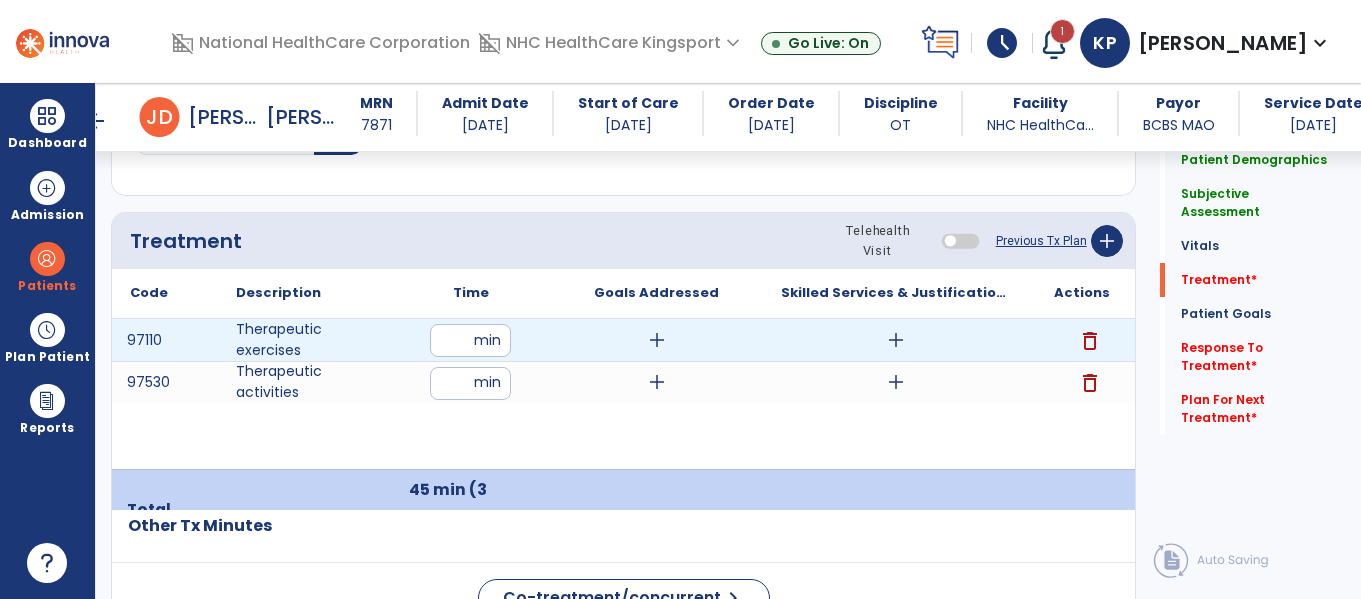 scroll, scrollTop: 1437, scrollLeft: 0, axis: vertical 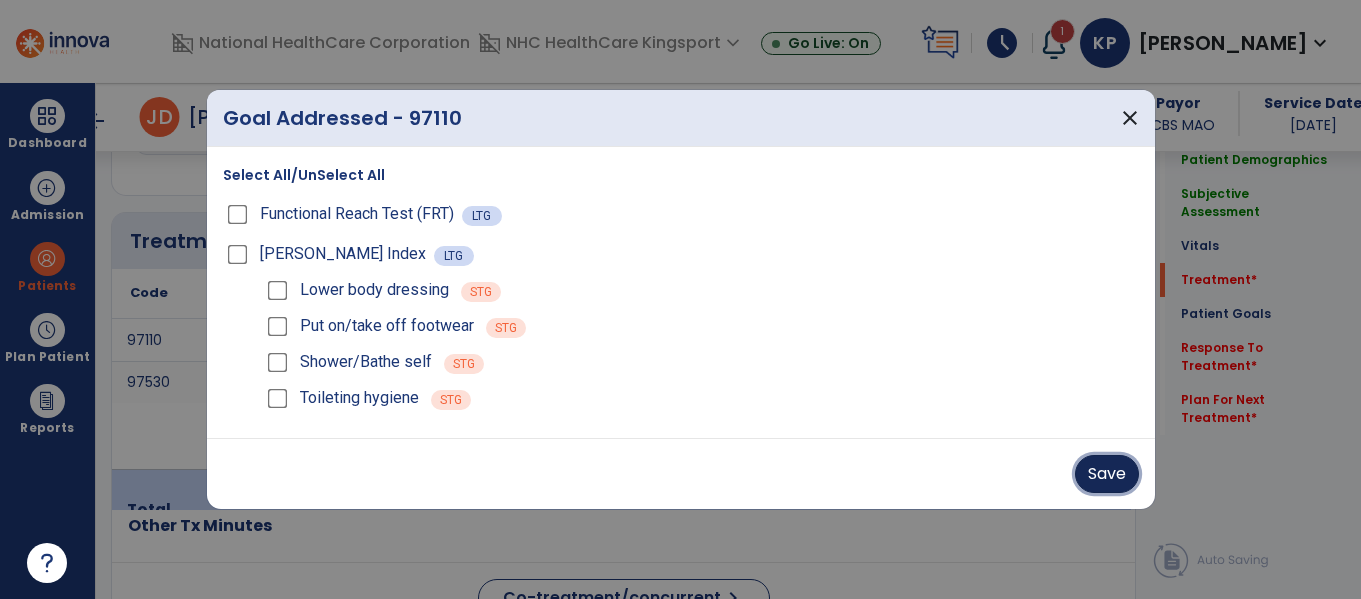 click on "Save" at bounding box center [1107, 474] 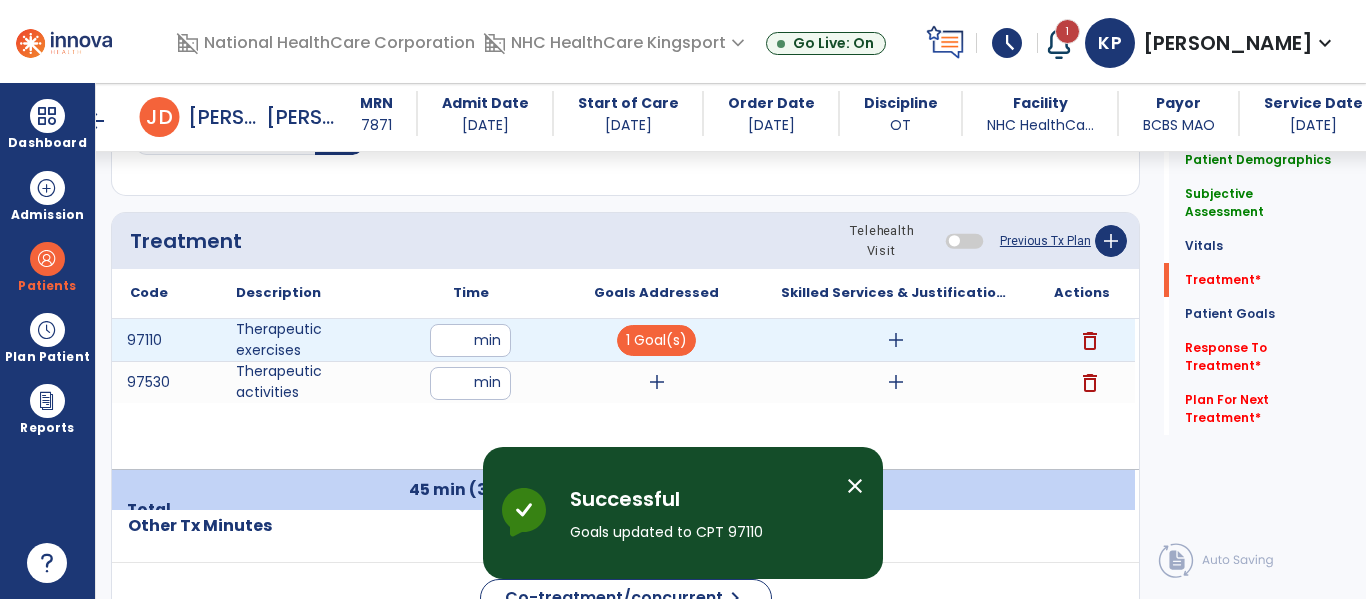 click on "add" at bounding box center [896, 340] 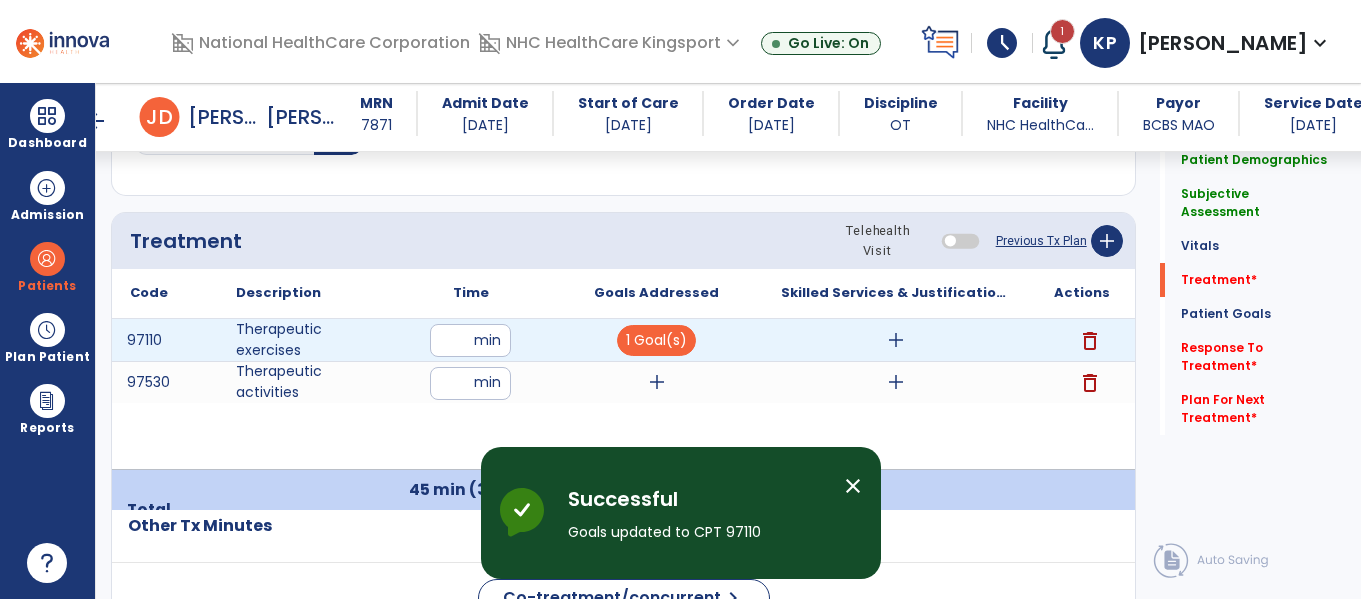 scroll, scrollTop: 1437, scrollLeft: 0, axis: vertical 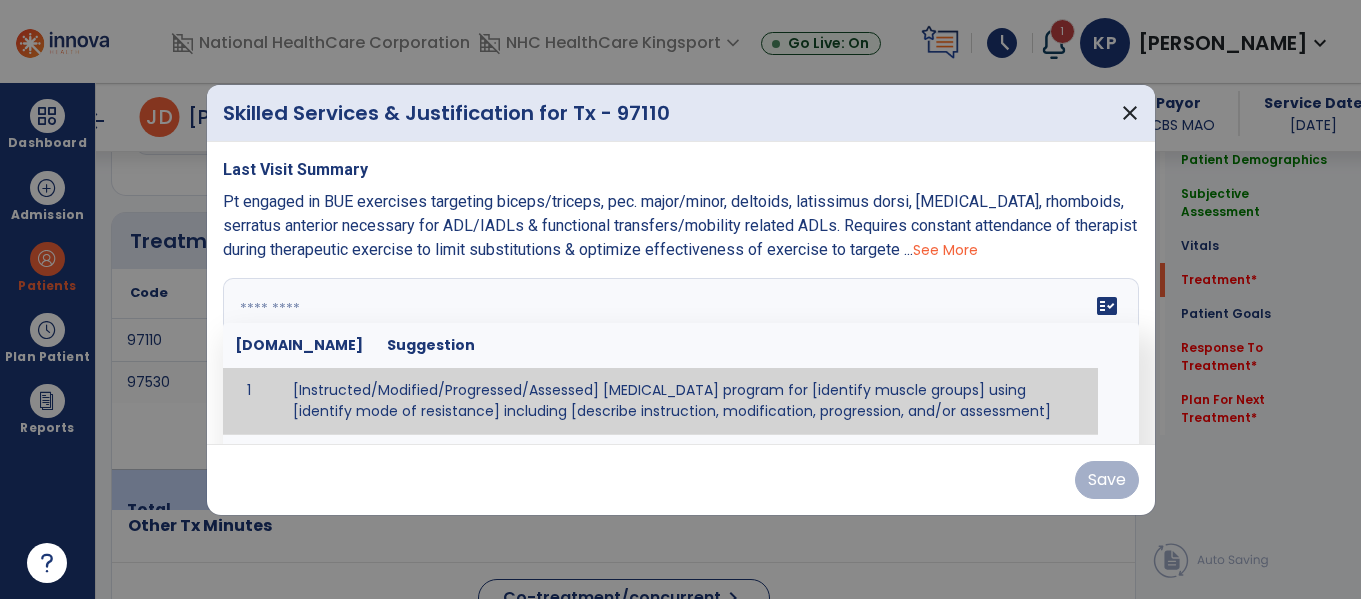 click on "fact_check  [DOMAIN_NAME] Suggestion 1 [Instructed/Modified/Progressed/Assessed] [MEDICAL_DATA] program for [identify muscle groups] using [identify mode of resistance] including [describe instruction, modification, progression, and/or assessment] 2 [Instructed/Modified/Progressed/Assessed] aerobic exercise program using [identify equipment/mode] including [describe instruction, modification,progression, and/or assessment] 3 [Instructed/Modified/Progressed/Assessed] [PROM/A/AROM/AROM] program for [identify joint movements] using [contract-relax, over-pressure, inhibitory techniques, other] 4 [Assessed/Tested] aerobic capacity with administration of [aerobic capacity test]" at bounding box center (681, 353) 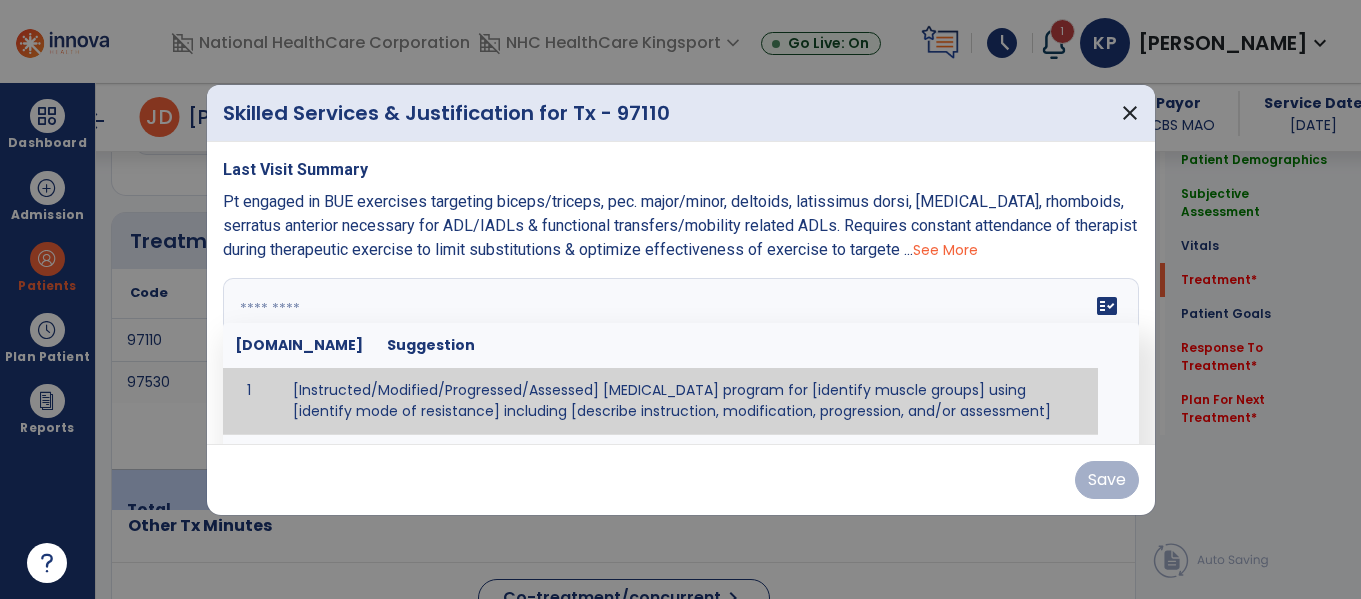 paste on "**********" 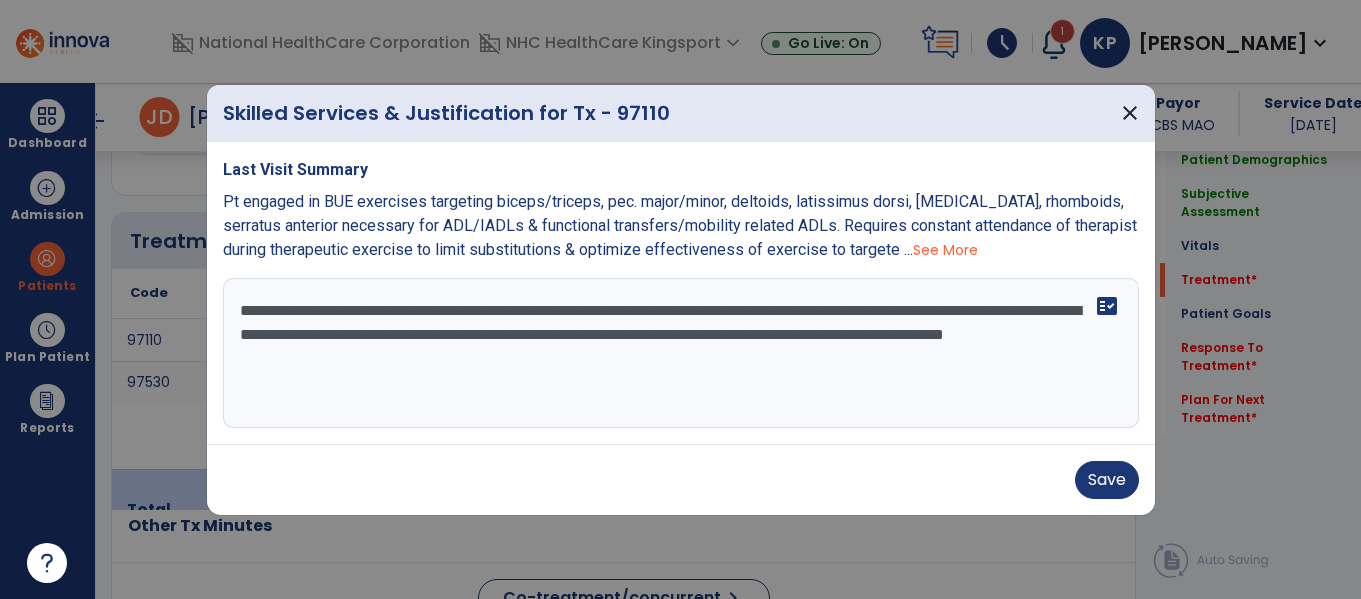 click on "**********" at bounding box center [681, 353] 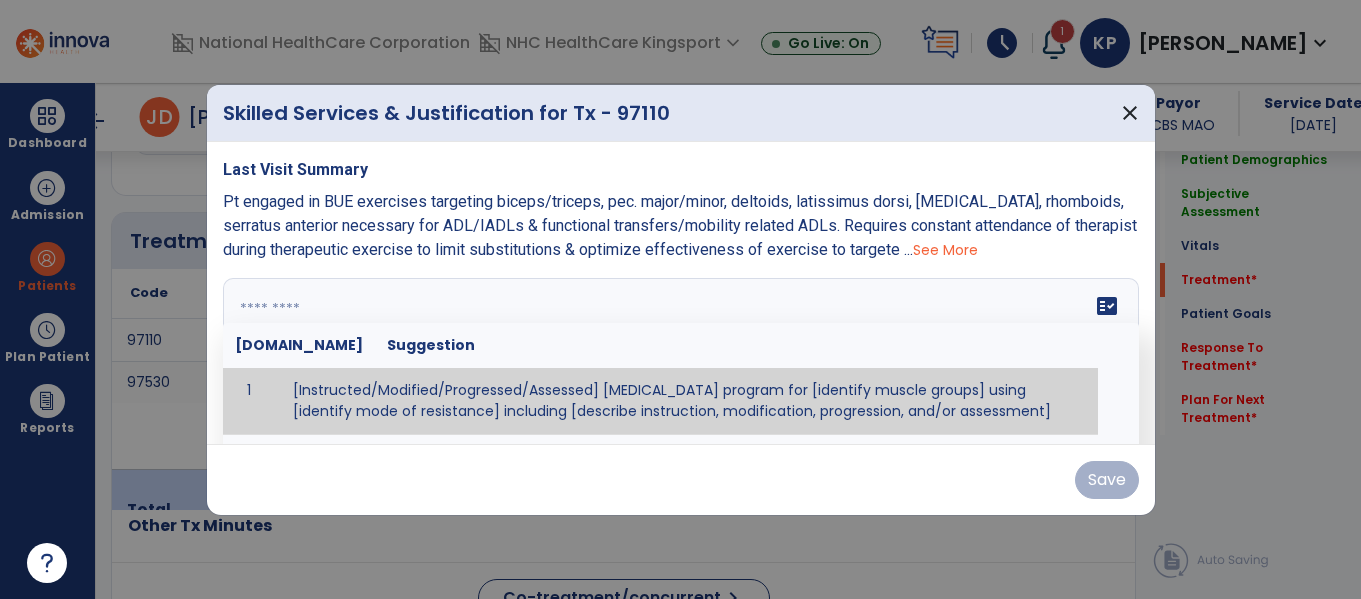click at bounding box center (678, 353) 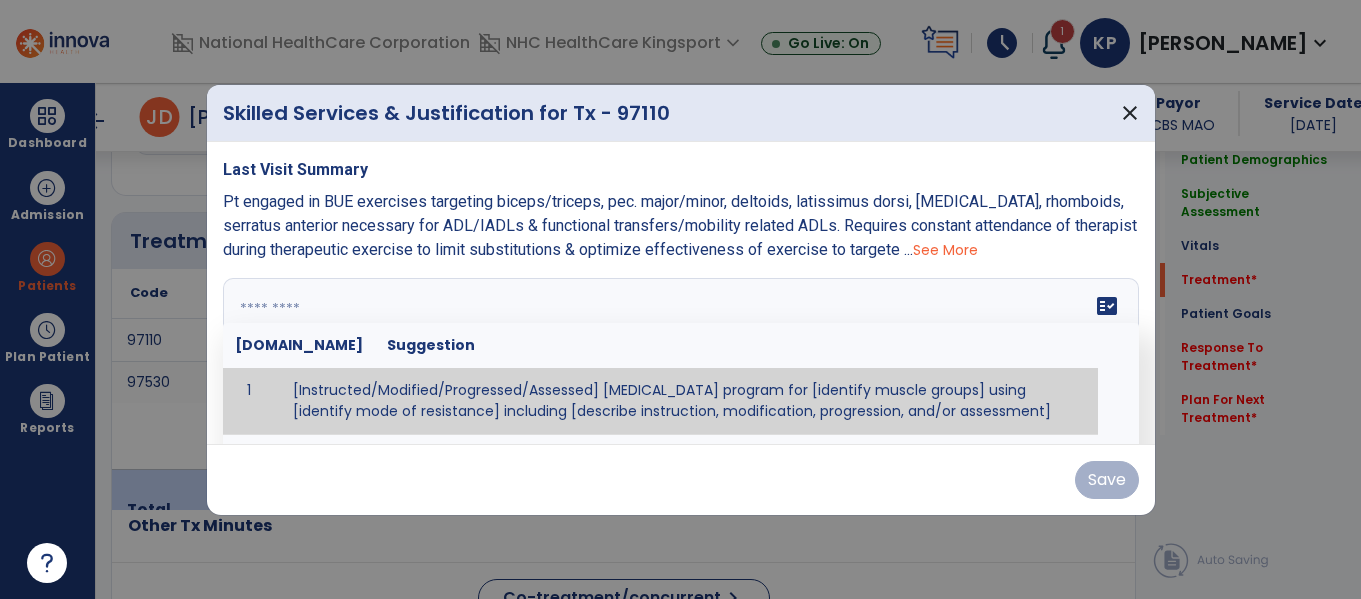paste on "**********" 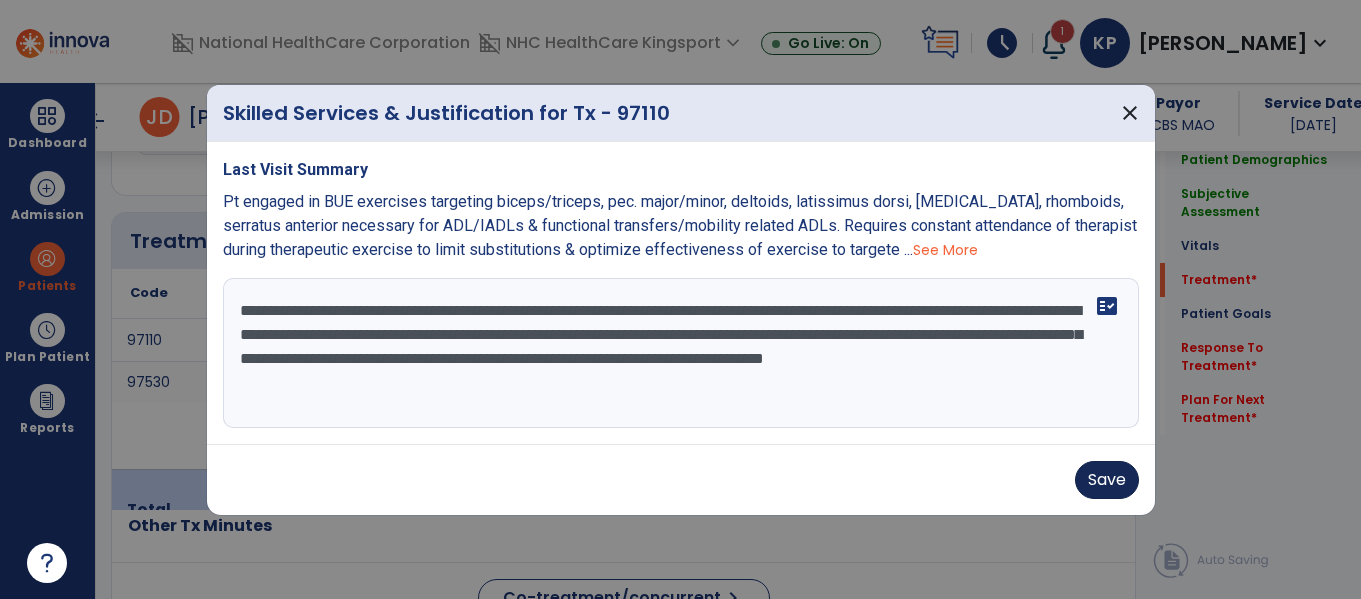 type on "**********" 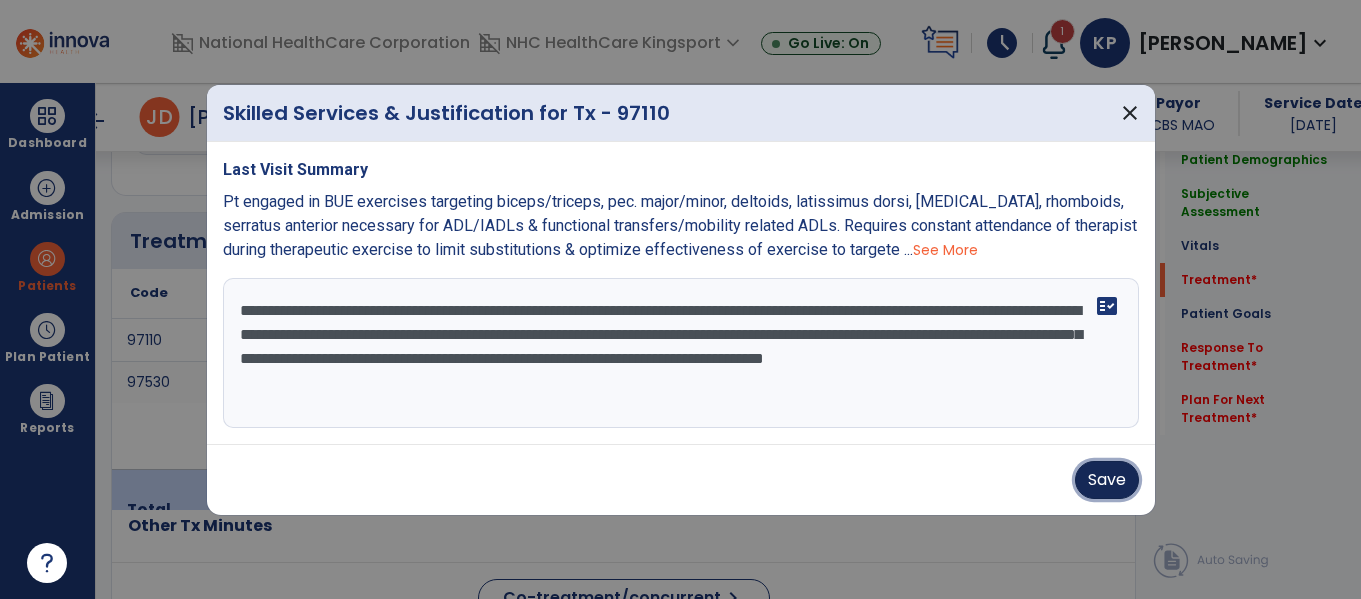 click on "Save" at bounding box center (1107, 480) 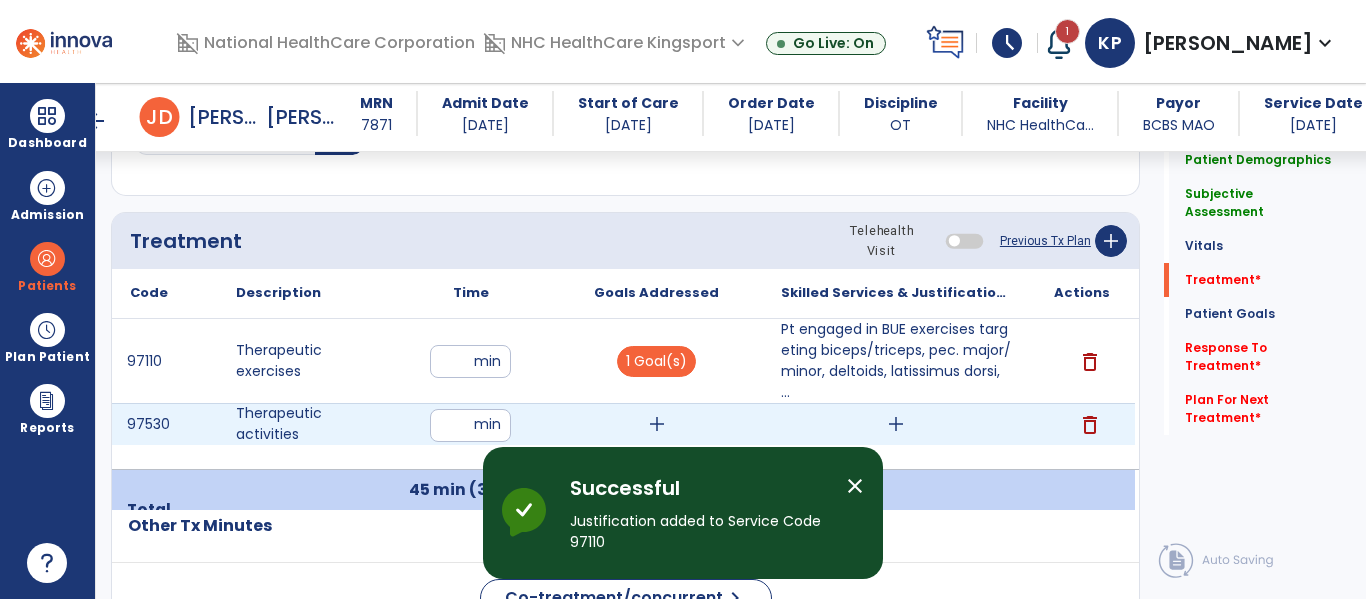 click on "add" at bounding box center (657, 424) 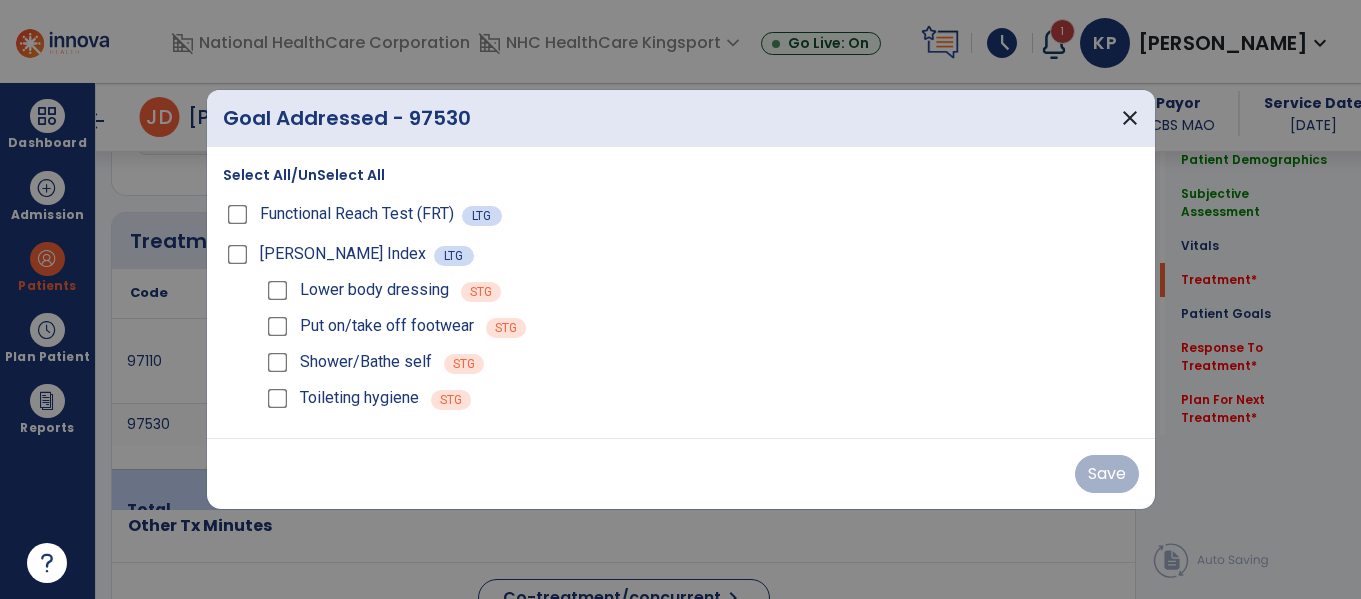 scroll, scrollTop: 1437, scrollLeft: 0, axis: vertical 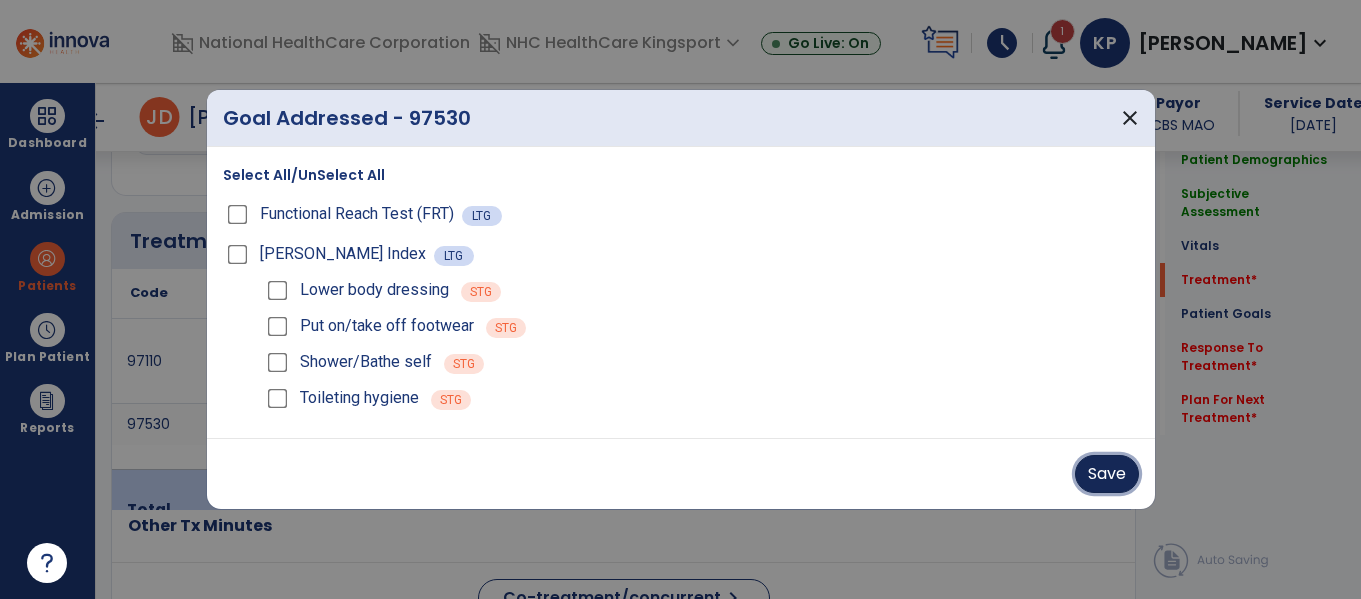 click on "Save" at bounding box center [1107, 474] 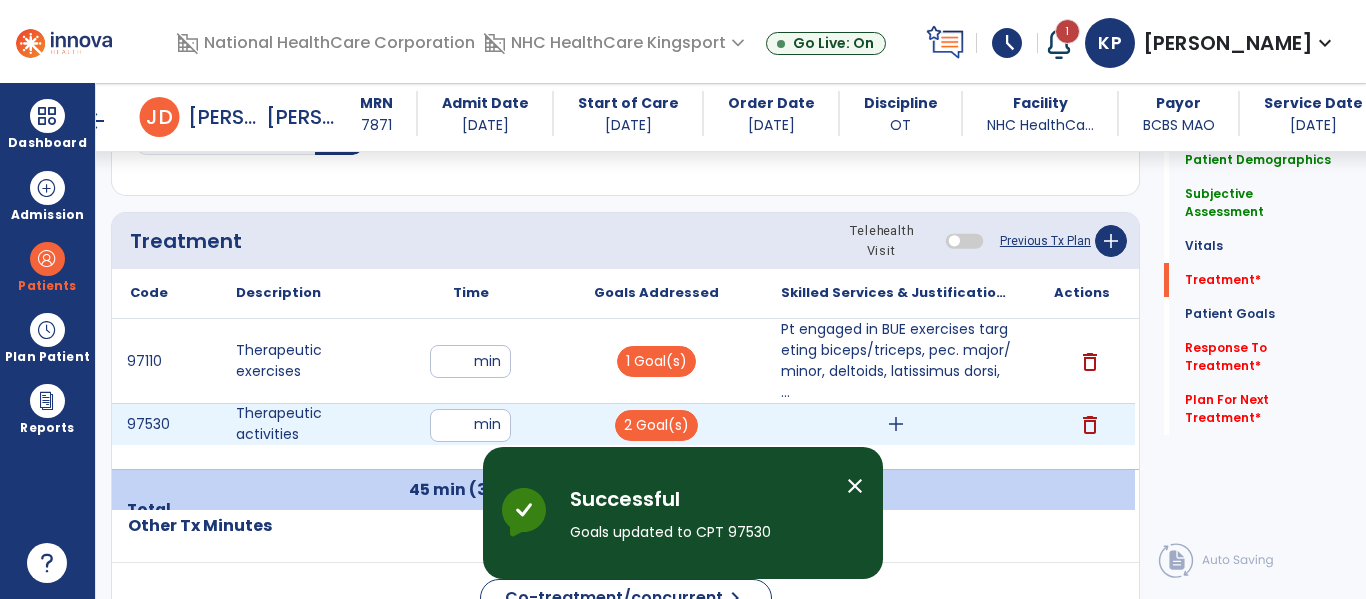 click on "add" at bounding box center (896, 424) 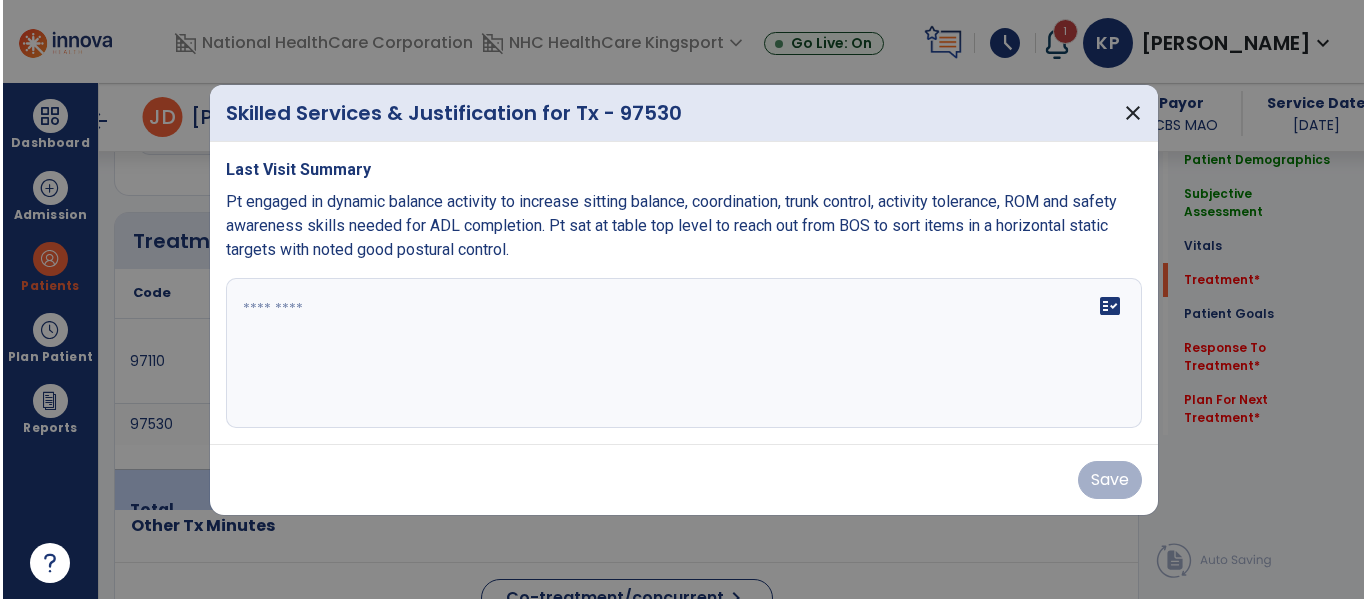 scroll, scrollTop: 1437, scrollLeft: 0, axis: vertical 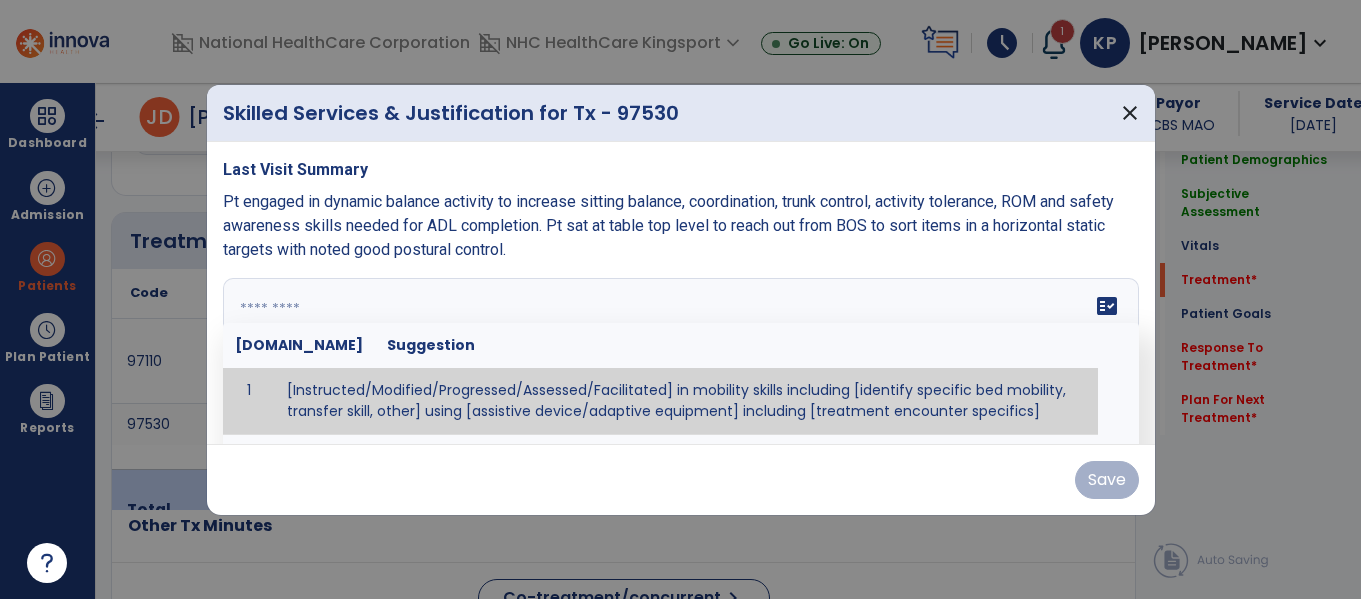 click on "fact_check  [DOMAIN_NAME] Suggestion 1 [Instructed/Modified/Progressed/Assessed/Facilitated] in mobility skills including [identify specific bed mobility, transfer skill, other] using [assistive device/adaptive equipment] including [treatment encounter specifics]" at bounding box center [681, 353] 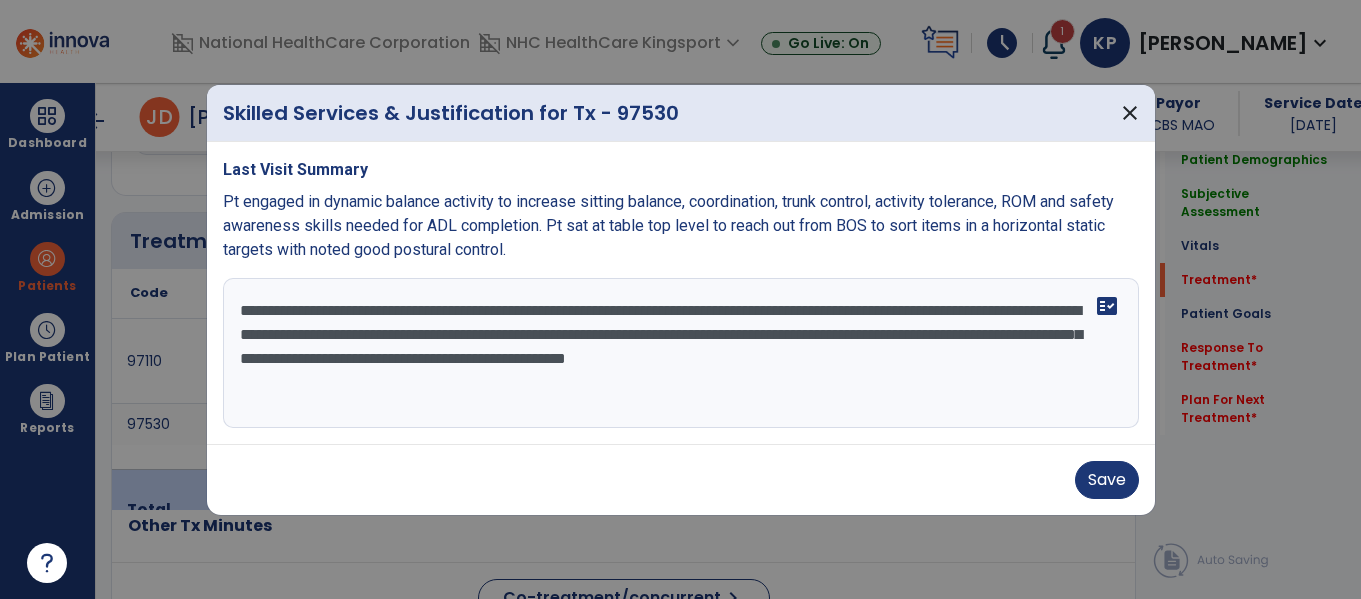 click on "**********" at bounding box center [681, 353] 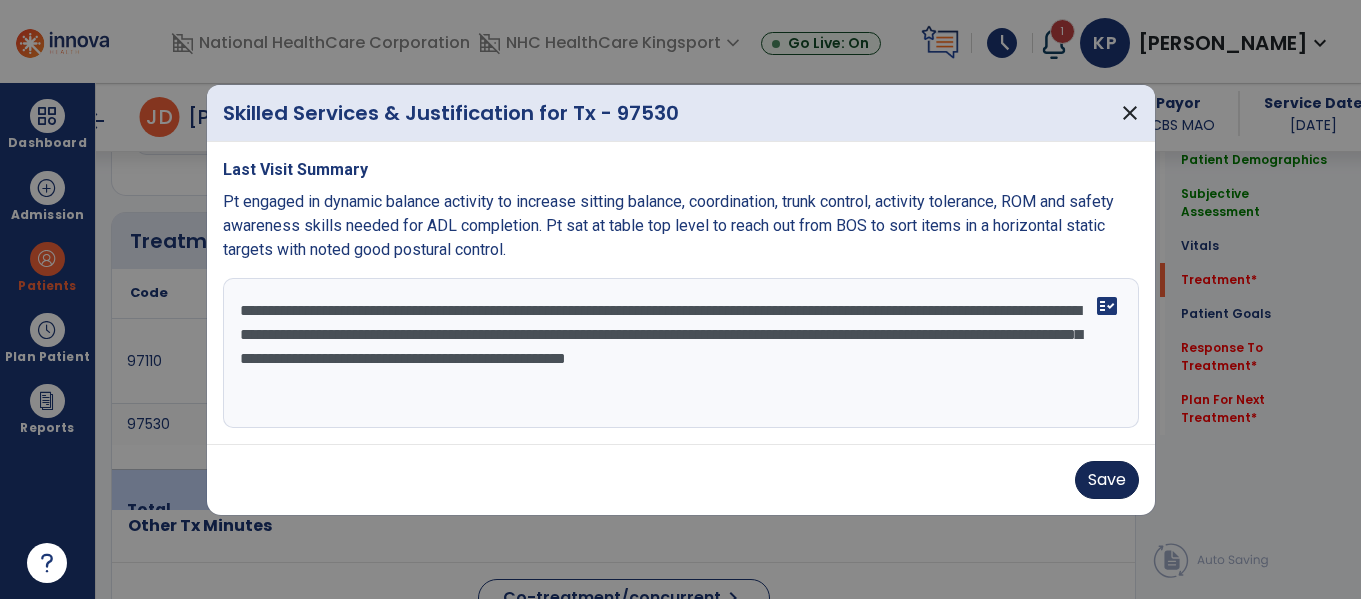 type on "**********" 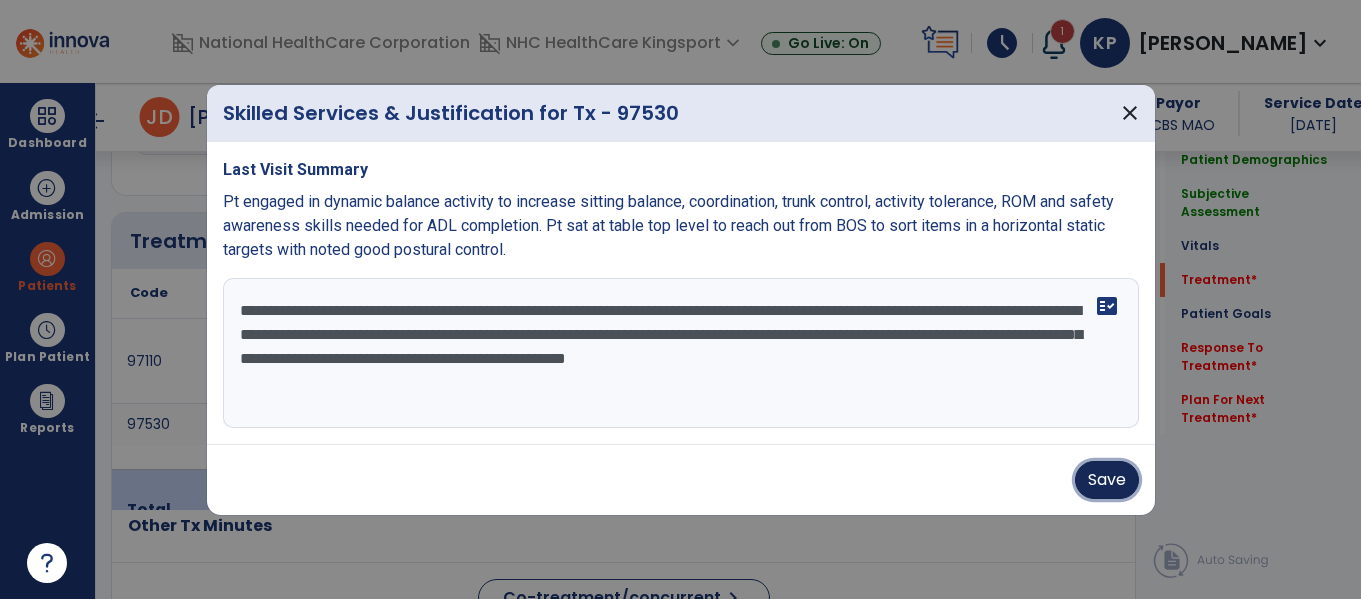 click on "Save" at bounding box center [1107, 480] 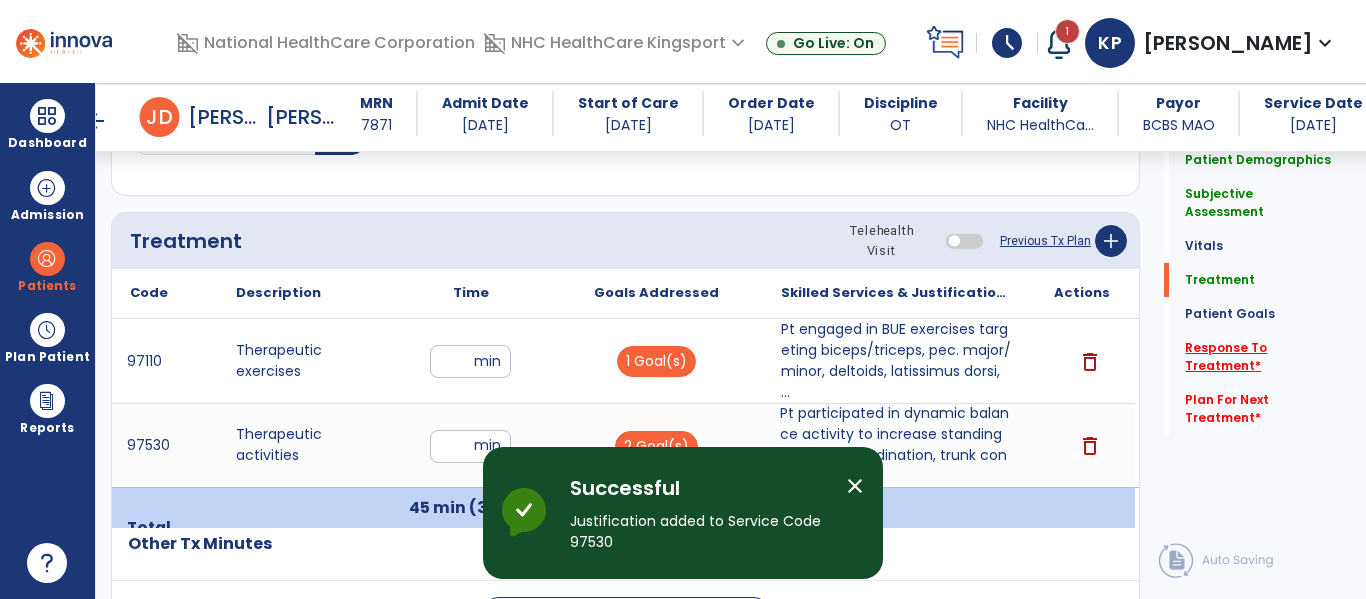 click on "Response To Treatment   *" 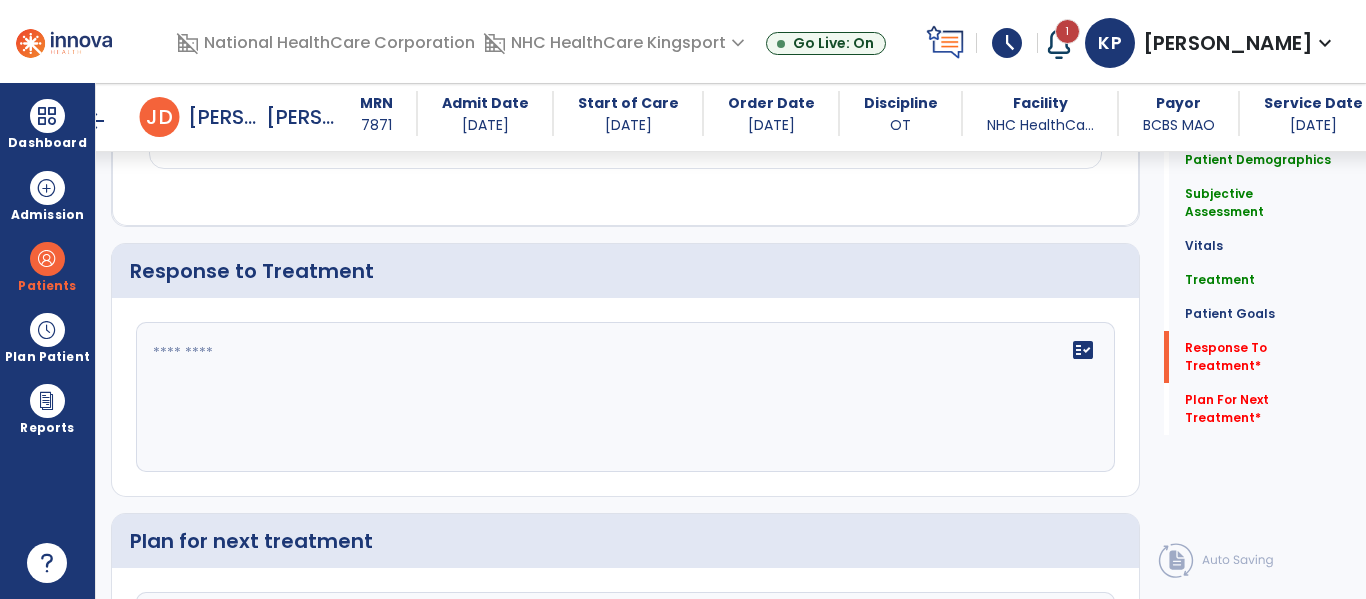 scroll, scrollTop: 2951, scrollLeft: 0, axis: vertical 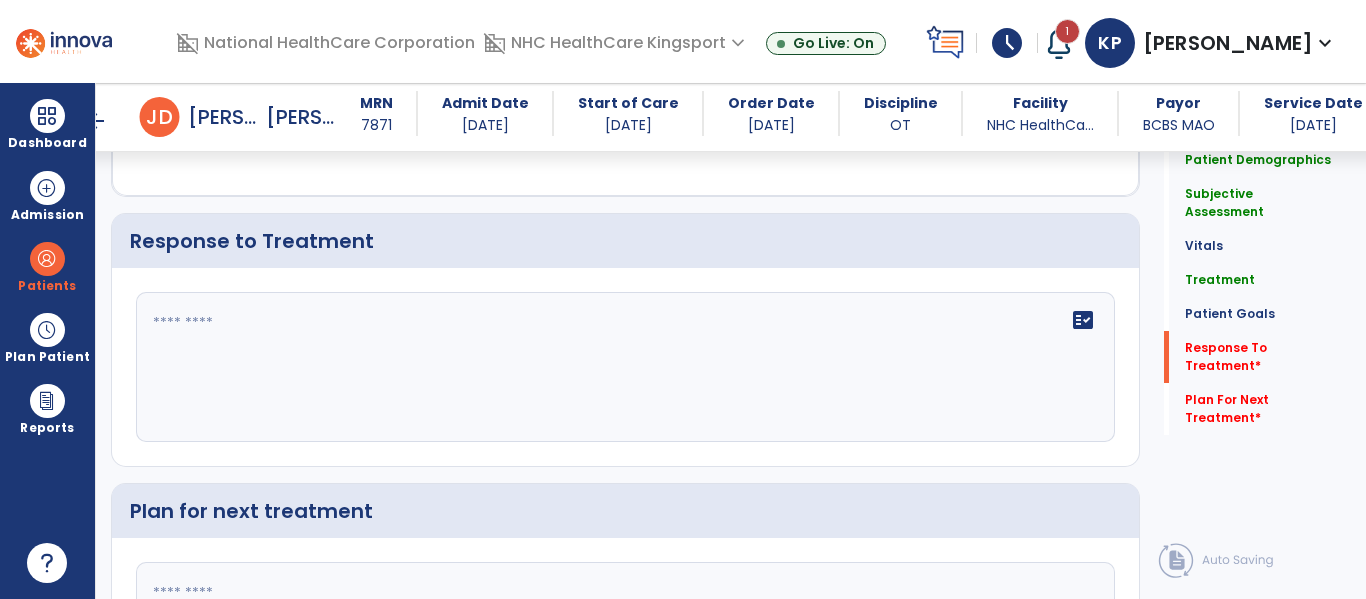 click on "fact_check" 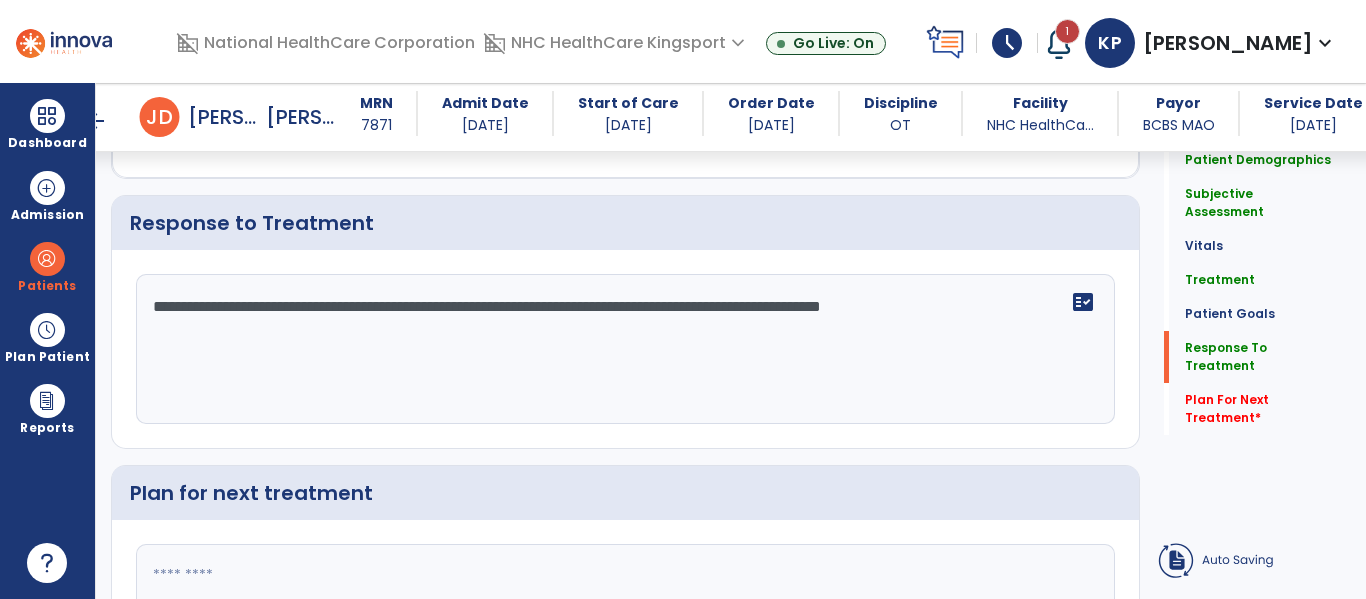 type on "**********" 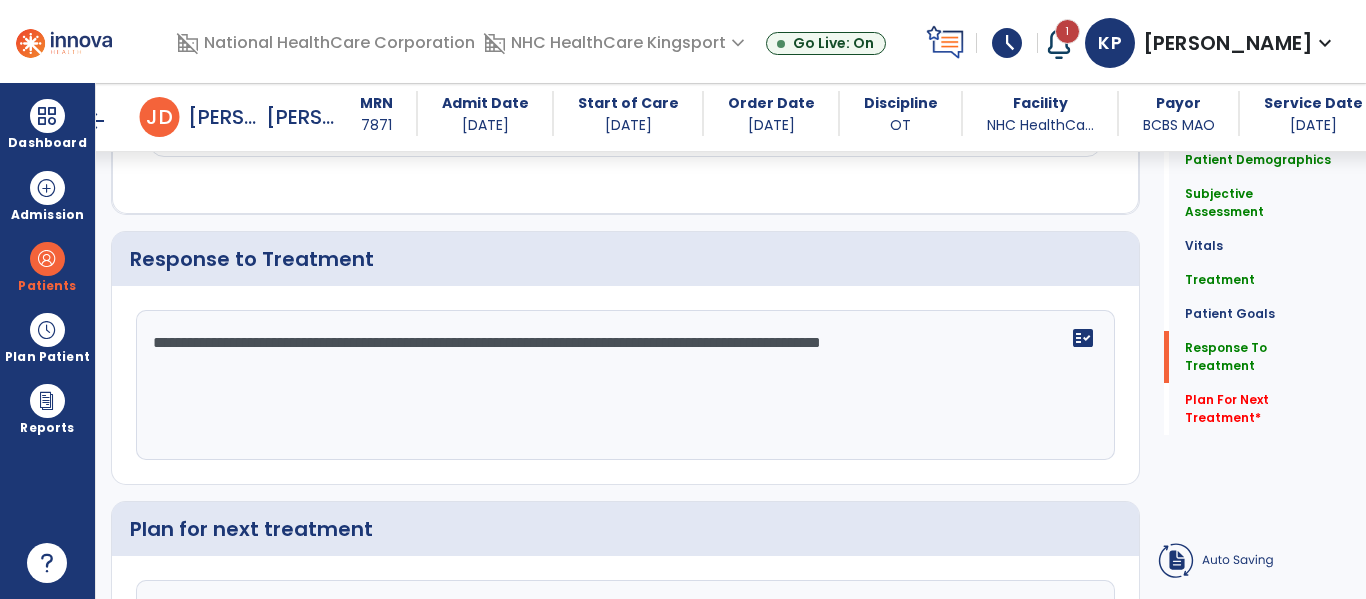 click 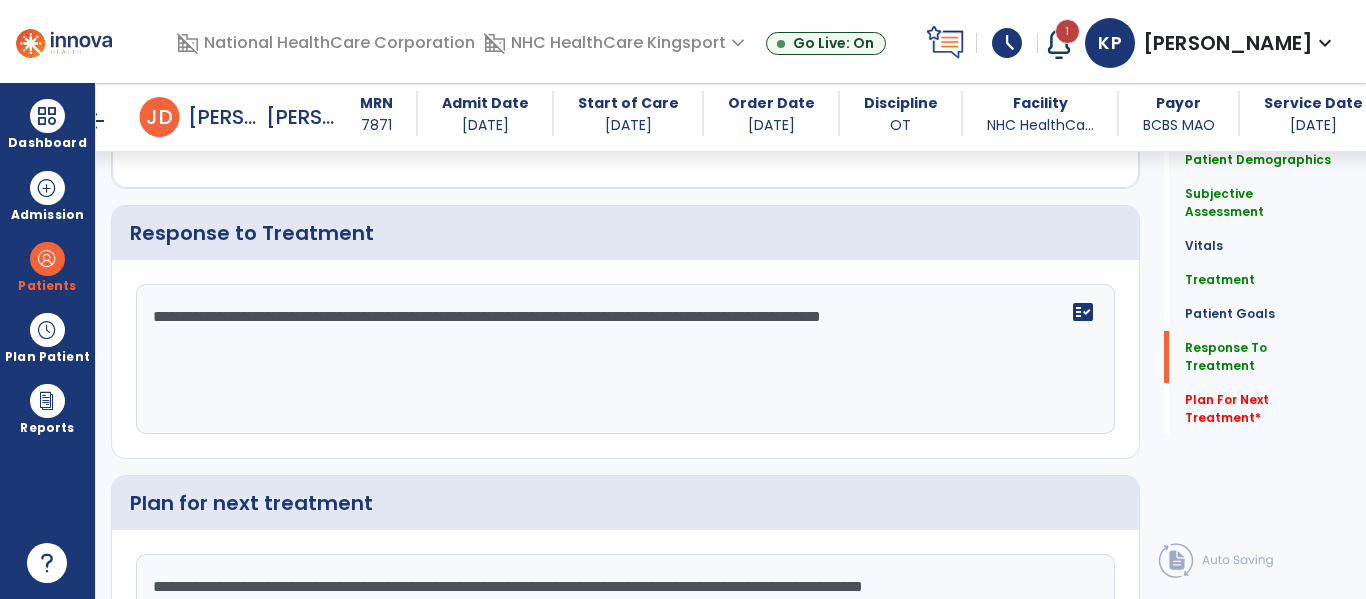 scroll, scrollTop: 2983, scrollLeft: 0, axis: vertical 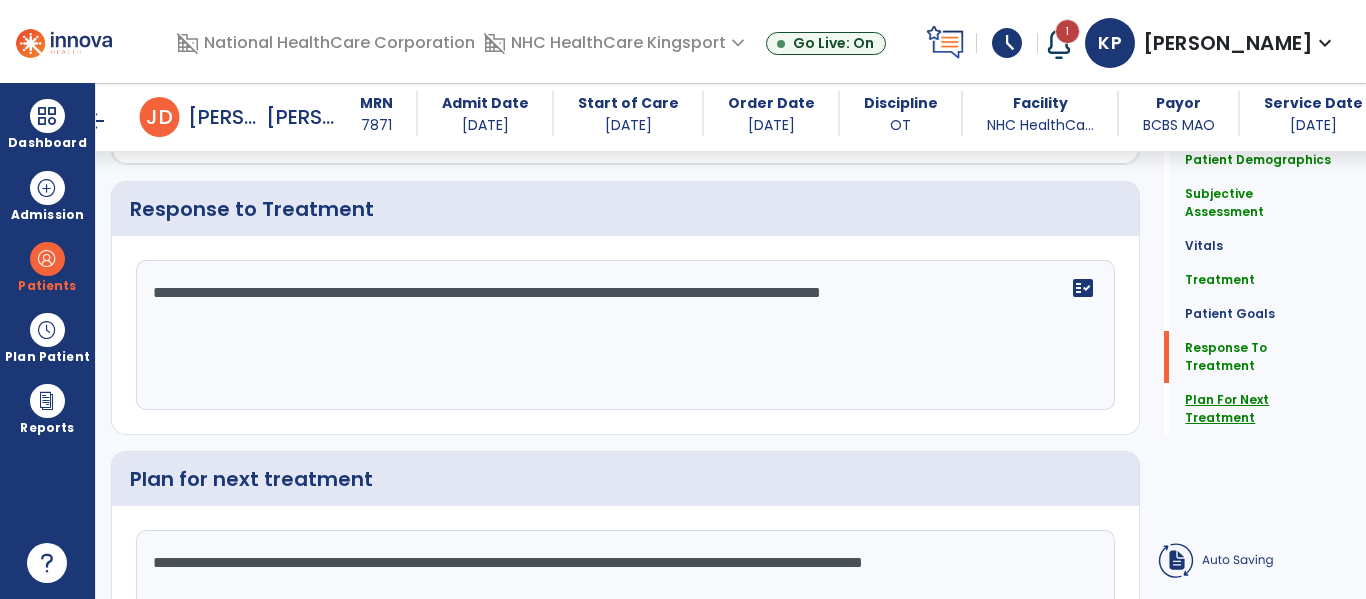 type on "**********" 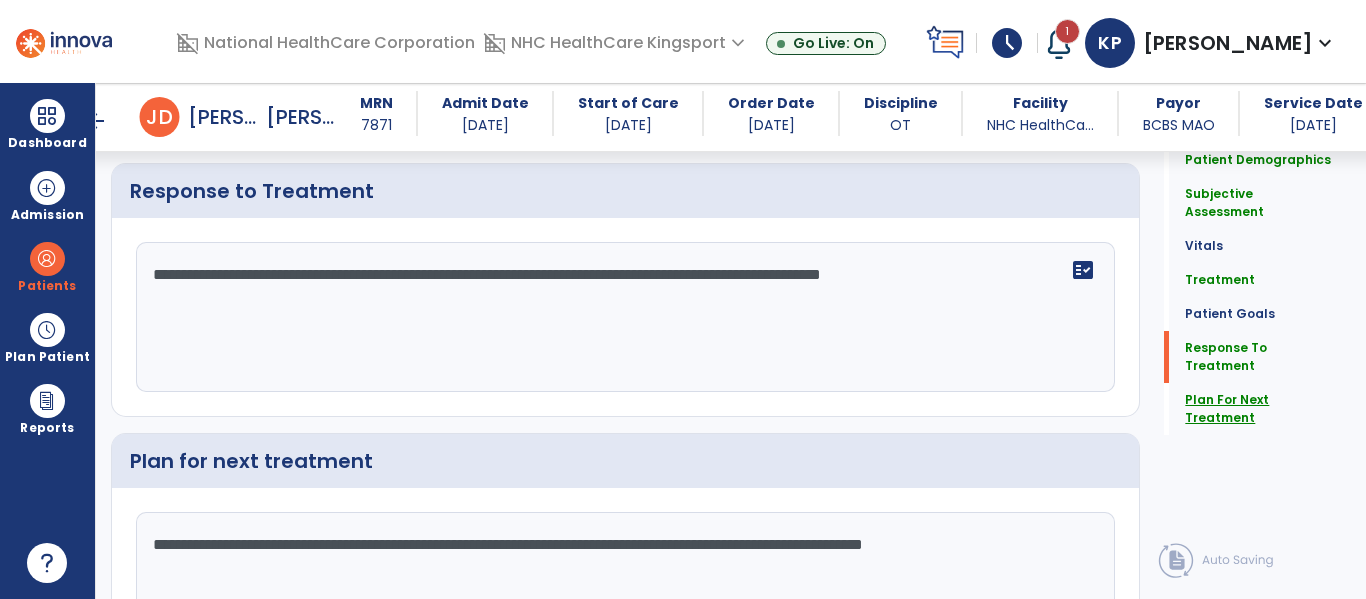 click on "Plan For Next Treatment" 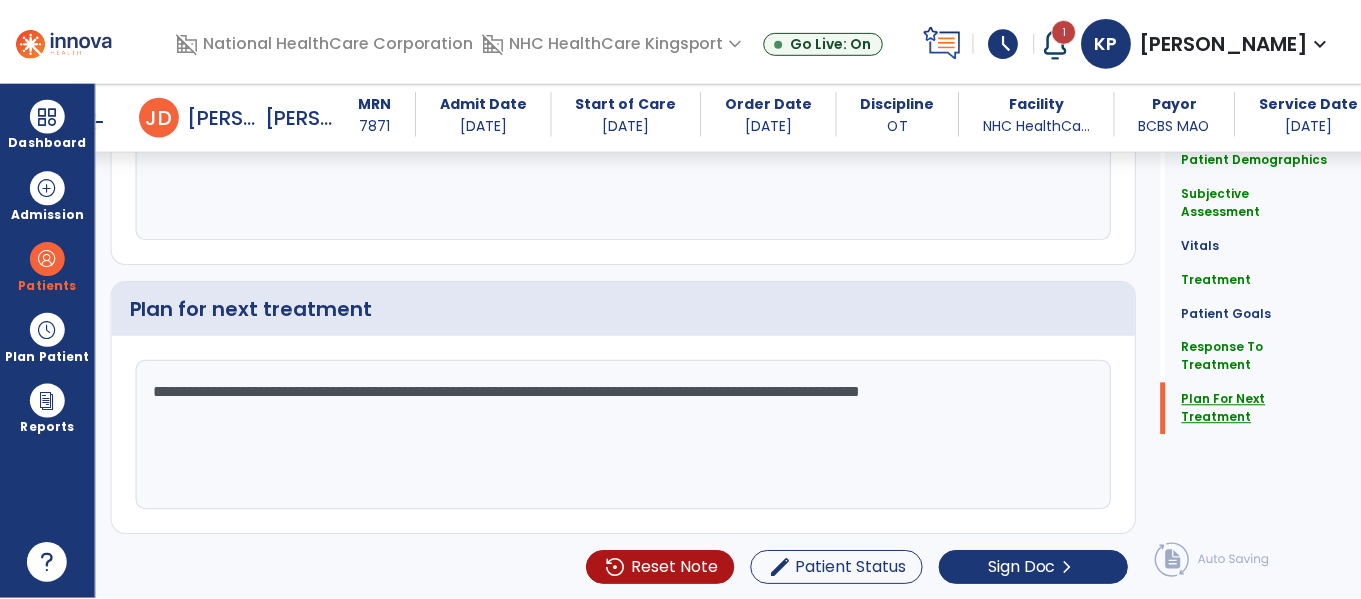 scroll, scrollTop: 3156, scrollLeft: 0, axis: vertical 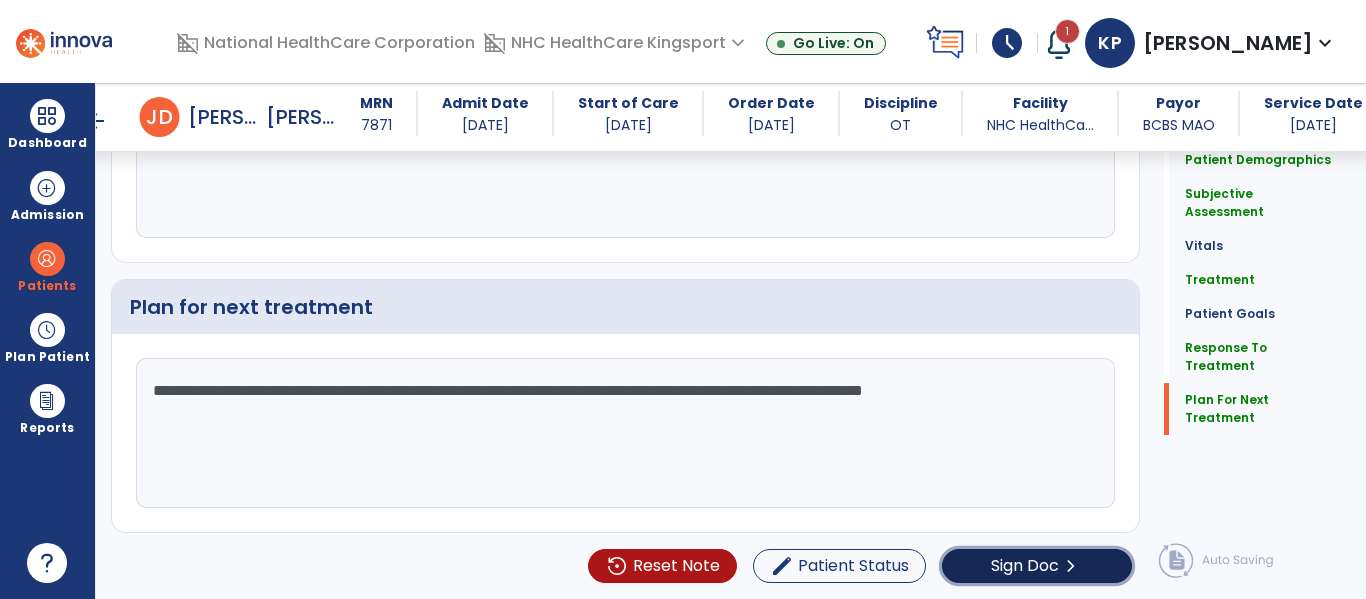 click on "Sign Doc" 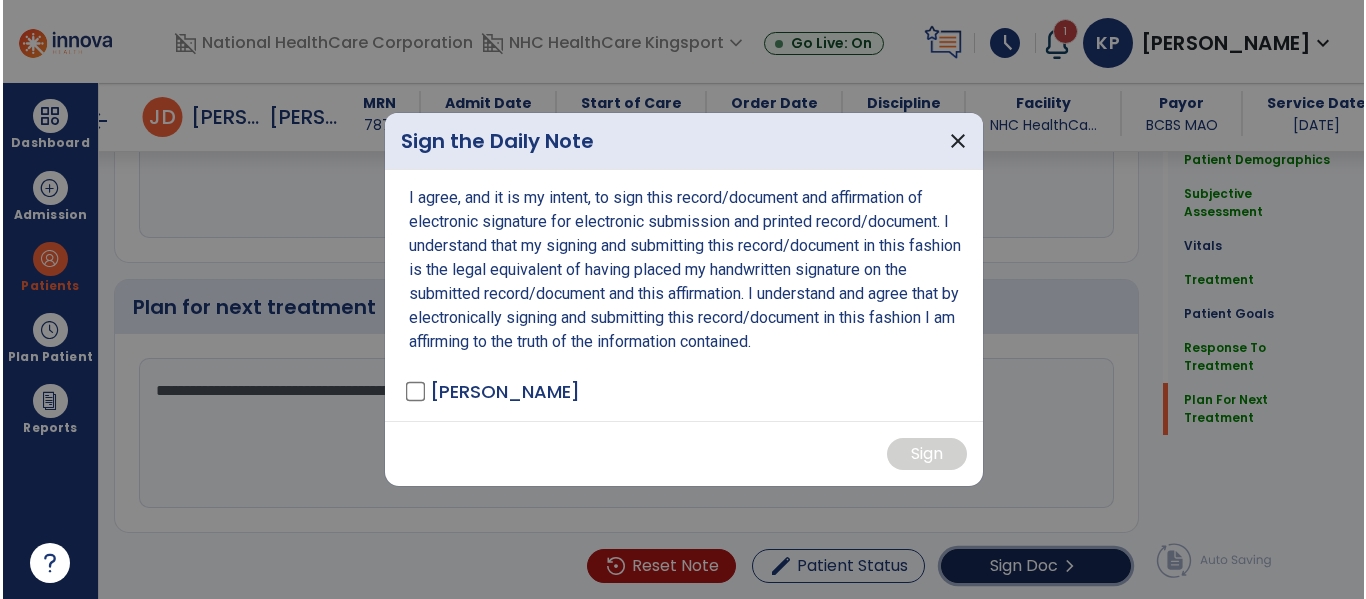 scroll, scrollTop: 3156, scrollLeft: 0, axis: vertical 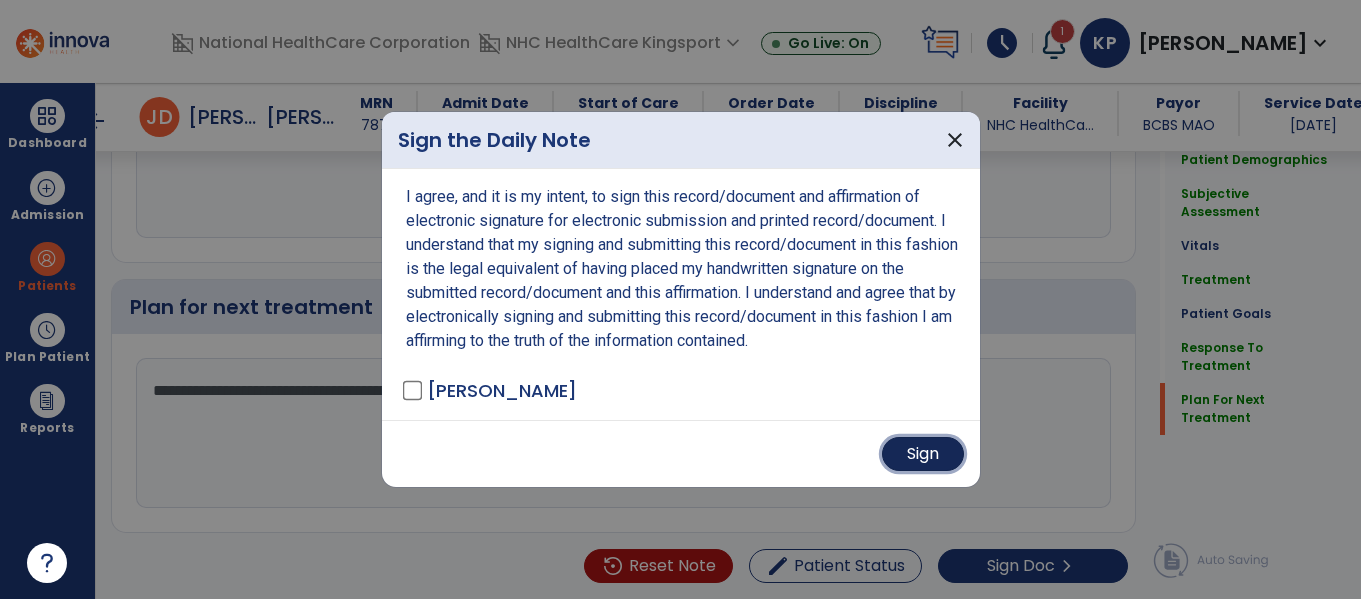 click on "Sign" at bounding box center (923, 454) 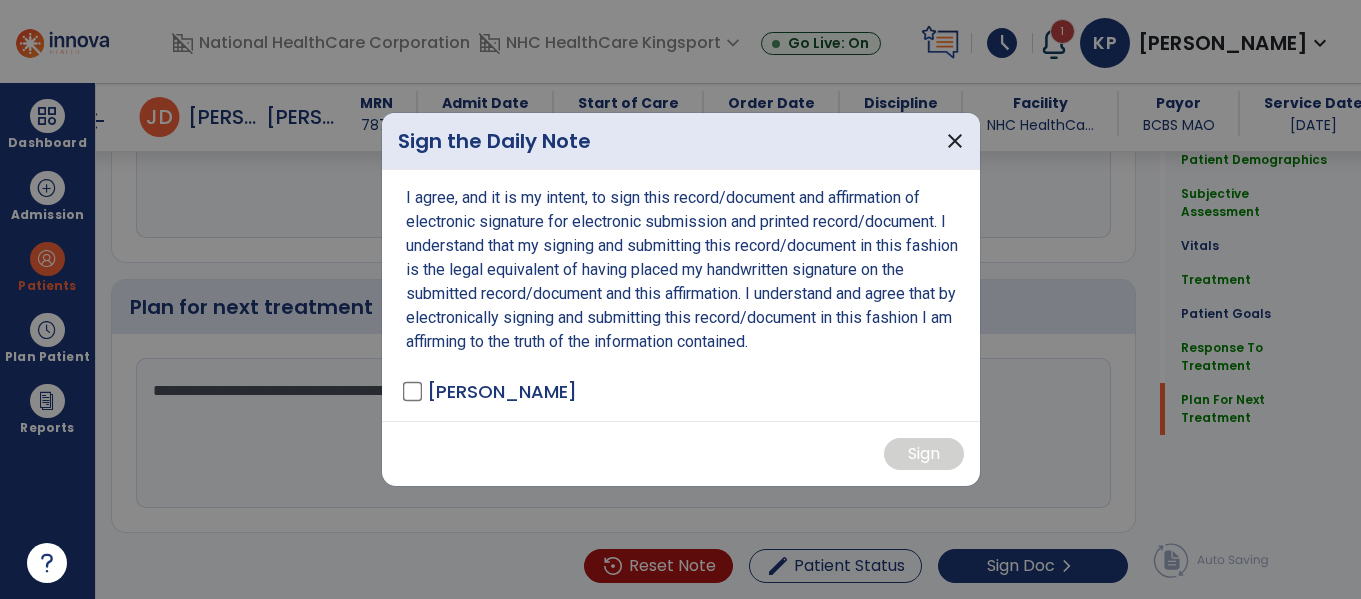 click on "Sign" at bounding box center [681, 453] 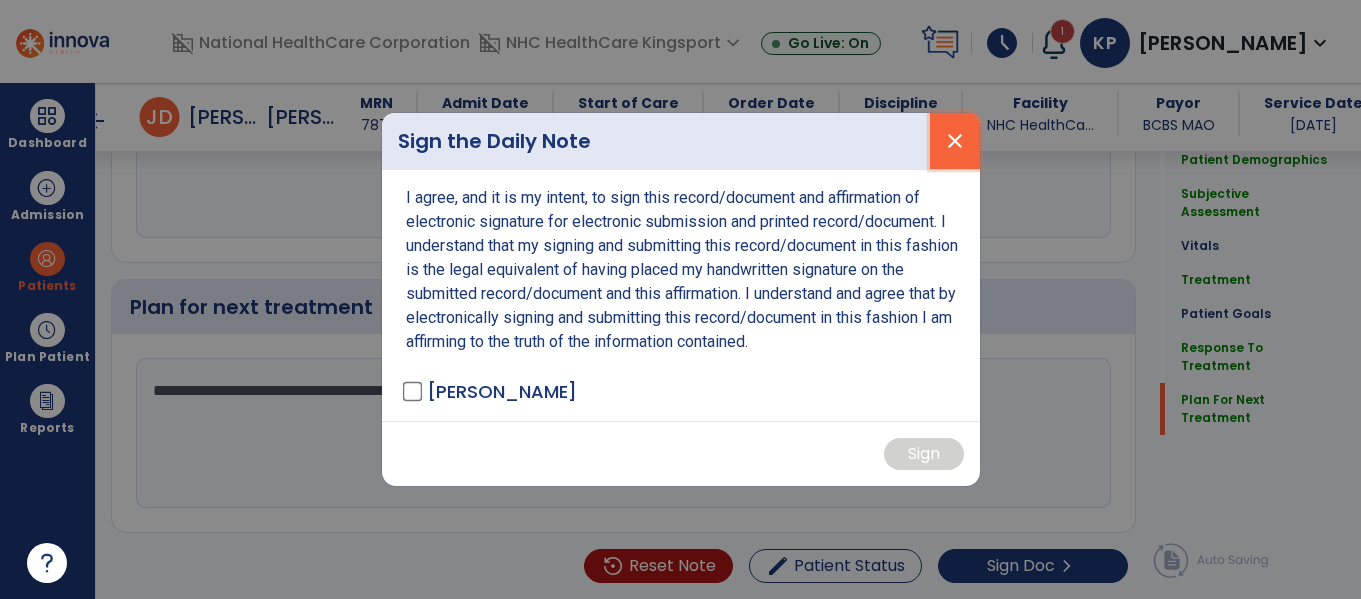 click on "close" at bounding box center [955, 141] 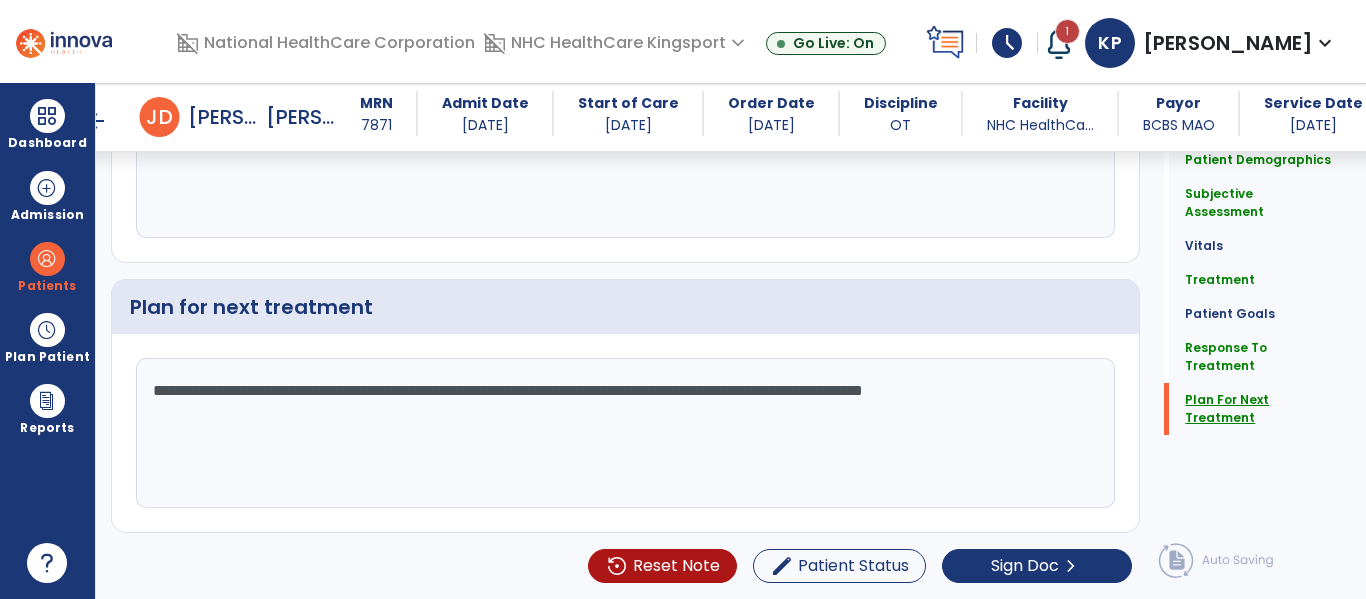click on "Plan For Next Treatment" 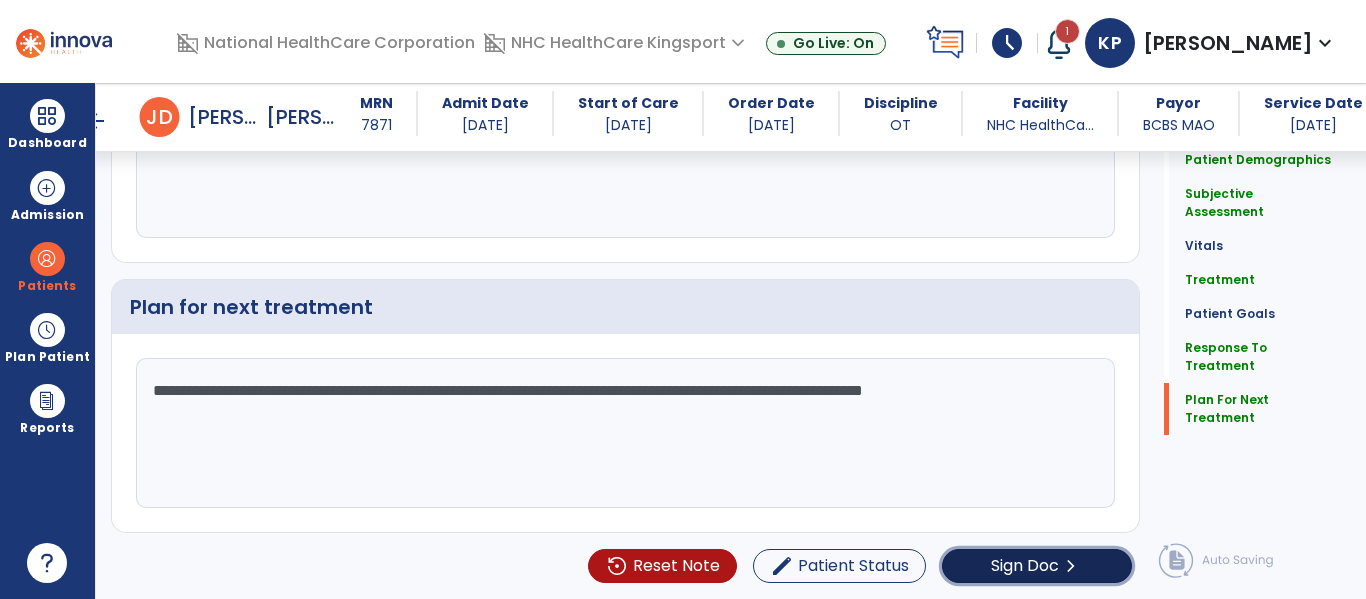 click on "Sign Doc" 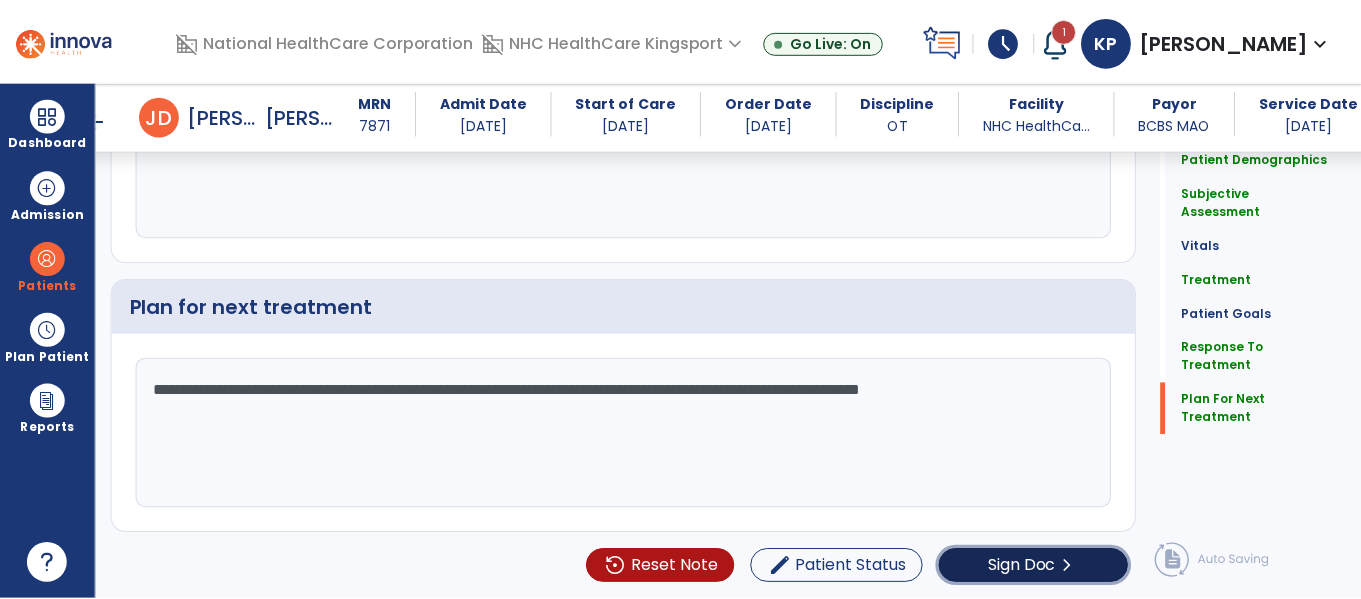 scroll, scrollTop: 3156, scrollLeft: 0, axis: vertical 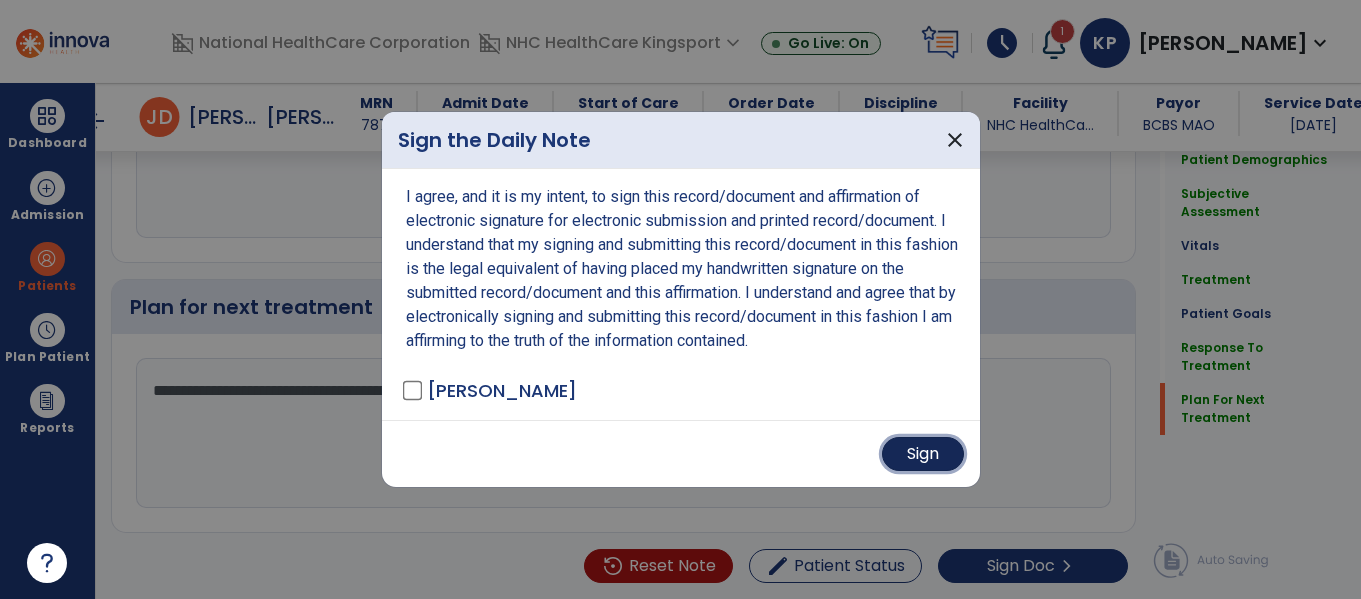 click on "Sign" at bounding box center [923, 454] 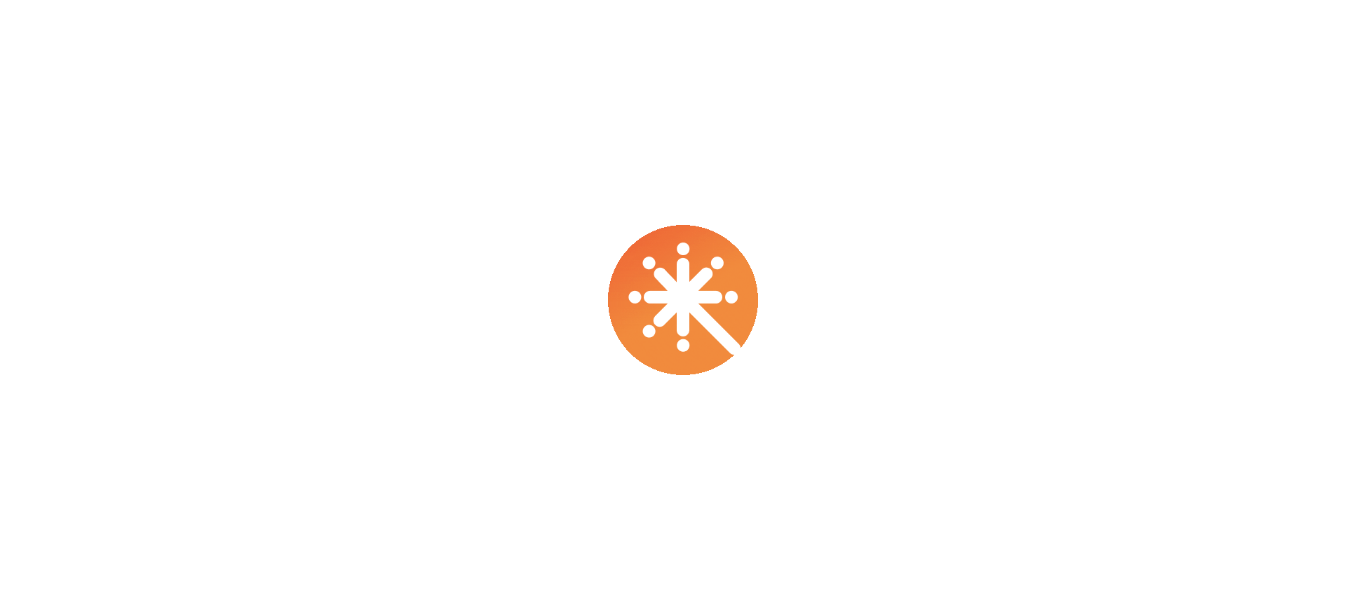 scroll, scrollTop: 0, scrollLeft: 0, axis: both 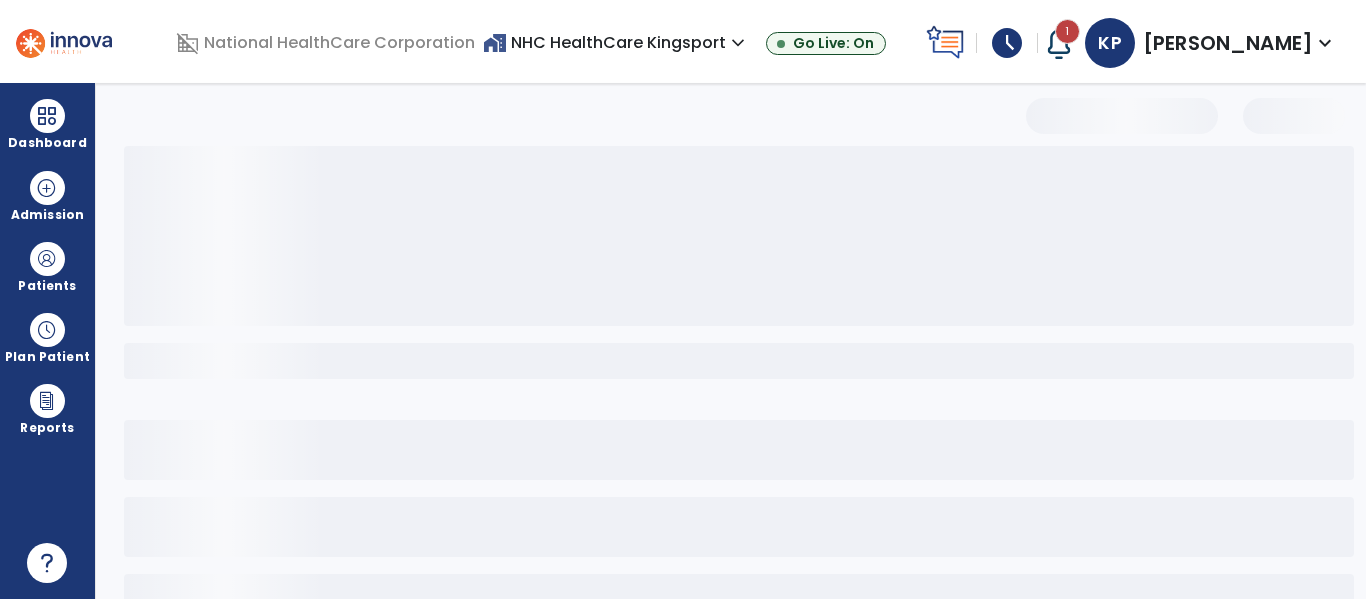 select on "*" 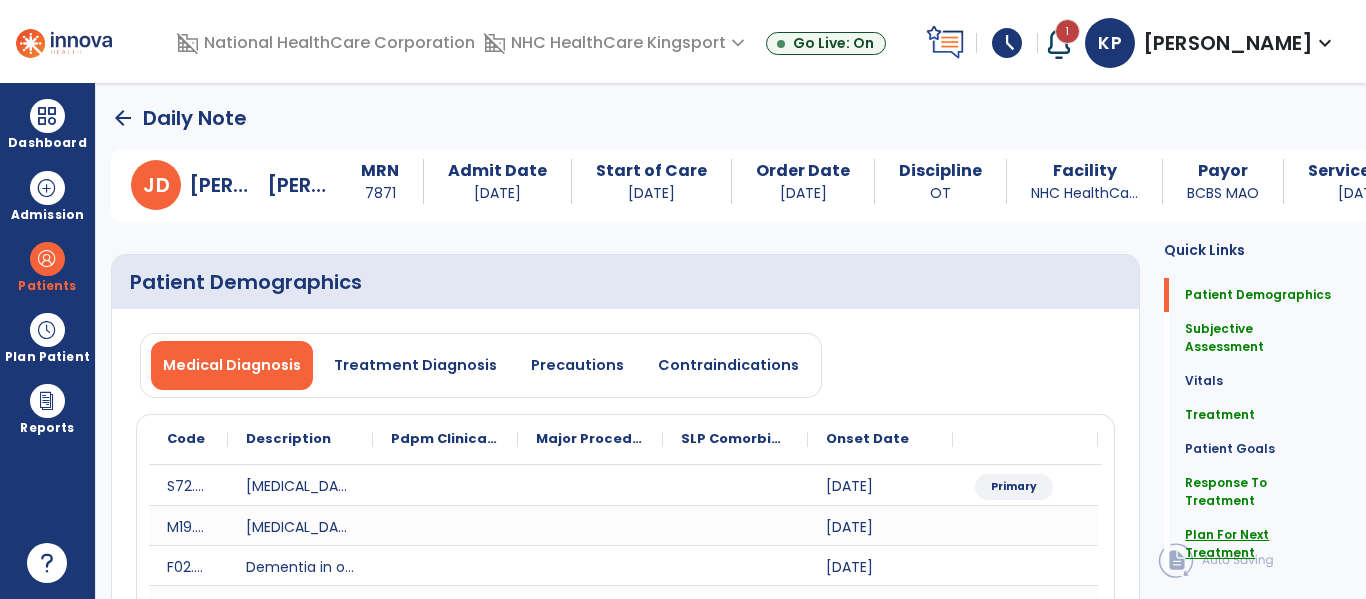 click on "Plan For Next Treatment" 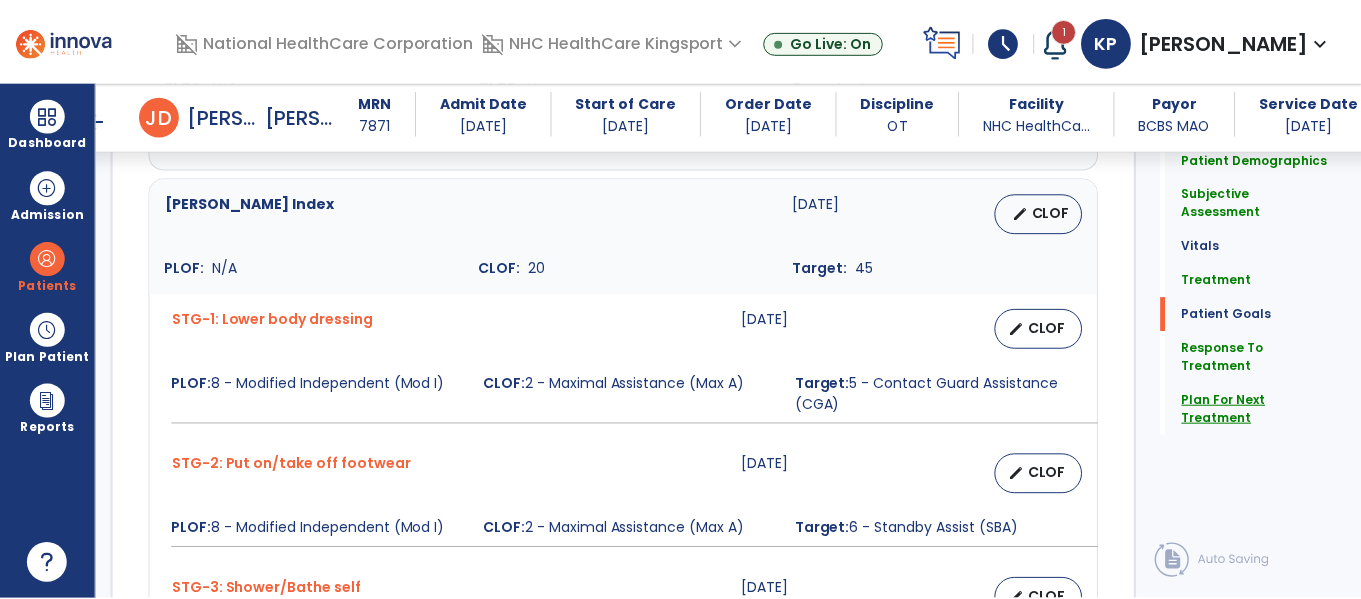 scroll, scrollTop: 3156, scrollLeft: 0, axis: vertical 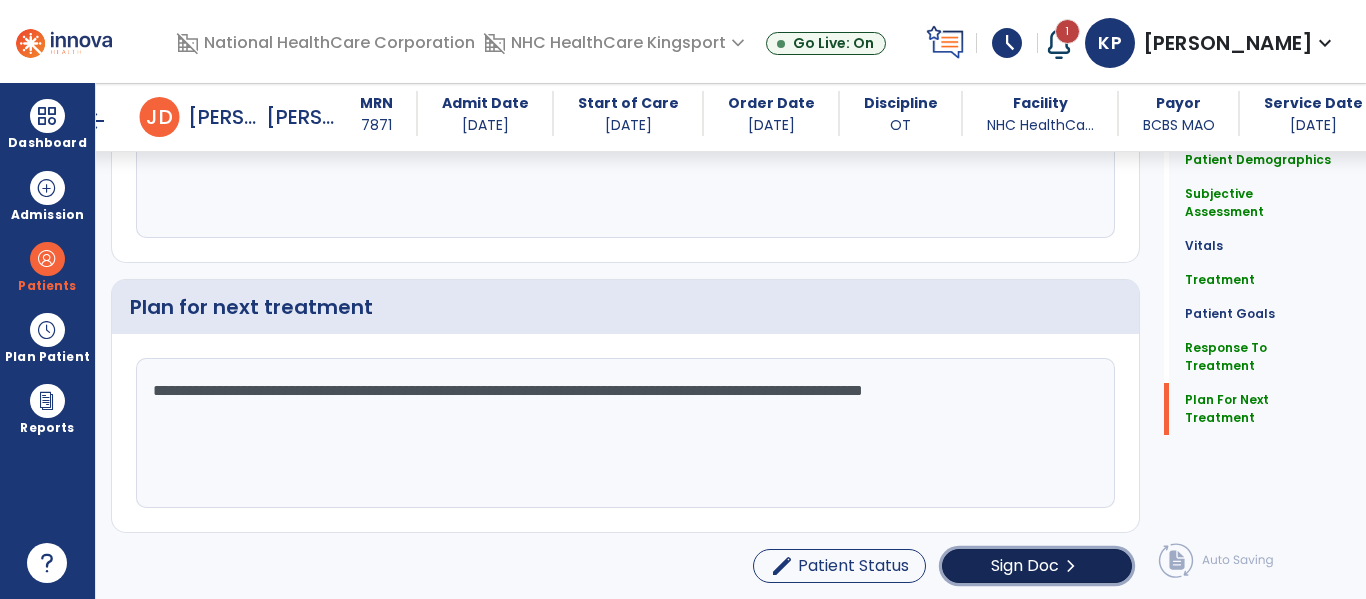 click on "Sign Doc" 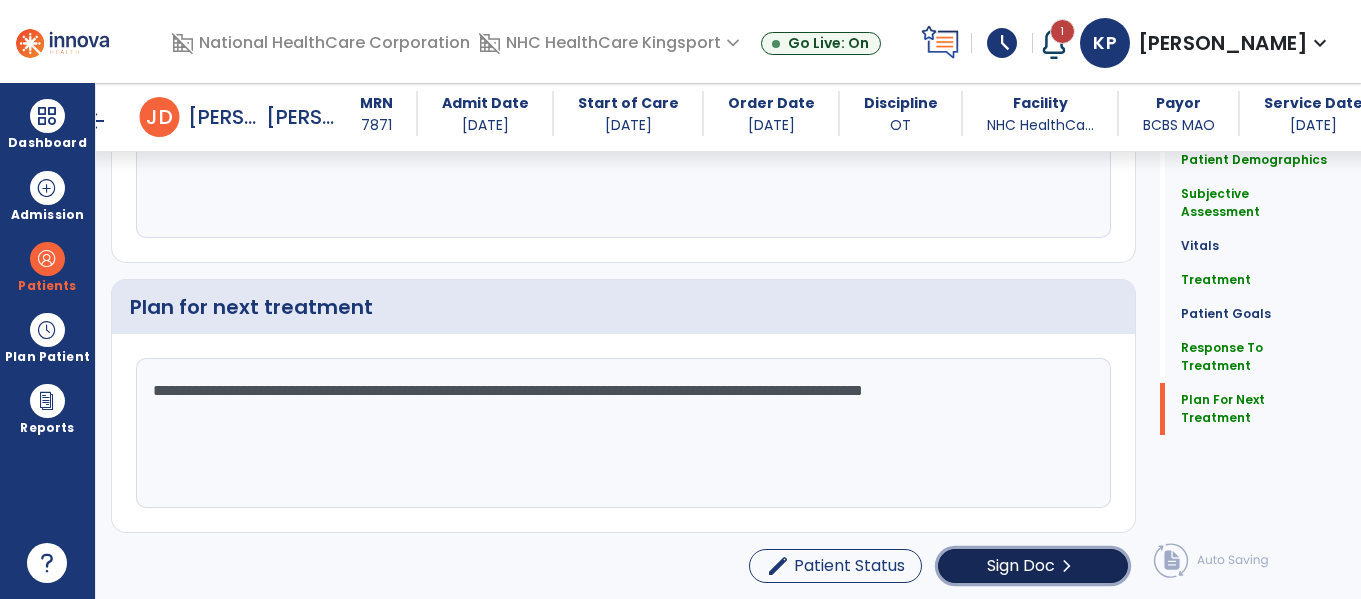 scroll, scrollTop: 3156, scrollLeft: 0, axis: vertical 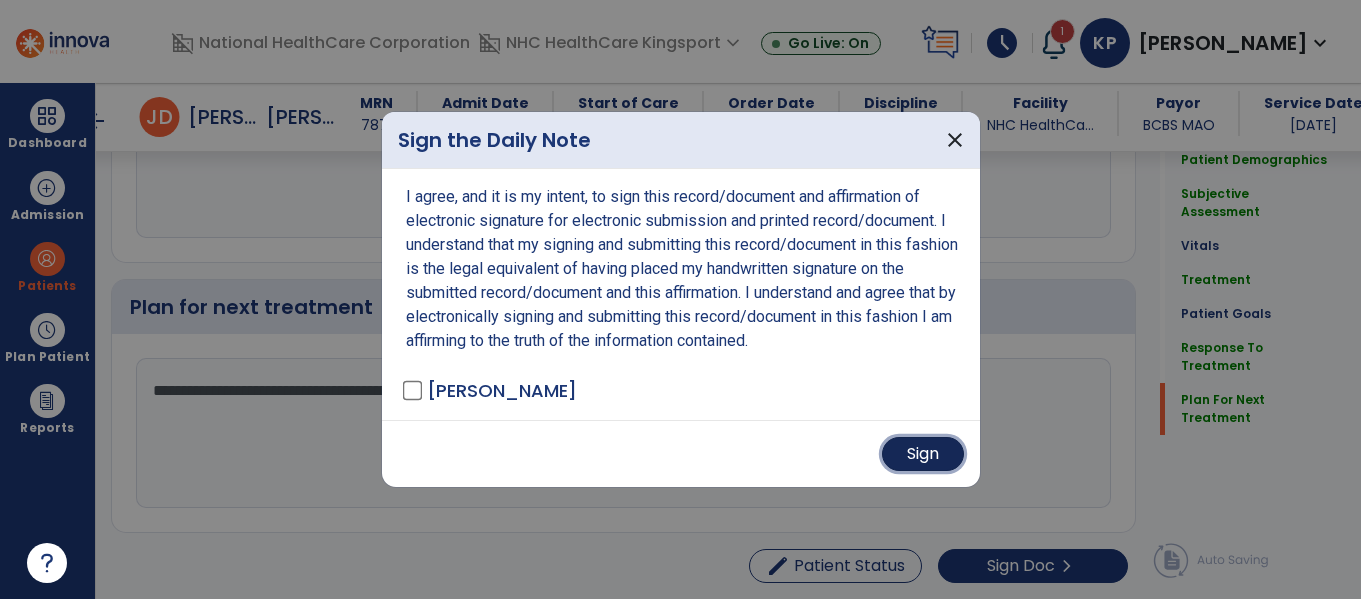 click on "Sign" at bounding box center [923, 454] 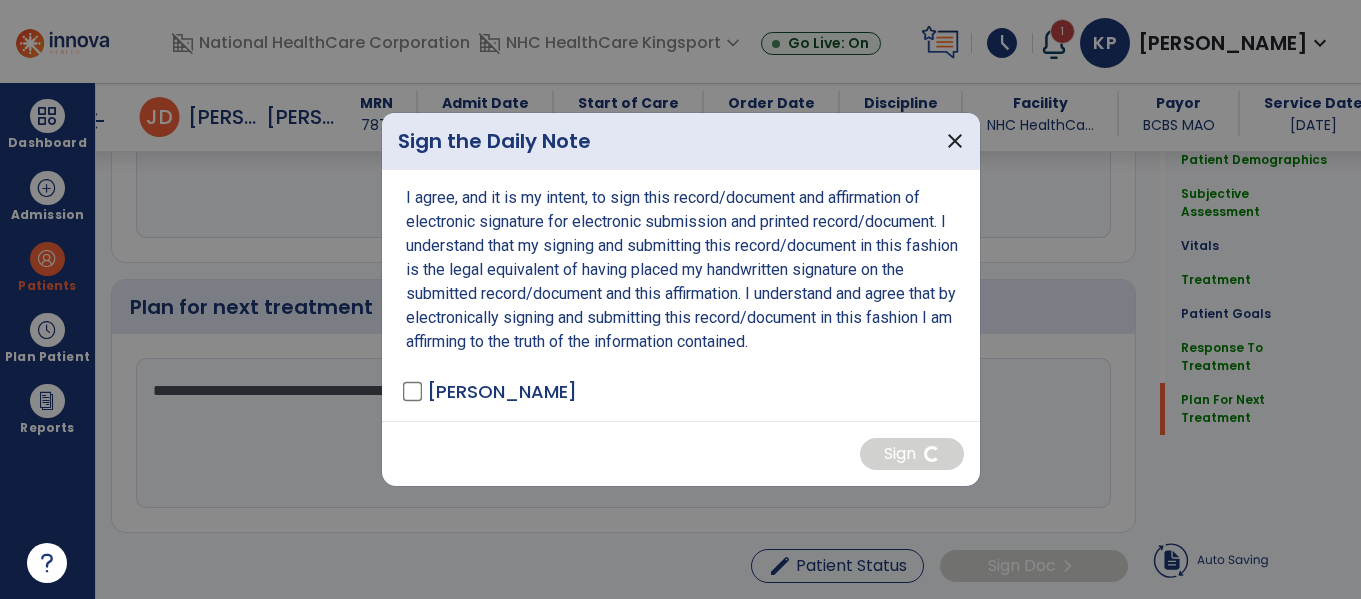 click on "I agree, and it is my intent, to sign this record/document and affirmation of electronic signature for electronic submission and printed record/document. I understand that my signing and submitting this record/document in this fashion is the legal equivalent of having placed my handwritten signature on the submitted record/document and this affirmation. I understand and agree that by electronically signing and submitting this record/document in this fashion I am affirming to the truth of the information contained.  [PERSON_NAME]" at bounding box center (681, 295) 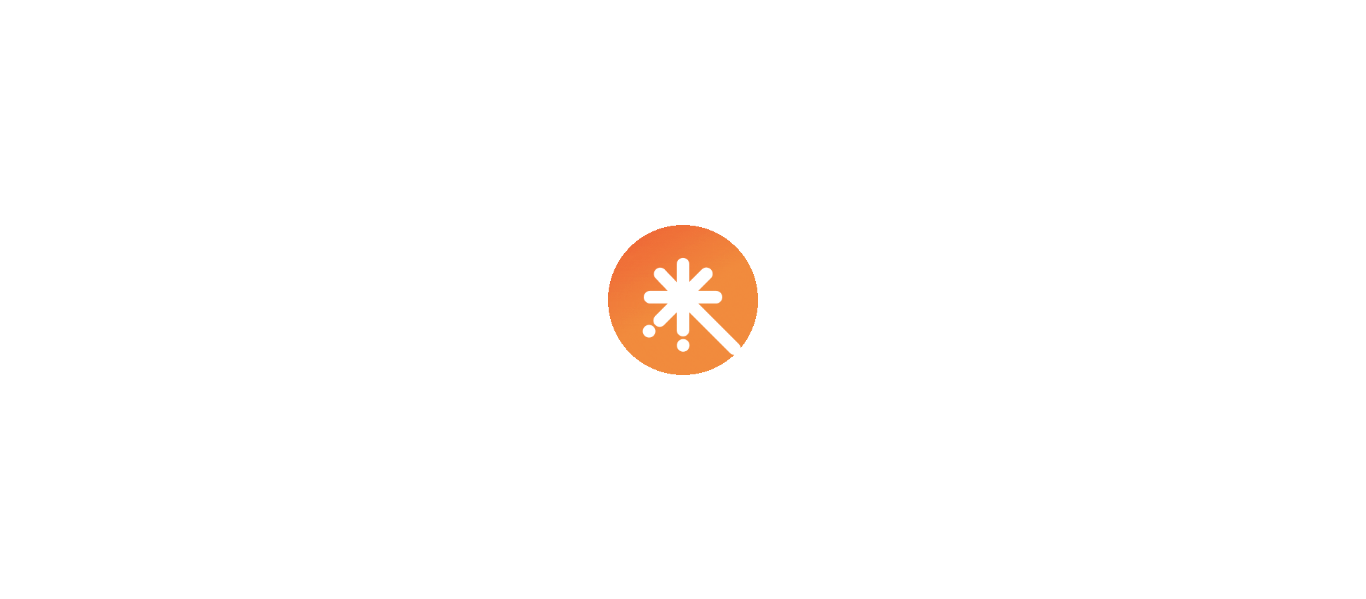 scroll, scrollTop: 0, scrollLeft: 0, axis: both 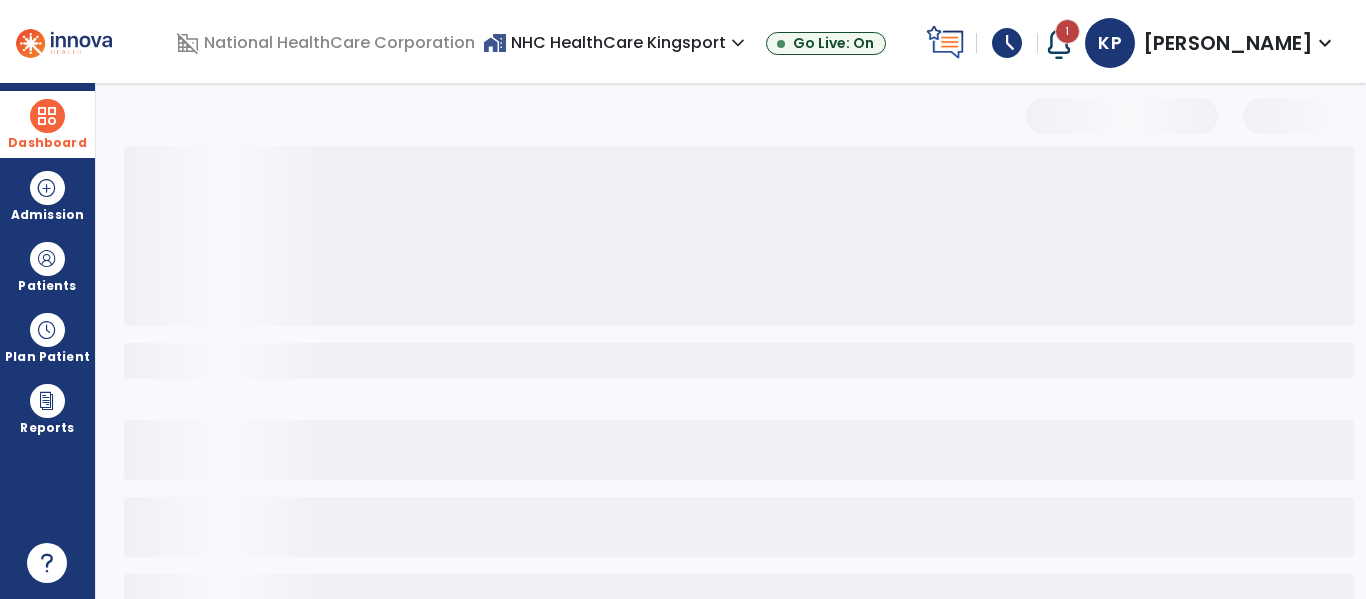 select on "*" 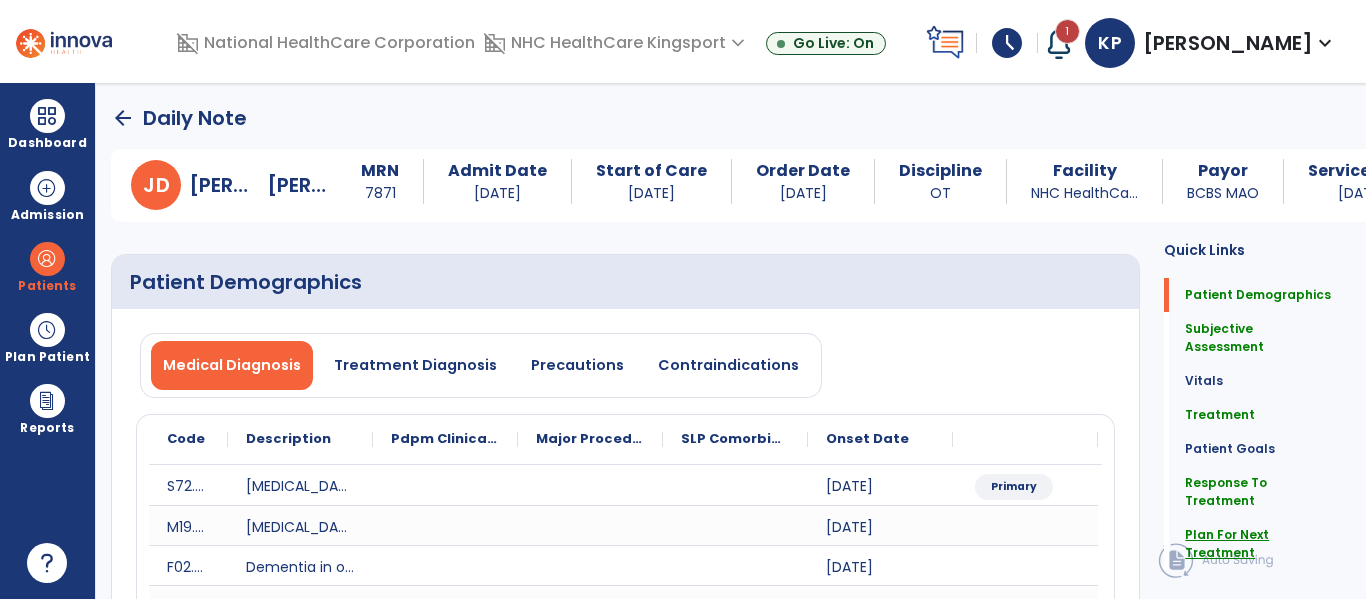 click on "Plan For Next Treatment" 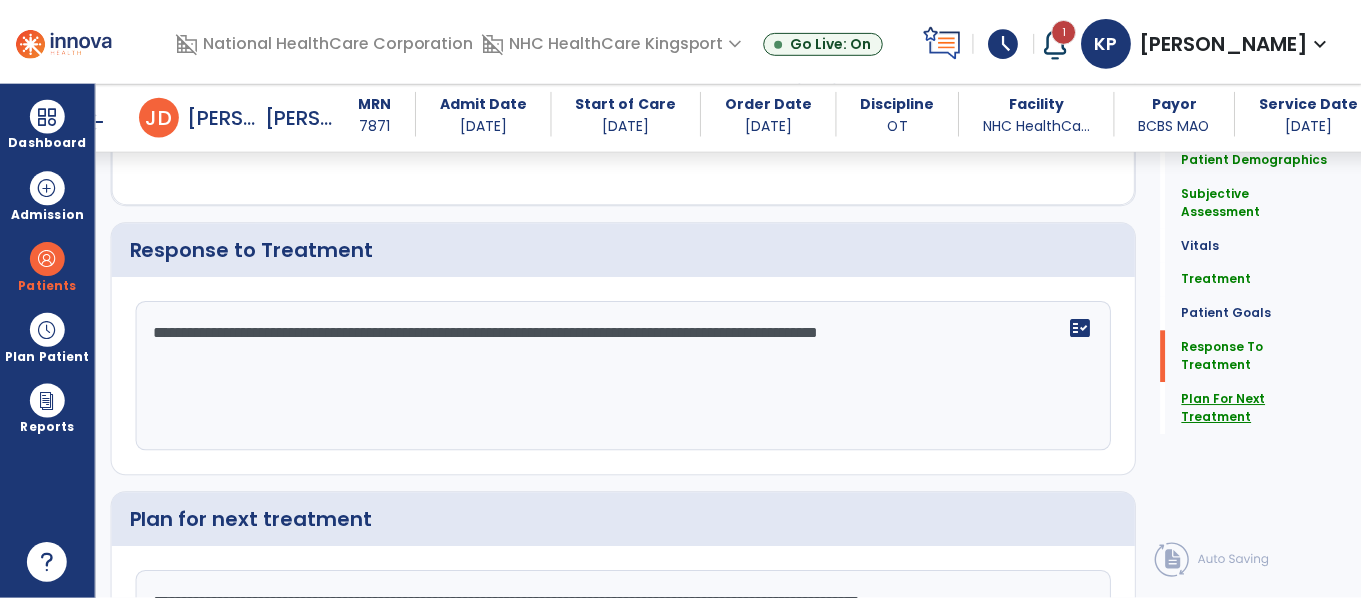 scroll, scrollTop: 3156, scrollLeft: 0, axis: vertical 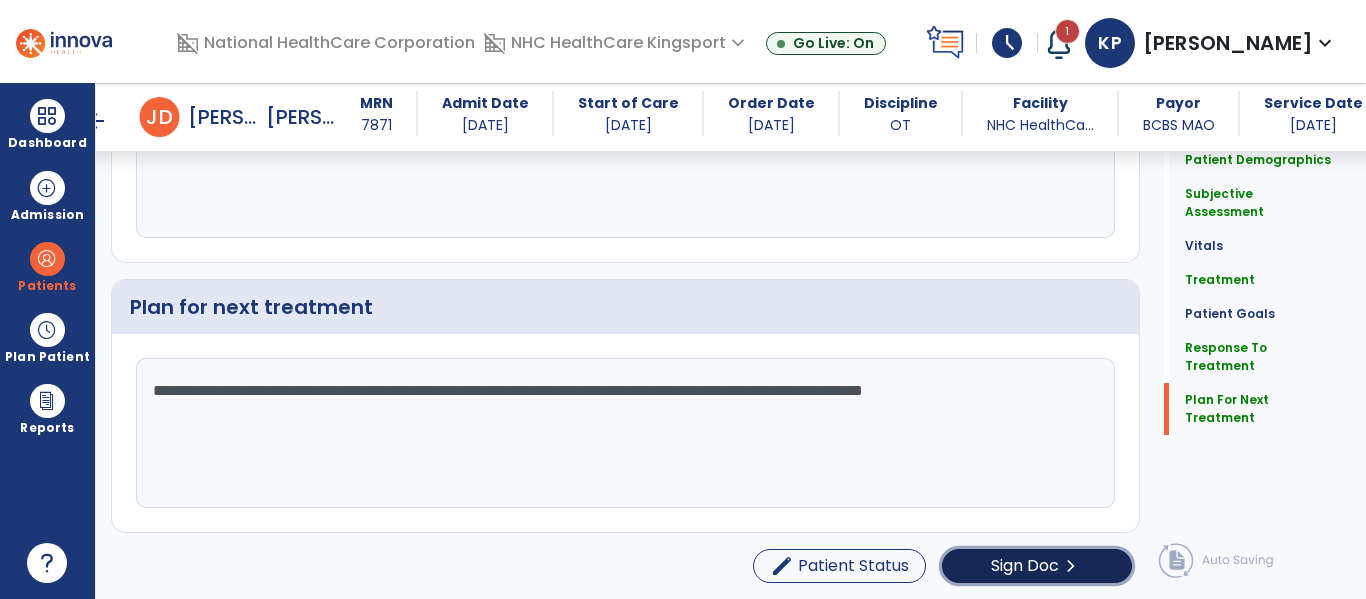 click on "Sign Doc" 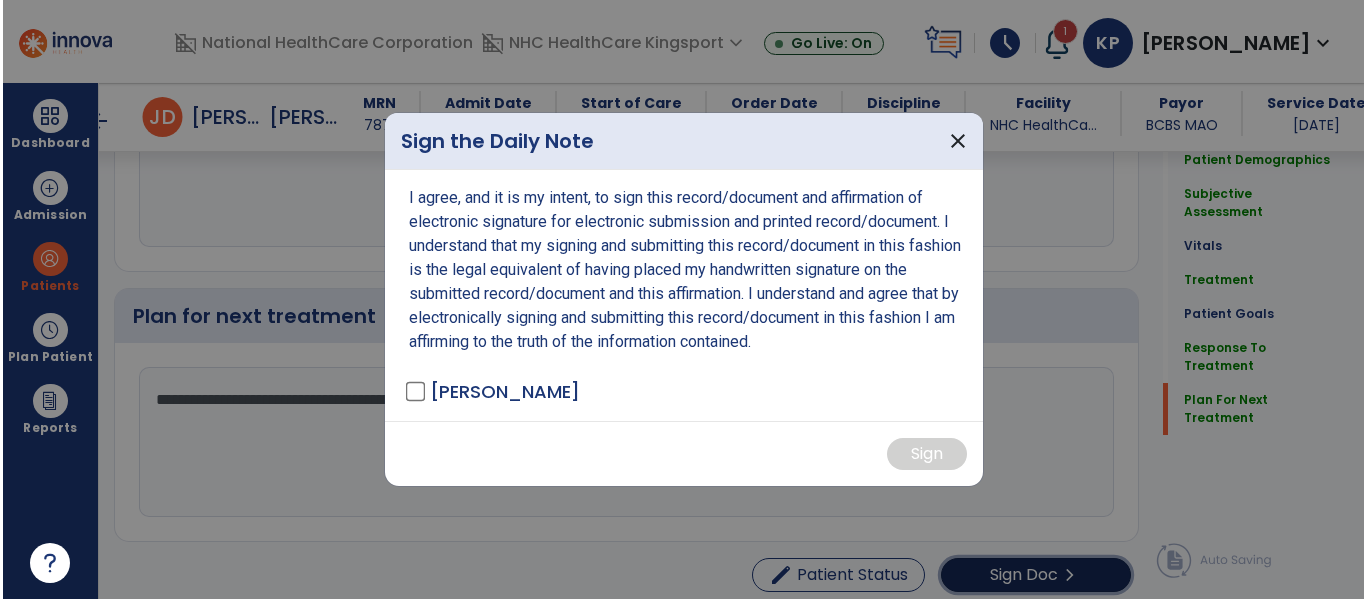 scroll, scrollTop: 3156, scrollLeft: 0, axis: vertical 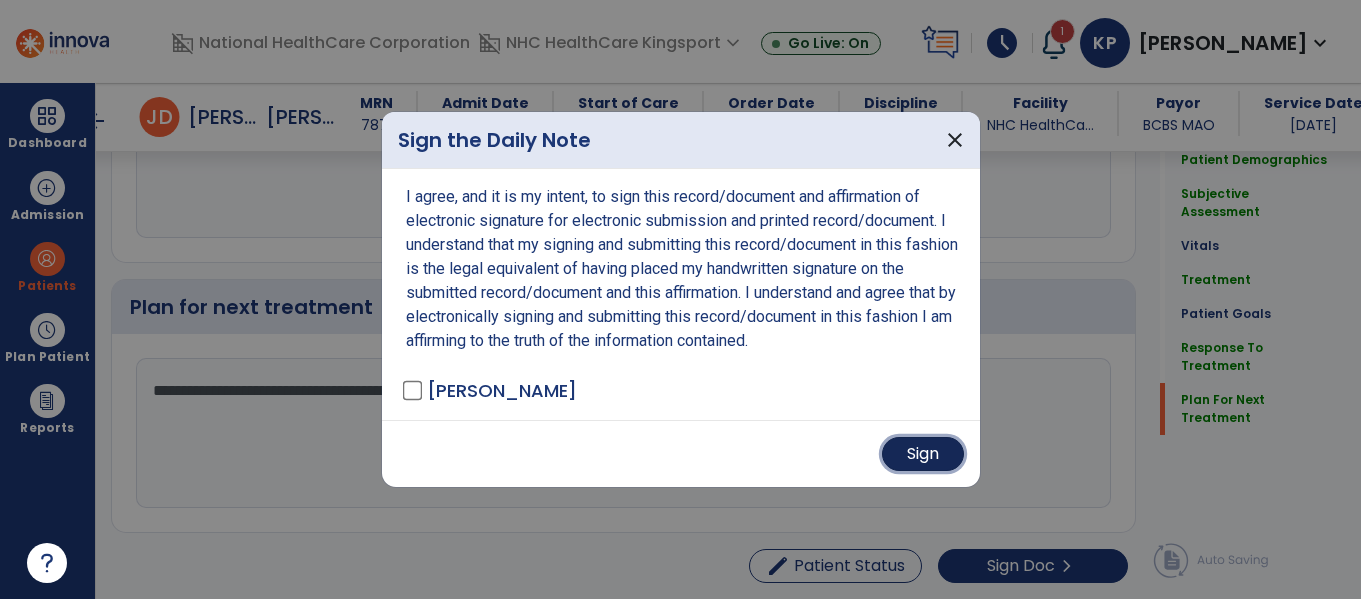 click on "Sign" at bounding box center [923, 454] 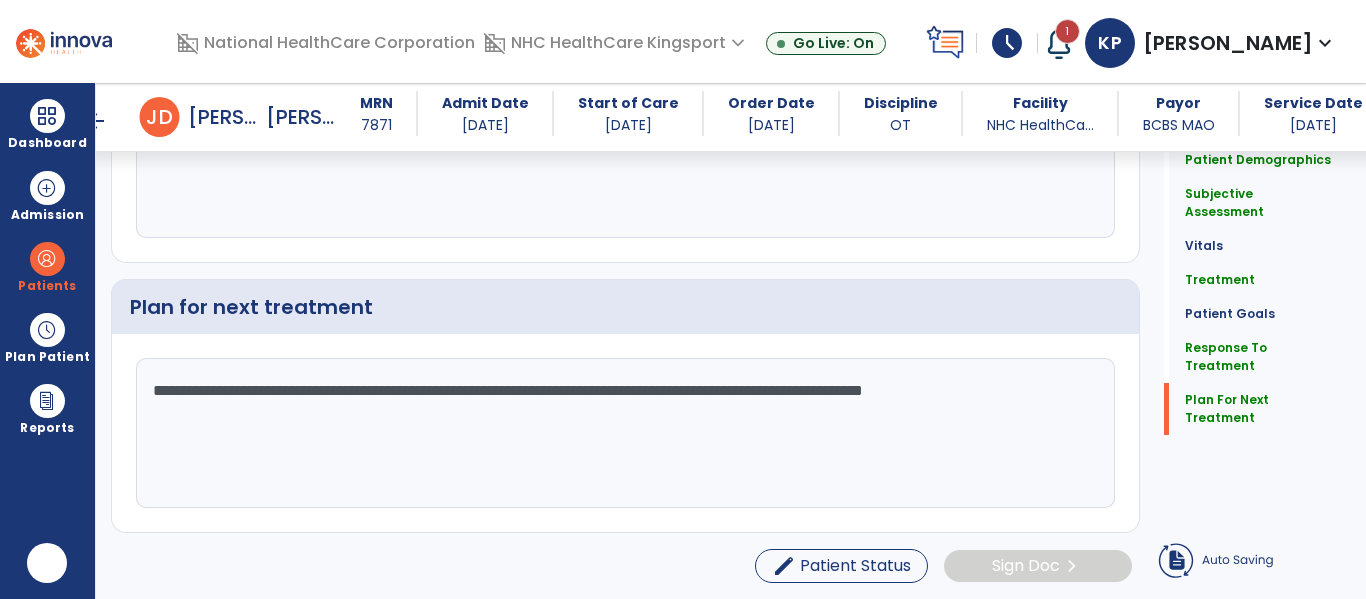 scroll, scrollTop: 0, scrollLeft: 0, axis: both 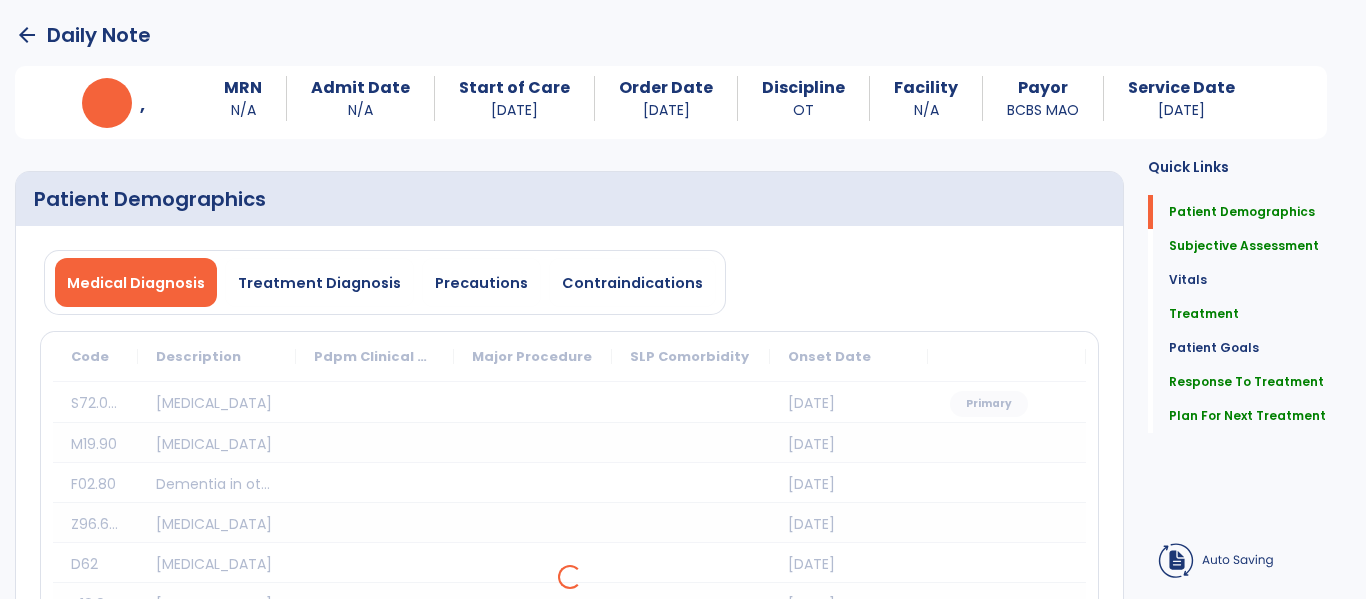 click on "arrow_back" 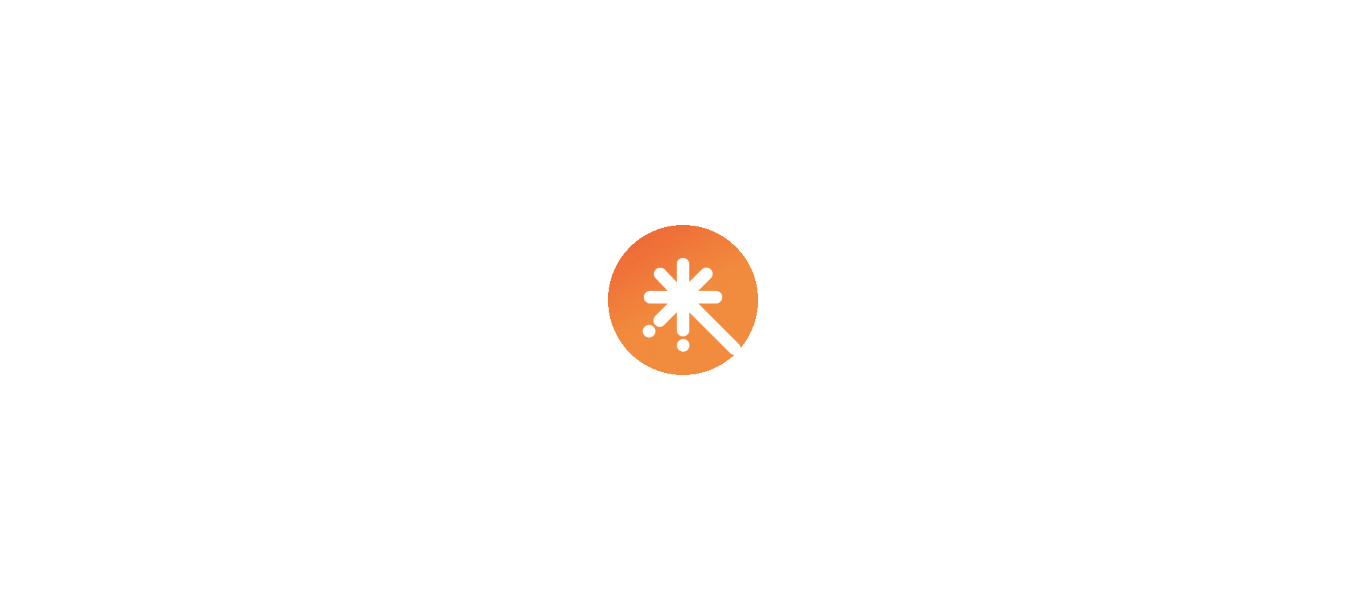 scroll, scrollTop: 0, scrollLeft: 0, axis: both 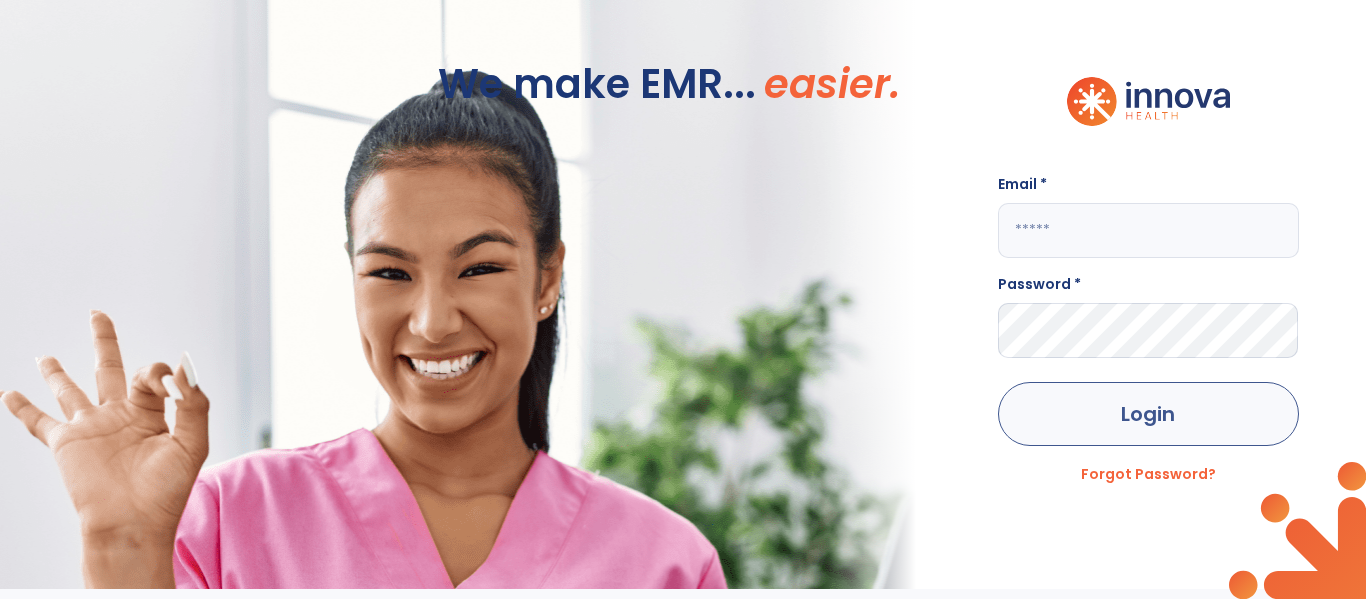 type on "**********" 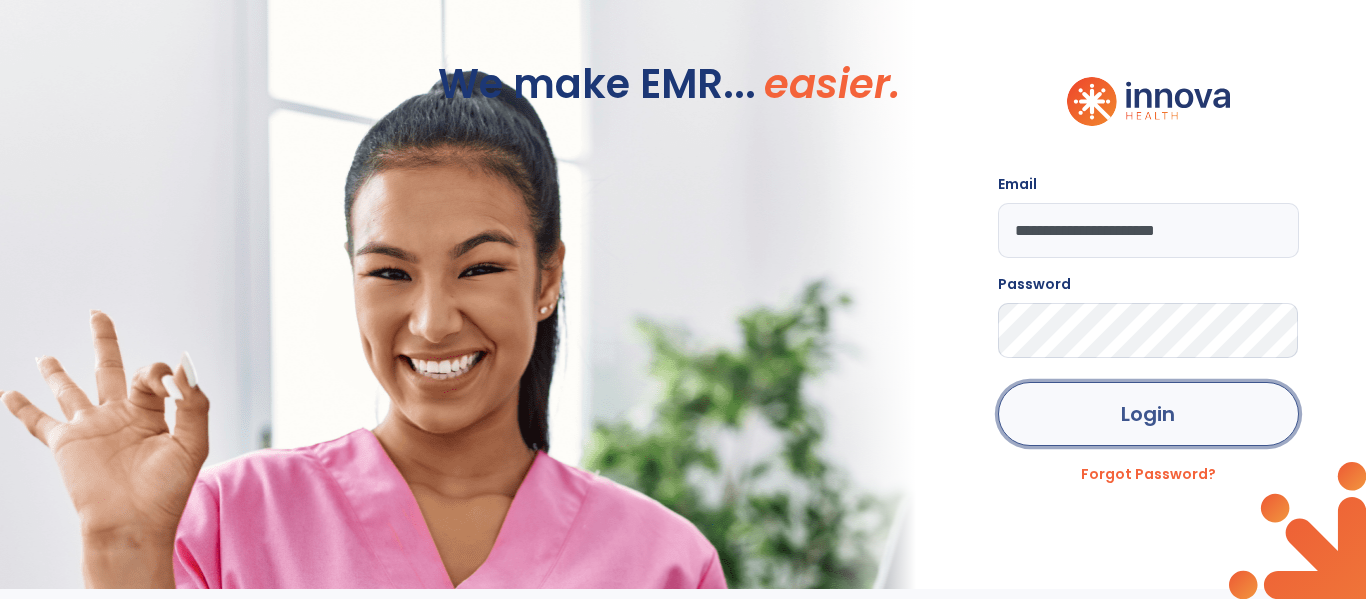 click on "Login" 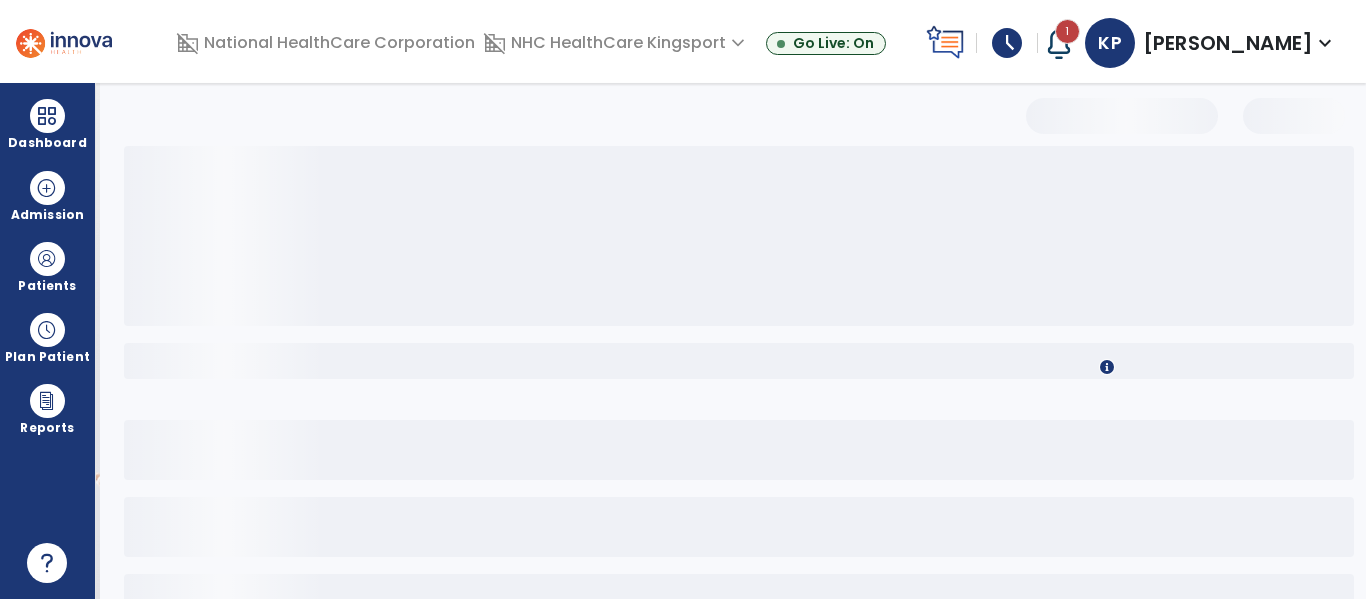 select on "*" 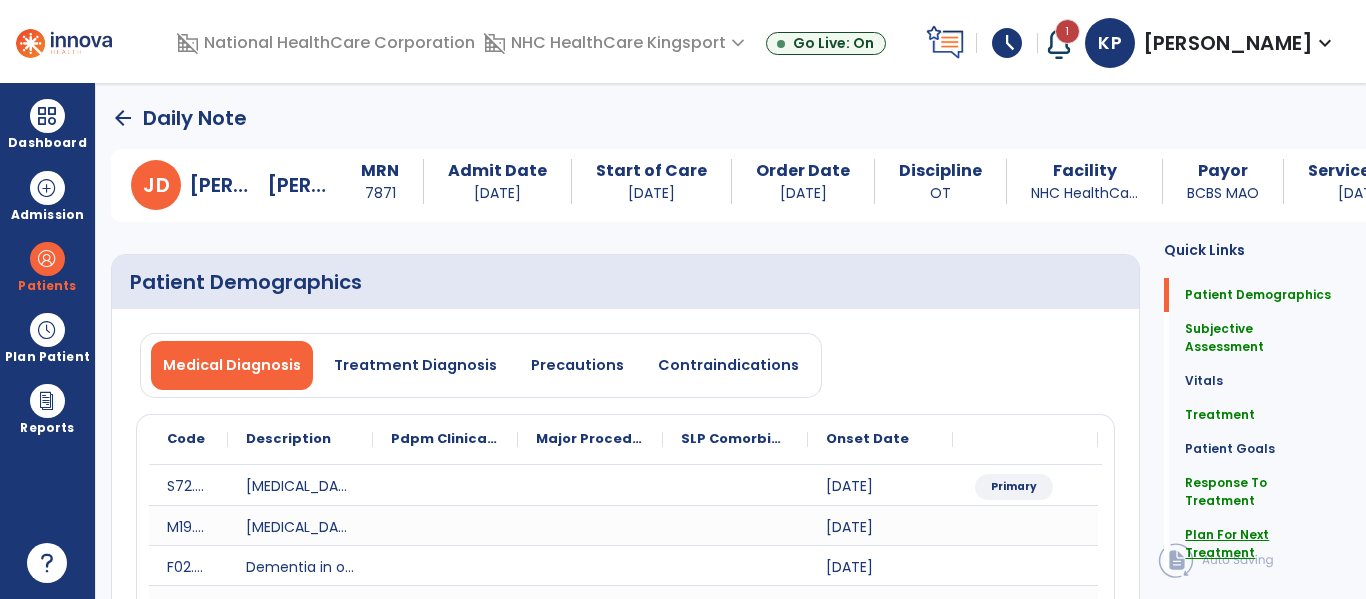 click on "Plan For Next Treatment" 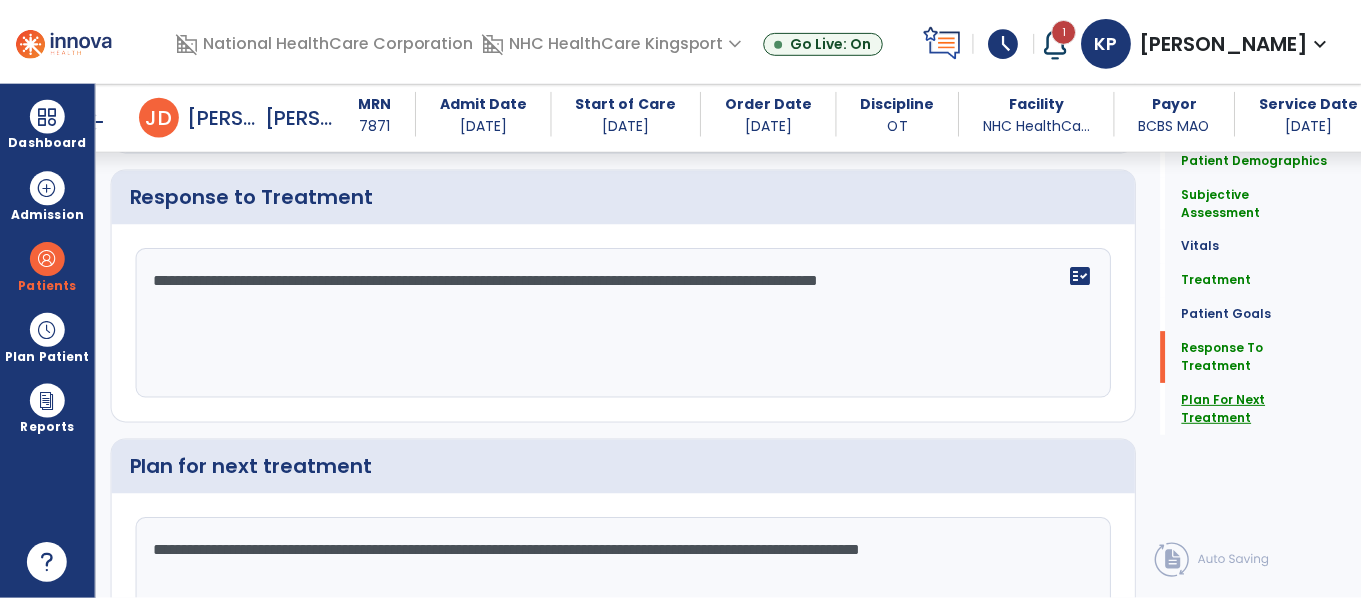 scroll, scrollTop: 3156, scrollLeft: 0, axis: vertical 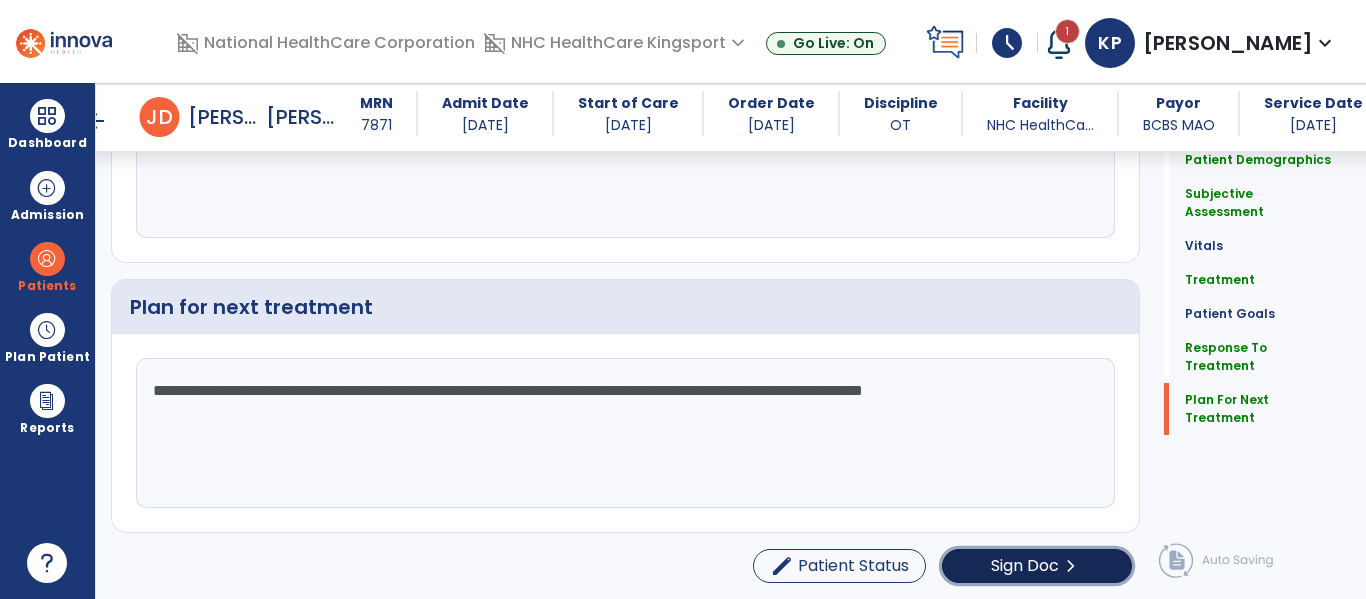 click on "Sign Doc" 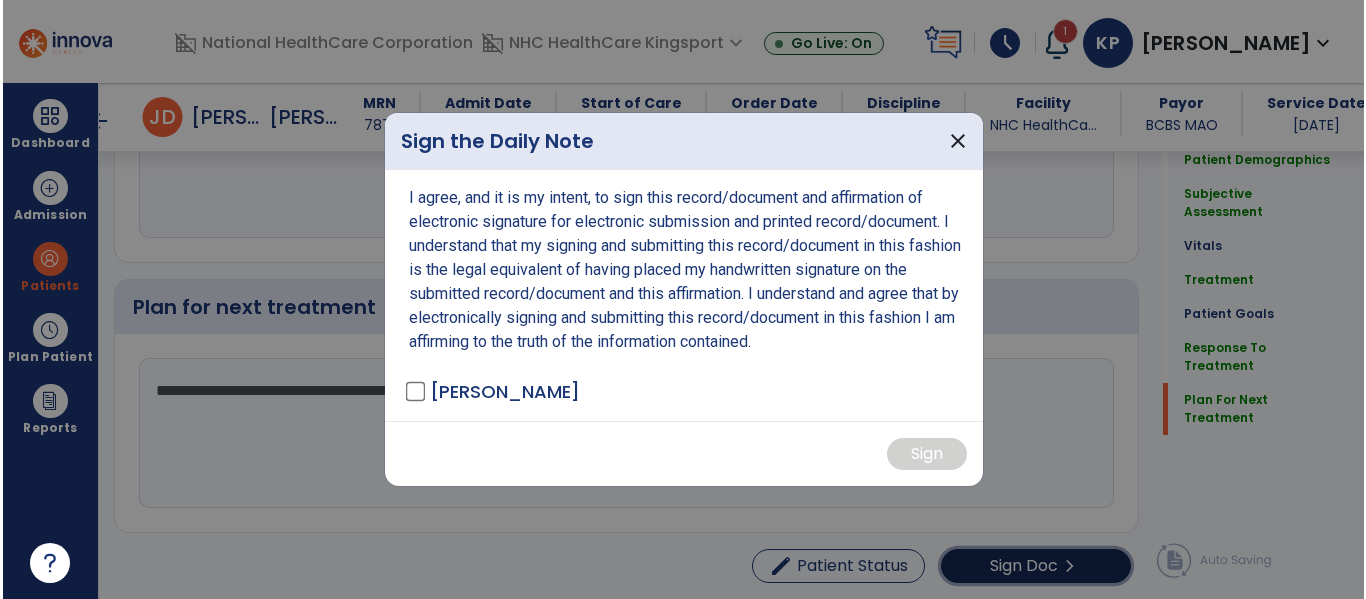scroll, scrollTop: 3156, scrollLeft: 0, axis: vertical 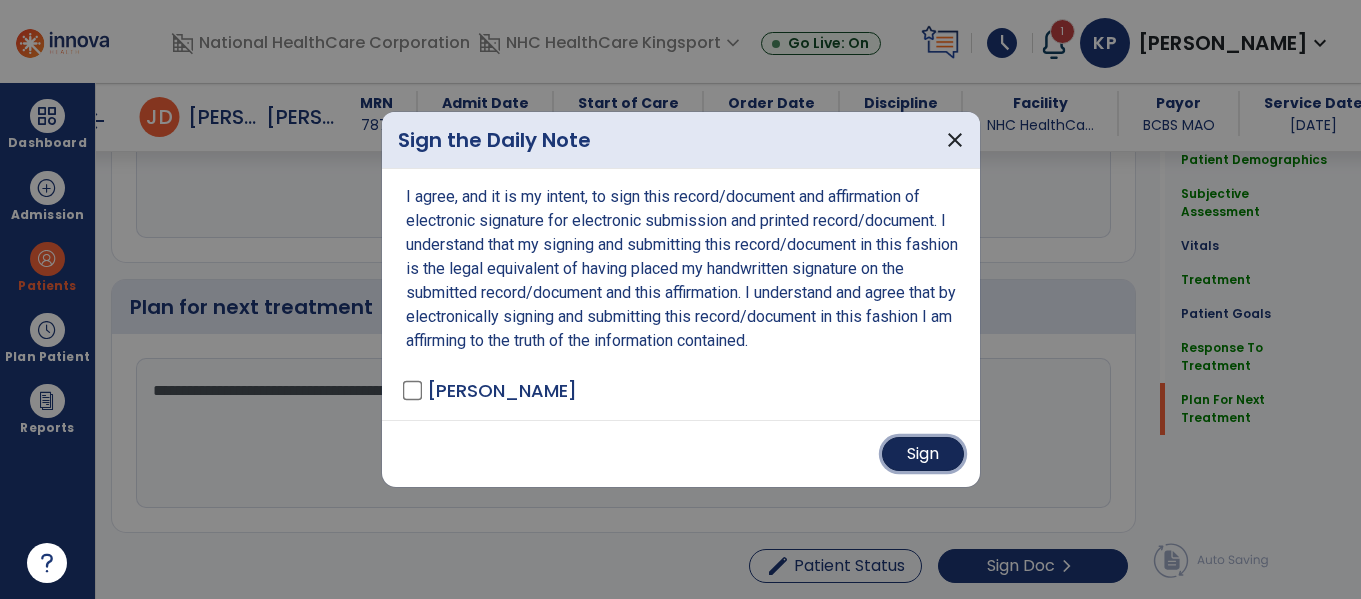 click on "Sign" at bounding box center [923, 454] 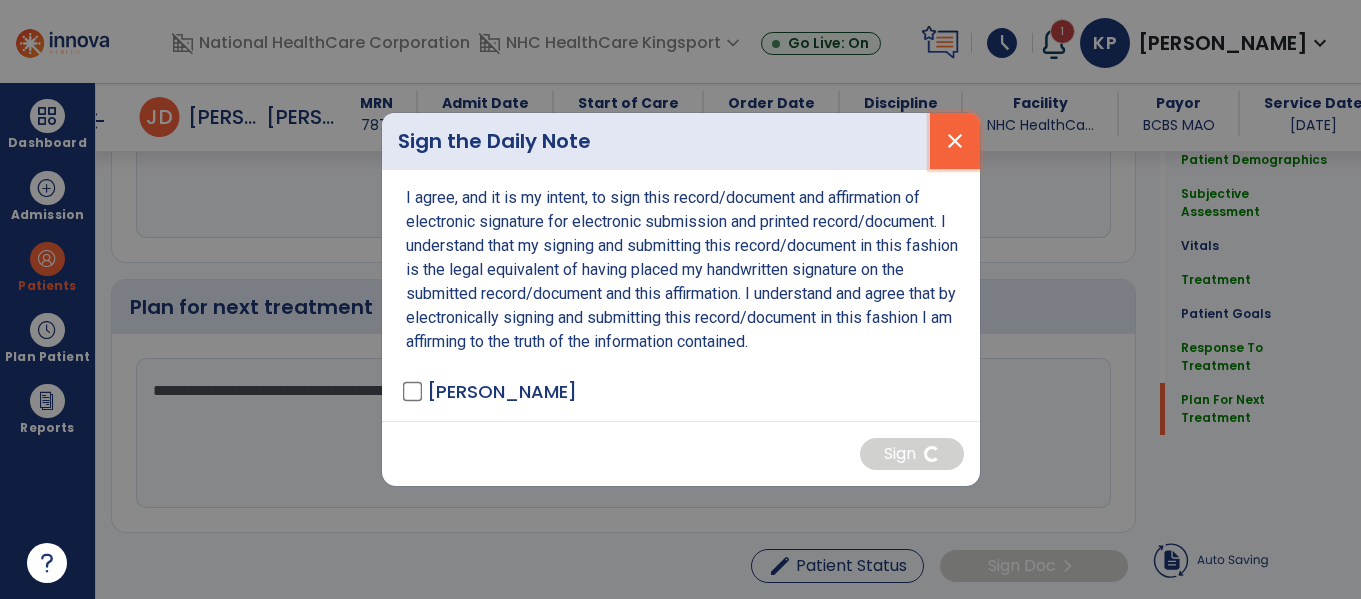 click on "close" at bounding box center [955, 141] 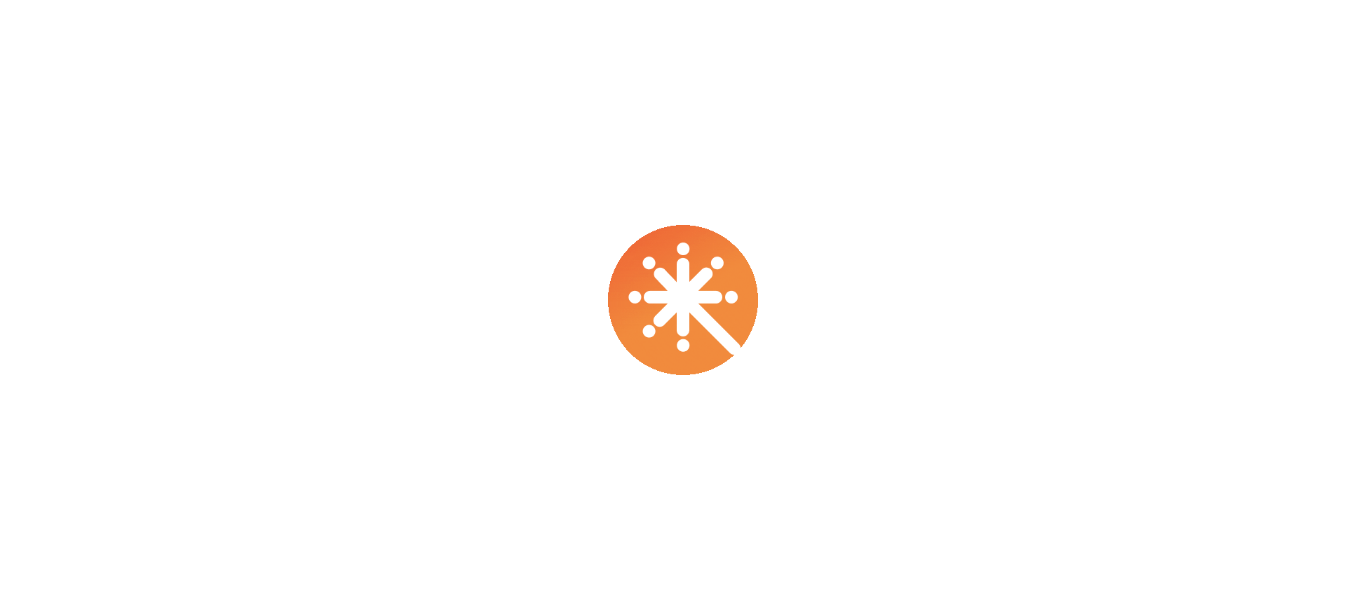 scroll, scrollTop: 0, scrollLeft: 0, axis: both 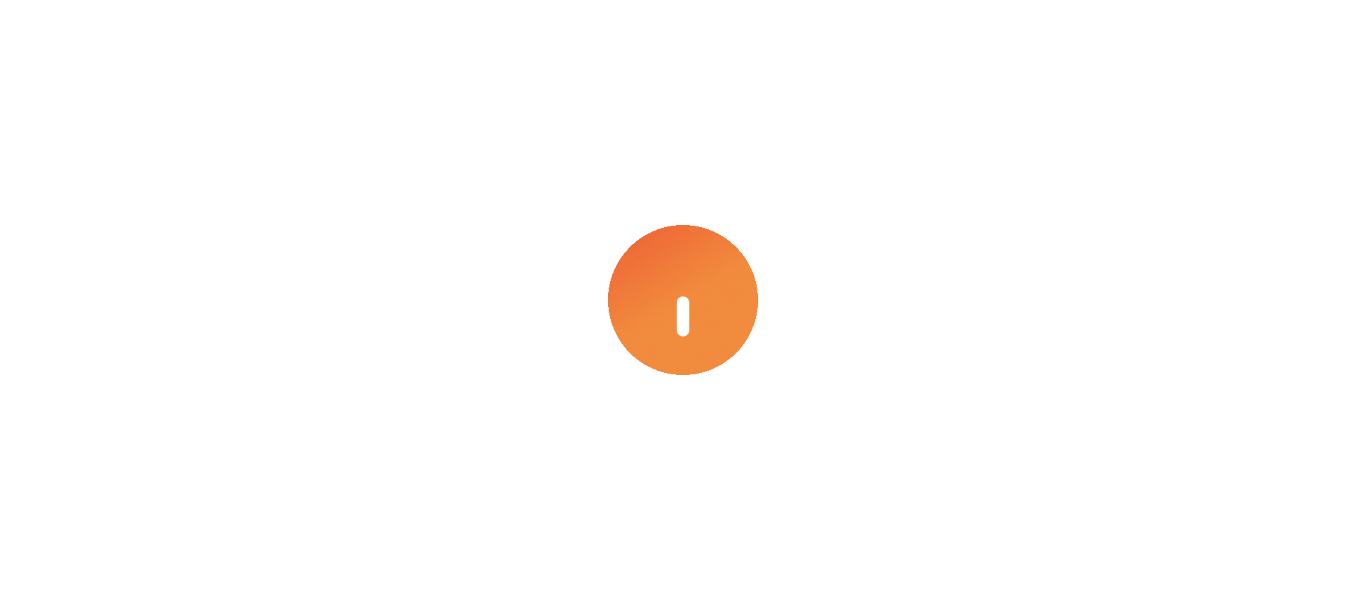 select on "****" 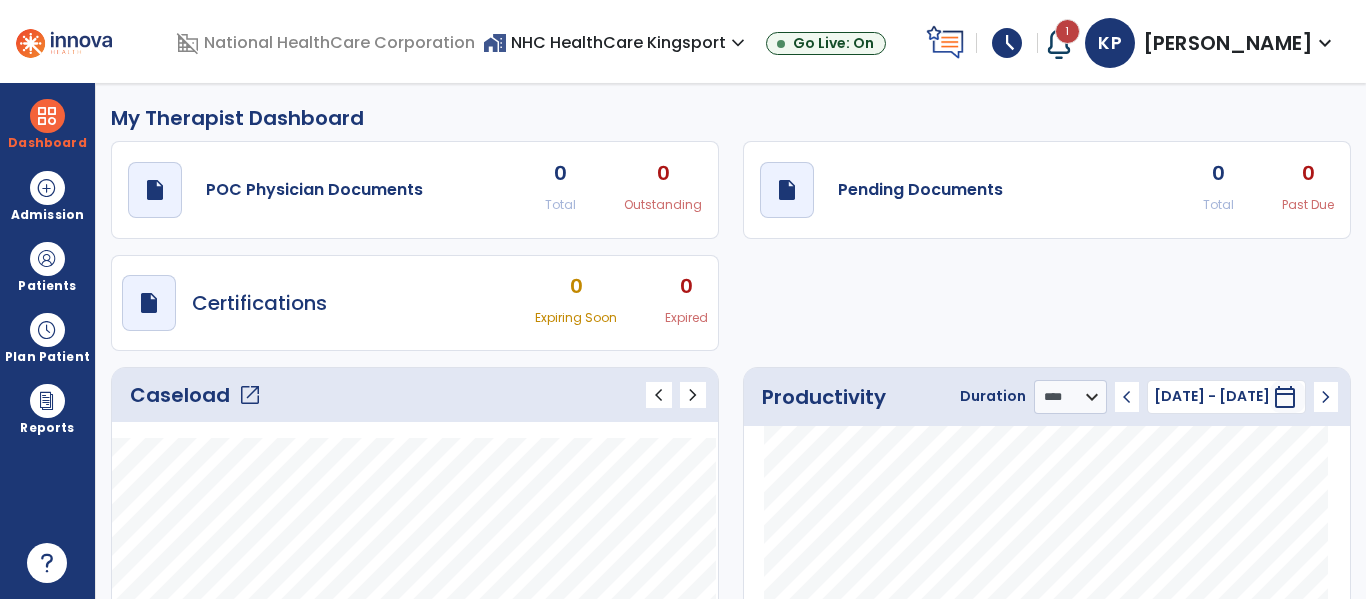 click on "open_in_new" 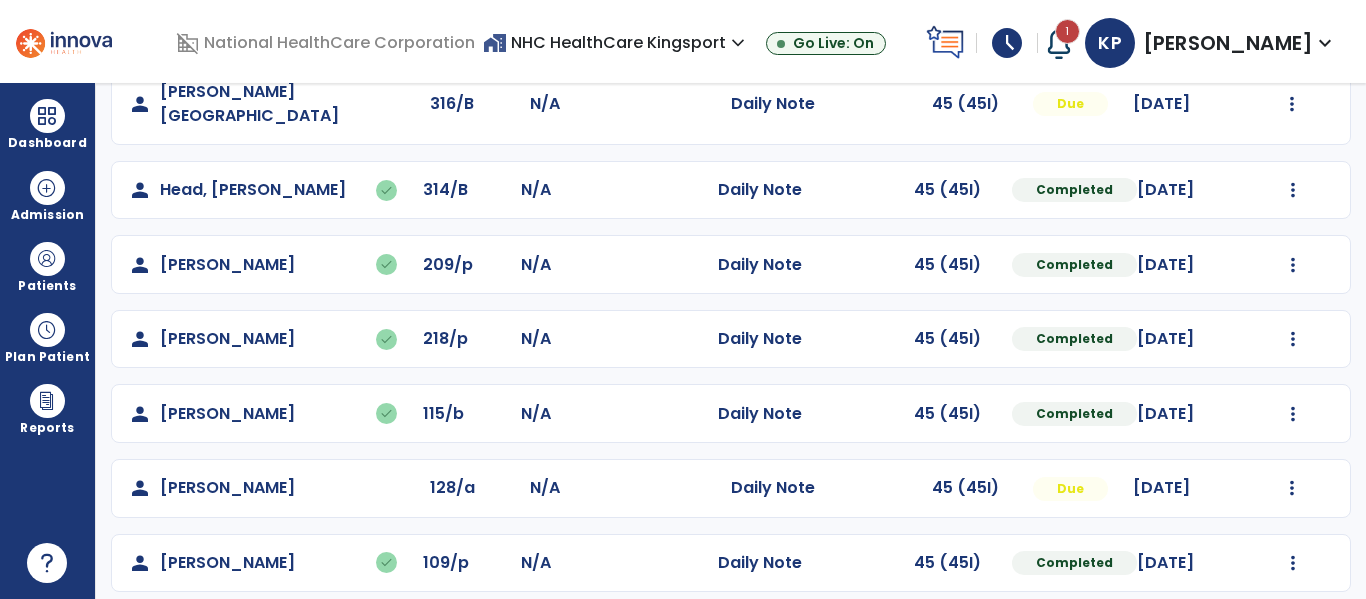 scroll, scrollTop: 339, scrollLeft: 0, axis: vertical 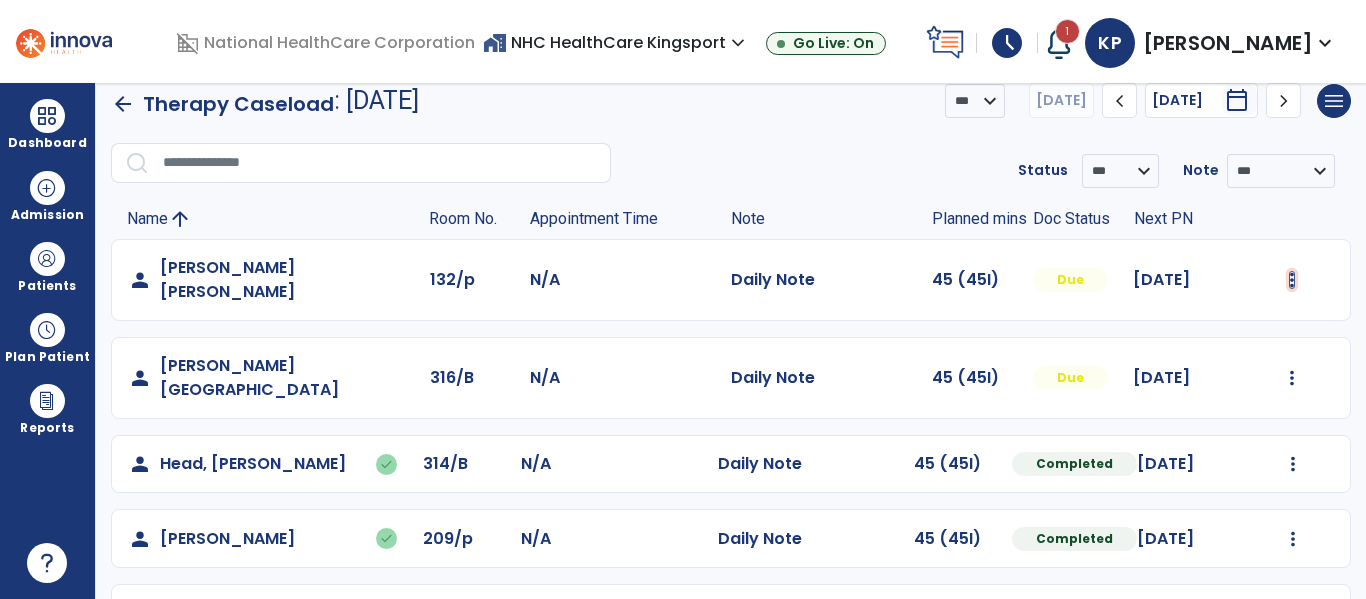 click at bounding box center [1292, 280] 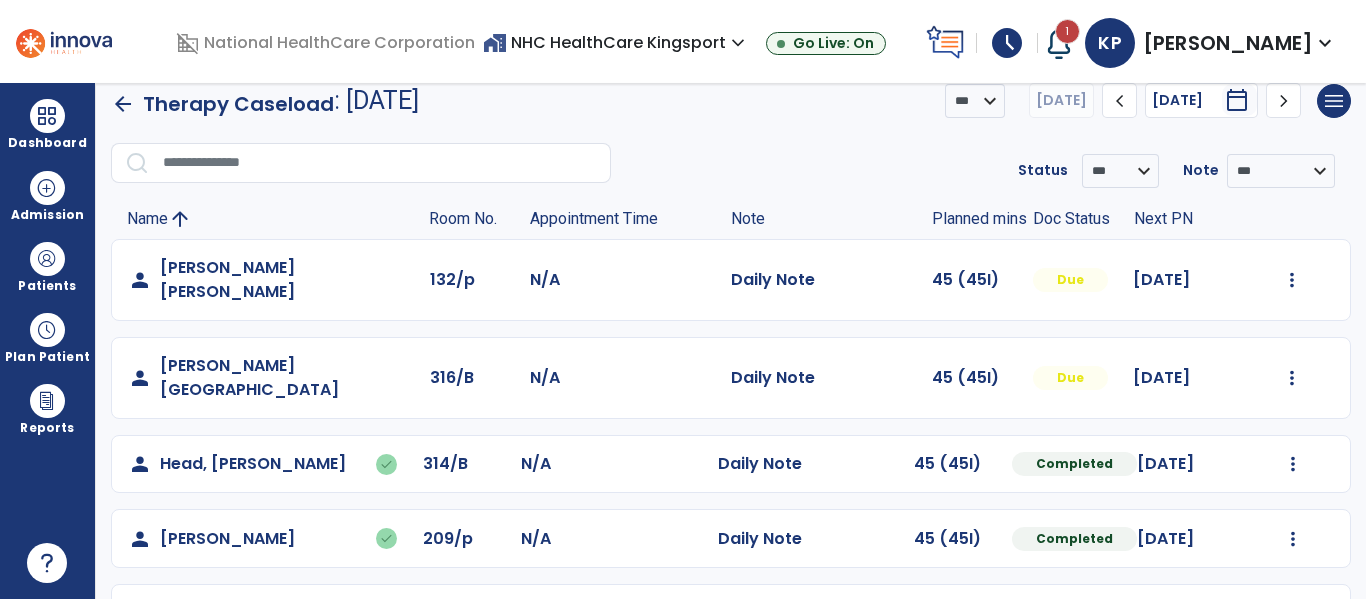 click on "[DATE]" 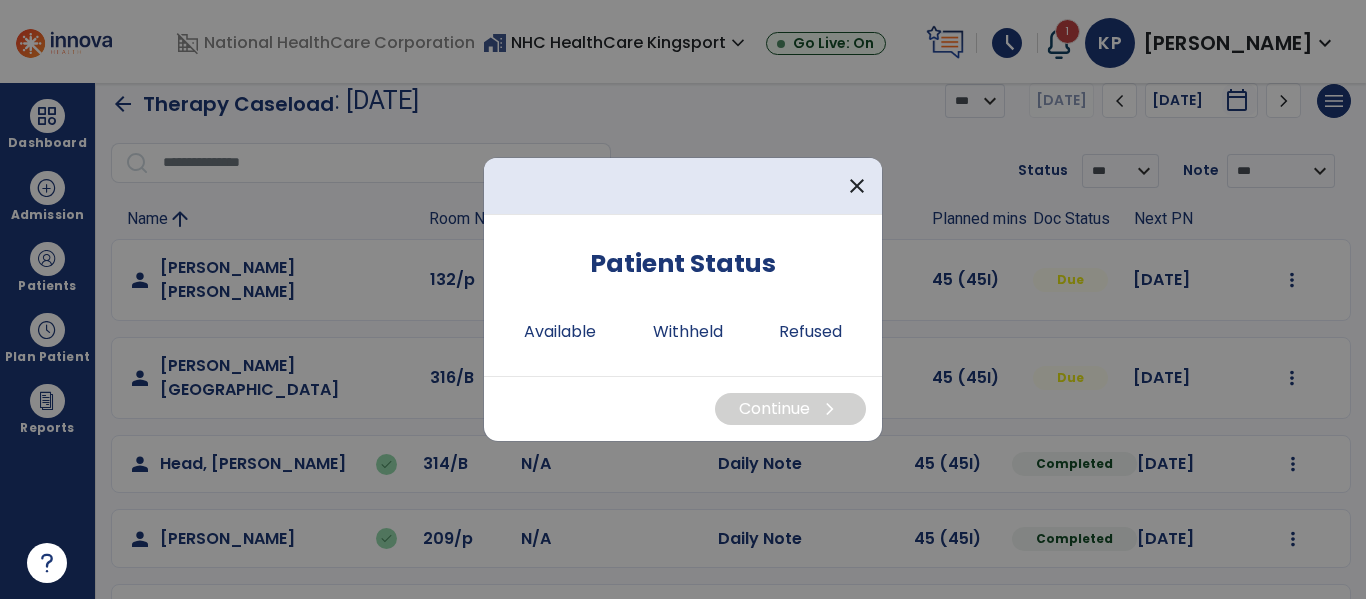 click on "Patient Status  Available   Withheld   Refused" at bounding box center [683, 295] 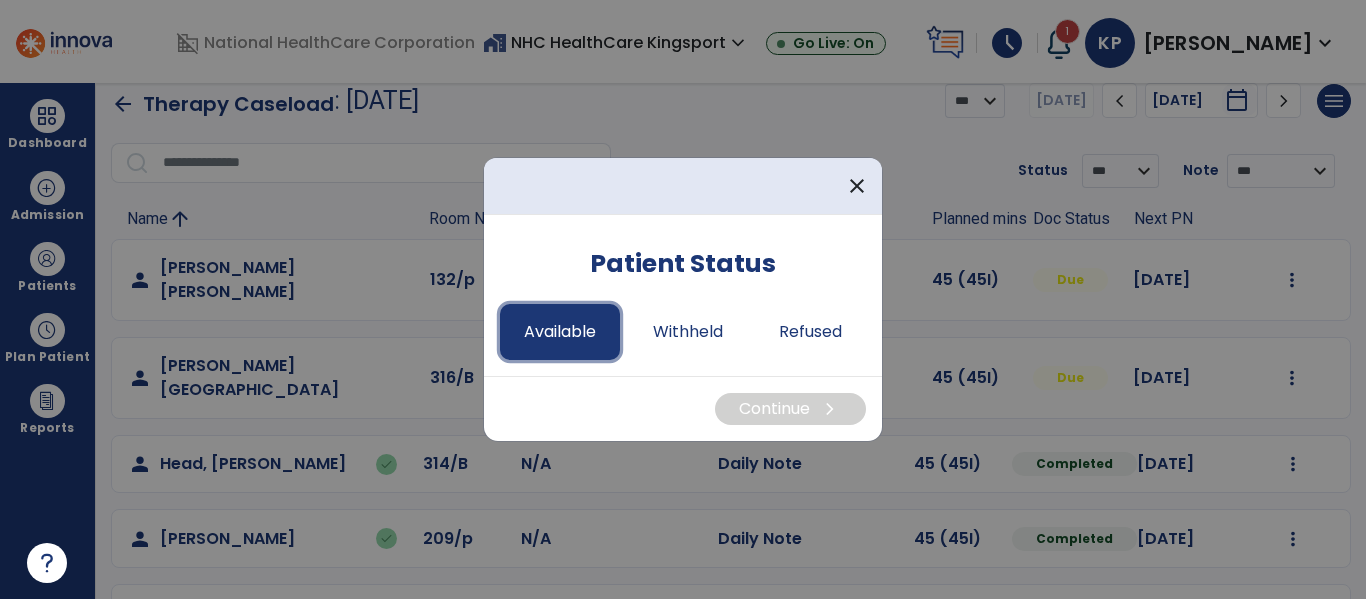 click on "Available" at bounding box center [560, 332] 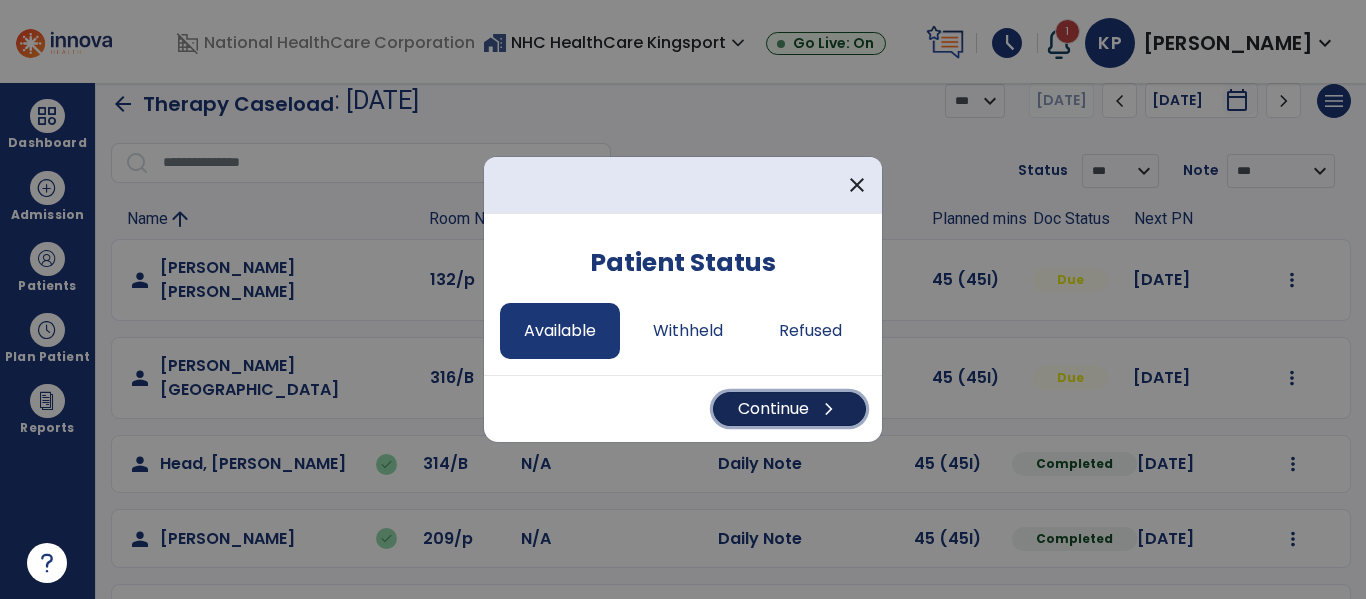click on "Continue   chevron_right" at bounding box center [789, 409] 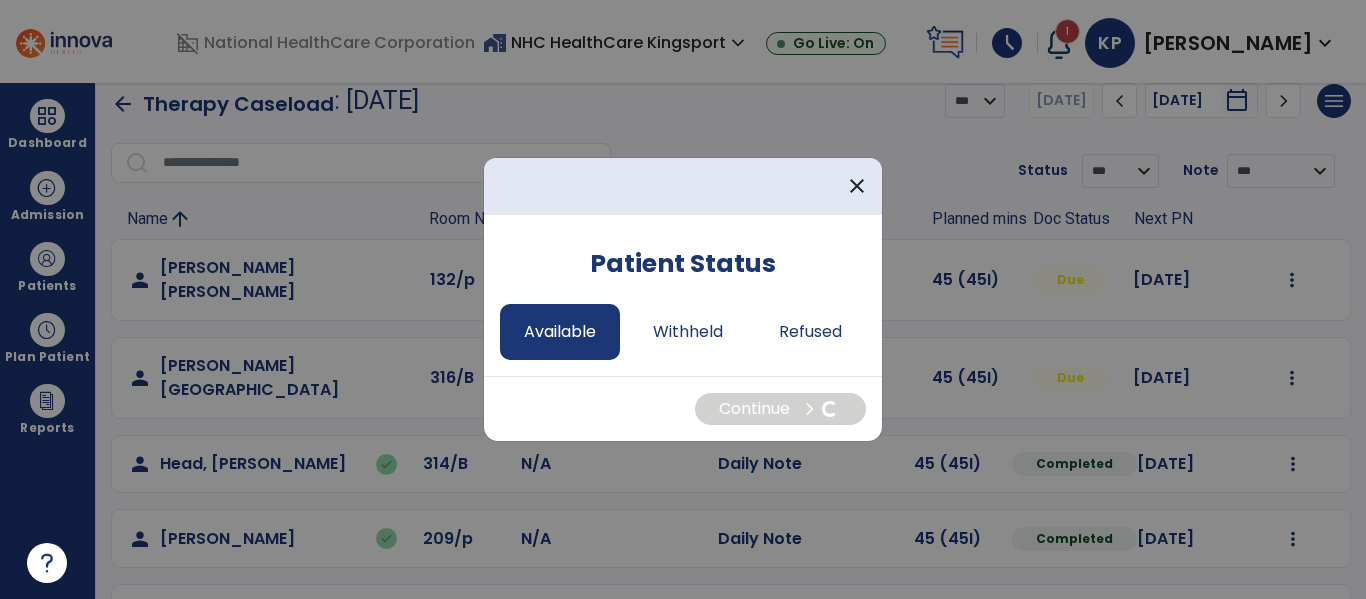 select on "*" 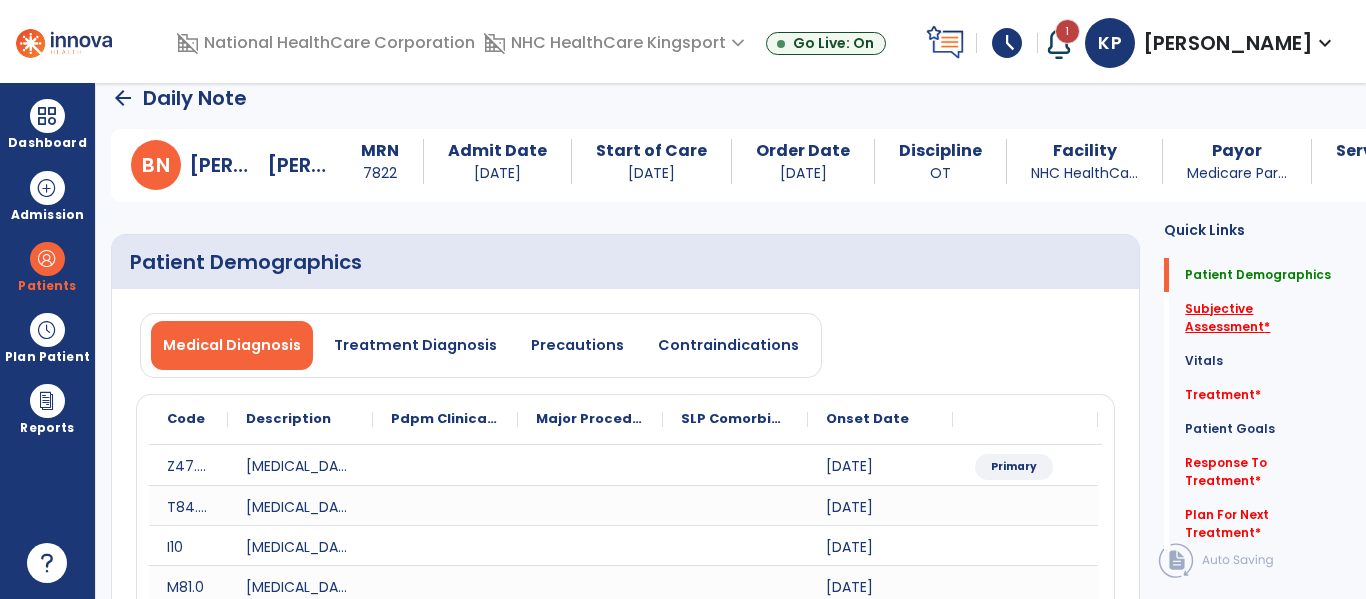 click on "Subjective Assessment   *" 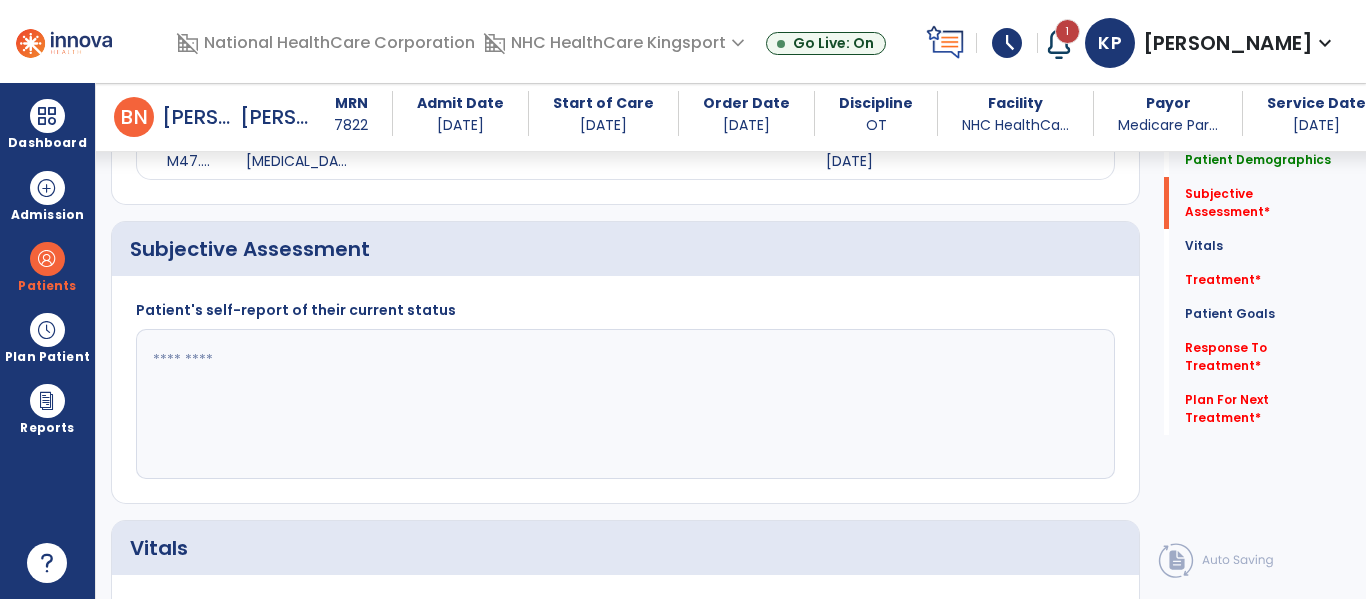 scroll, scrollTop: 667, scrollLeft: 0, axis: vertical 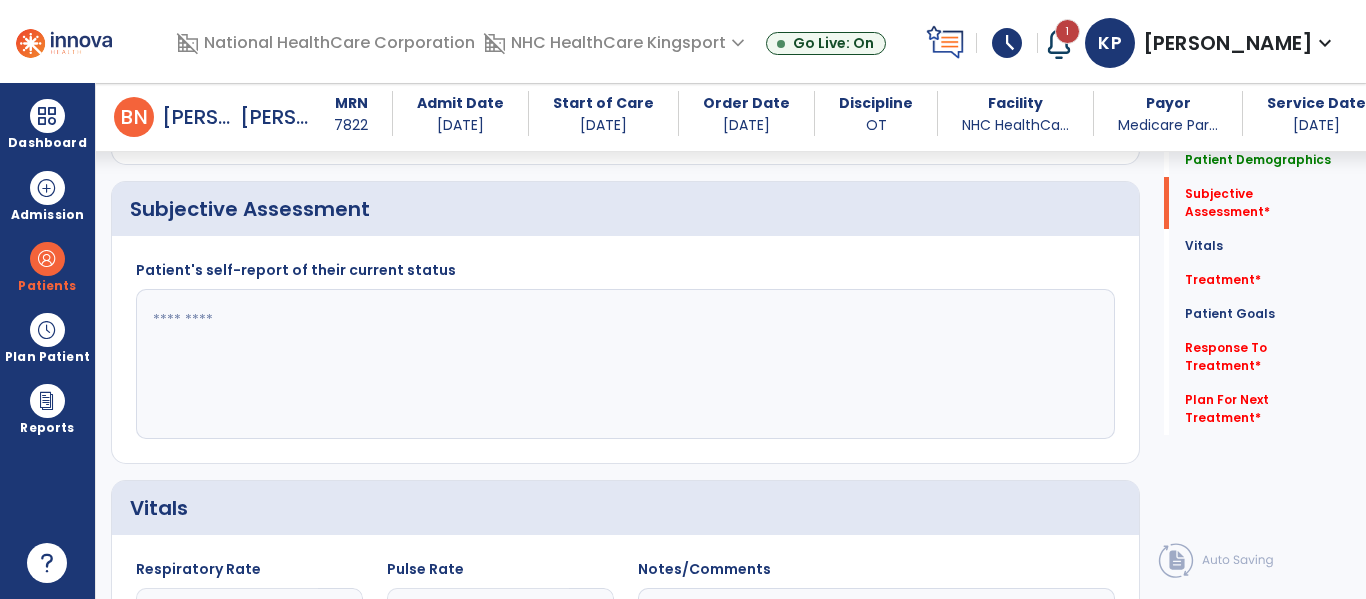 click 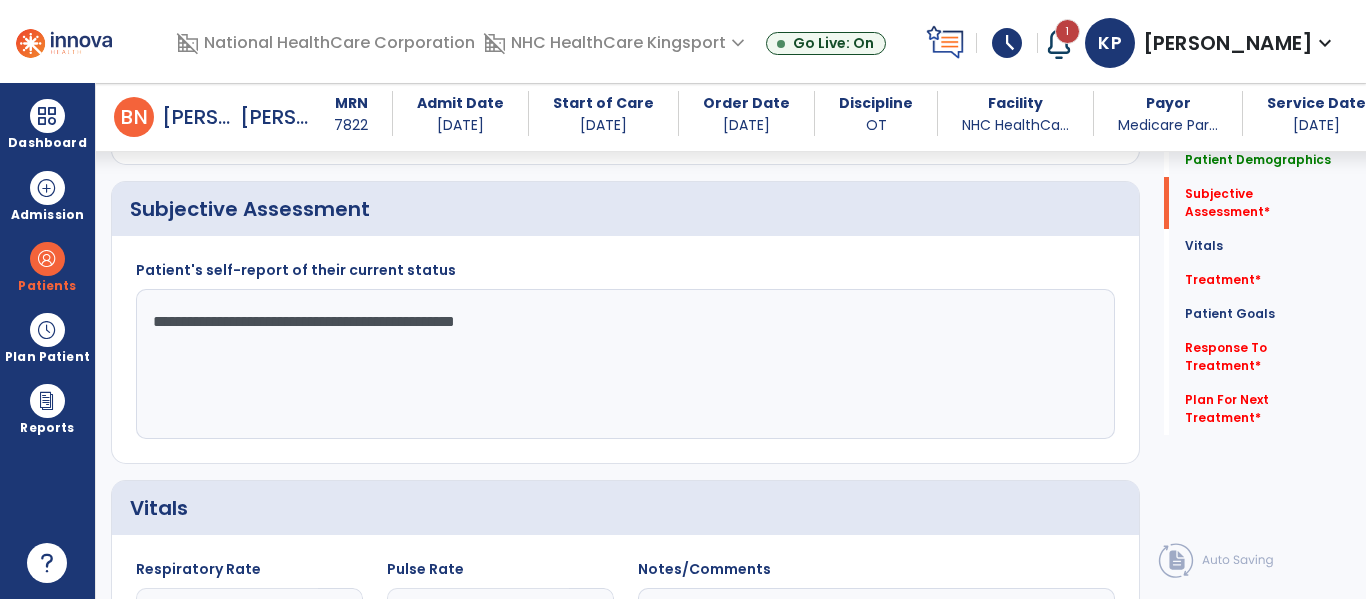 type on "**********" 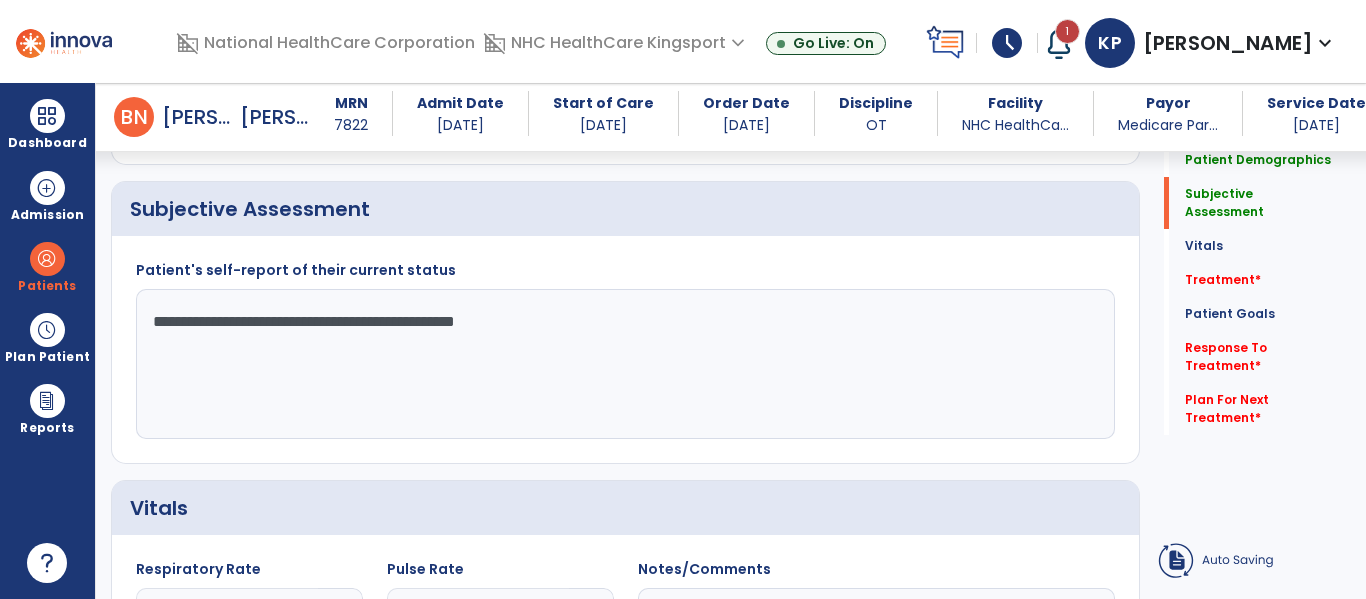 click on "Treatment   *" 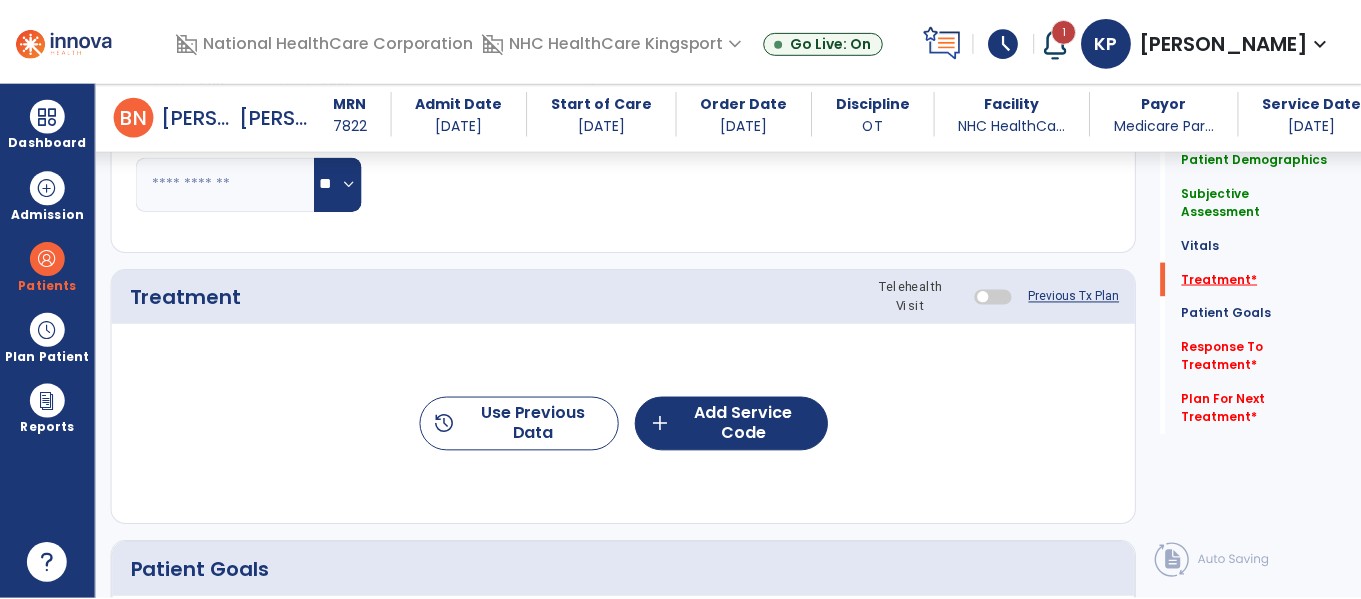 scroll, scrollTop: 1357, scrollLeft: 0, axis: vertical 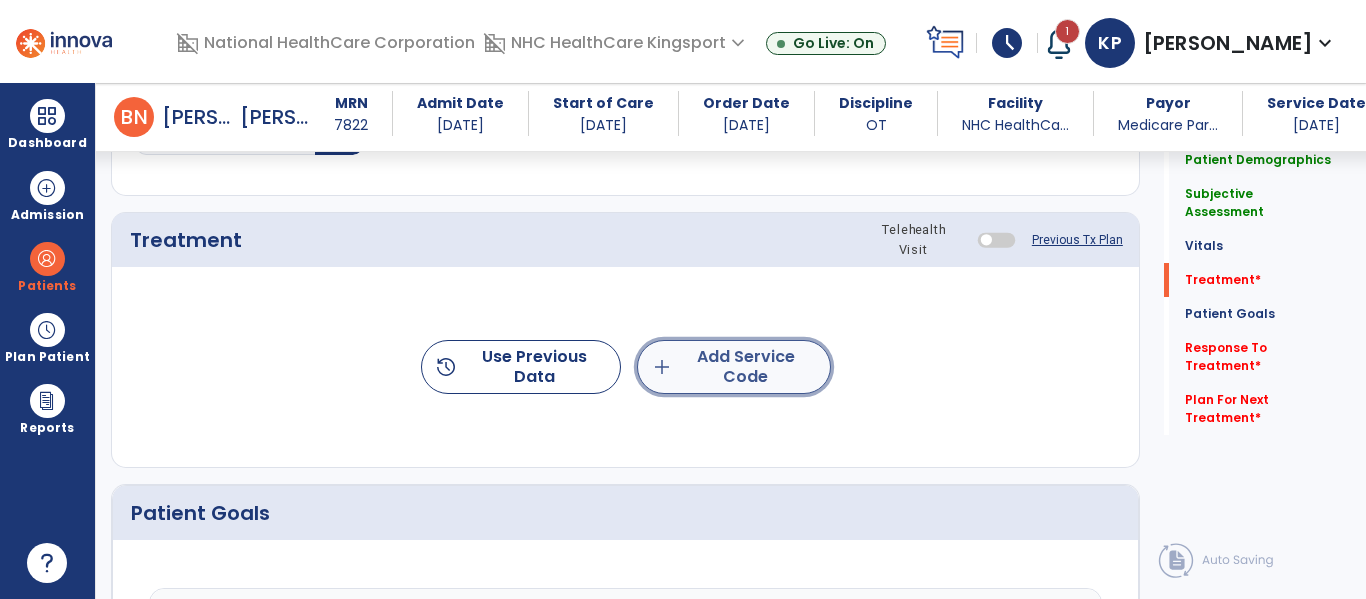 click on "add  Add Service Code" 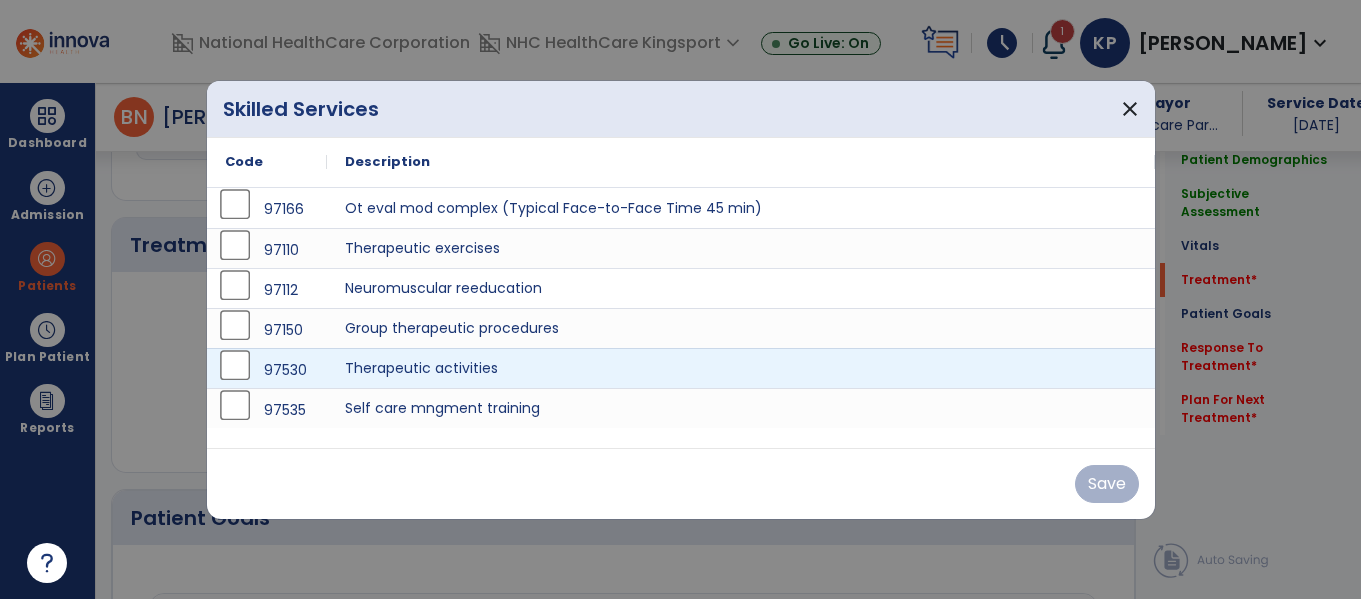 scroll, scrollTop: 1357, scrollLeft: 0, axis: vertical 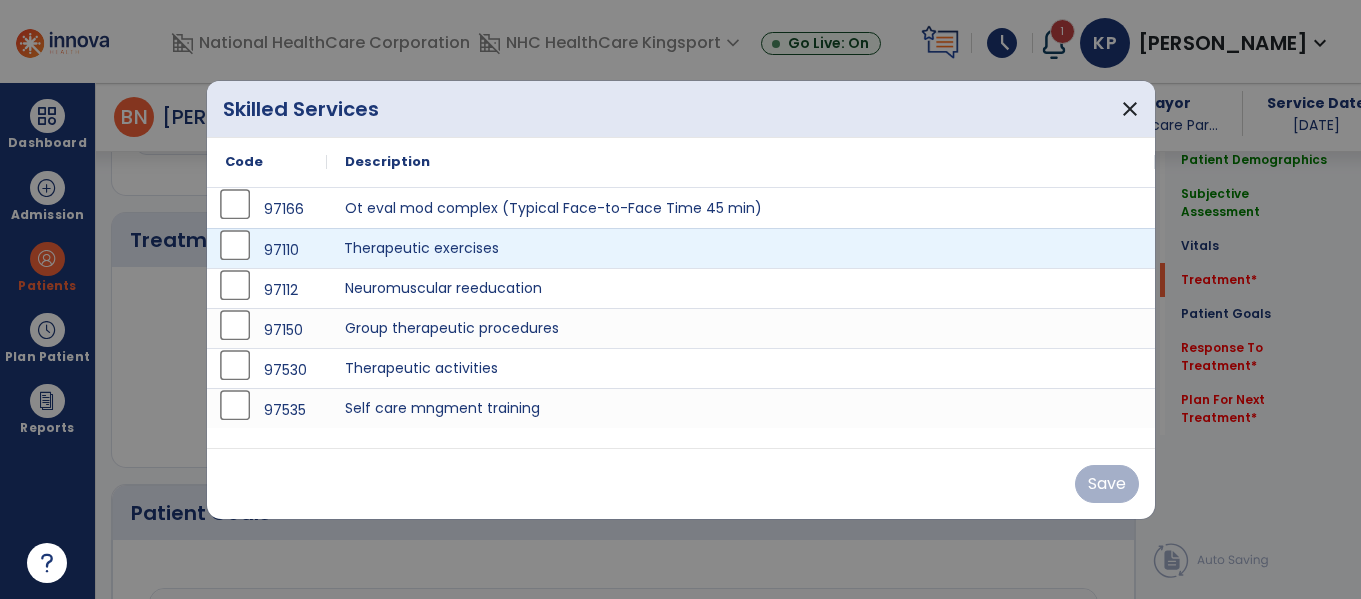 click on "Therapeutic exercises" at bounding box center [741, 248] 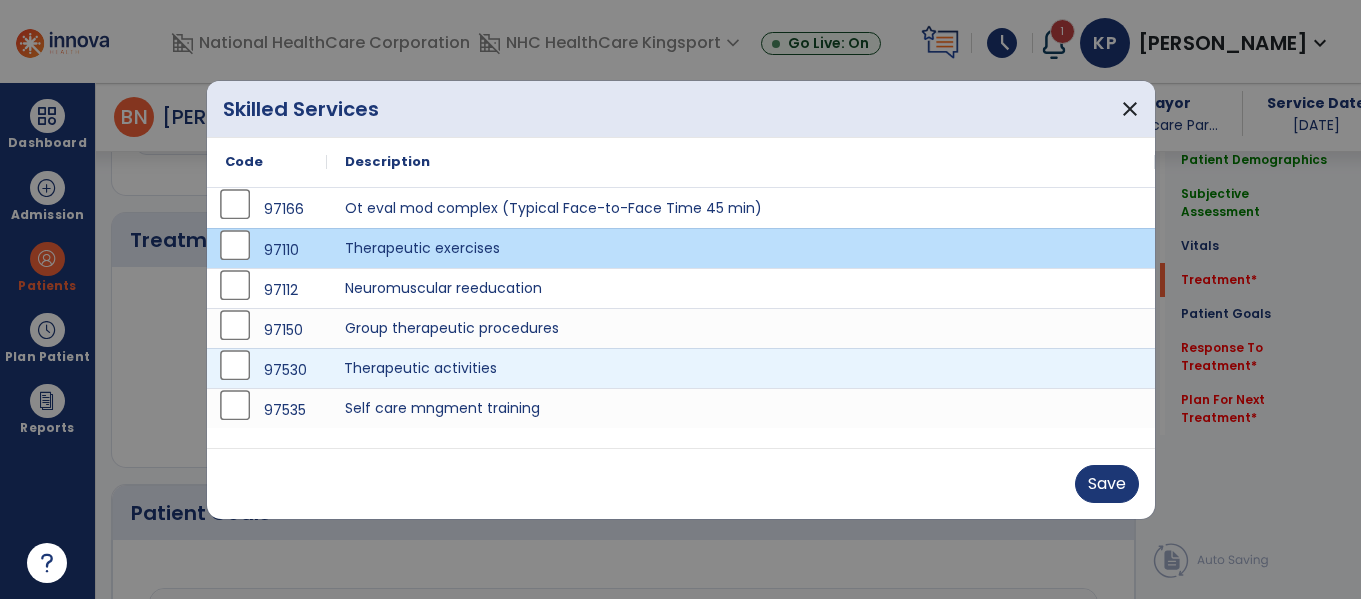 click on "Therapeutic activities" at bounding box center [741, 368] 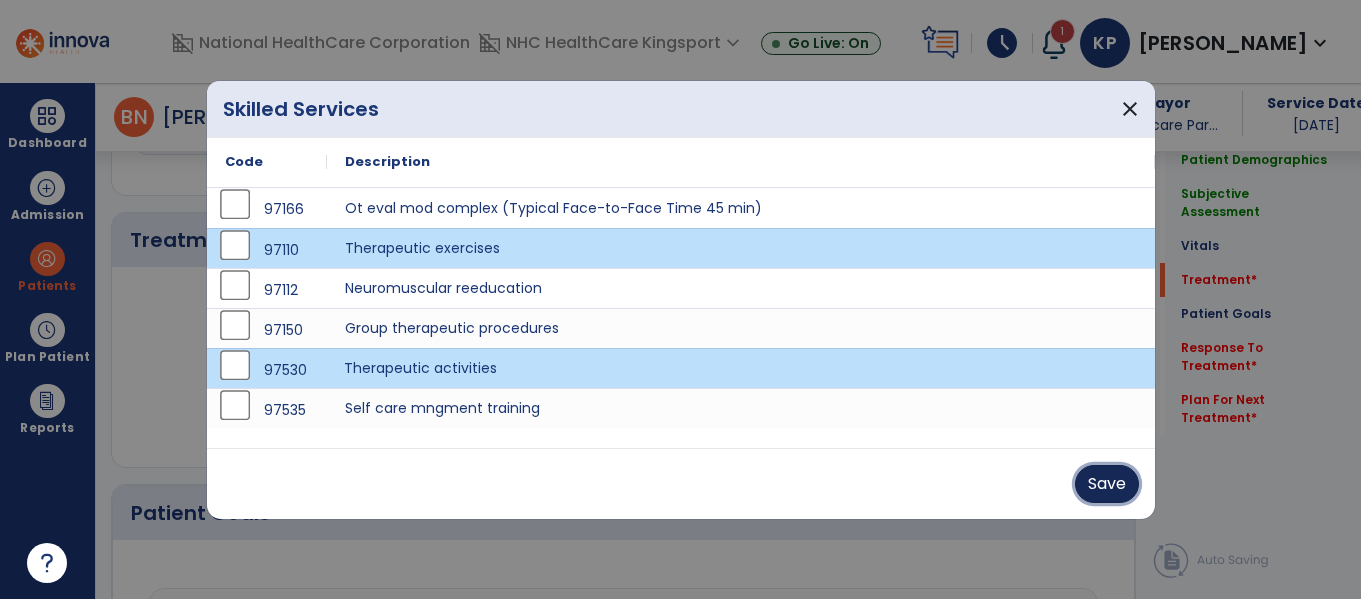 click on "Save" at bounding box center (1107, 484) 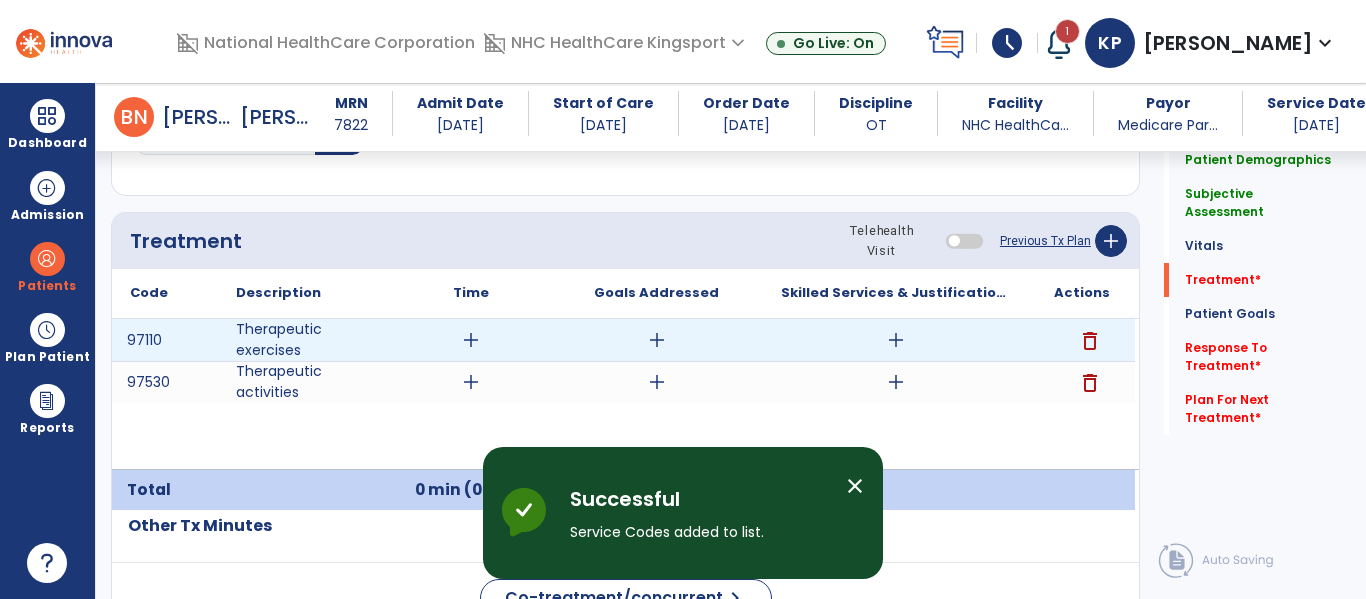click on "add" at bounding box center (471, 340) 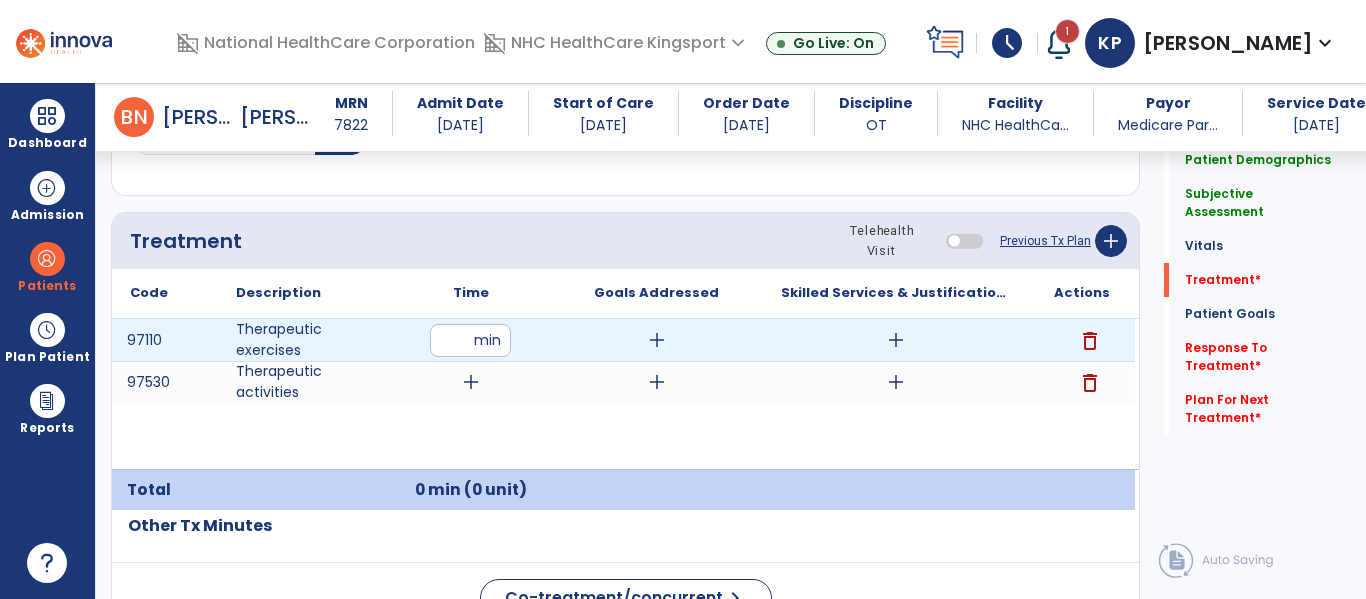 type on "**" 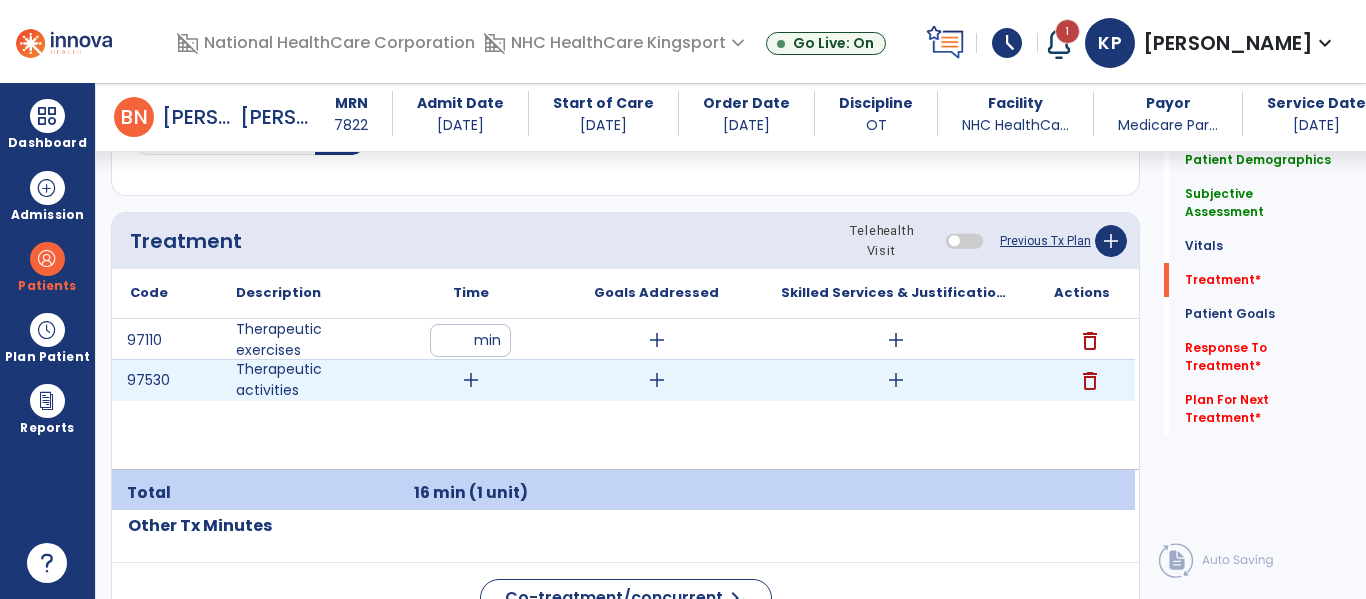 click on "add" at bounding box center (471, 380) 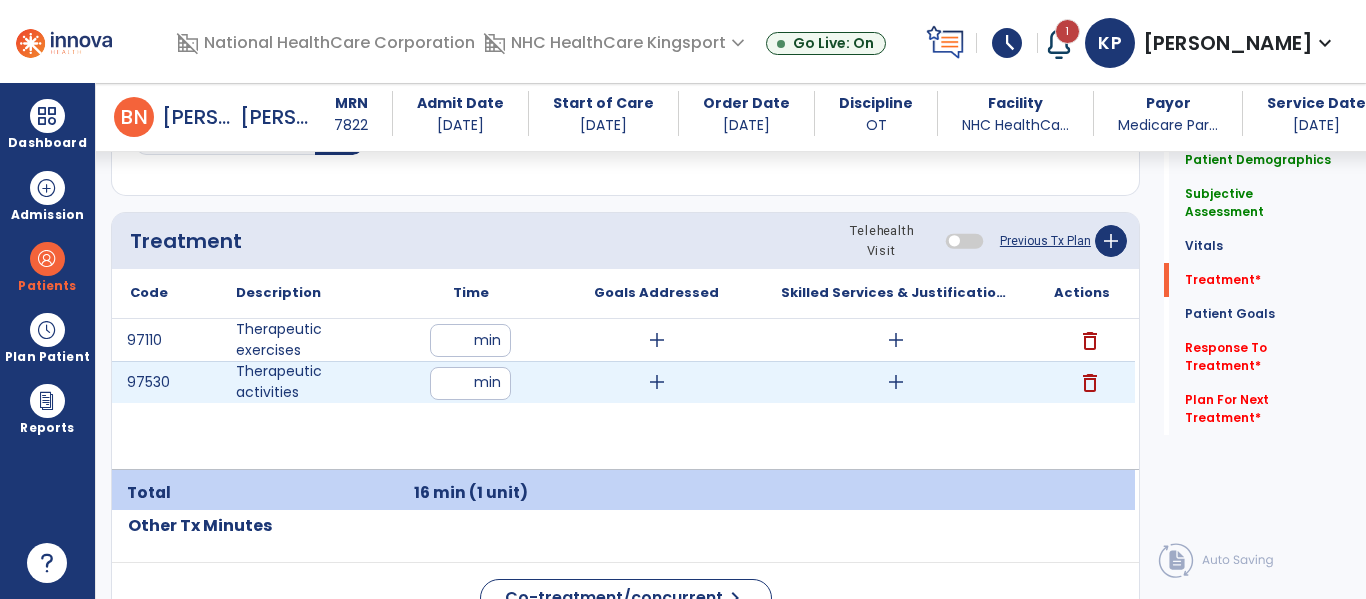 click at bounding box center (470, 383) 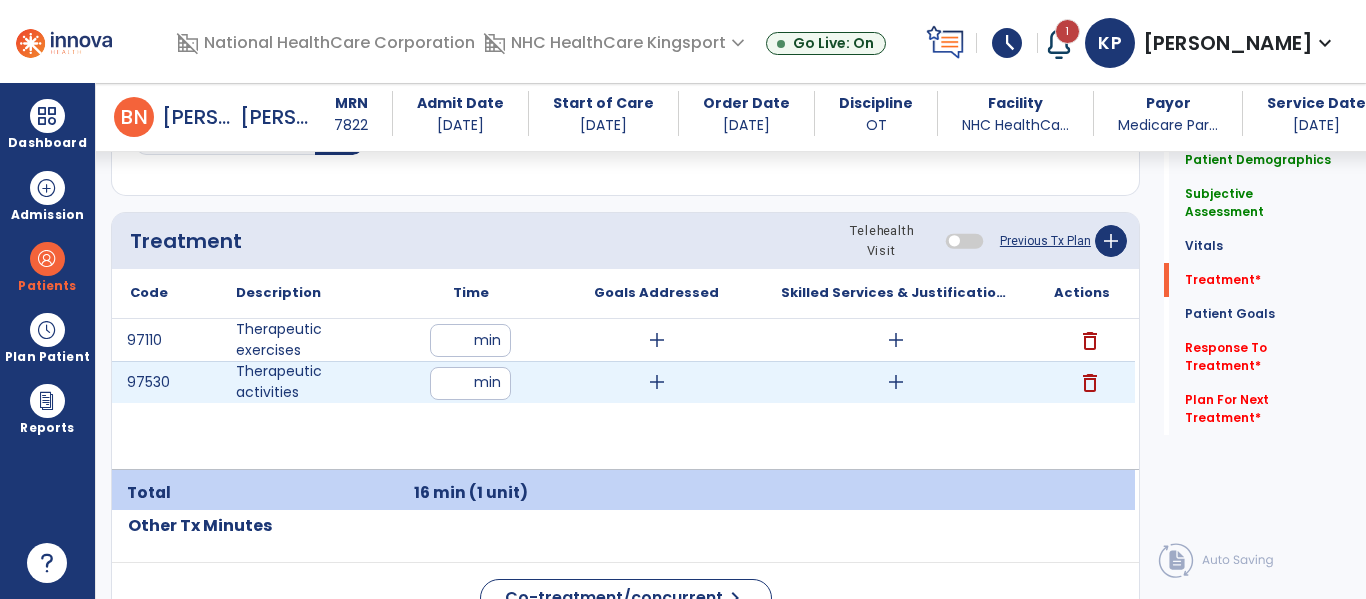 type on "**" 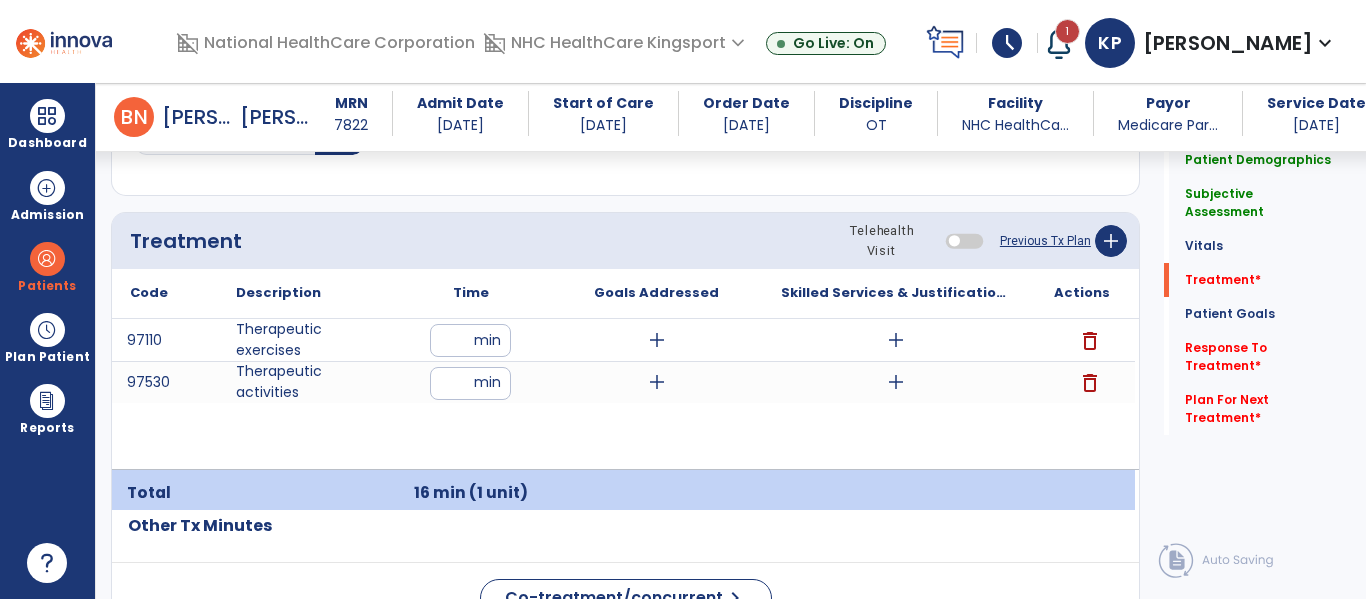 click on "97110  Therapeutic exercises  ** min add add delete 97530  Therapeutic activities  ** min add add delete" at bounding box center [623, 394] 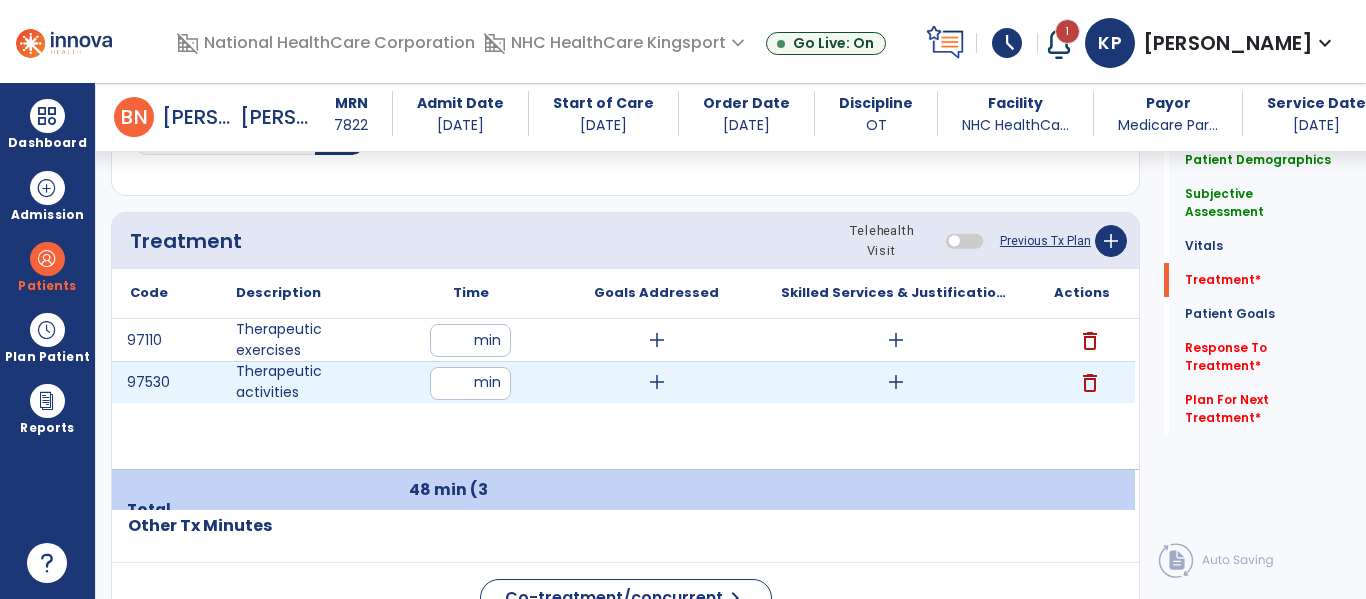 click on "add" at bounding box center (657, 382) 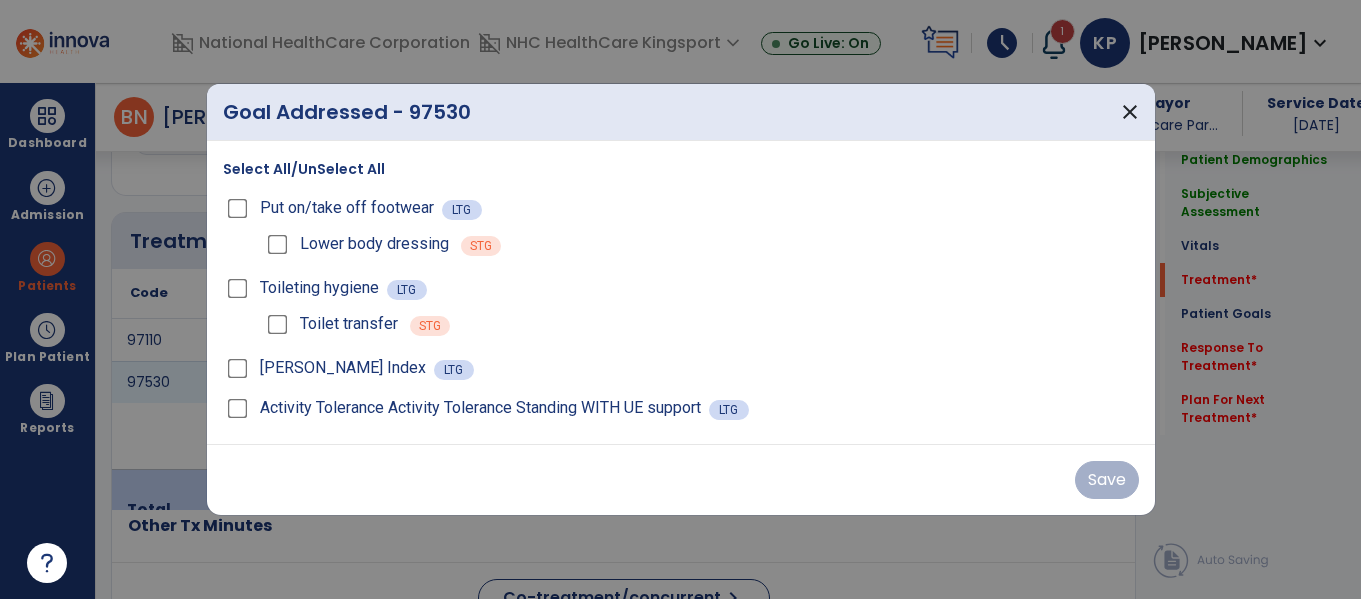 scroll, scrollTop: 1357, scrollLeft: 0, axis: vertical 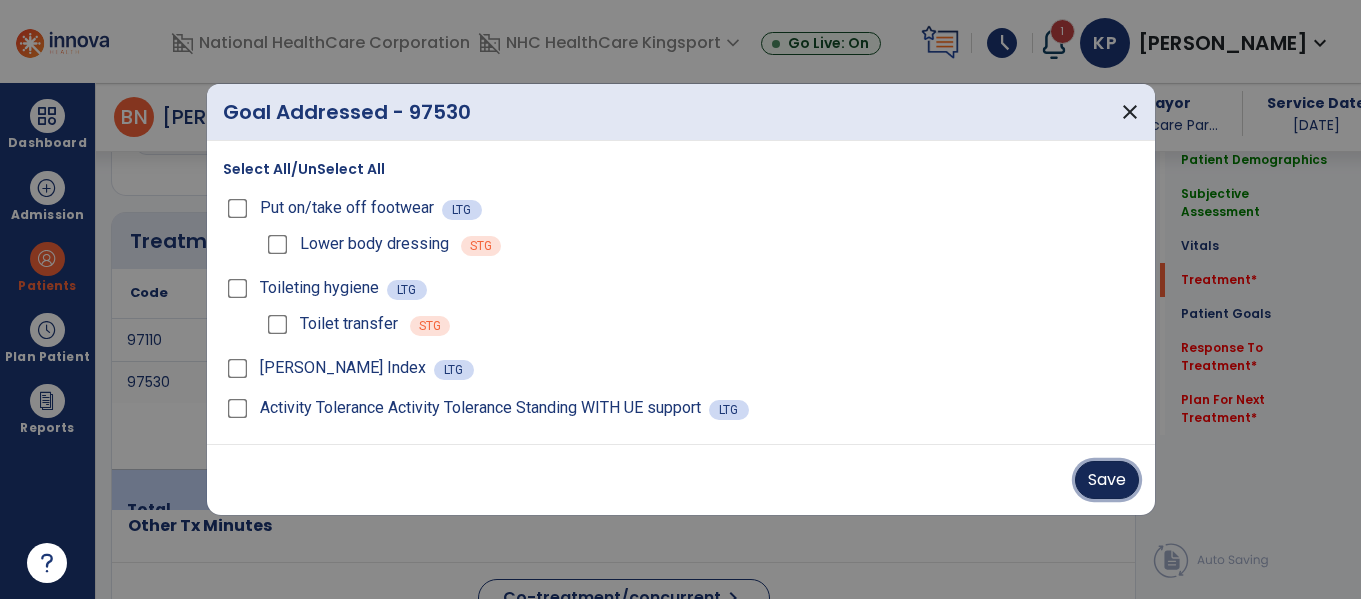 click on "Save" at bounding box center (1107, 480) 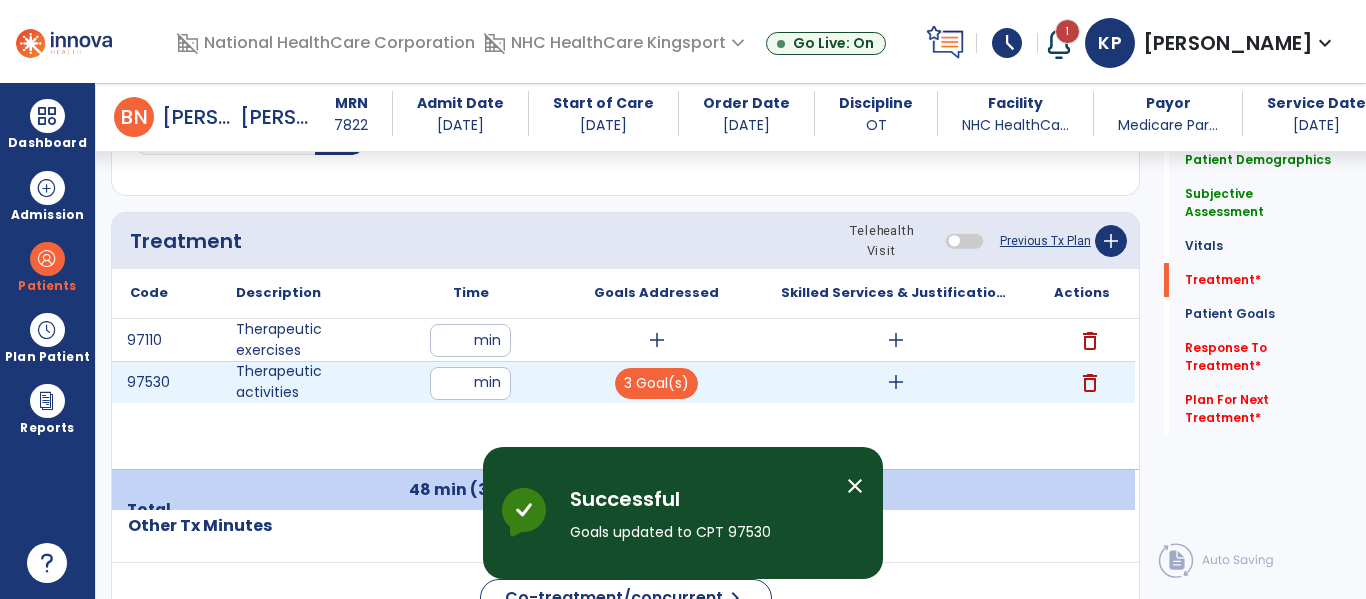 click on "add" at bounding box center (896, 382) 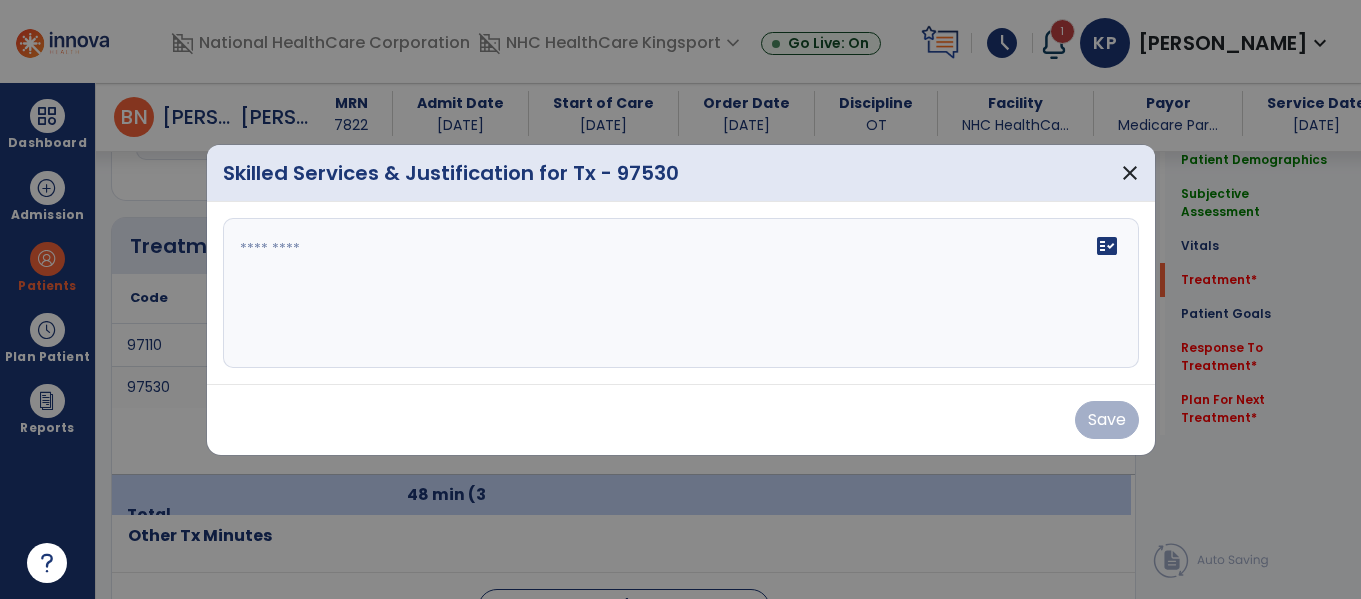scroll, scrollTop: 1357, scrollLeft: 0, axis: vertical 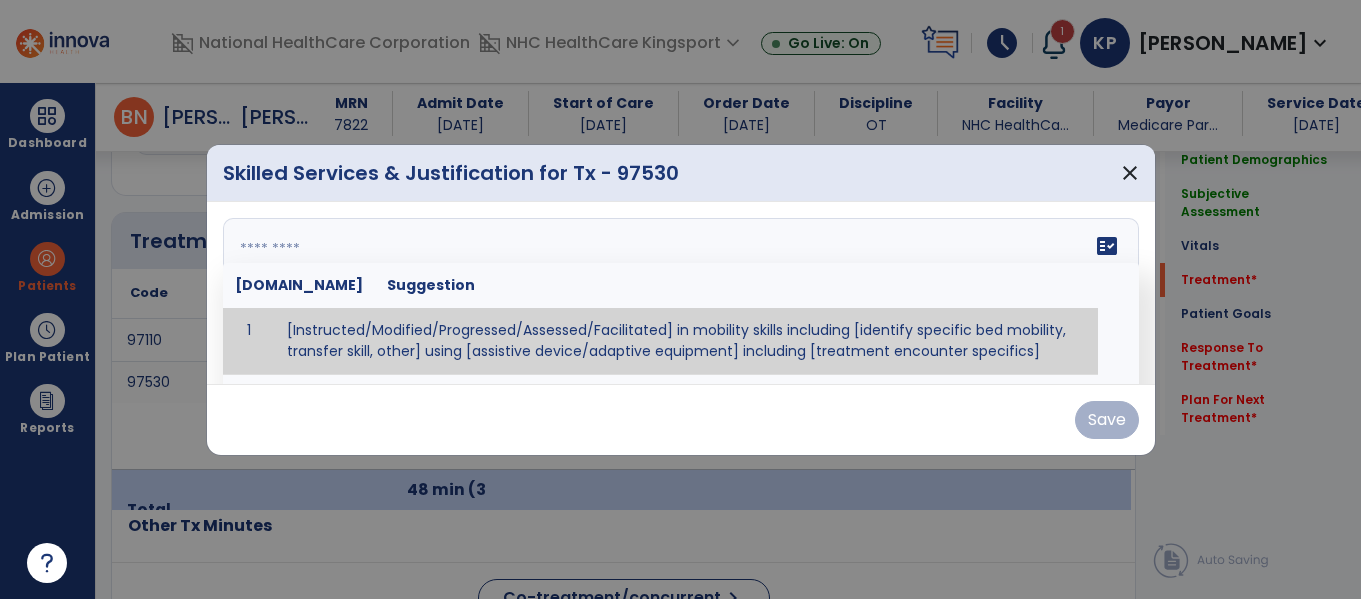 click on "fact_check  [DOMAIN_NAME] Suggestion 1 [Instructed/Modified/Progressed/Assessed/Facilitated] in mobility skills including [identify specific bed mobility, transfer skill, other] using [assistive device/adaptive equipment] including [treatment encounter specifics]" at bounding box center [681, 293] 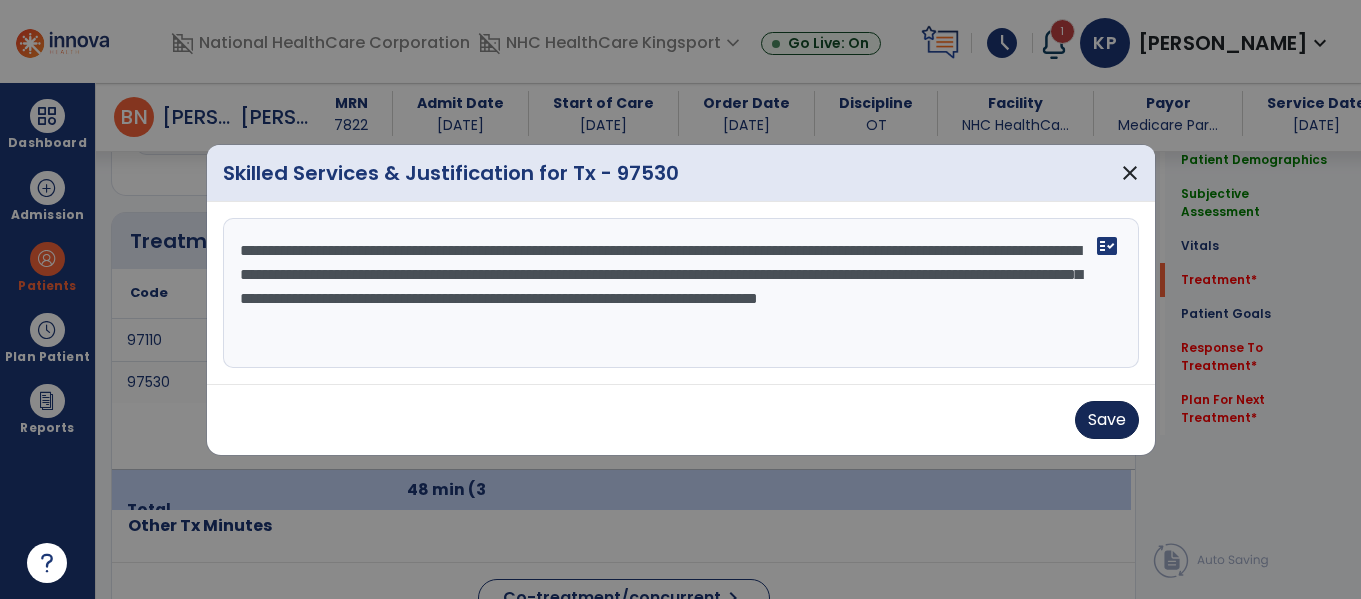 type on "**********" 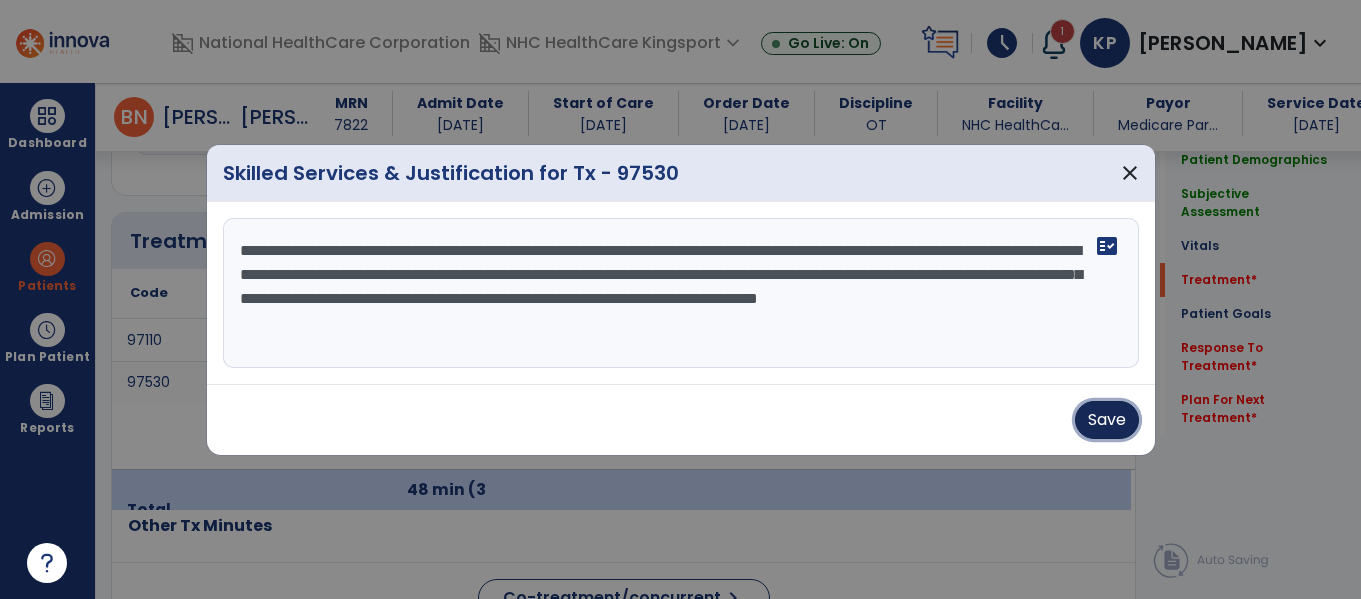 click on "Save" at bounding box center [1107, 420] 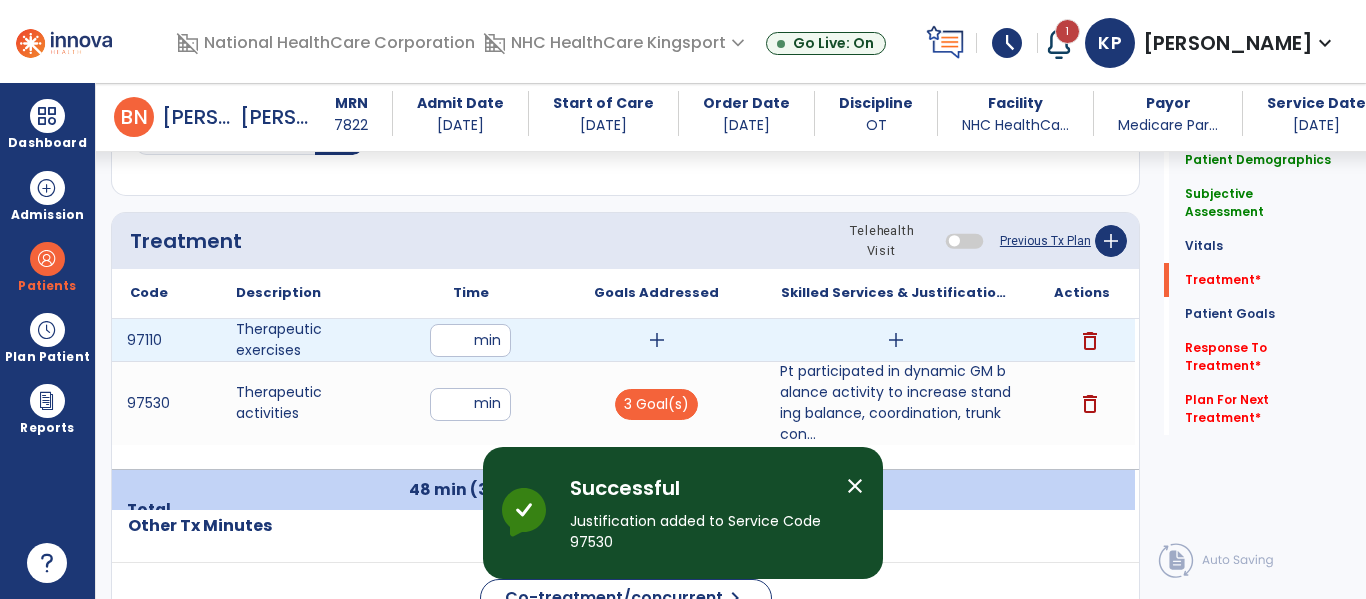 click on "add" at bounding box center [657, 340] 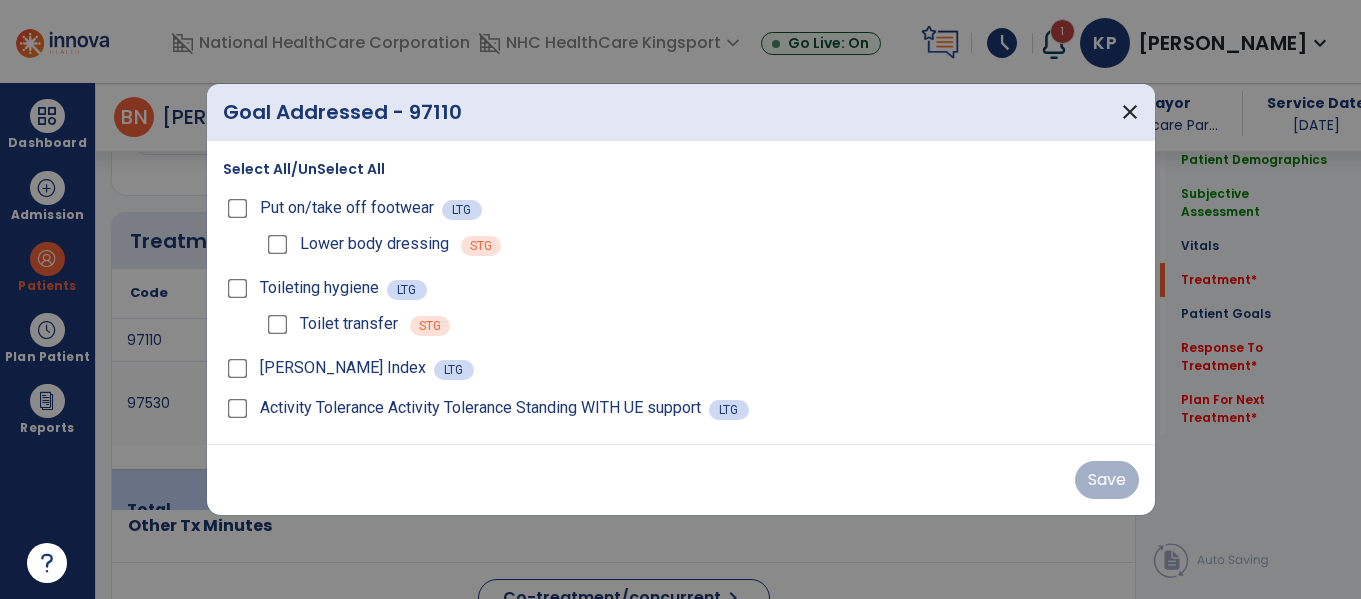 scroll, scrollTop: 1357, scrollLeft: 0, axis: vertical 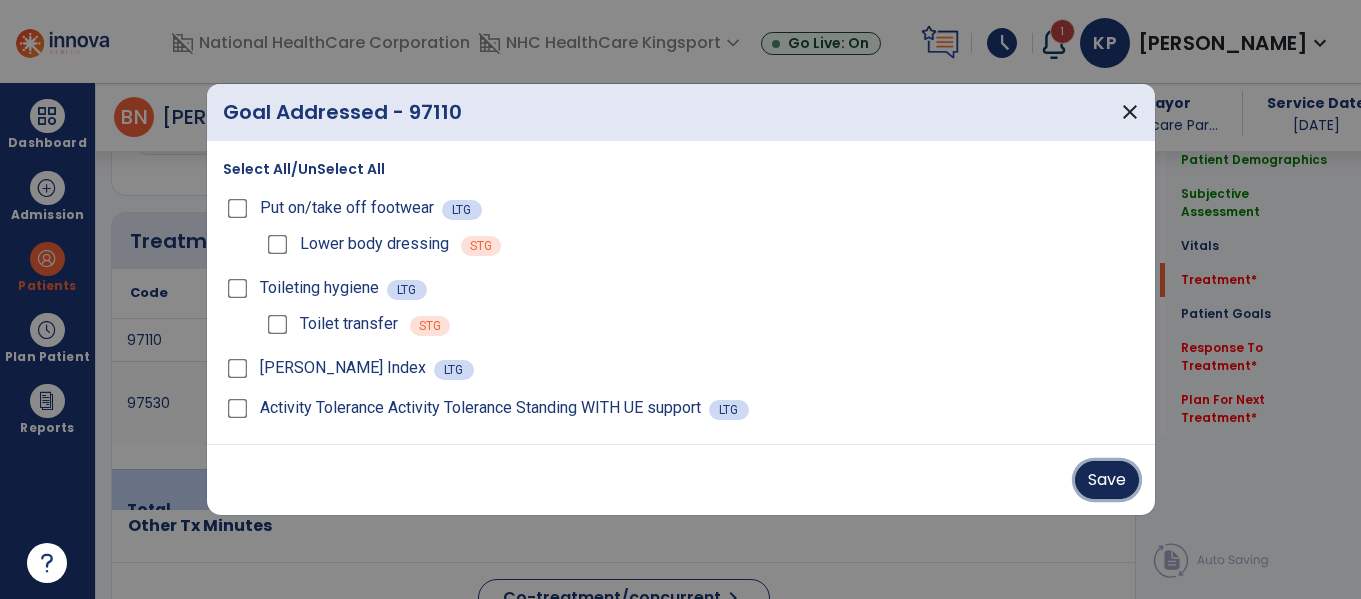 click on "Save" at bounding box center [1107, 480] 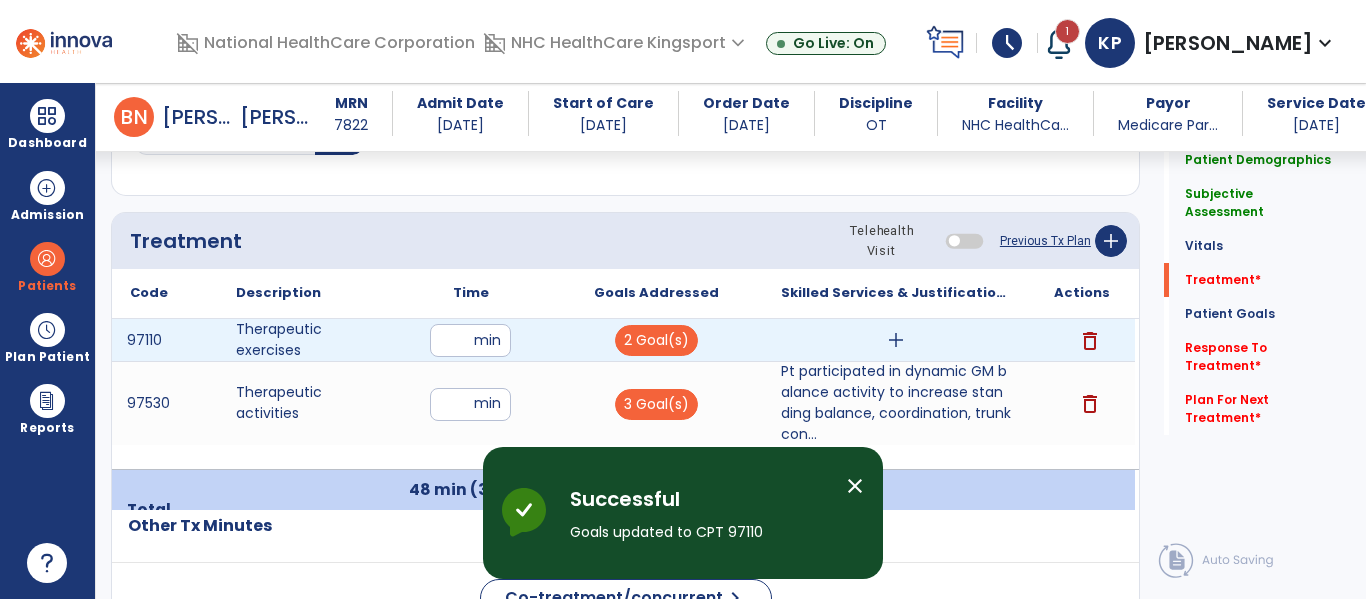 click on "add" at bounding box center (896, 340) 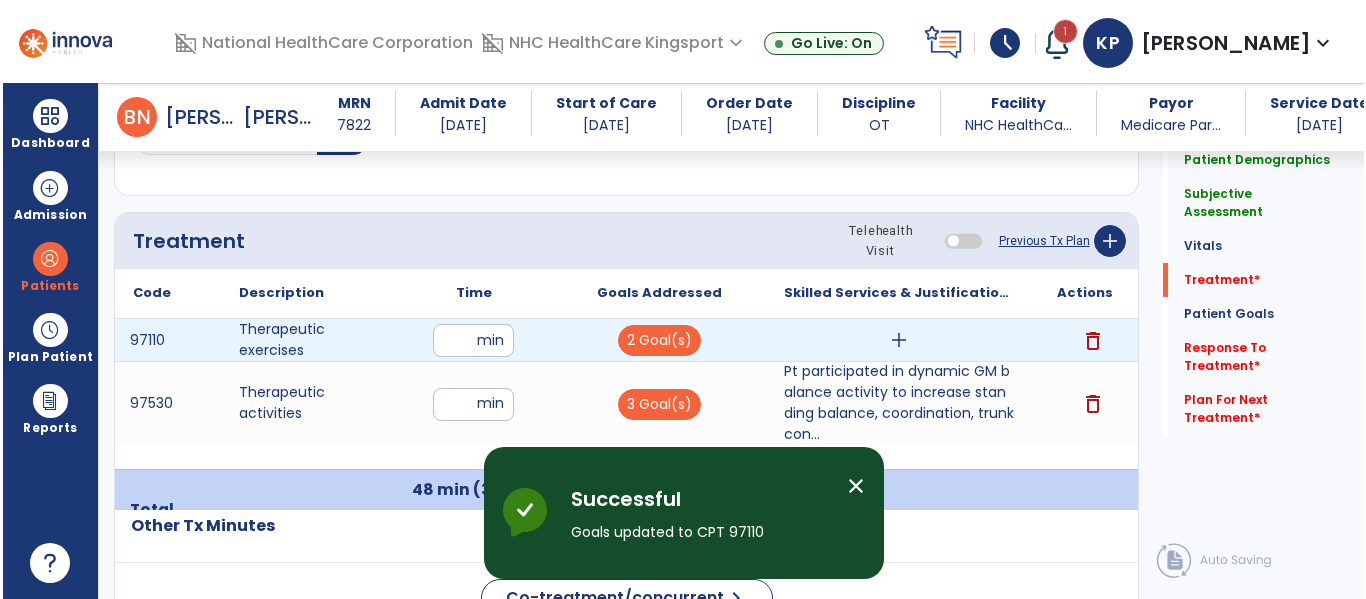 scroll, scrollTop: 1357, scrollLeft: 0, axis: vertical 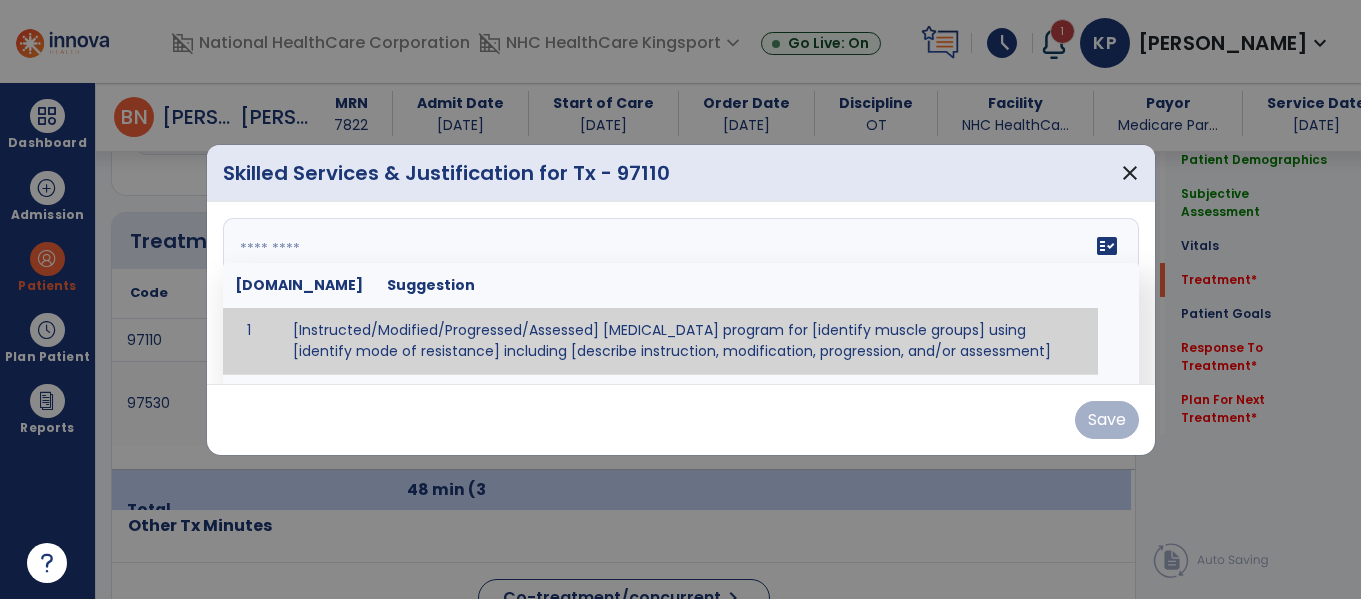 click on "fact_check  [DOMAIN_NAME] Suggestion 1 [Instructed/Modified/Progressed/Assessed] [MEDICAL_DATA] program for [identify muscle groups] using [identify mode of resistance] including [describe instruction, modification, progression, and/or assessment] 2 [Instructed/Modified/Progressed/Assessed] aerobic exercise program using [identify equipment/mode] including [describe instruction, modification,progression, and/or assessment] 3 [Instructed/Modified/Progressed/Assessed] [PROM/A/AROM/AROM] program for [identify joint movements] using [contract-relax, over-pressure, inhibitory techniques, other] 4 [Assessed/Tested] aerobic capacity with administration of [aerobic capacity test]" at bounding box center [681, 293] 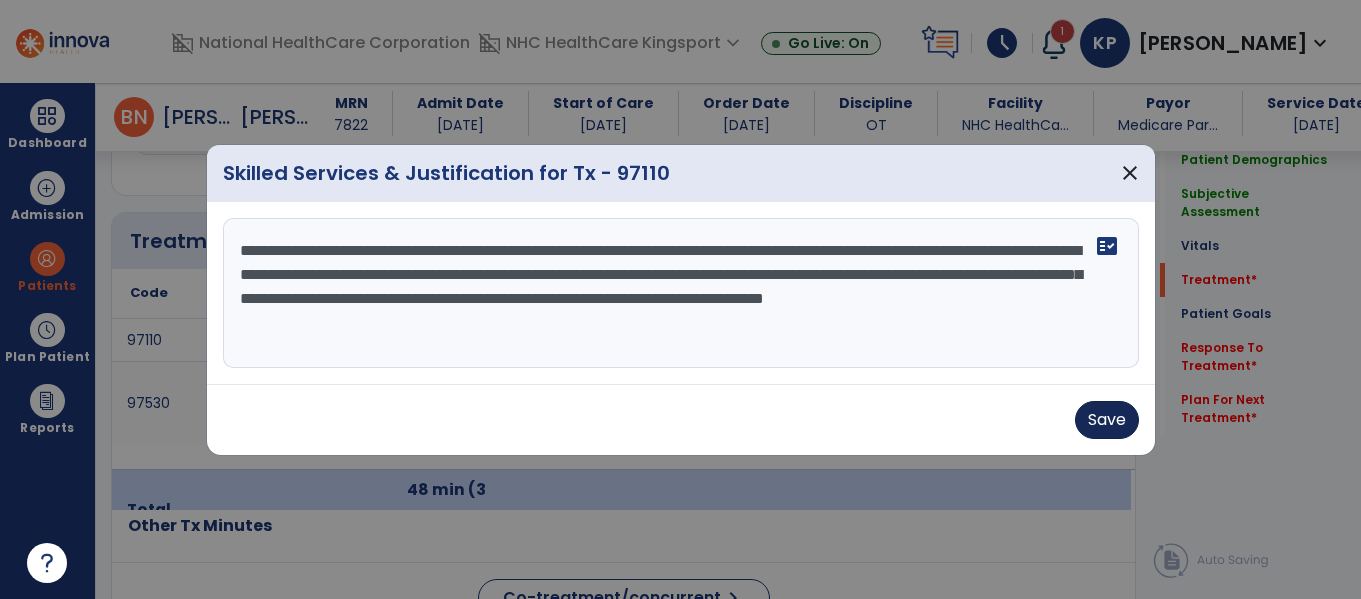 type on "**********" 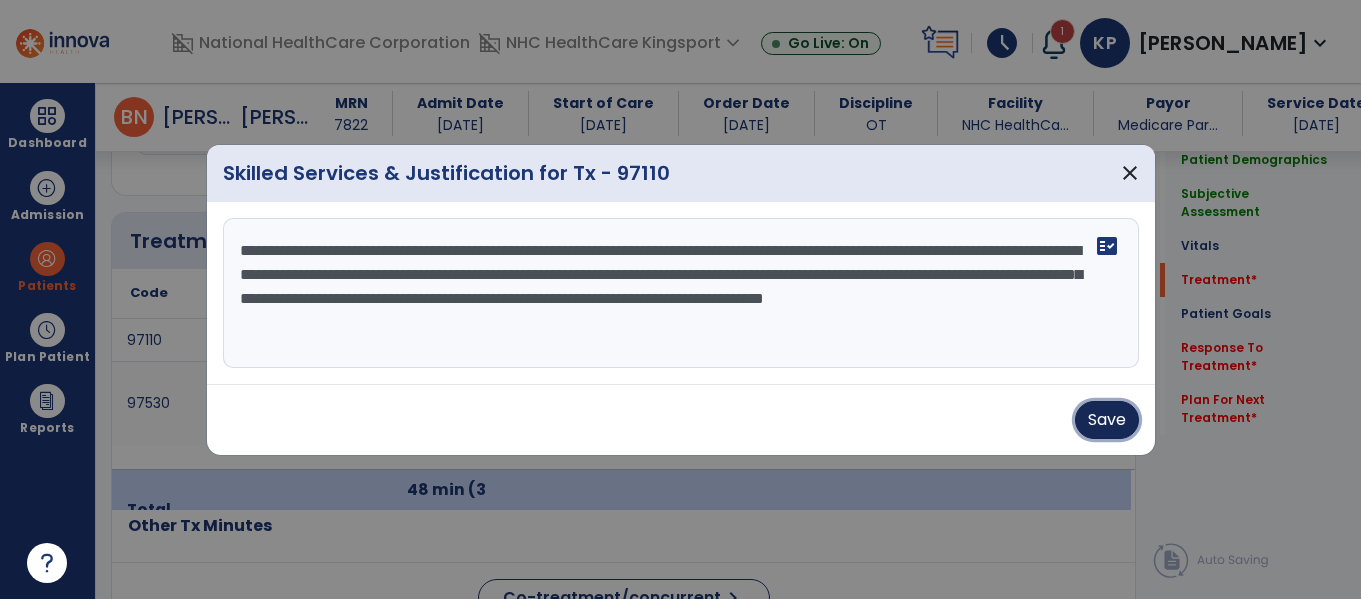 click on "Save" at bounding box center (1107, 420) 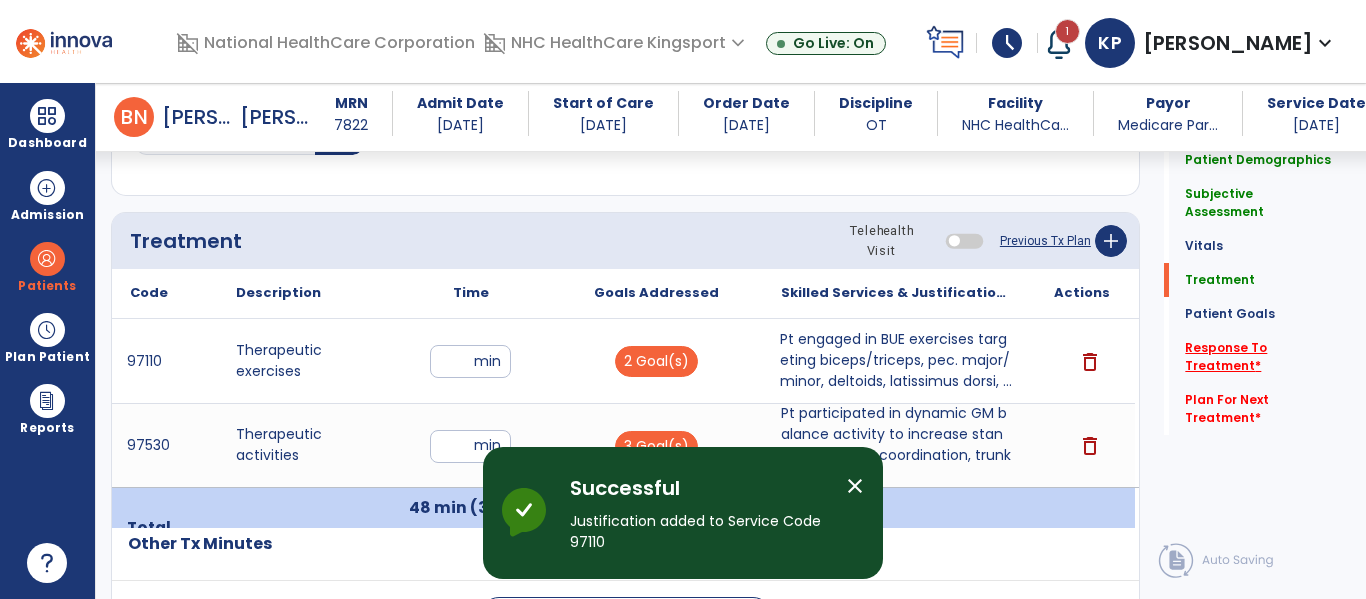 click on "Response To Treatment   *" 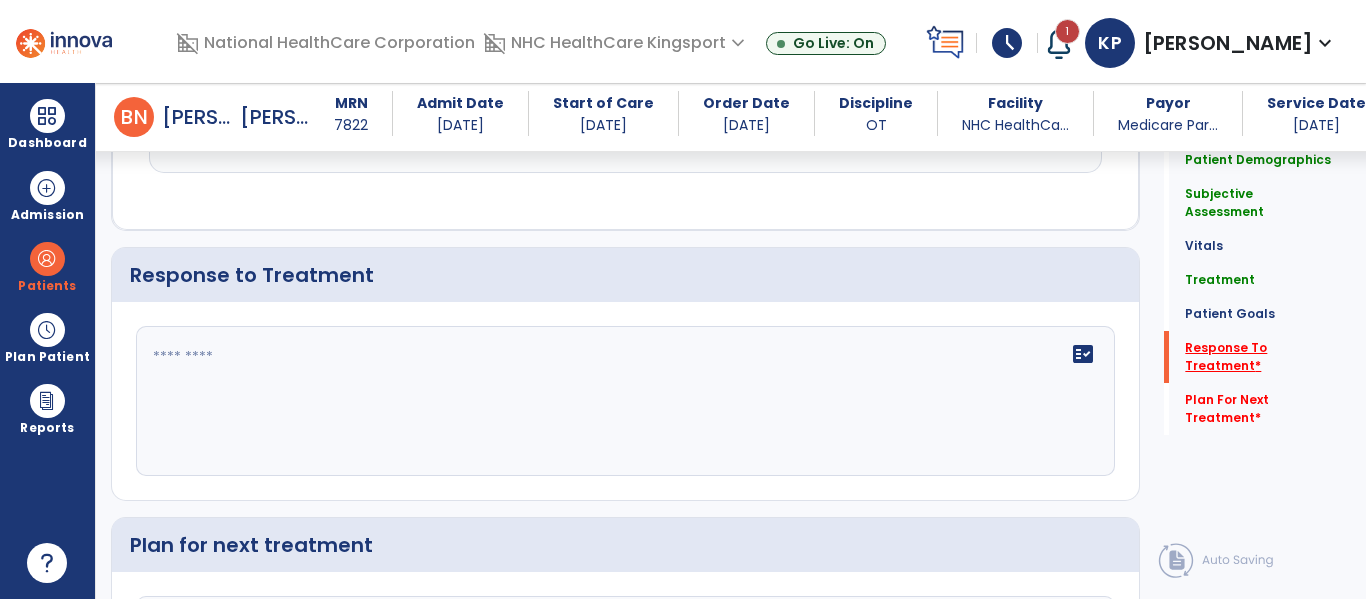 scroll, scrollTop: 2890, scrollLeft: 0, axis: vertical 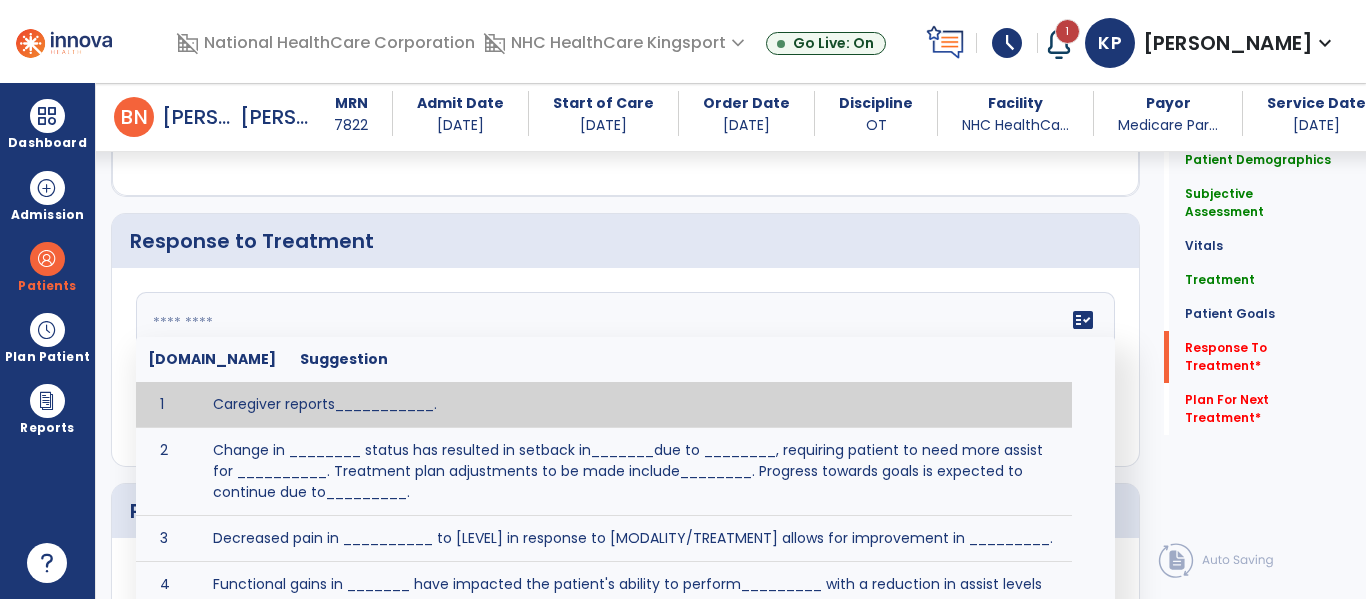 click 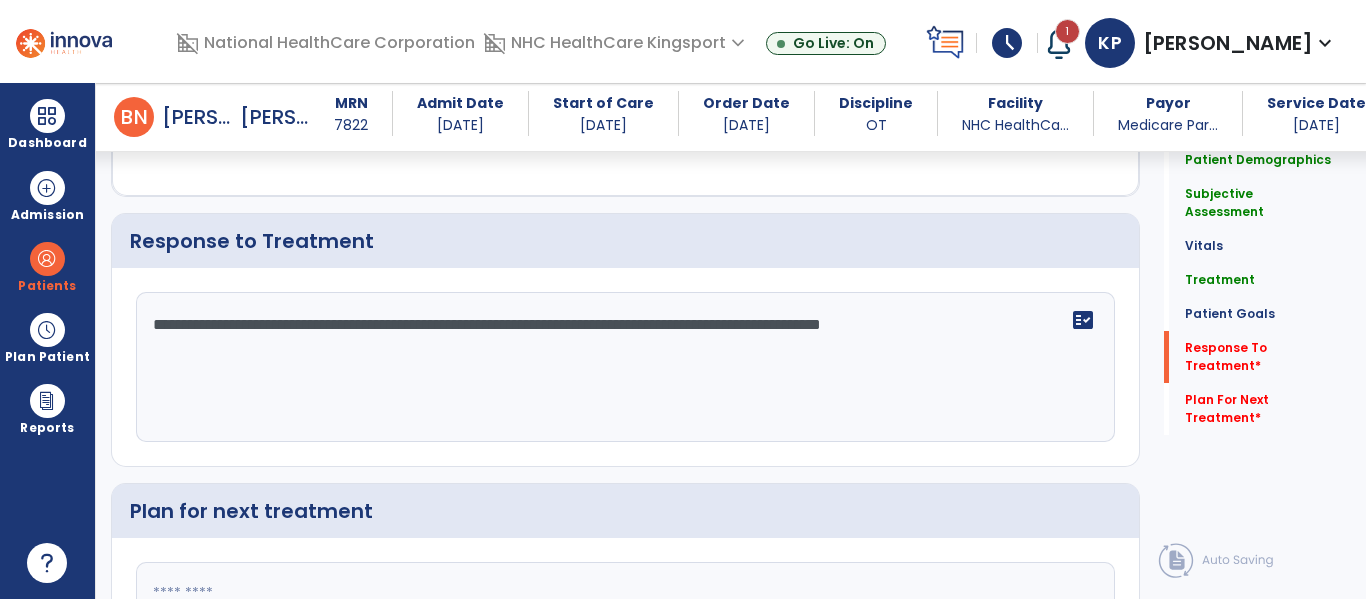 type on "**********" 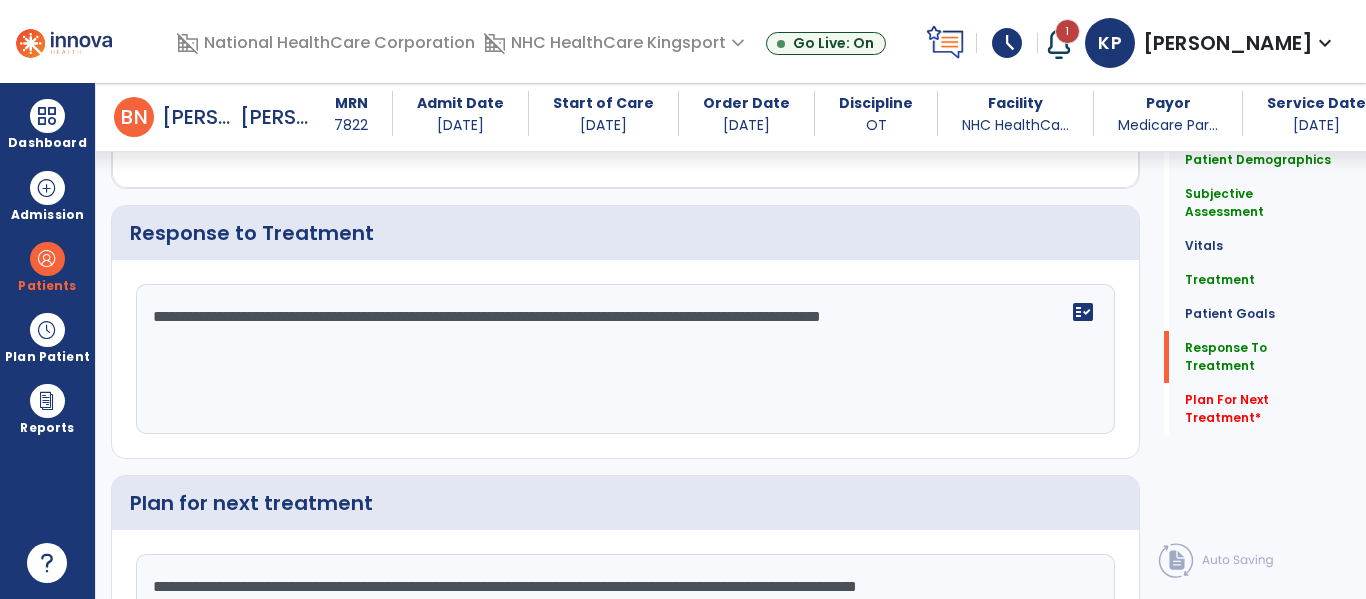 scroll, scrollTop: 2922, scrollLeft: 0, axis: vertical 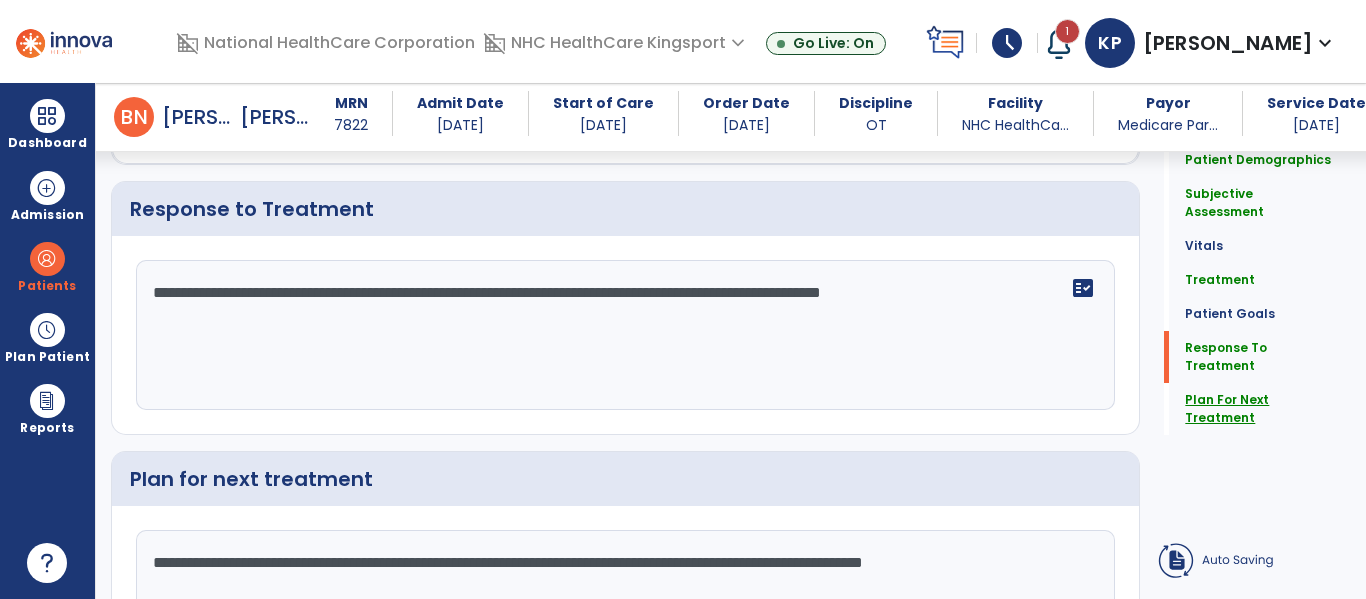 type on "**********" 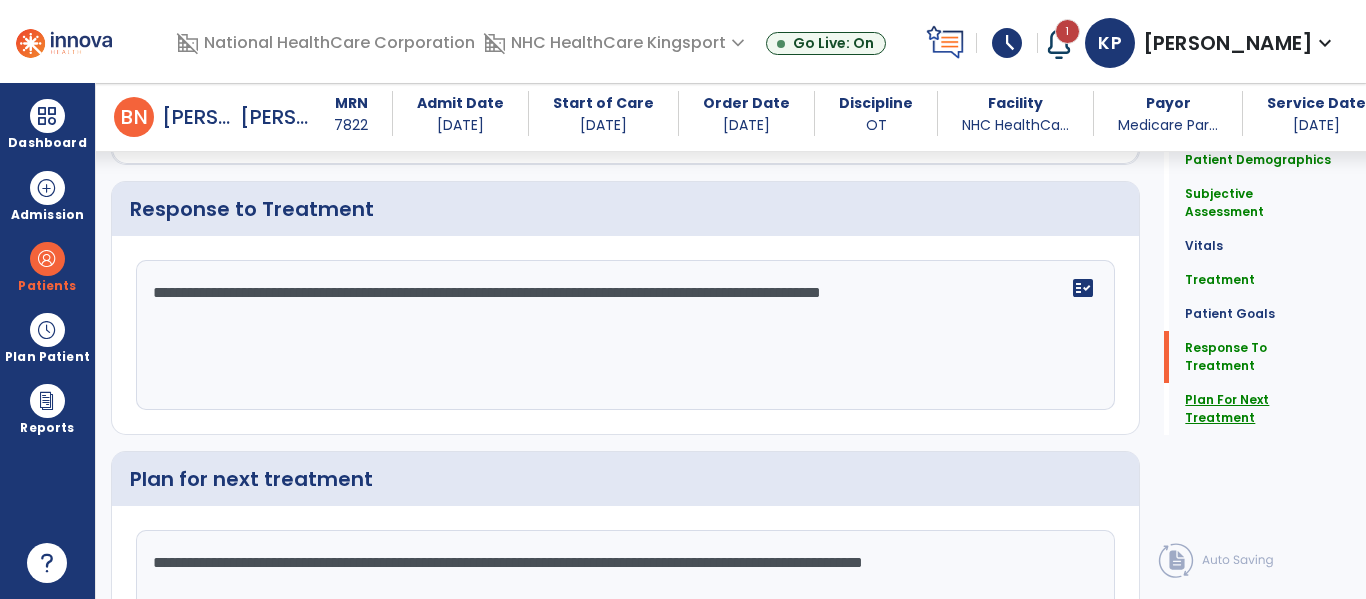click on "Plan For Next Treatment" 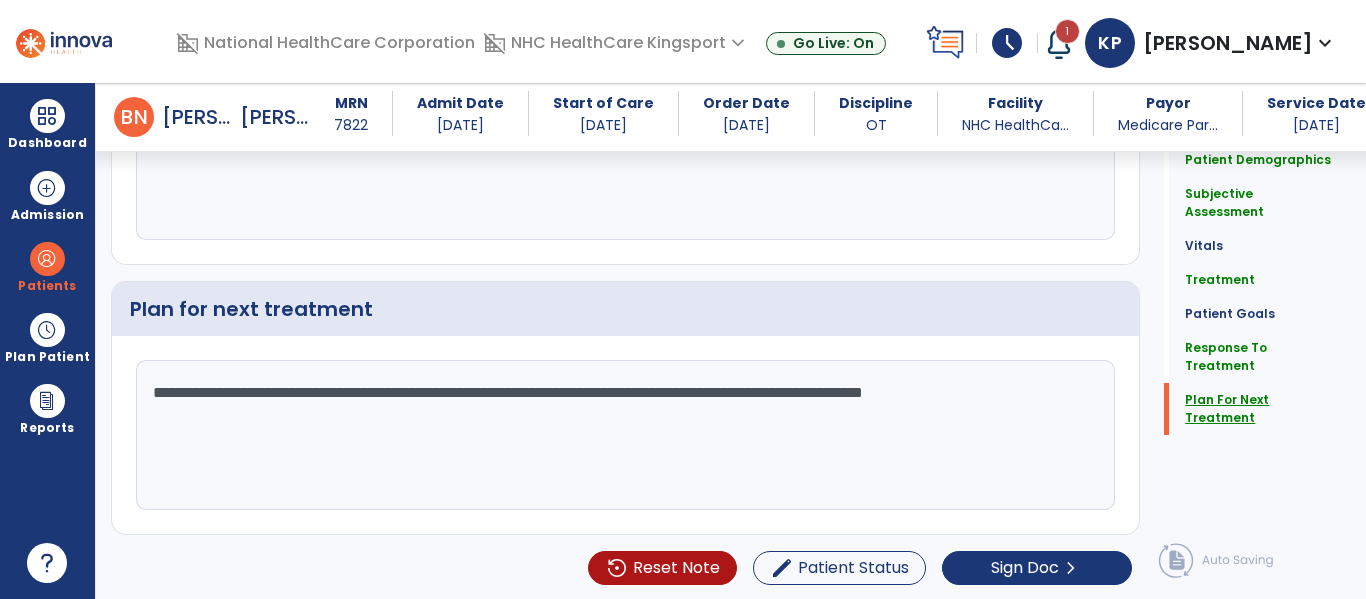 scroll, scrollTop: 3095, scrollLeft: 0, axis: vertical 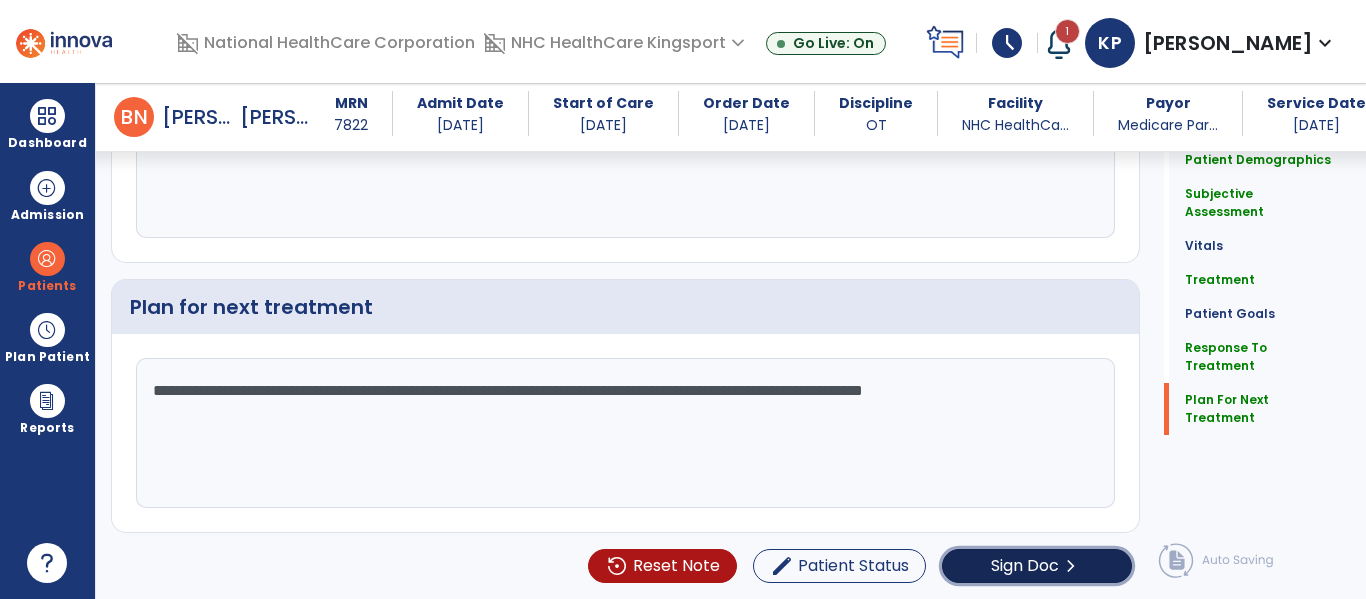click on "Sign Doc" 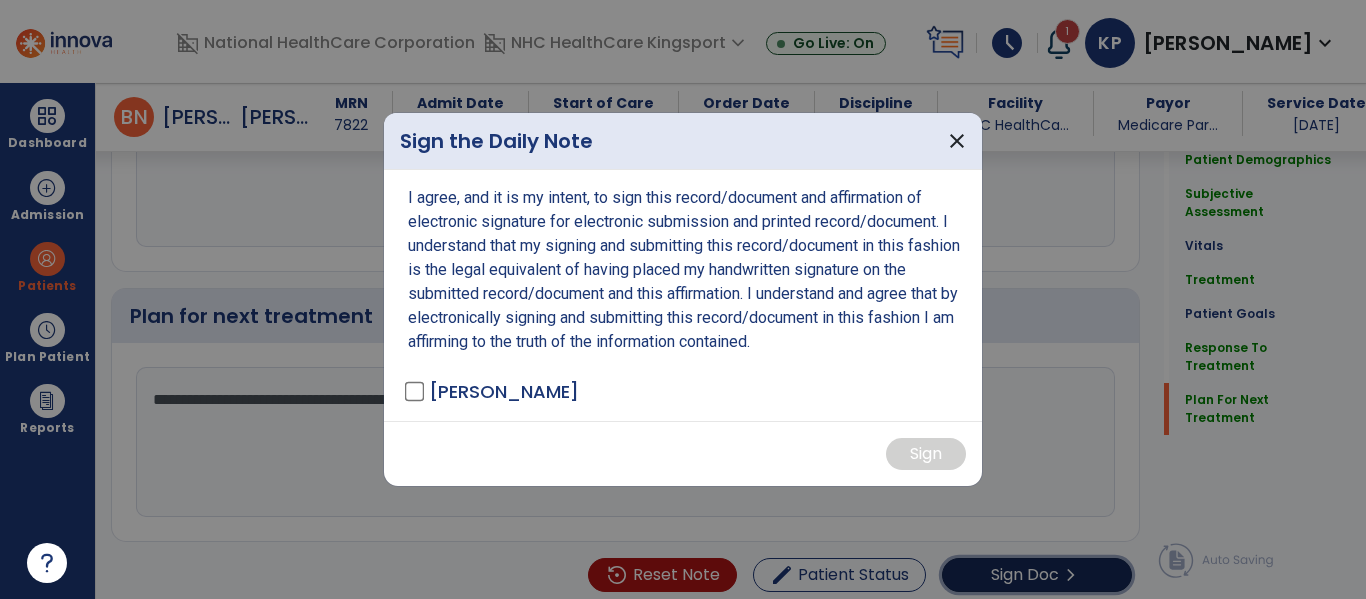 scroll, scrollTop: 3095, scrollLeft: 0, axis: vertical 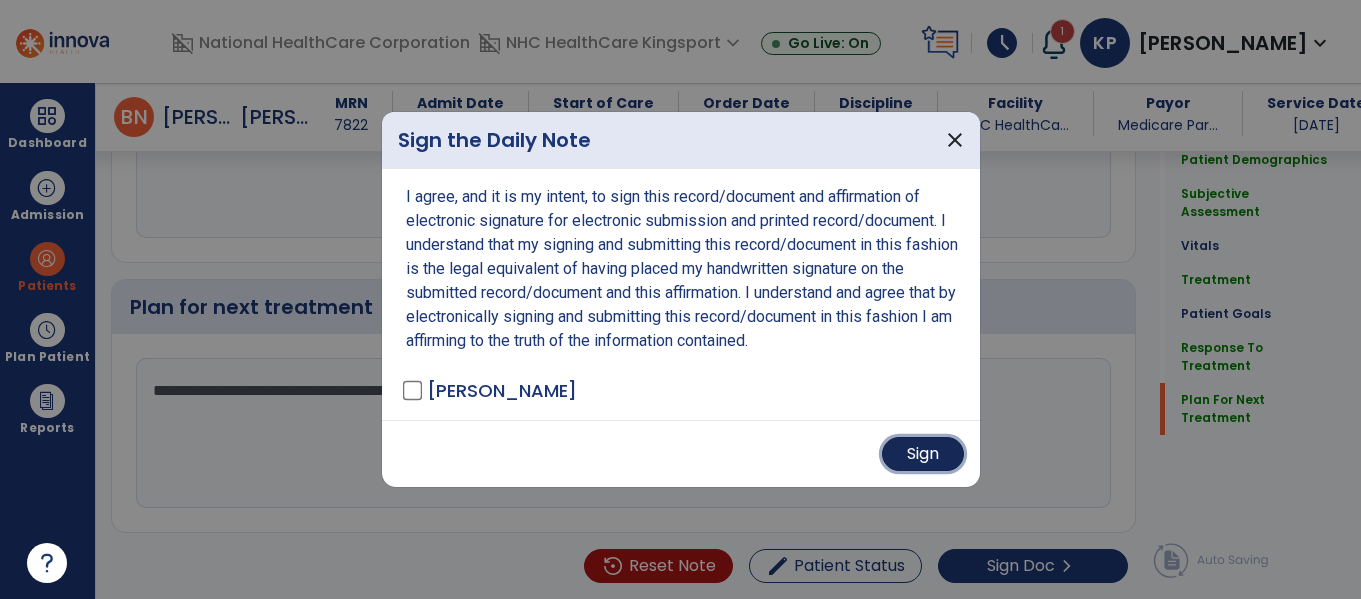 click on "Sign" at bounding box center [923, 454] 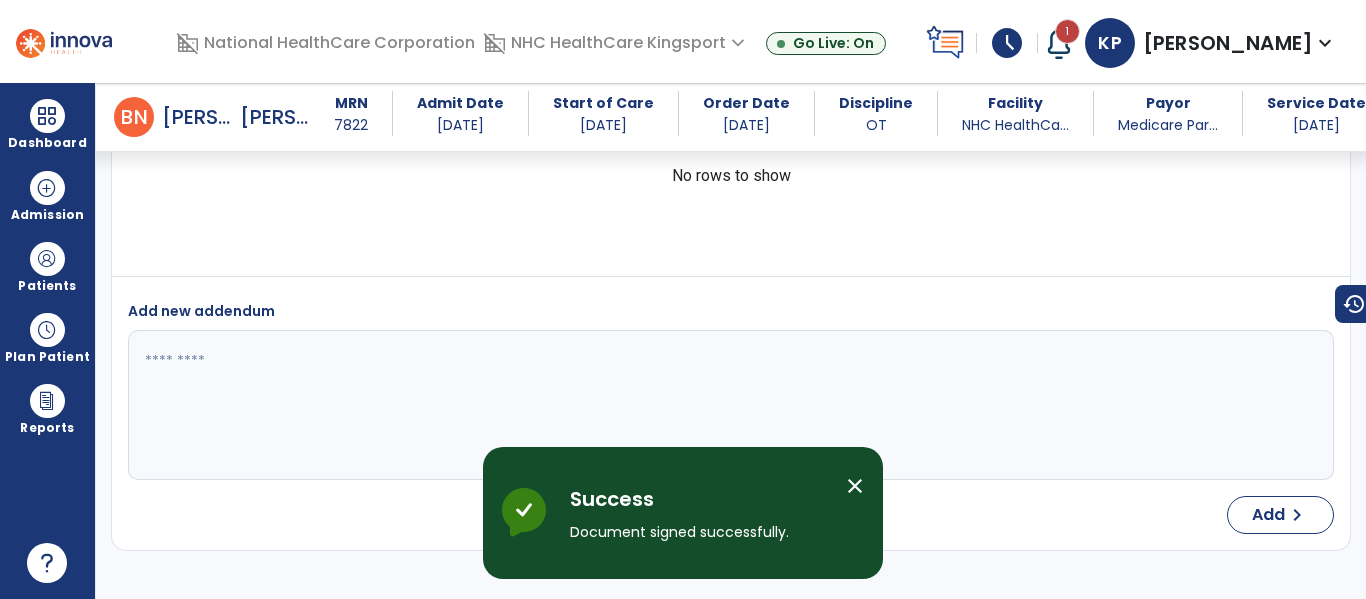 click at bounding box center [47, 116] 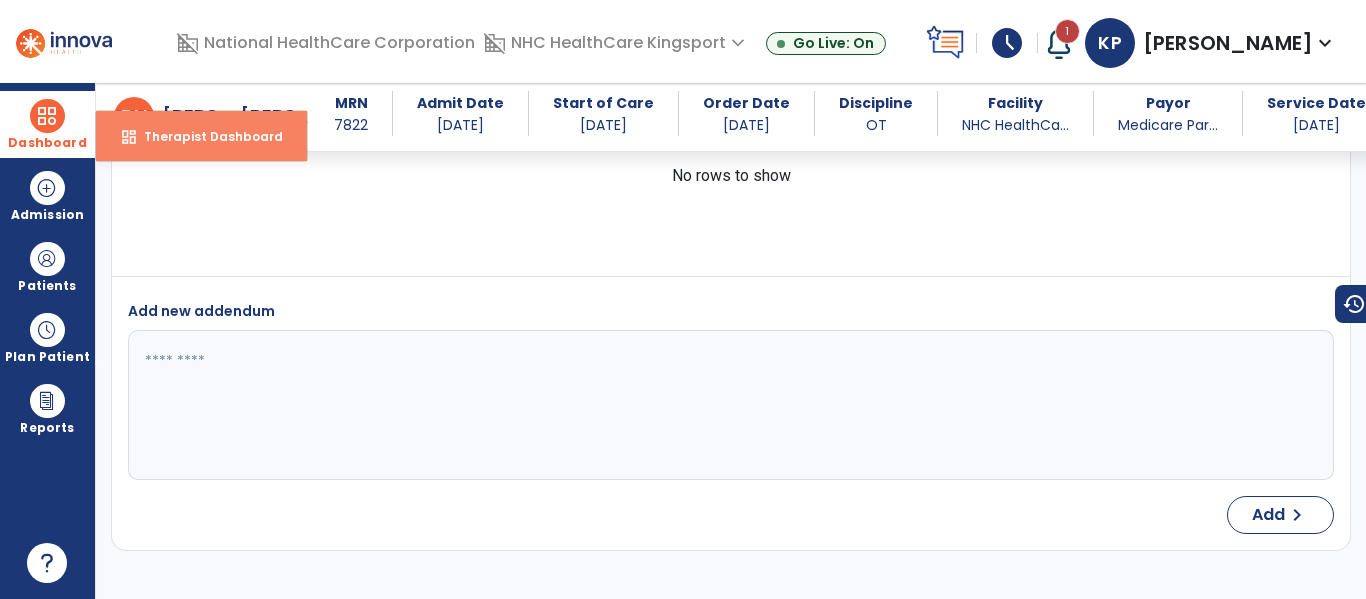 click on "Therapist Dashboard" at bounding box center [205, 136] 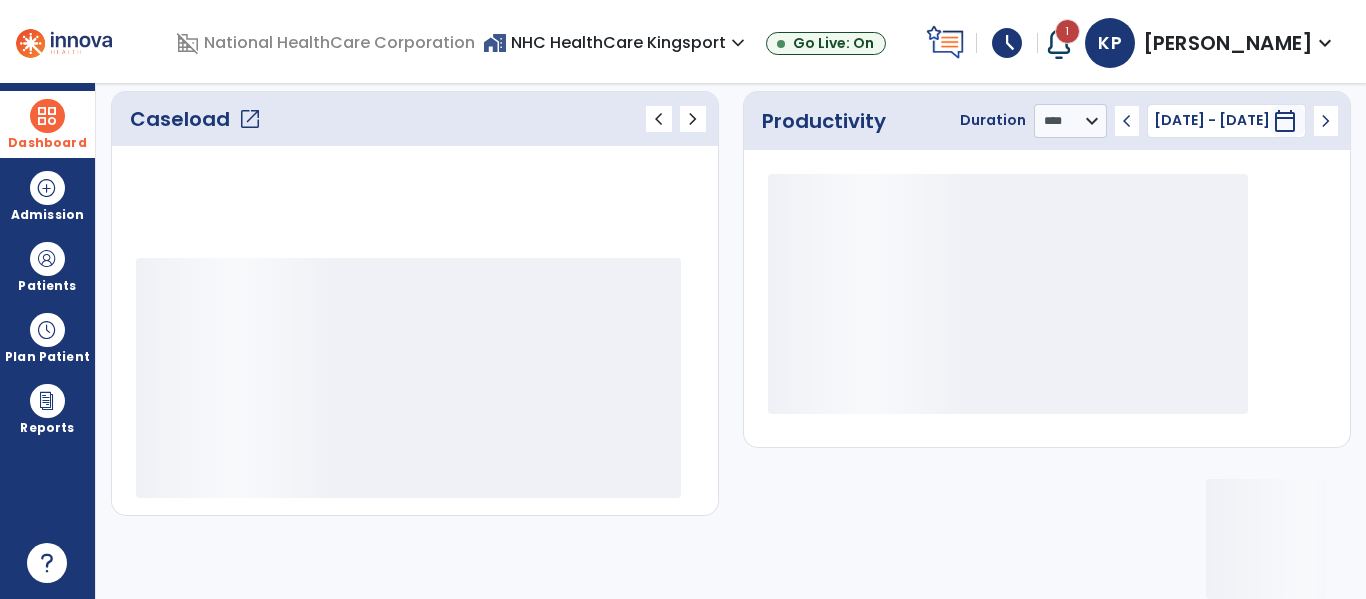 scroll, scrollTop: 275, scrollLeft: 0, axis: vertical 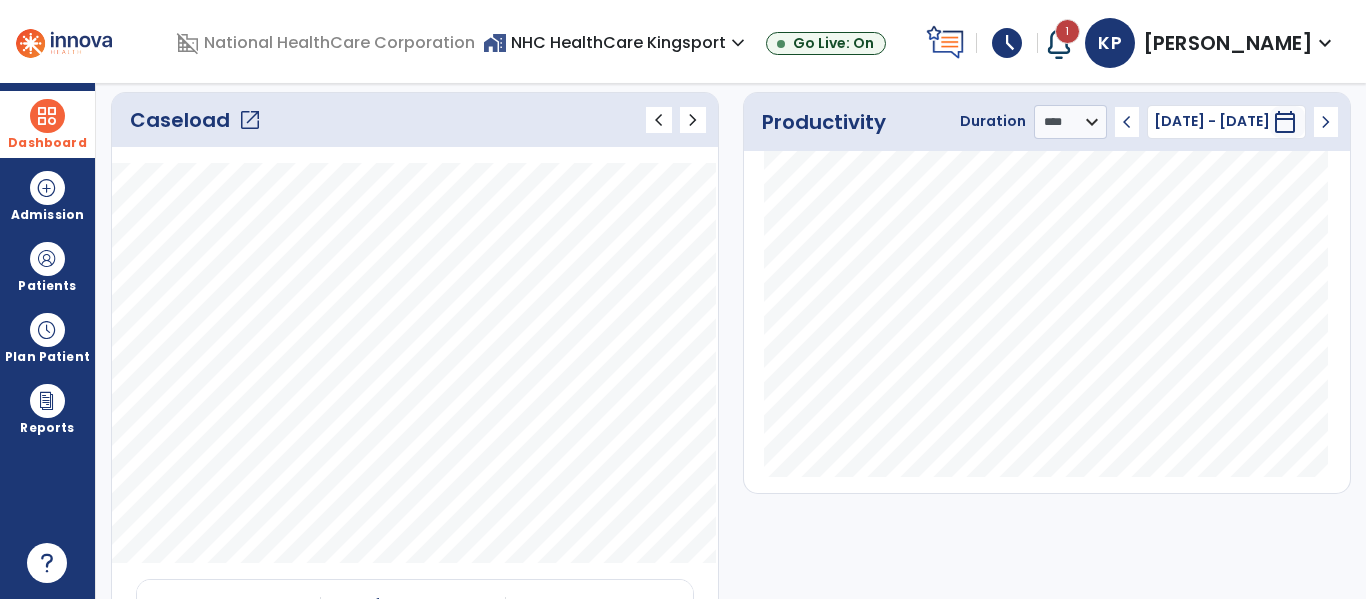 click on "open_in_new" 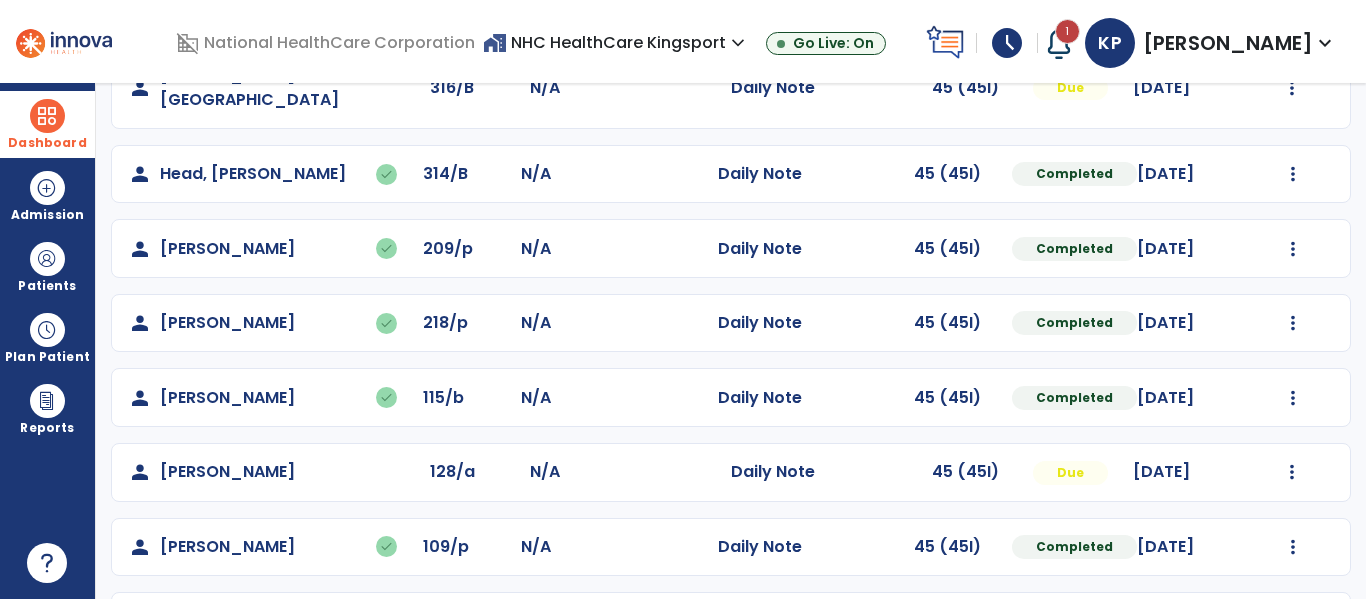 scroll, scrollTop: 339, scrollLeft: 0, axis: vertical 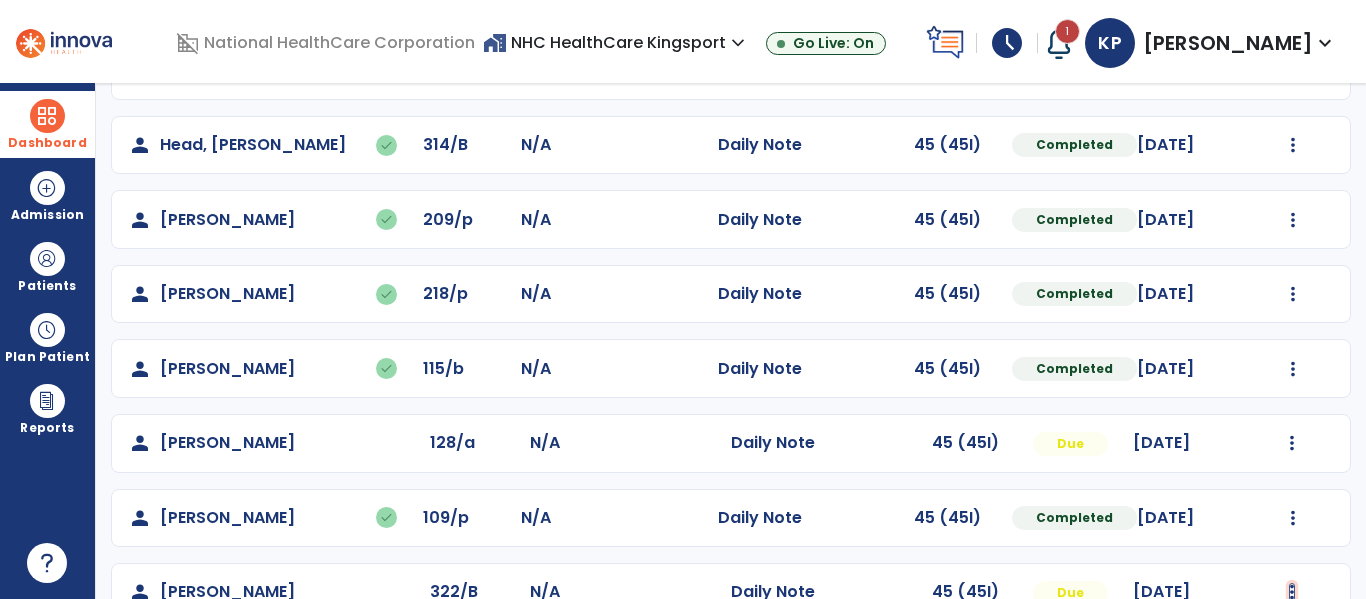 click at bounding box center [1293, -39] 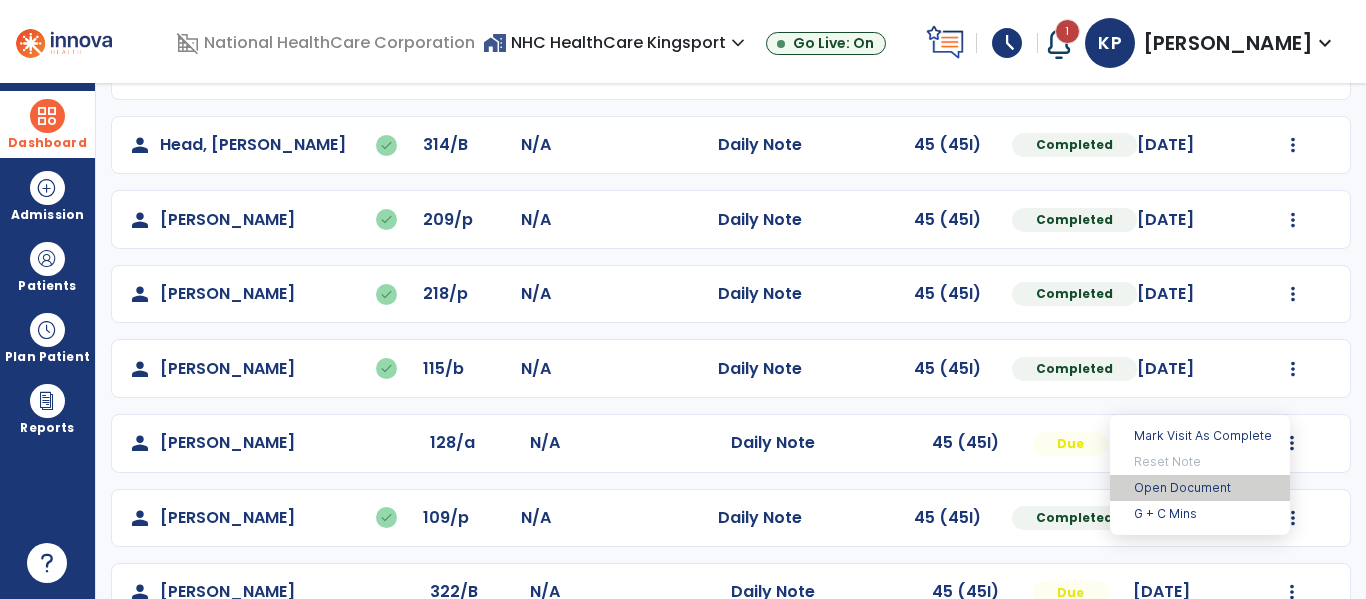 click on "Open Document" at bounding box center [1200, 488] 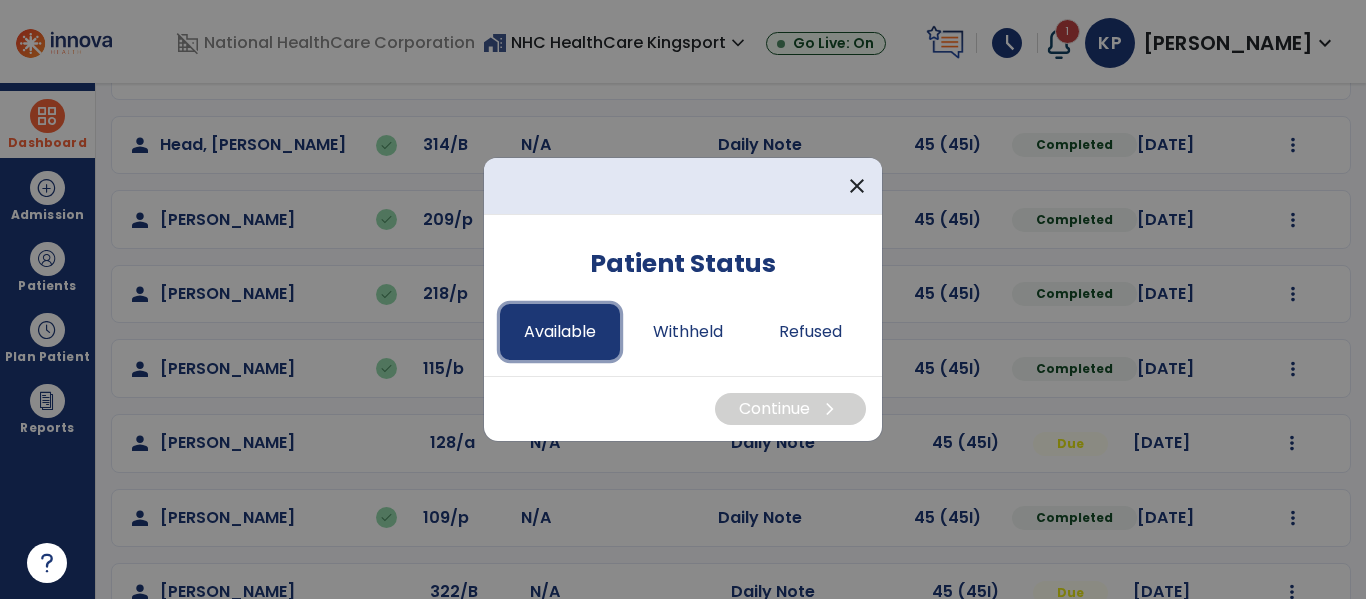 click on "Available" at bounding box center (560, 332) 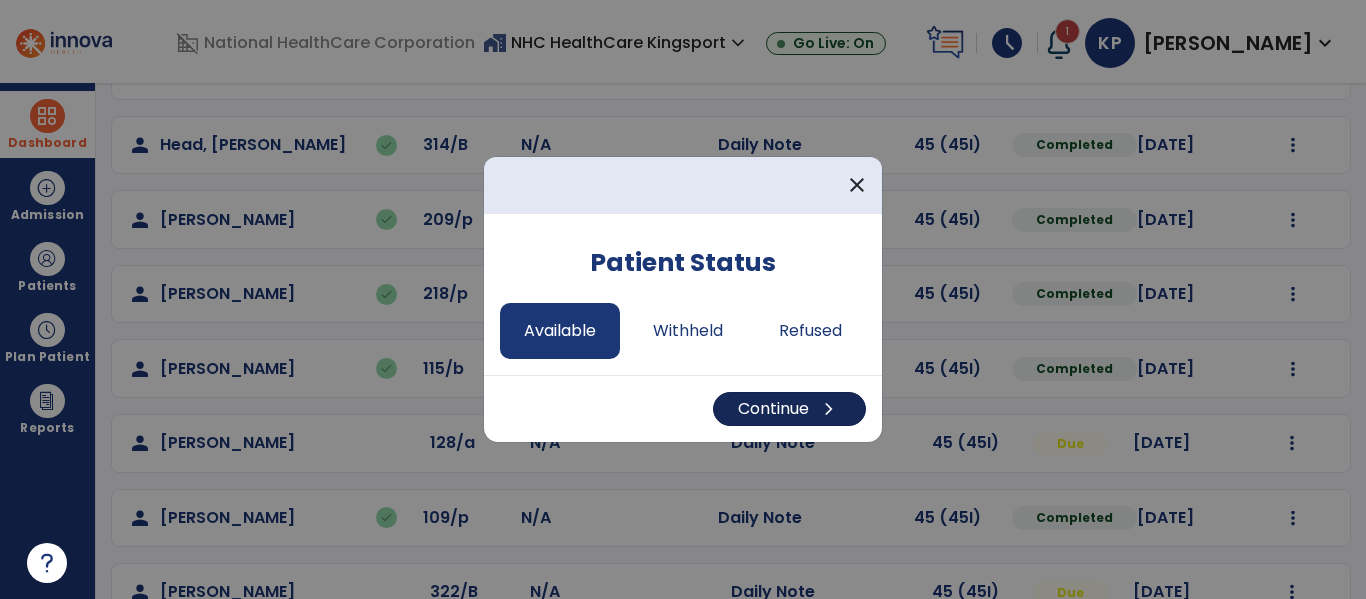 drag, startPoint x: 791, startPoint y: 428, endPoint x: 799, endPoint y: 410, distance: 19.697716 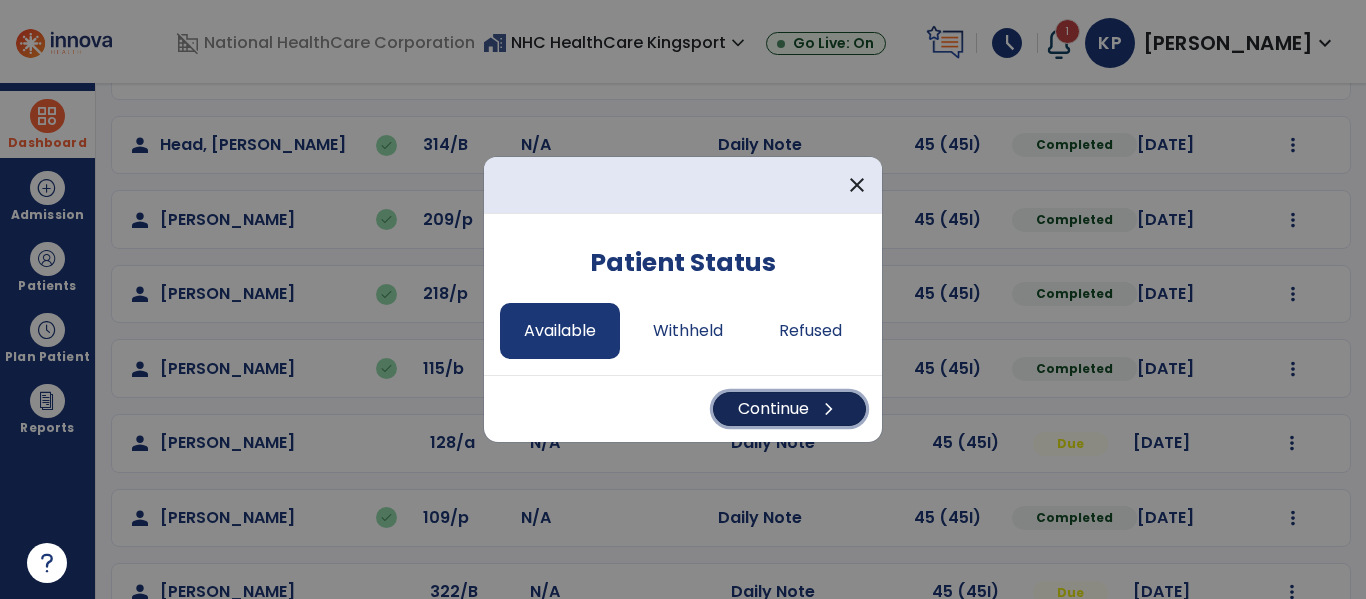 click on "Continue   chevron_right" at bounding box center [789, 409] 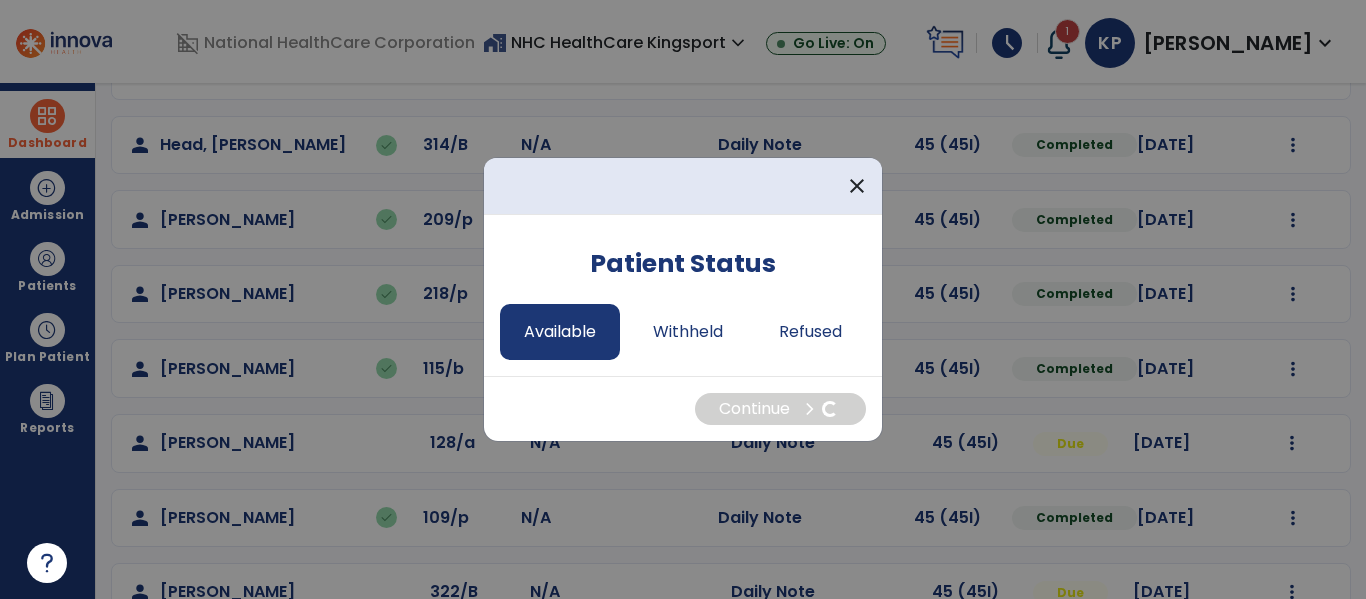 select on "*" 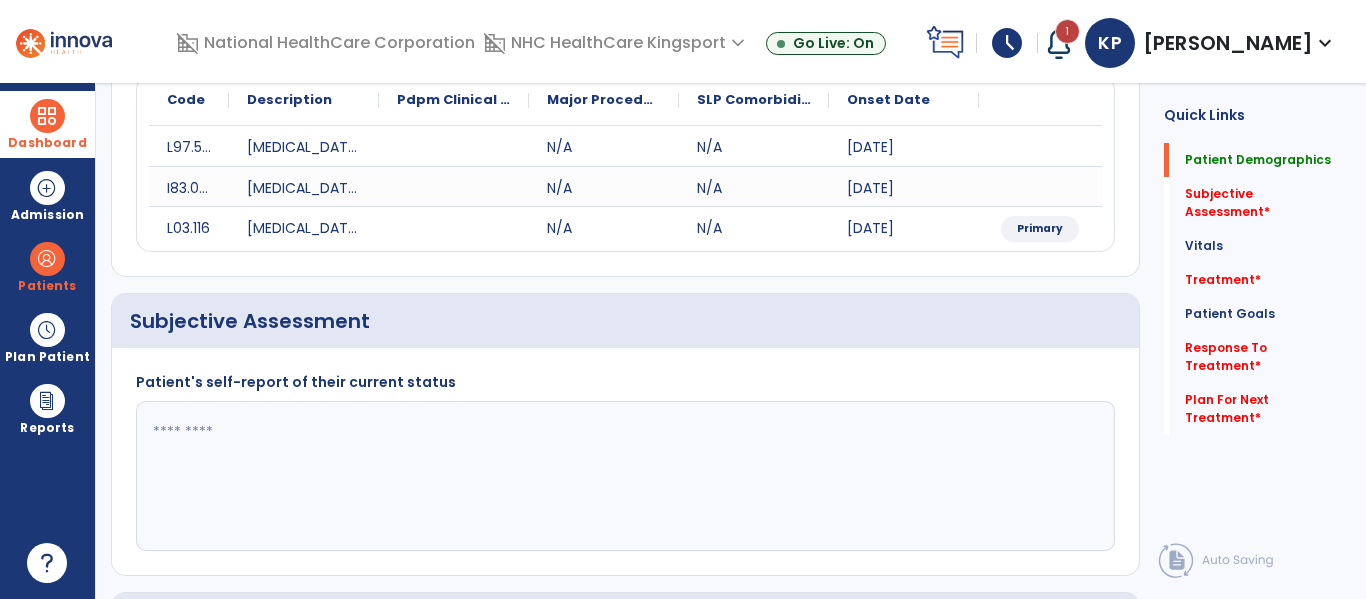 scroll, scrollTop: 0, scrollLeft: 0, axis: both 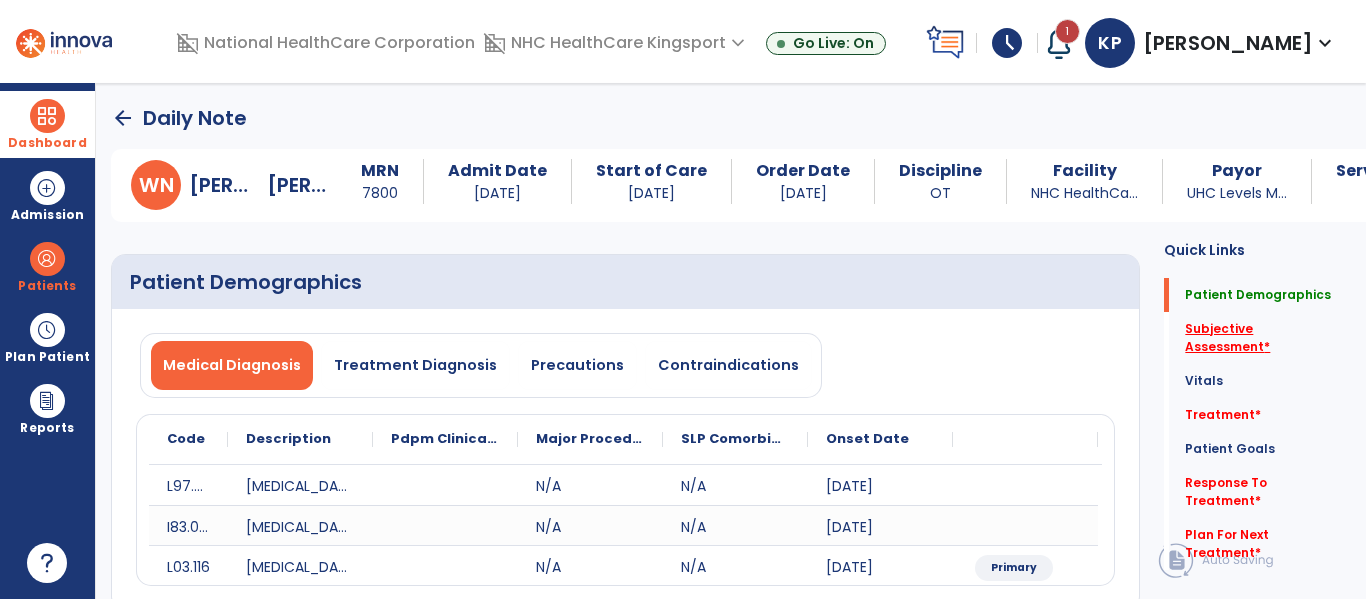 click on "Subjective Assessment   *" 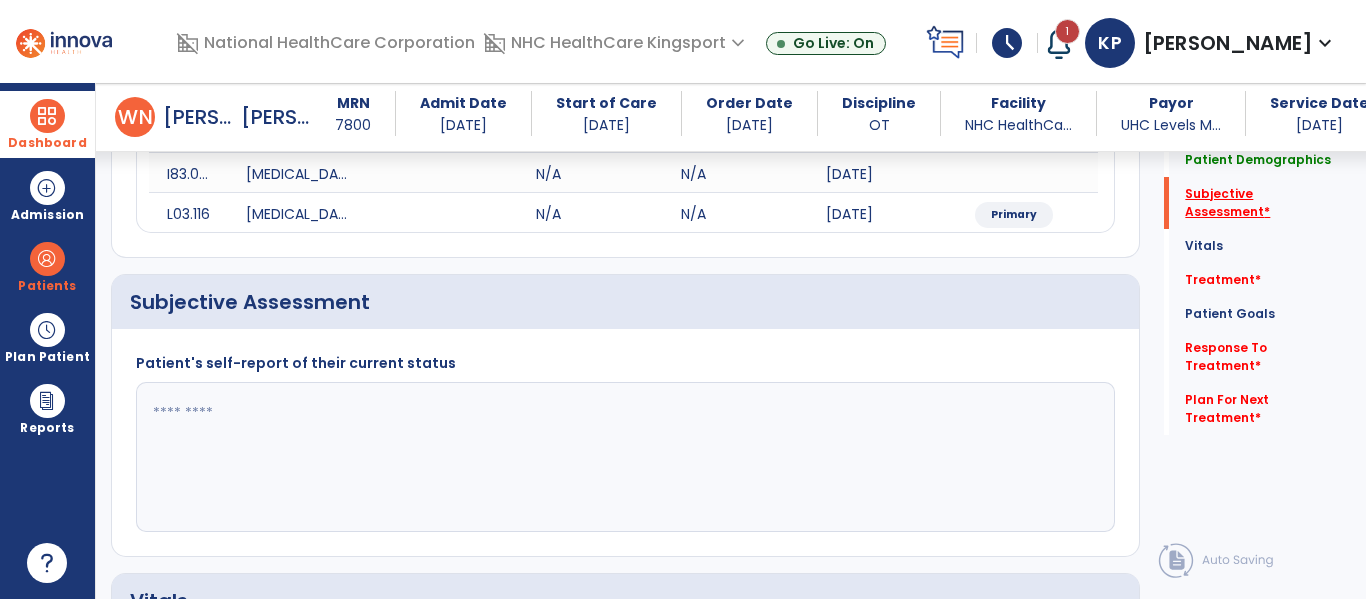 scroll, scrollTop: 427, scrollLeft: 0, axis: vertical 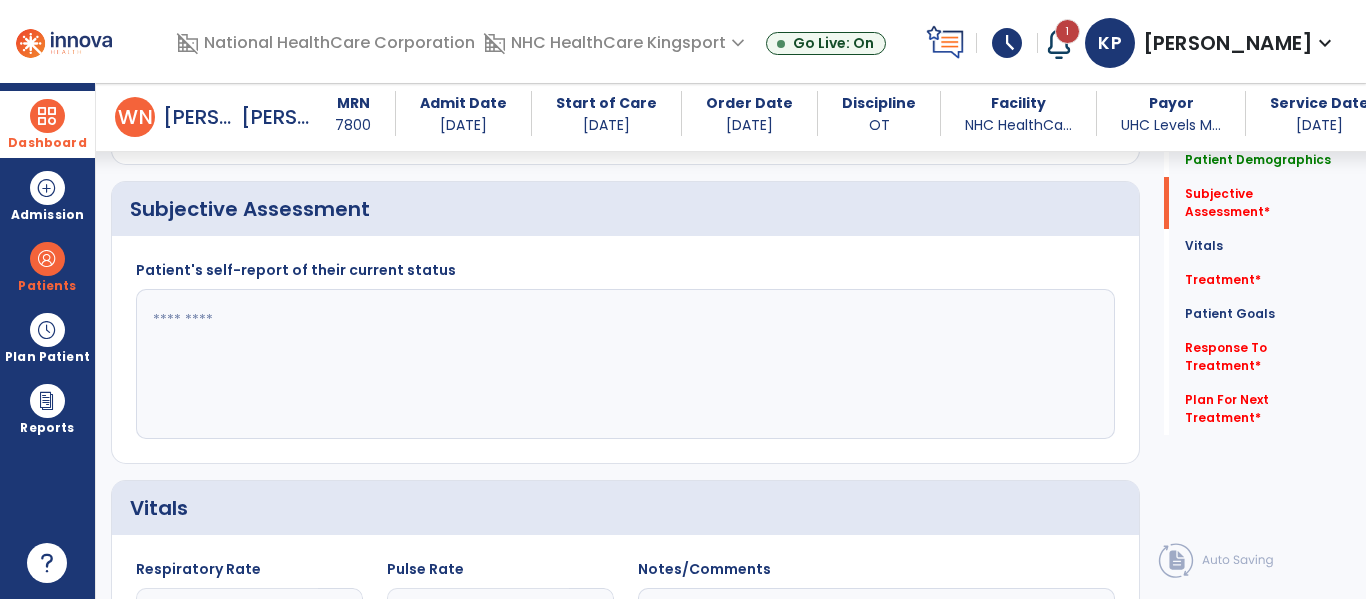 click on "Patient's self-report of their current status" 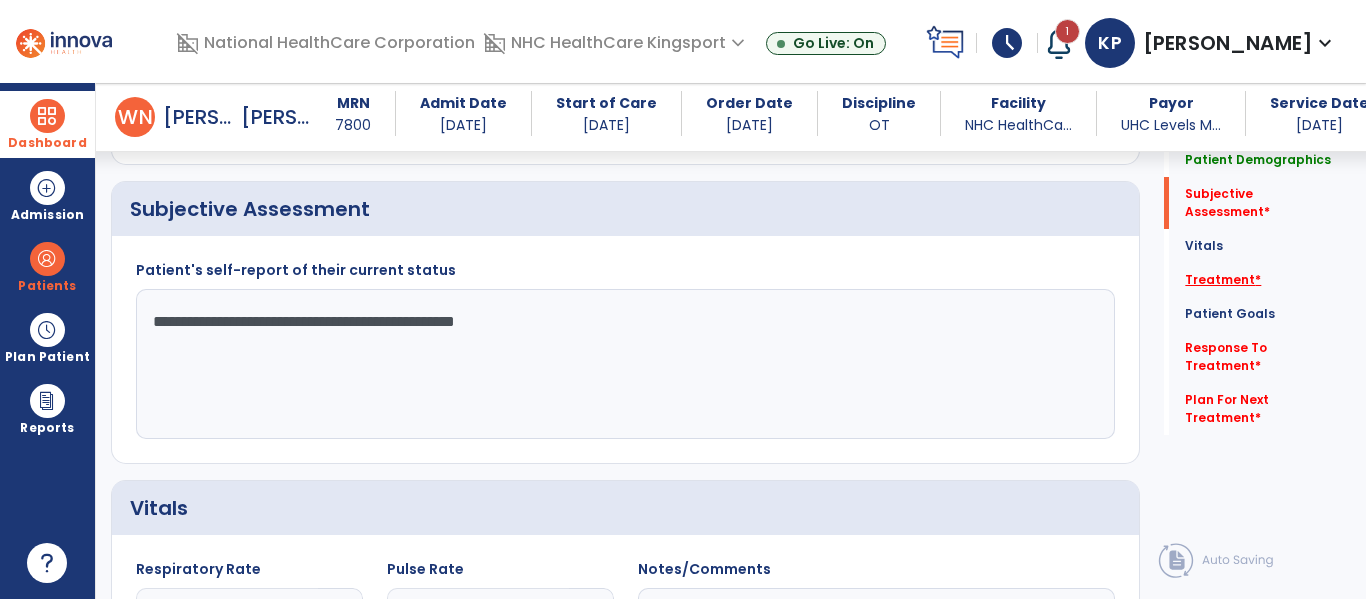 type on "**********" 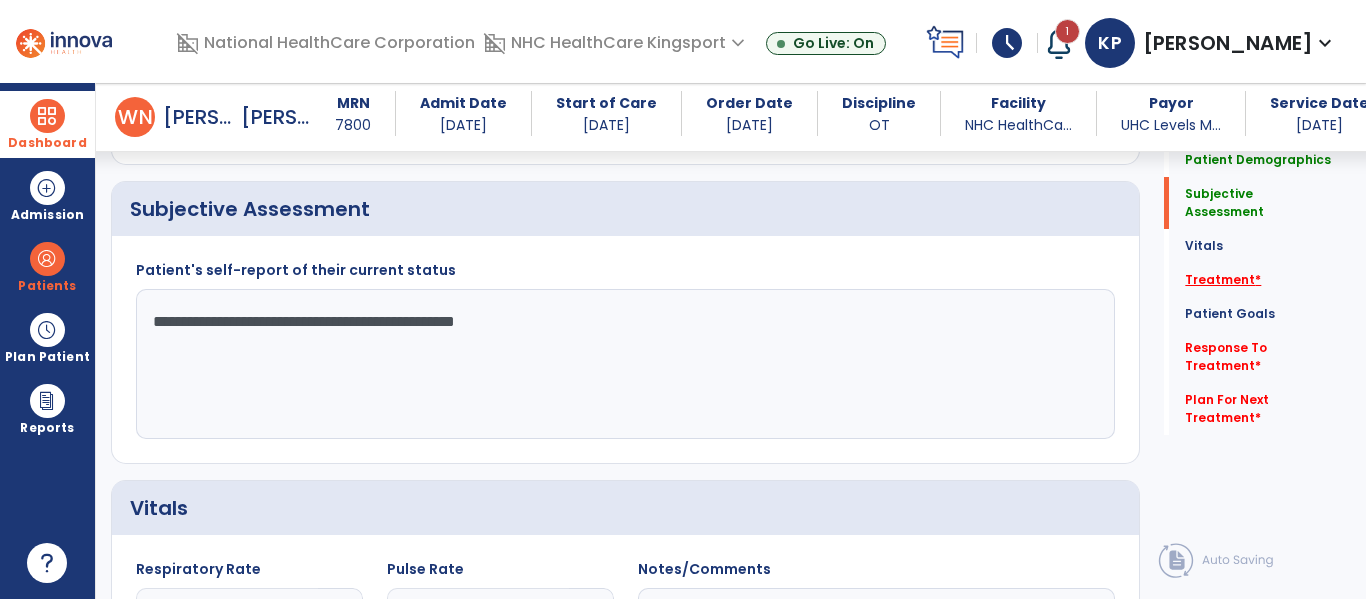 click on "Treatment   *  Treatment   *" 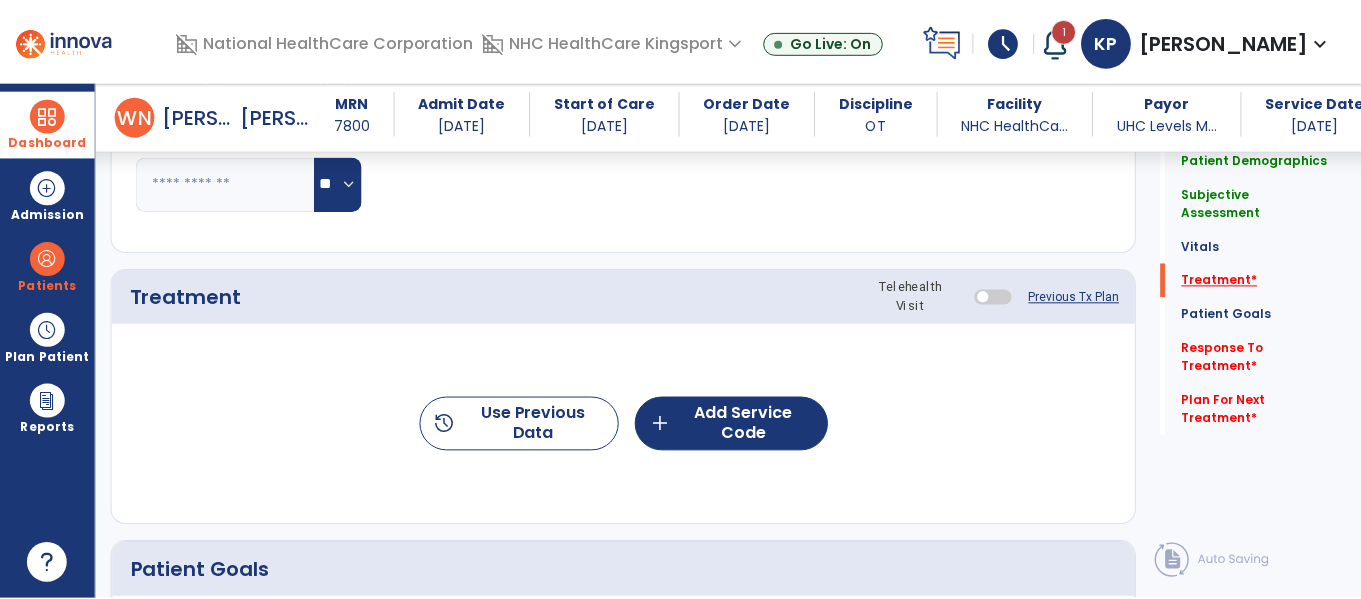 scroll, scrollTop: 1117, scrollLeft: 0, axis: vertical 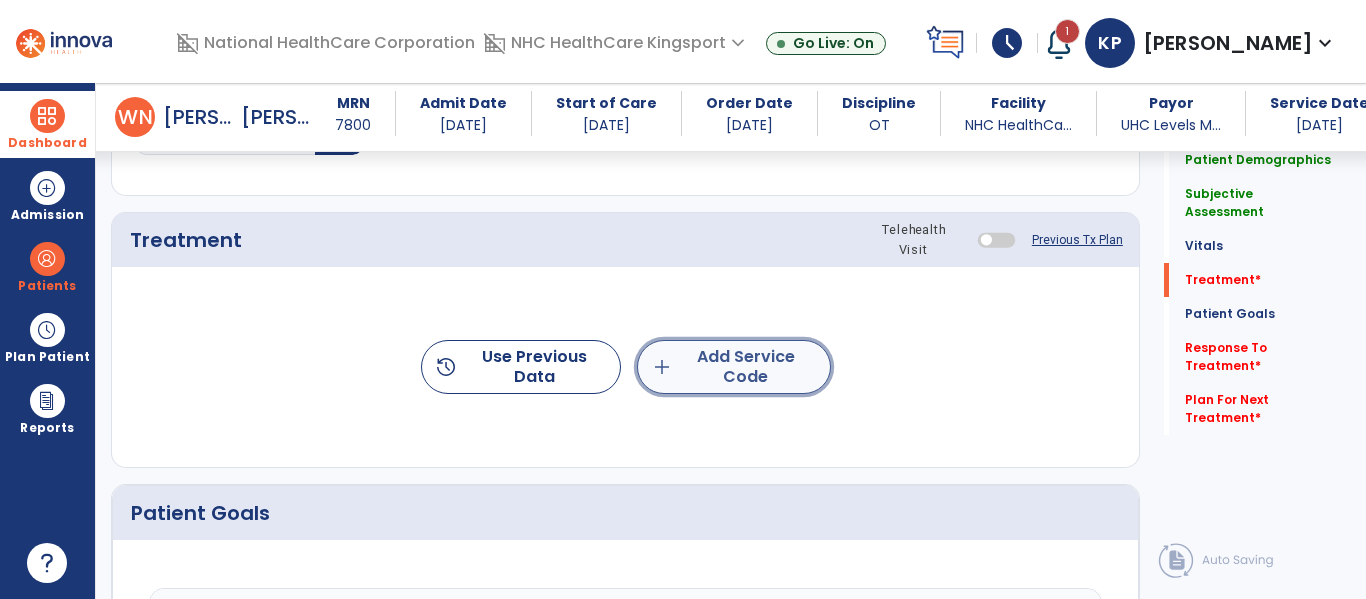 click on "add  Add Service Code" 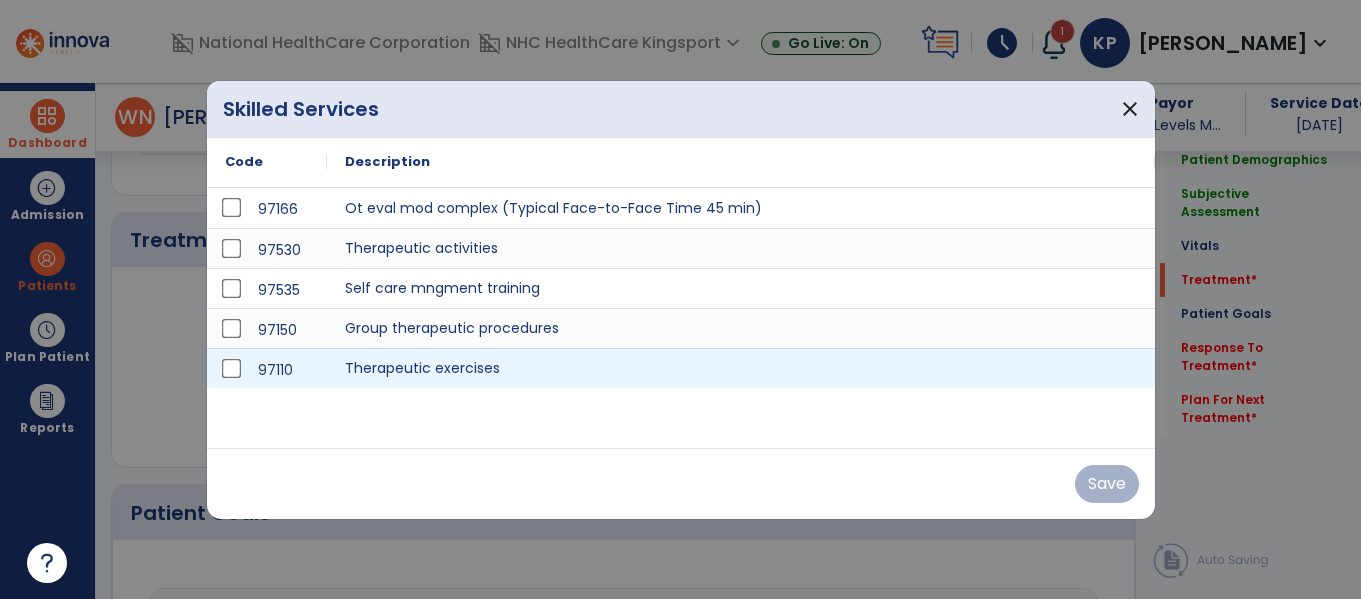 scroll, scrollTop: 1117, scrollLeft: 0, axis: vertical 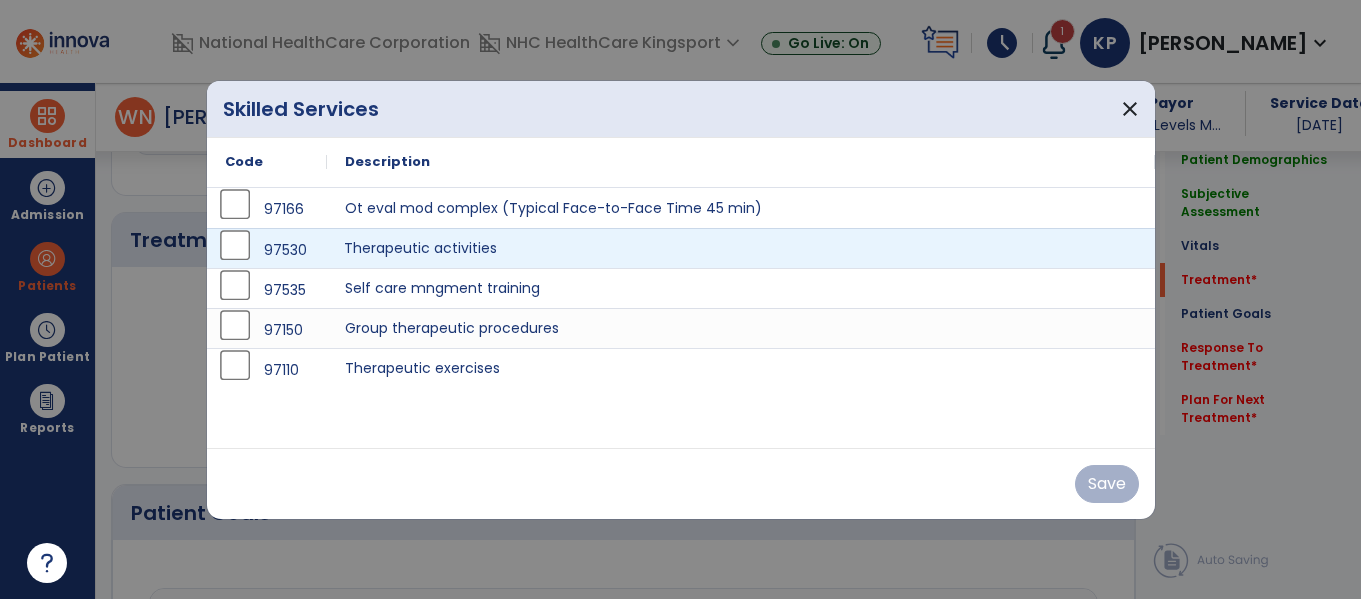 click on "Therapeutic activities" at bounding box center (741, 248) 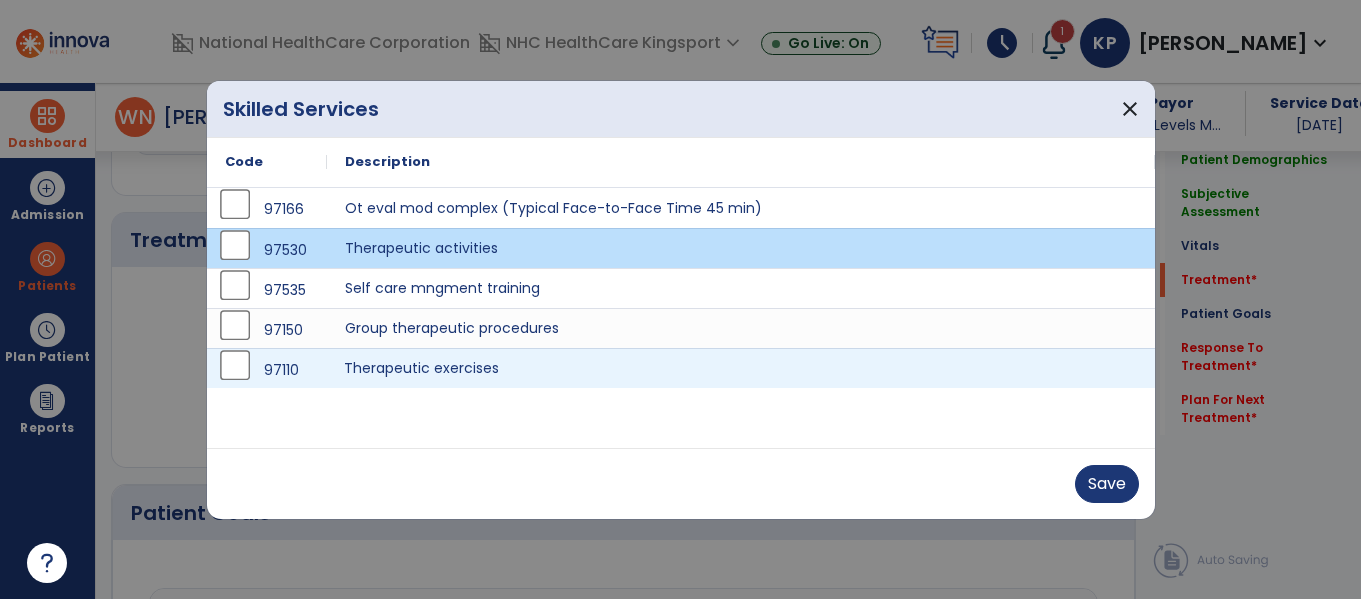 click on "Therapeutic exercises" at bounding box center [741, 368] 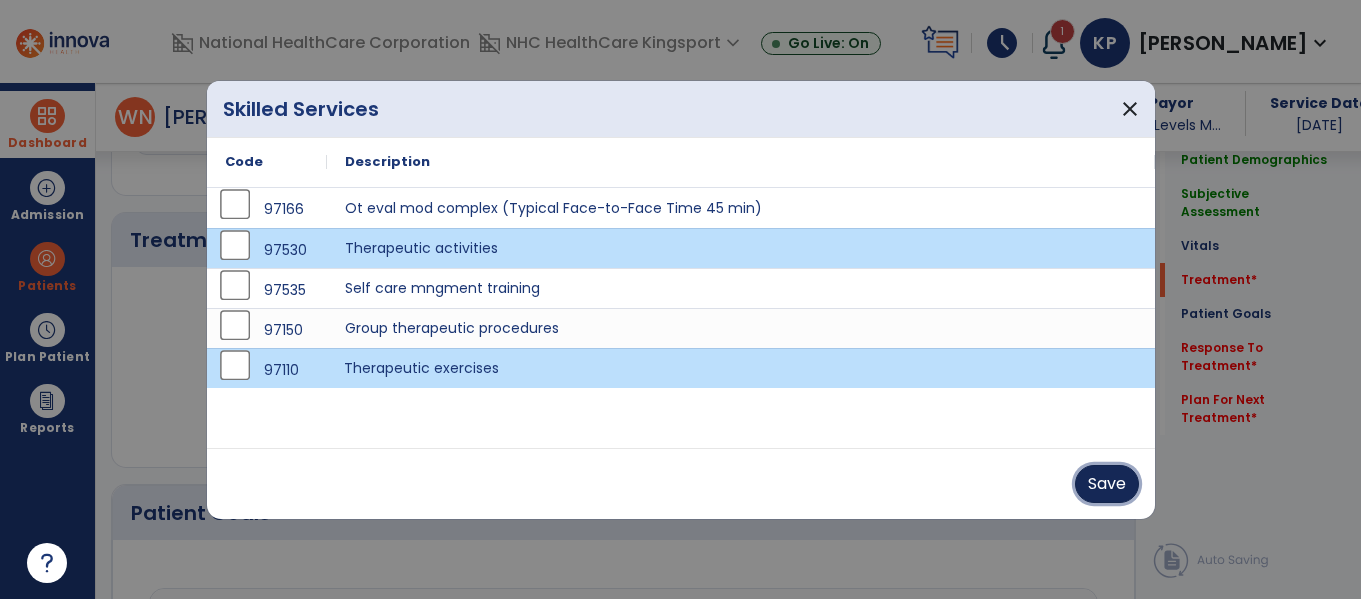 click on "Save" at bounding box center (1107, 484) 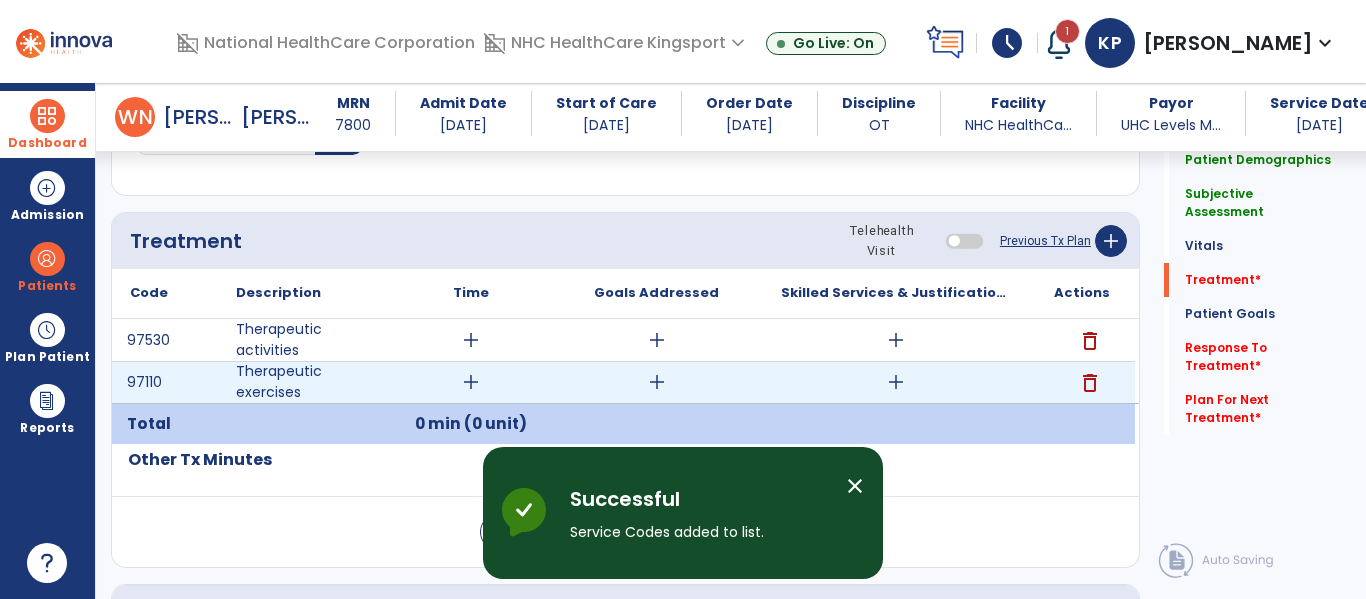 click on "add" at bounding box center [471, 382] 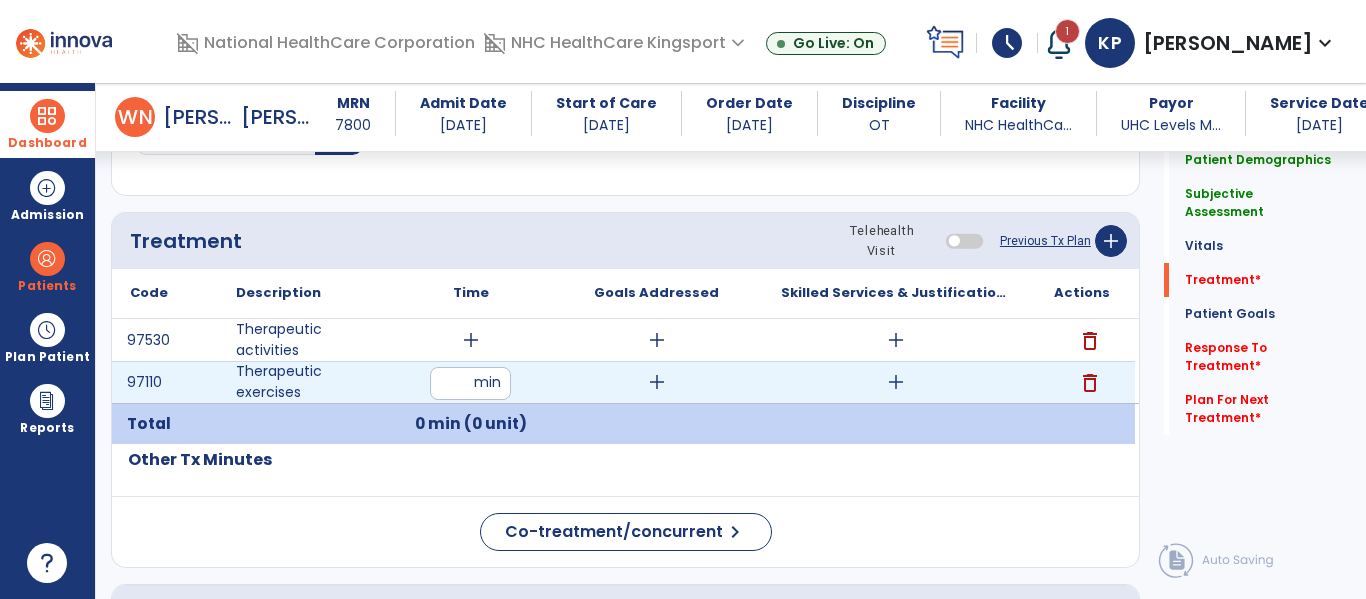 type on "**" 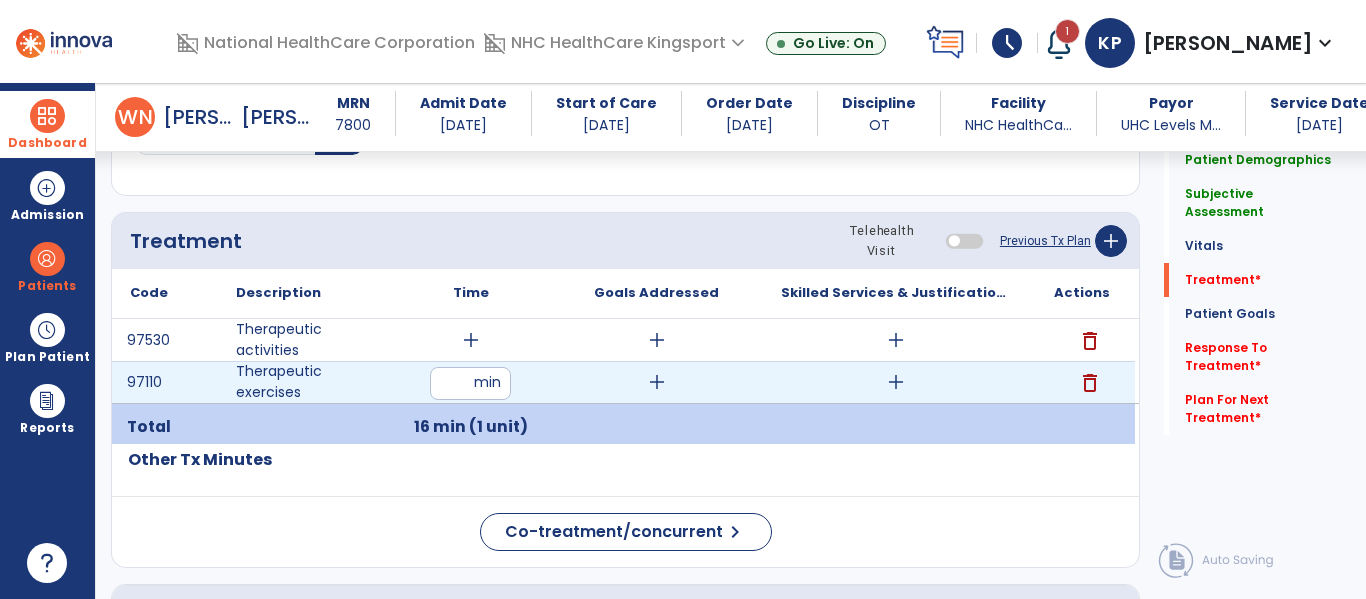 click on "add" at bounding box center (657, 382) 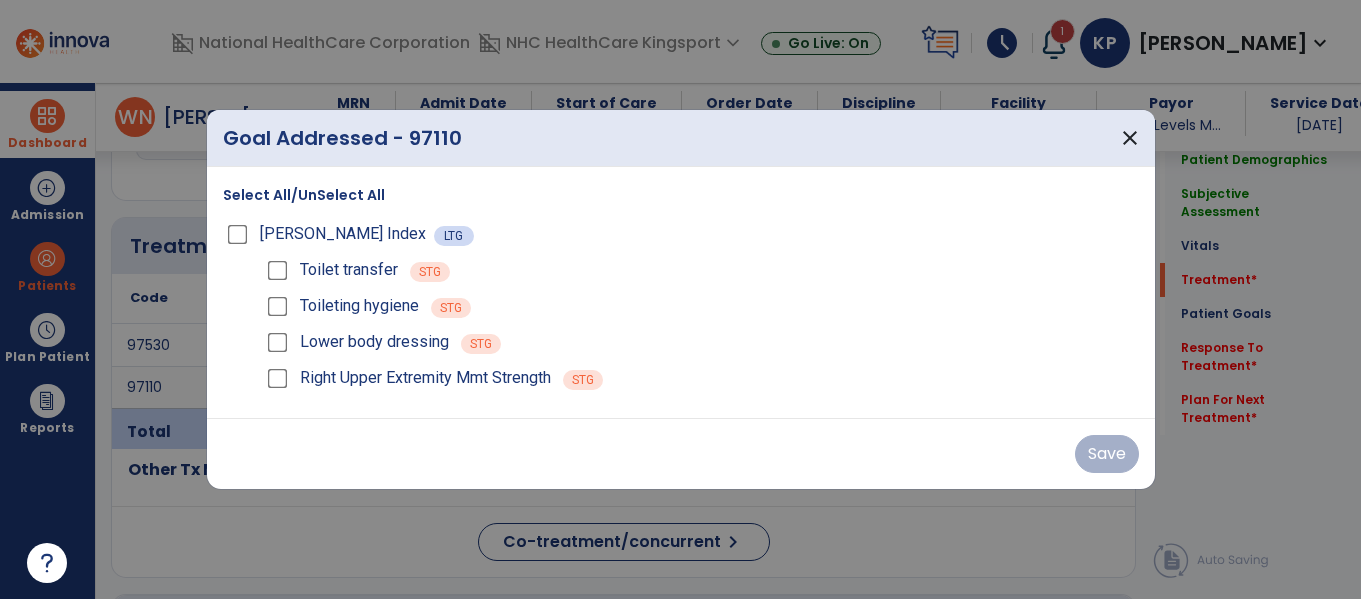 scroll, scrollTop: 1117, scrollLeft: 0, axis: vertical 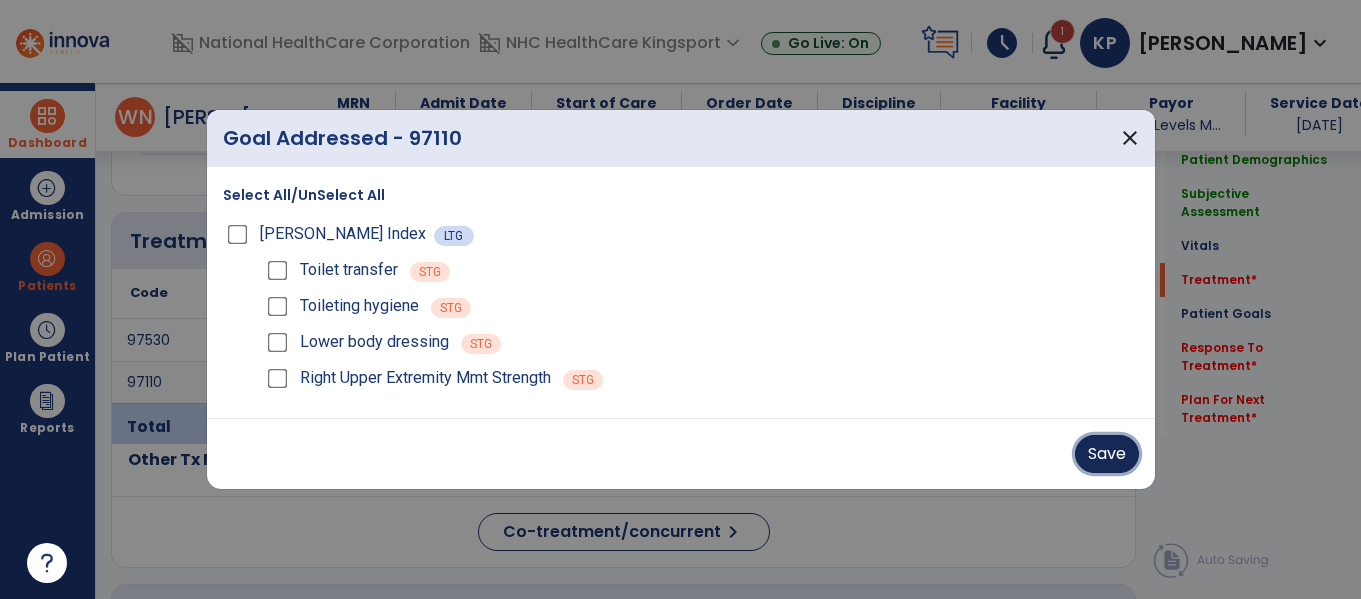click on "Save" at bounding box center (1107, 454) 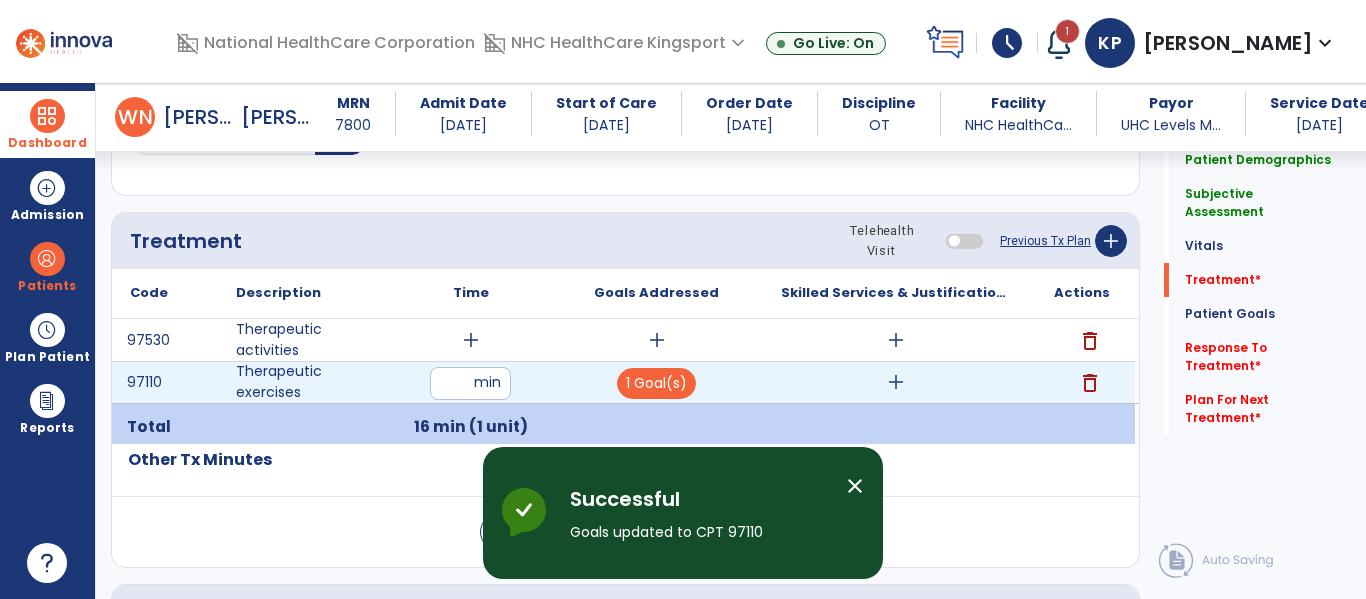 click on "add" at bounding box center (896, 382) 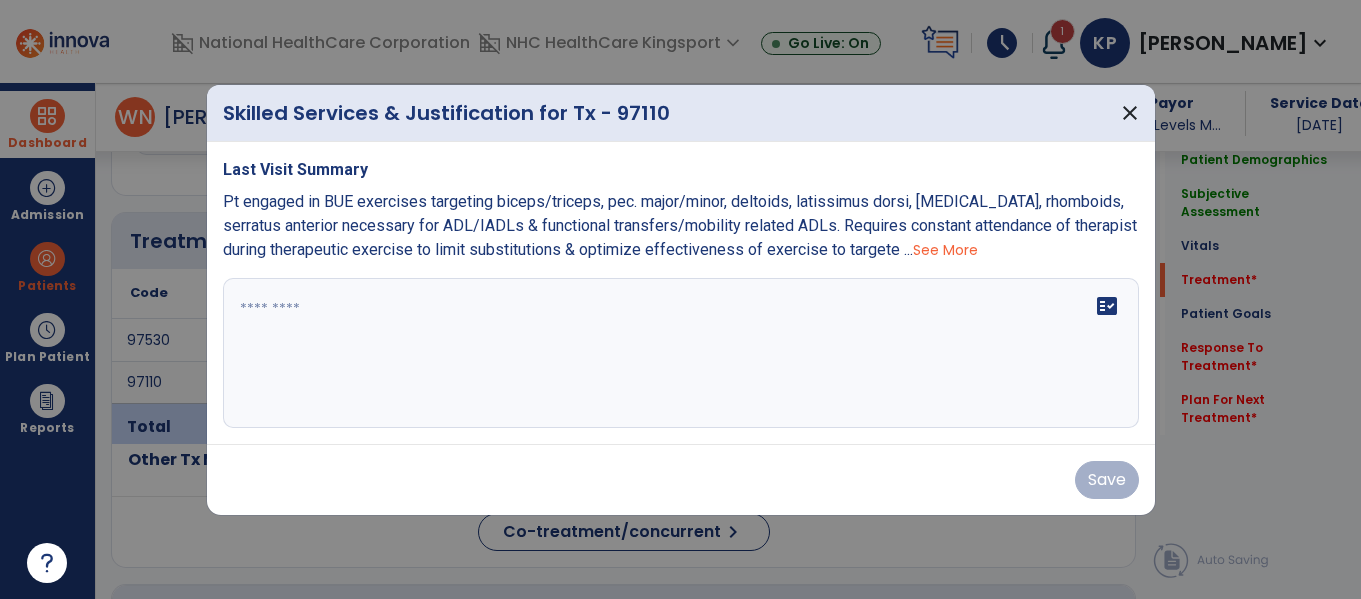scroll, scrollTop: 1117, scrollLeft: 0, axis: vertical 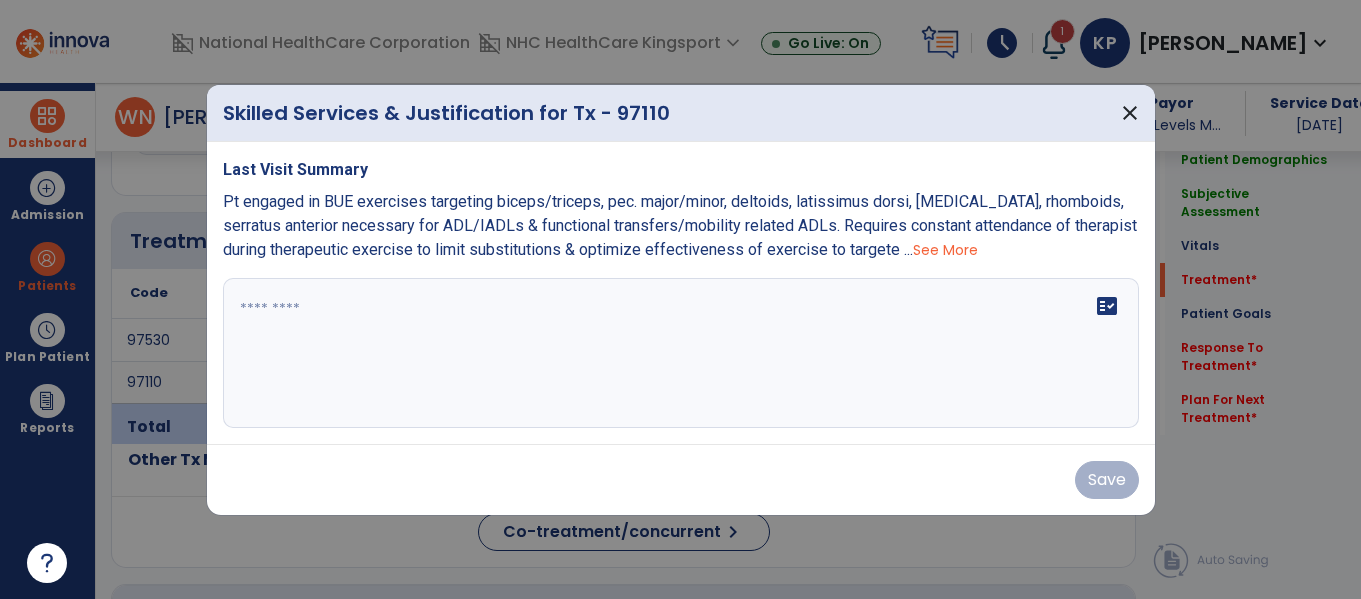 click at bounding box center (681, 353) 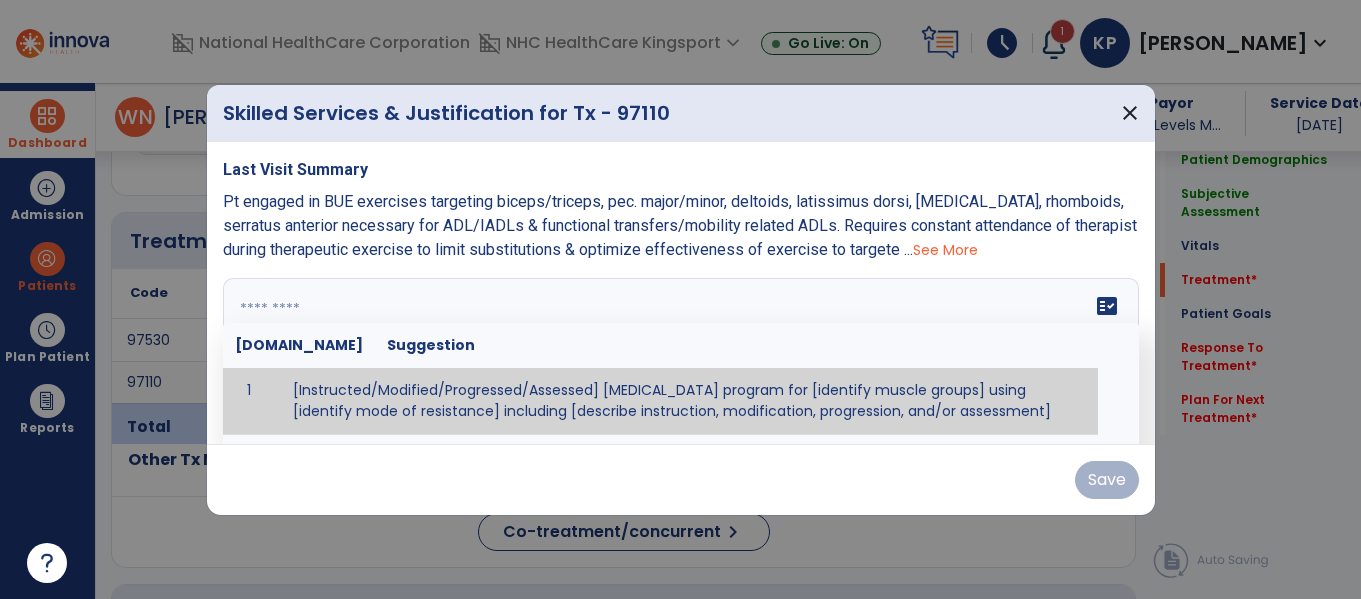 paste on "**********" 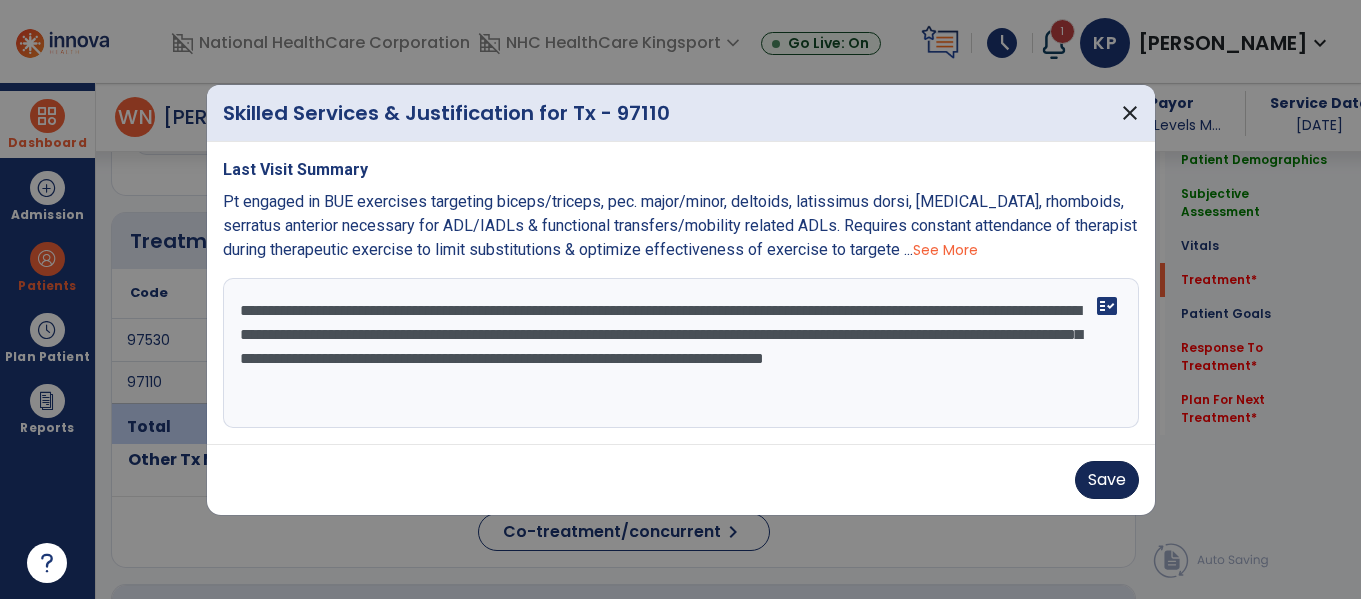 type on "**********" 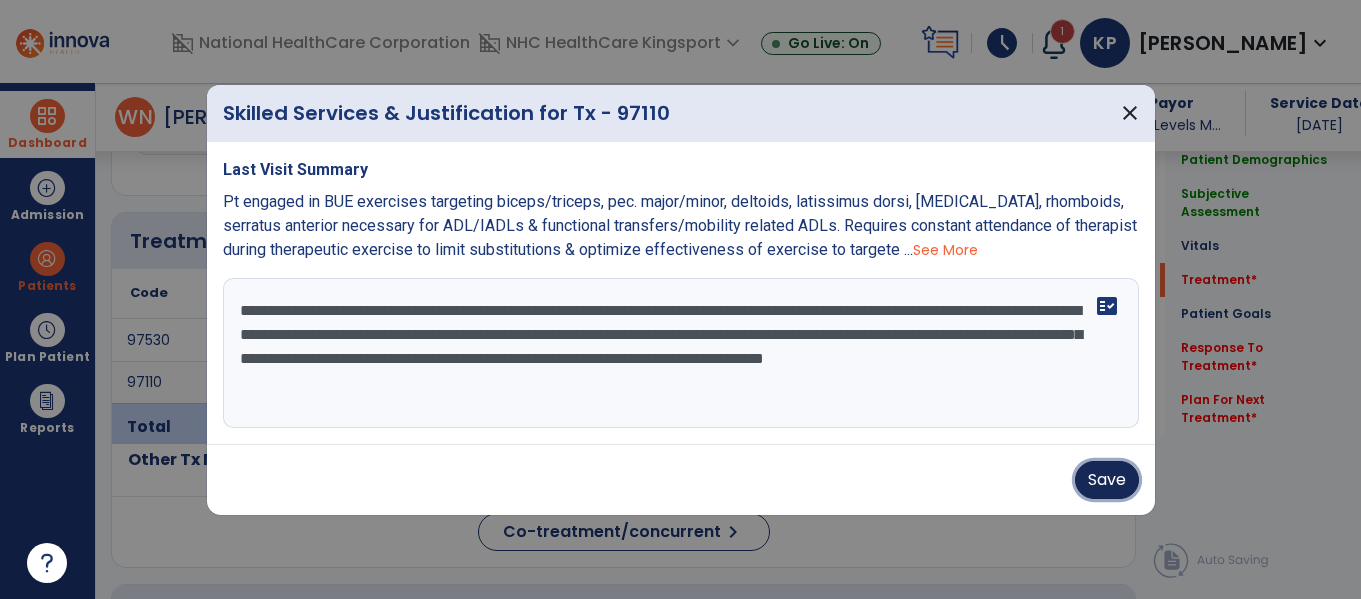 click on "Save" at bounding box center [1107, 480] 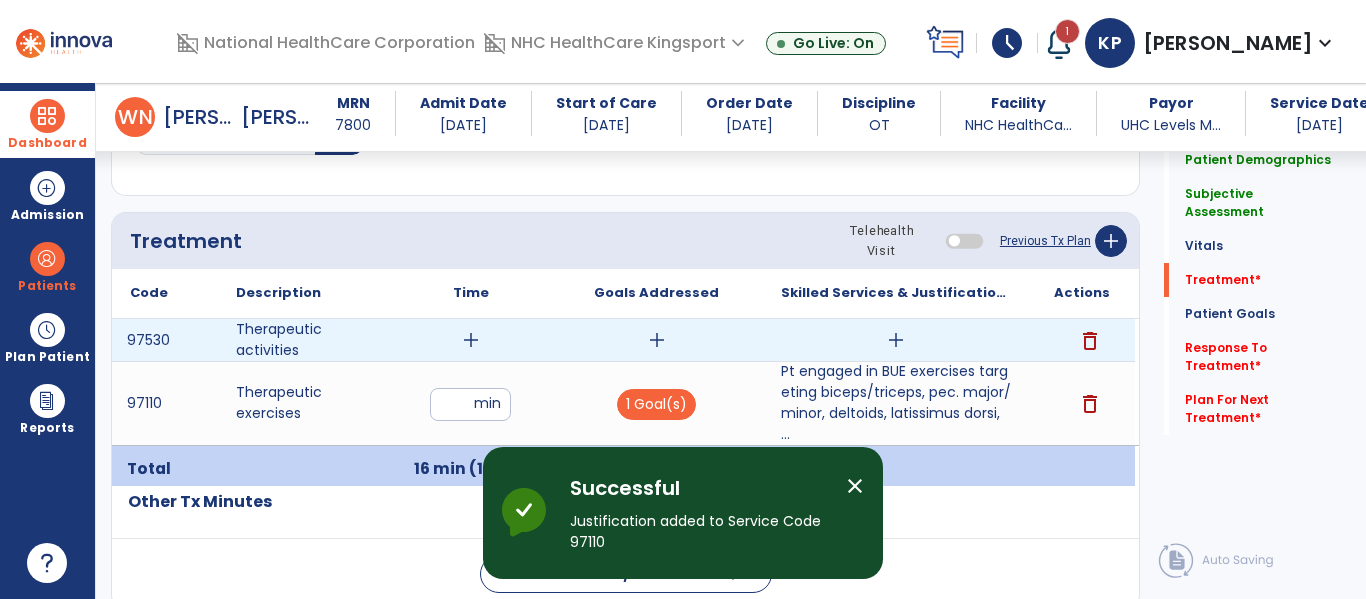 click on "add" at bounding box center (471, 340) 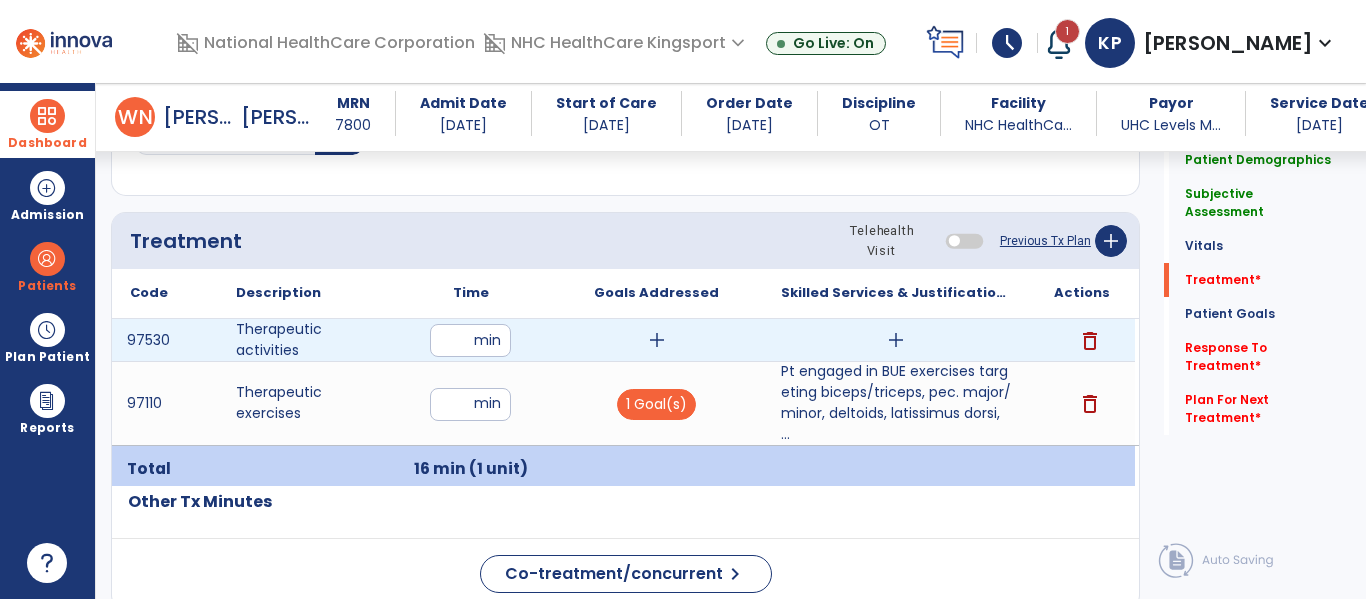 type on "**" 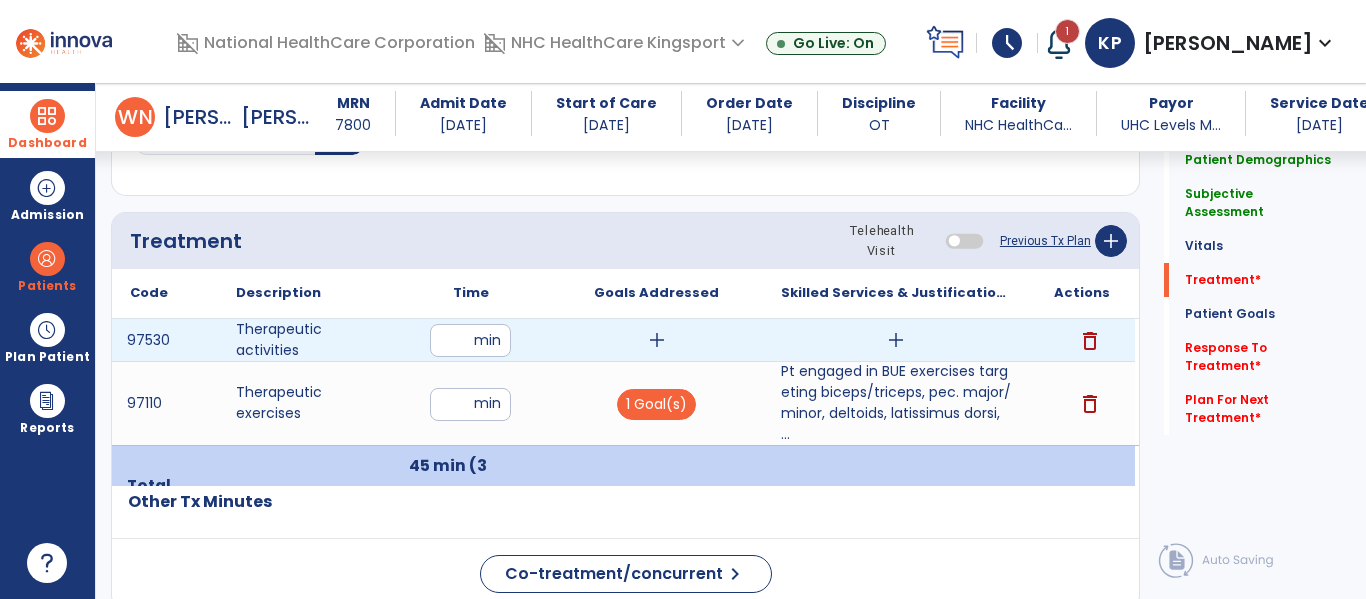 click on "add" at bounding box center (657, 340) 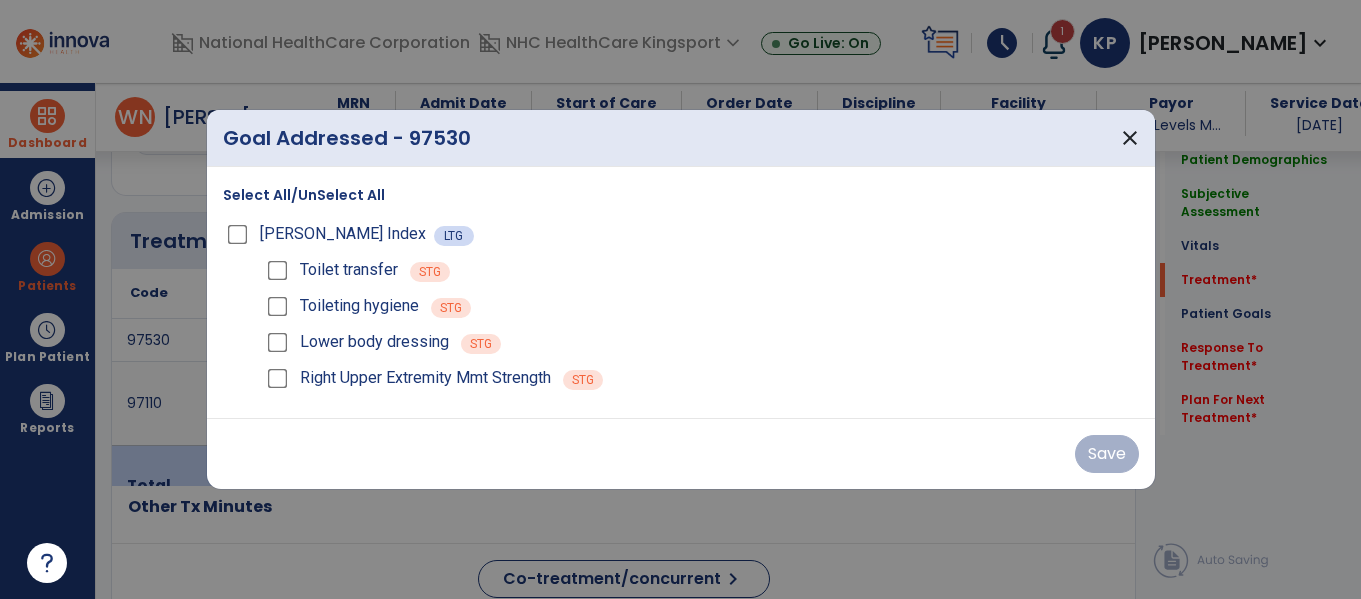 scroll, scrollTop: 1117, scrollLeft: 0, axis: vertical 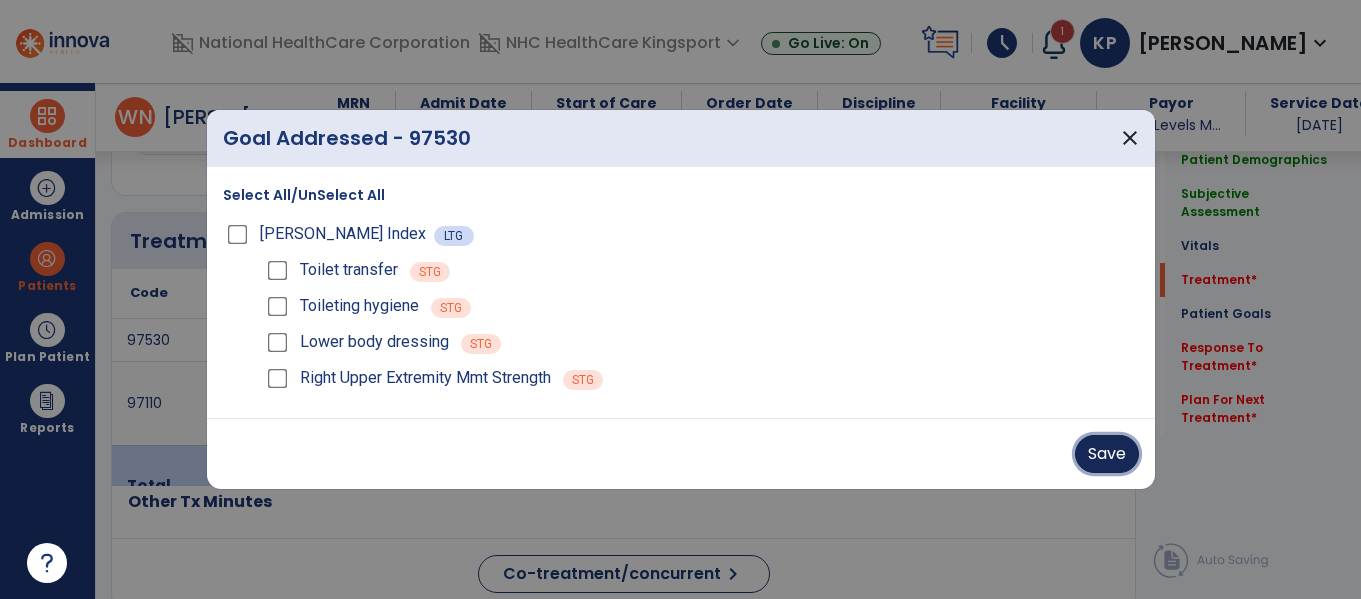 click on "Save" at bounding box center [1107, 454] 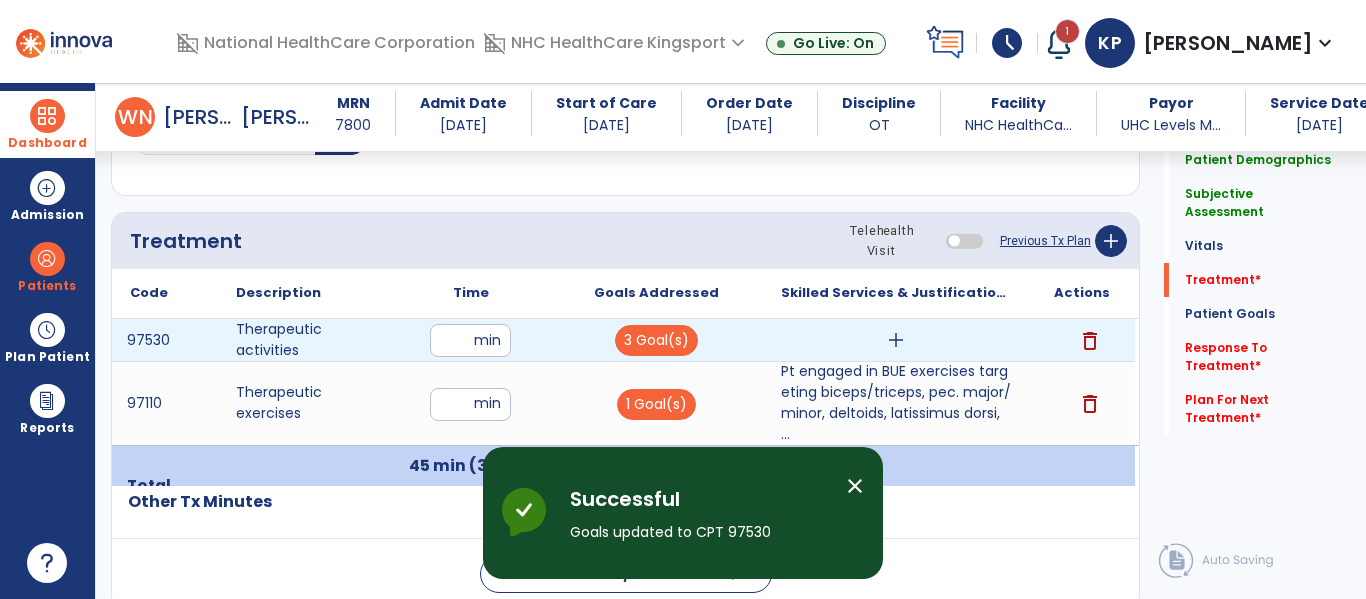 click on "add" at bounding box center (896, 340) 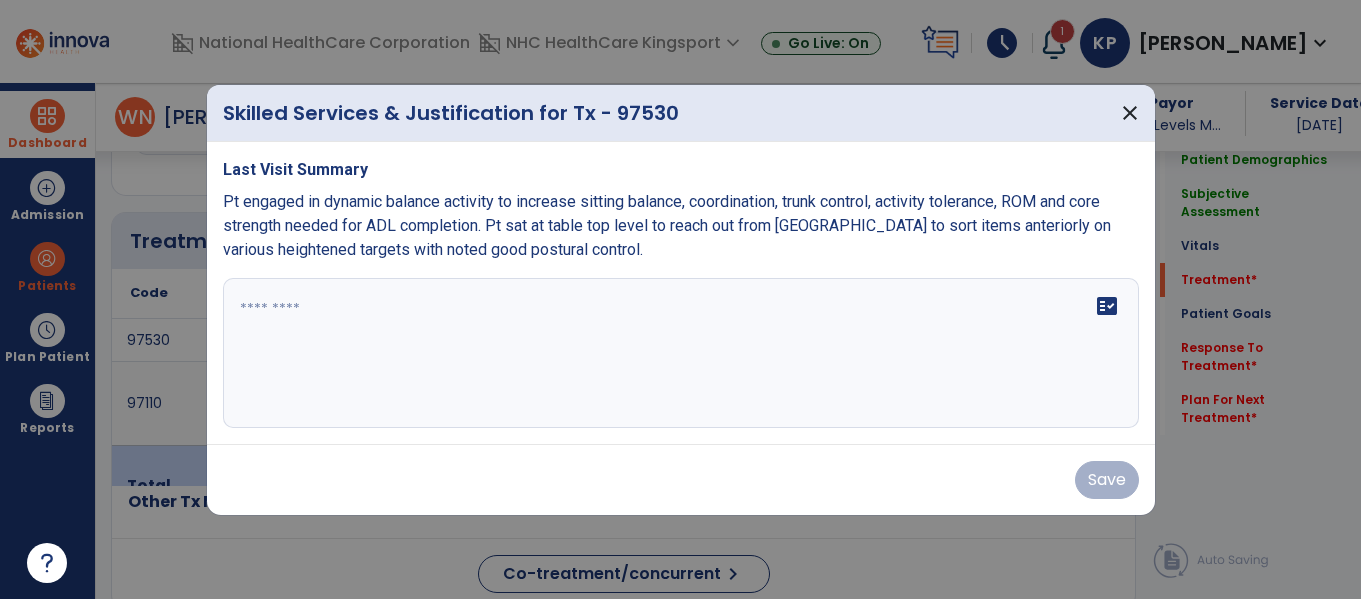 scroll, scrollTop: 1117, scrollLeft: 0, axis: vertical 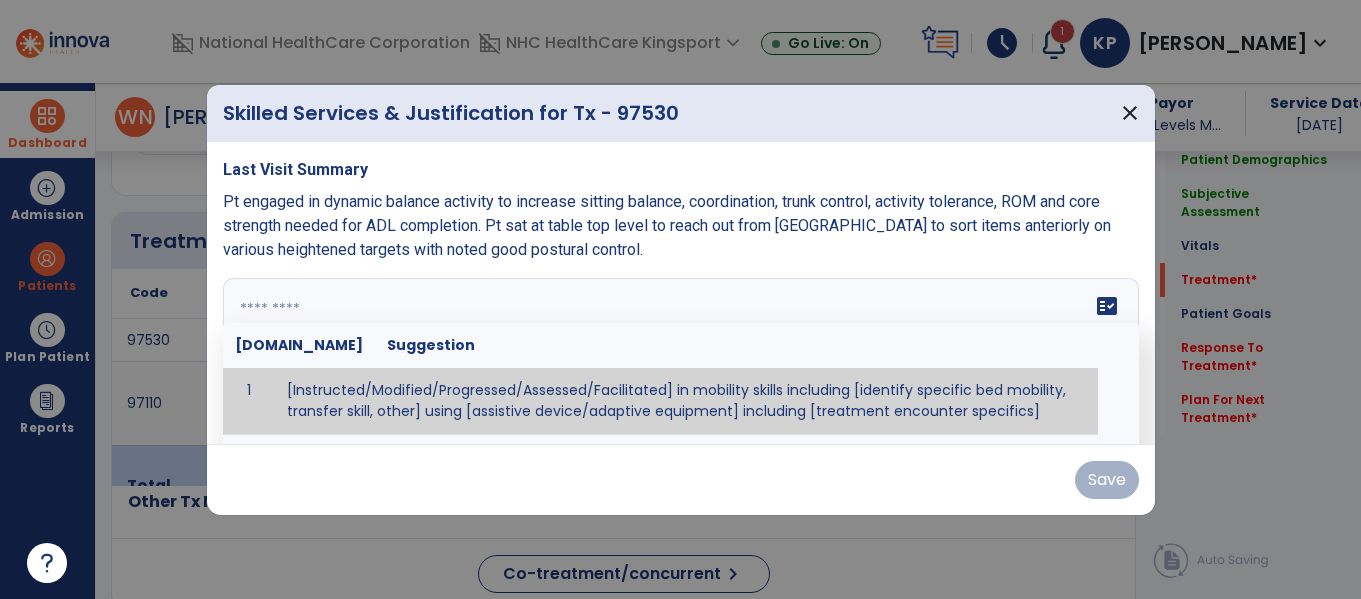 click on "fact_check  [DOMAIN_NAME] Suggestion 1 [Instructed/Modified/Progressed/Assessed/Facilitated] in mobility skills including [identify specific bed mobility, transfer skill, other] using [assistive device/adaptive equipment] including [treatment encounter specifics]" at bounding box center [681, 353] 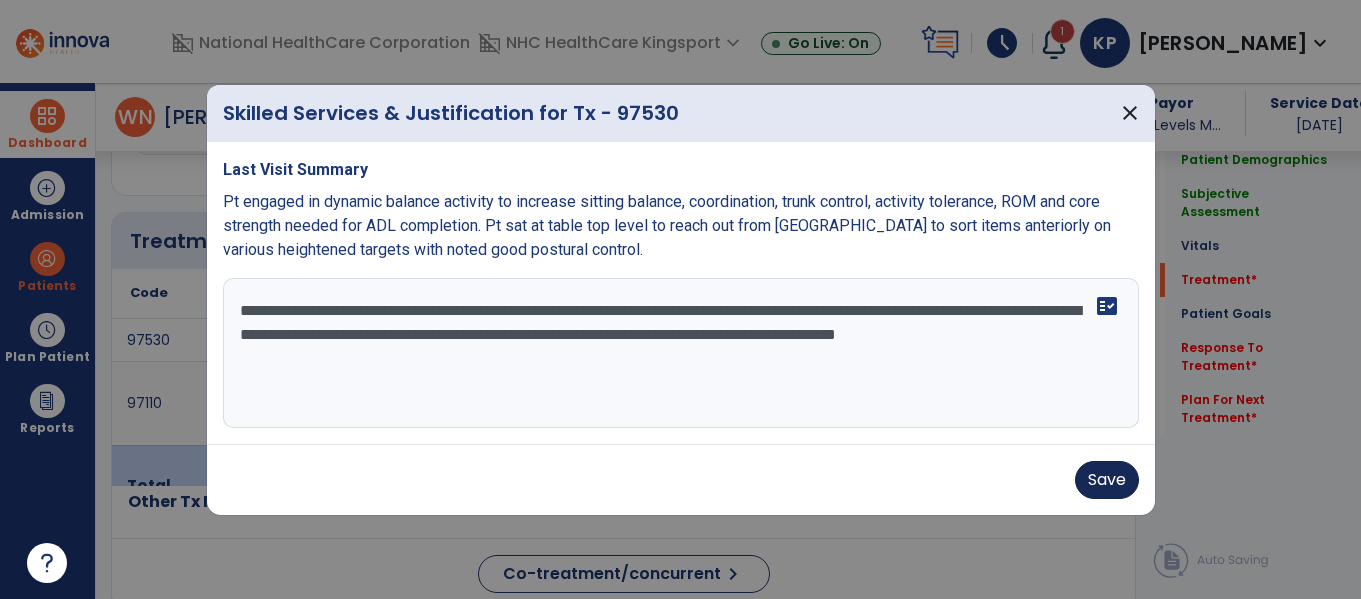 type on "**********" 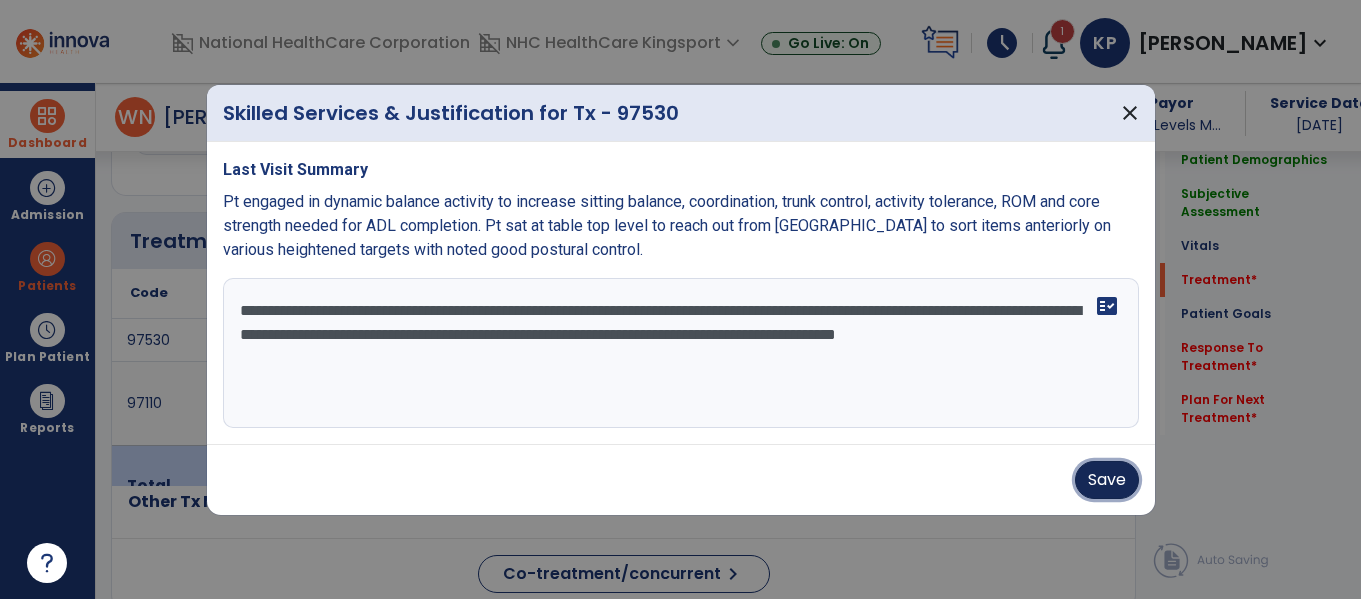 click on "Save" at bounding box center (1107, 480) 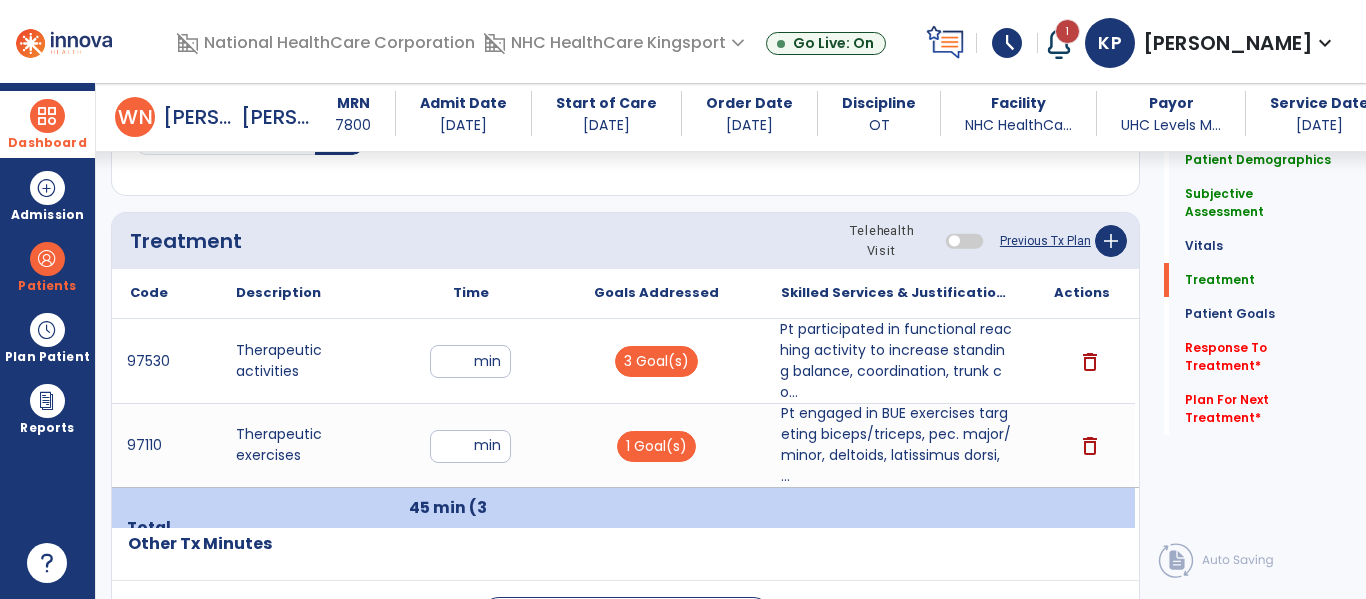 click on "Quick Links  Patient Demographics   Patient Demographics   Subjective Assessment   Subjective Assessment   Vitals   Vitals   Treatment   Treatment   Patient Goals   Patient Goals   Response To Treatment   *  Response To Treatment   *  Plan For Next Treatment   *  Plan For Next Treatment   *" 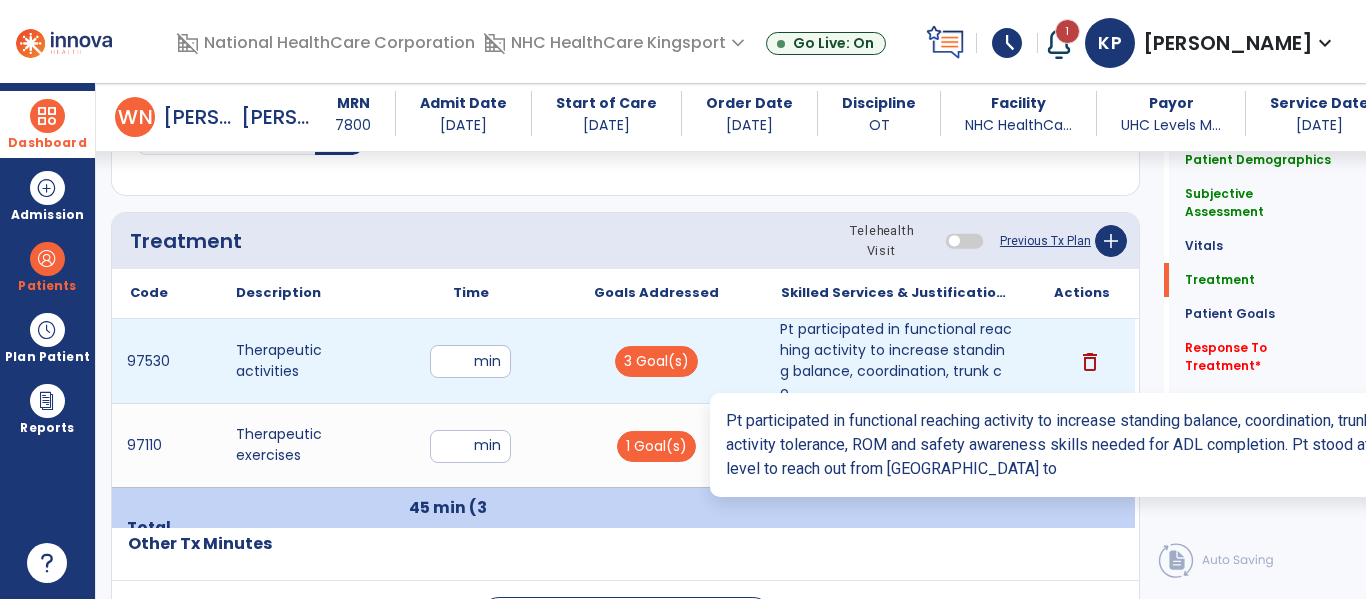 click on "Pt participated in functional reaching activity to increase standing balance, coordination, trunk co..." at bounding box center (896, 361) 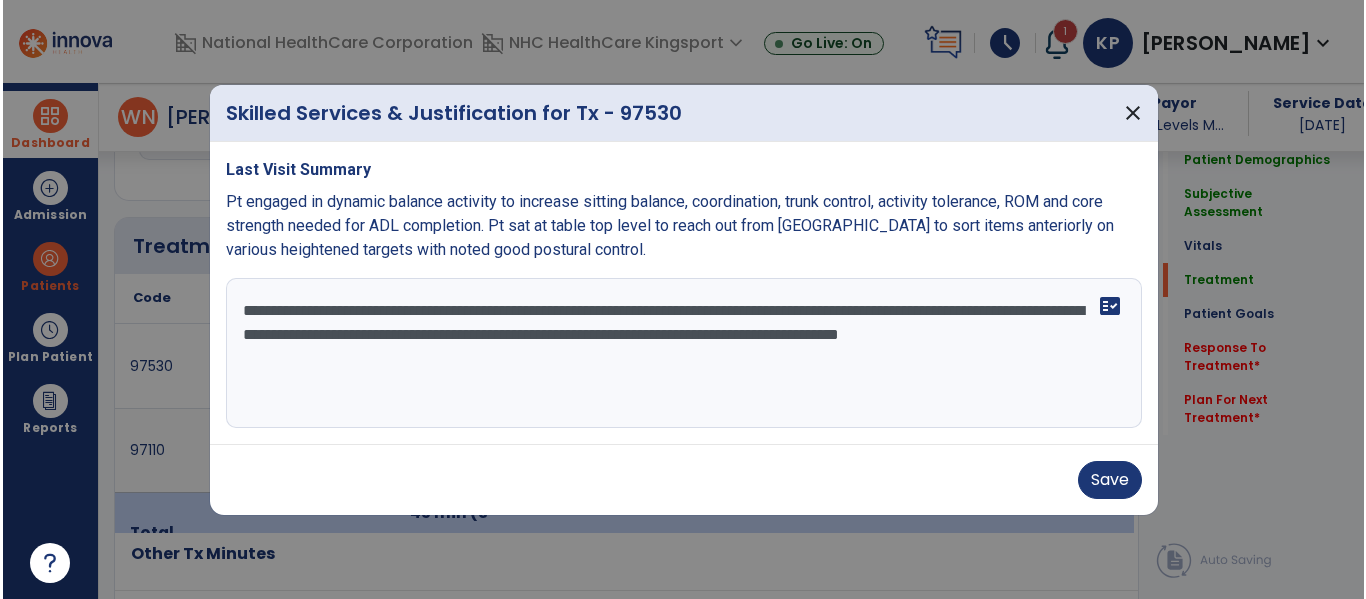 scroll, scrollTop: 1117, scrollLeft: 0, axis: vertical 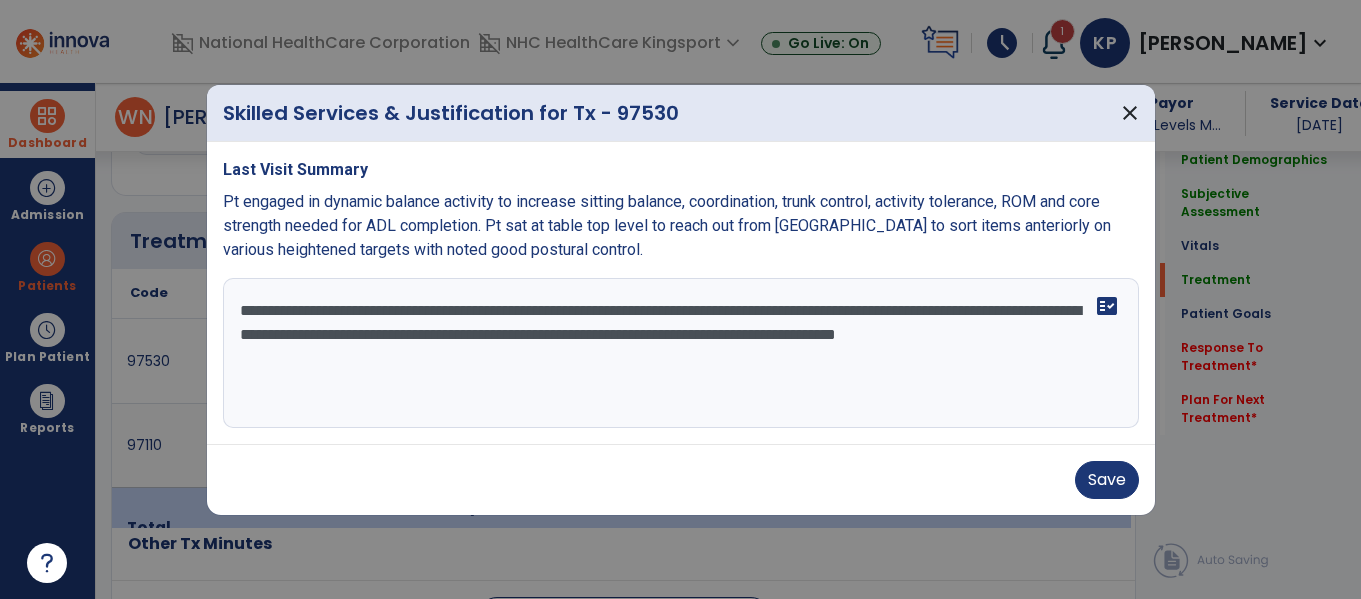drag, startPoint x: 937, startPoint y: 355, endPoint x: 614, endPoint y: 448, distance: 336.122 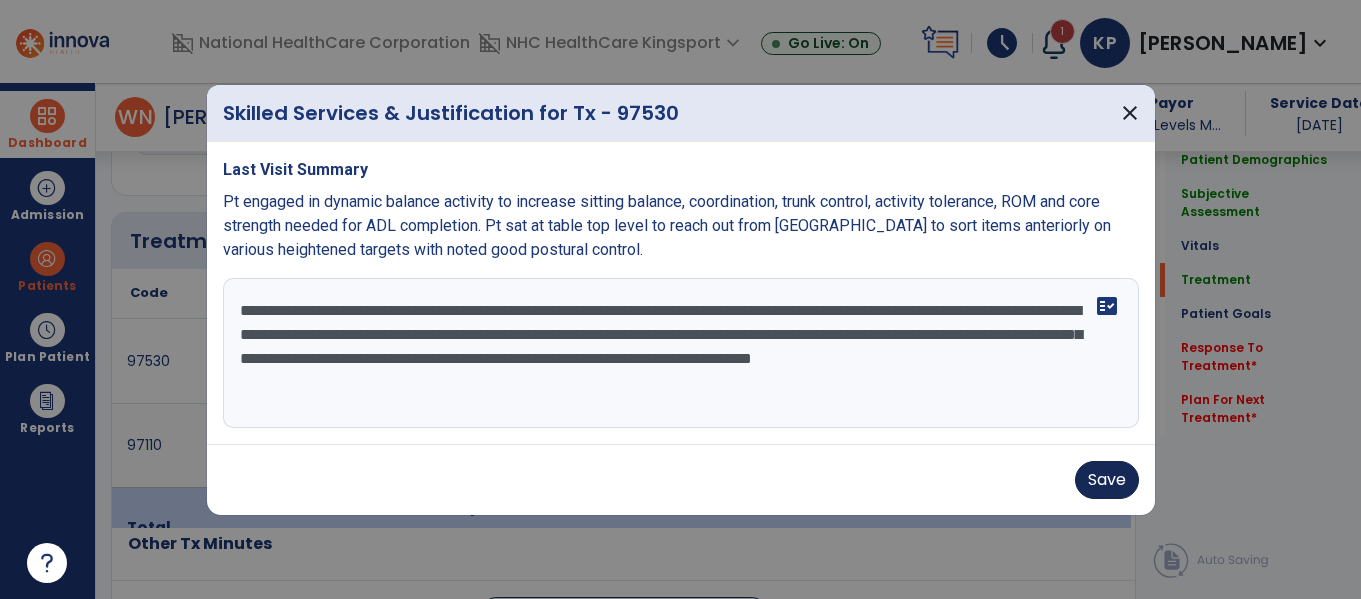 type on "**********" 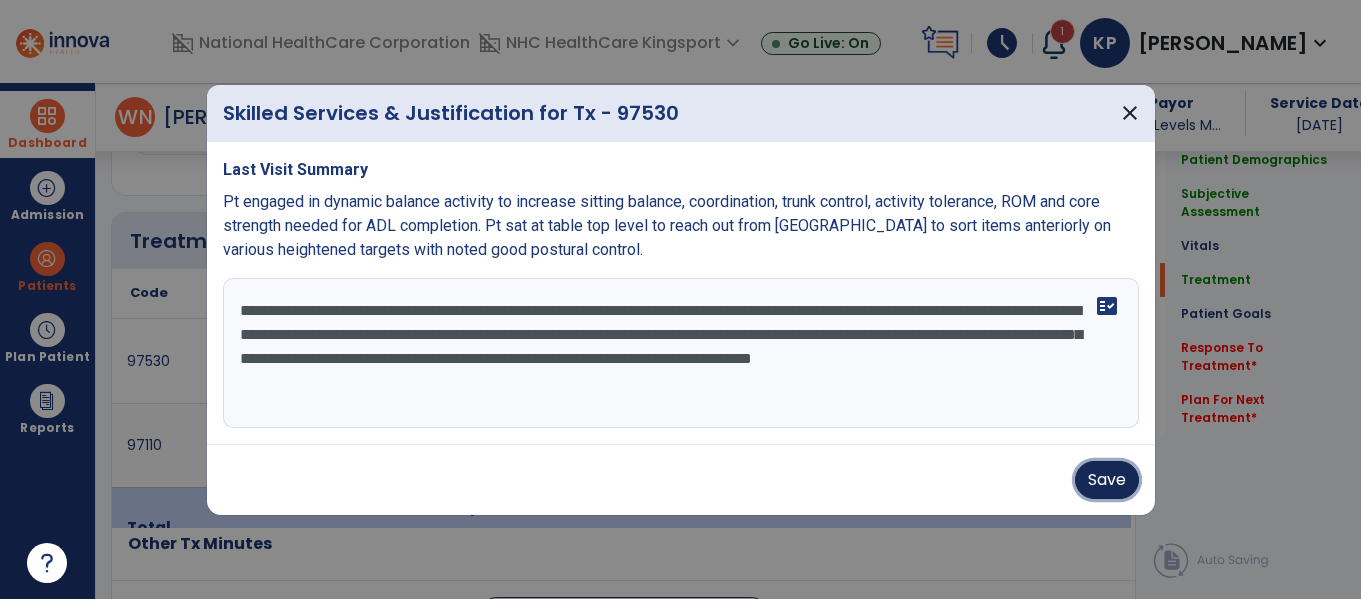 click on "Save" at bounding box center [1107, 480] 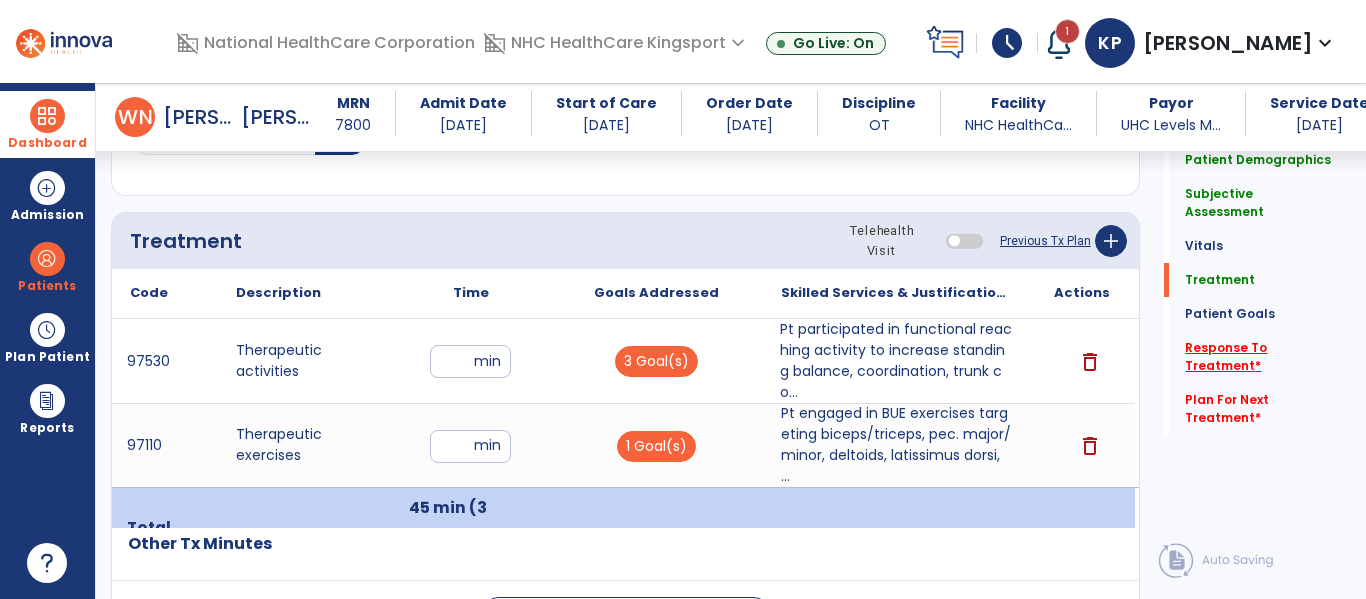 click on "Response To Treatment   *" 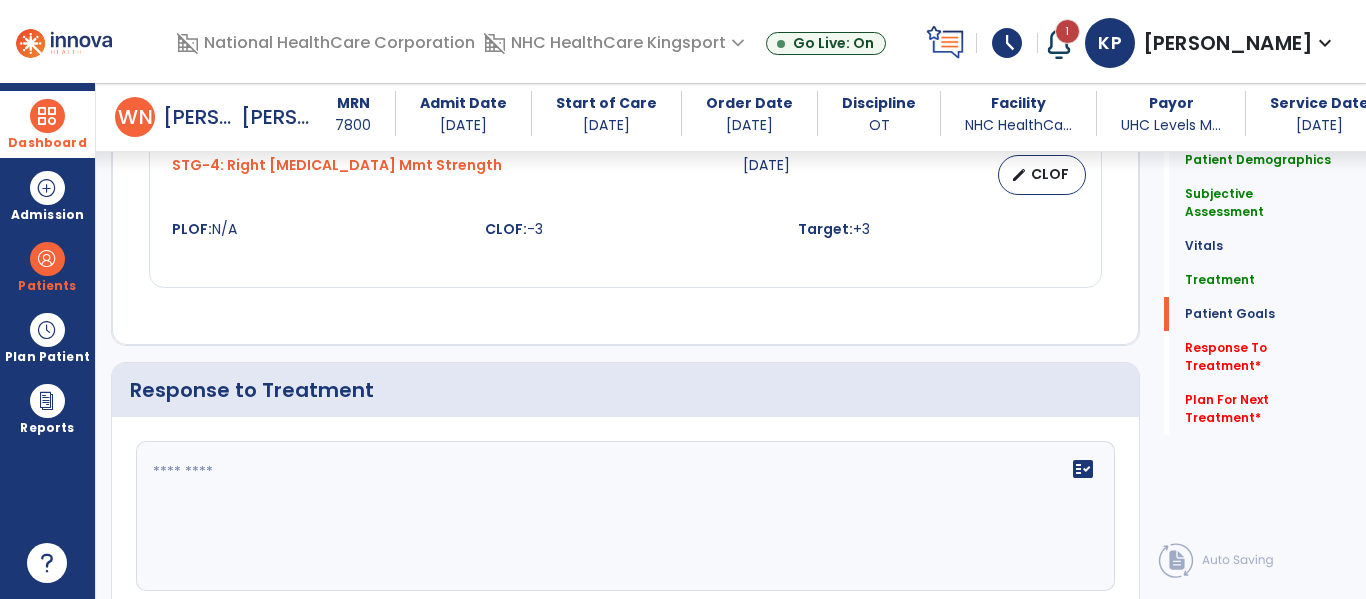 scroll, scrollTop: 2449, scrollLeft: 0, axis: vertical 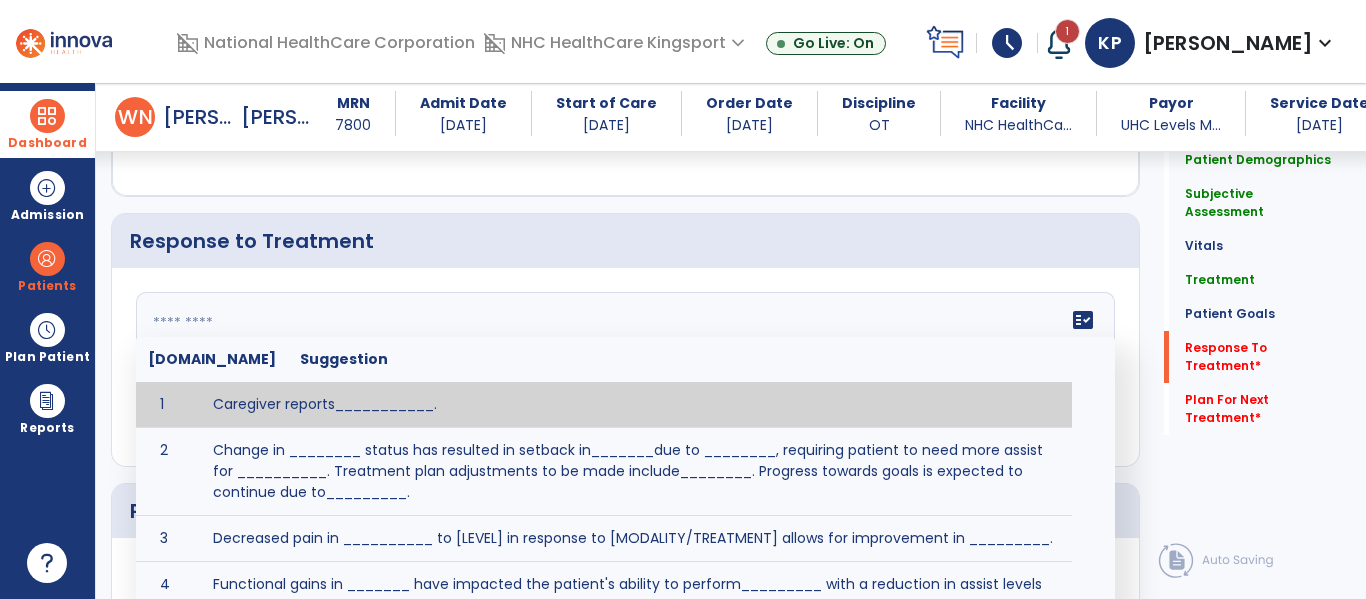 click on "fact_check  [DOMAIN_NAME] Suggestion 1 Caregiver reports___________. 2 Change in ________ status has resulted in setback in_______due to ________, requiring patient to need more assist for __________.   Treatment plan adjustments to be made include________.  Progress towards goals is expected to continue due to_________. 3 Decreased pain in __________ to [LEVEL] in response to [MODALITY/TREATMENT] allows for improvement in _________. 4 Functional gains in _______ have impacted the patient's ability to perform_________ with a reduction in assist levels to_________. 5 Functional progress this week has been significant due to__________. 6 Gains in ________ have improved the patient's ability to perform ______with decreased levels of assist to___________. 7 Improvement in ________allows patient to tolerate higher levels of challenges in_________. 8 Pain in [AREA] has decreased to [LEVEL] in response to [TREATMENT/MODALITY], allowing fore ease in completing__________. 9 10 11 12 13 14 15 16 17 18 19 20 21" 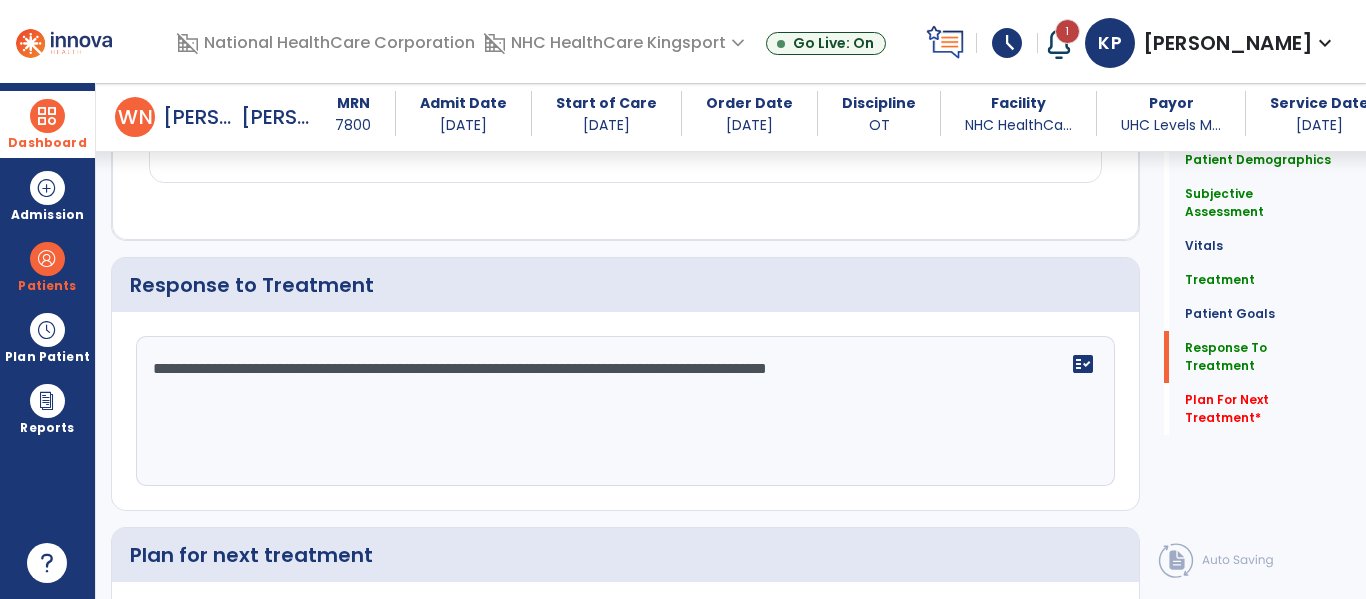 scroll, scrollTop: 2449, scrollLeft: 0, axis: vertical 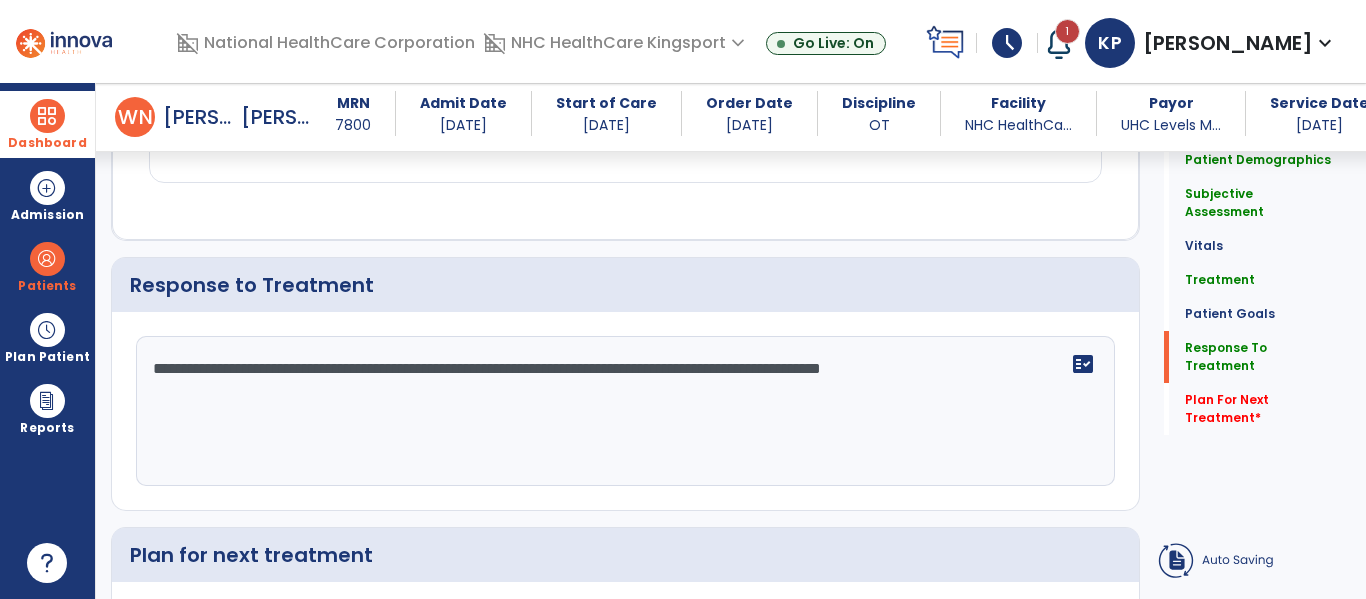 type on "**********" 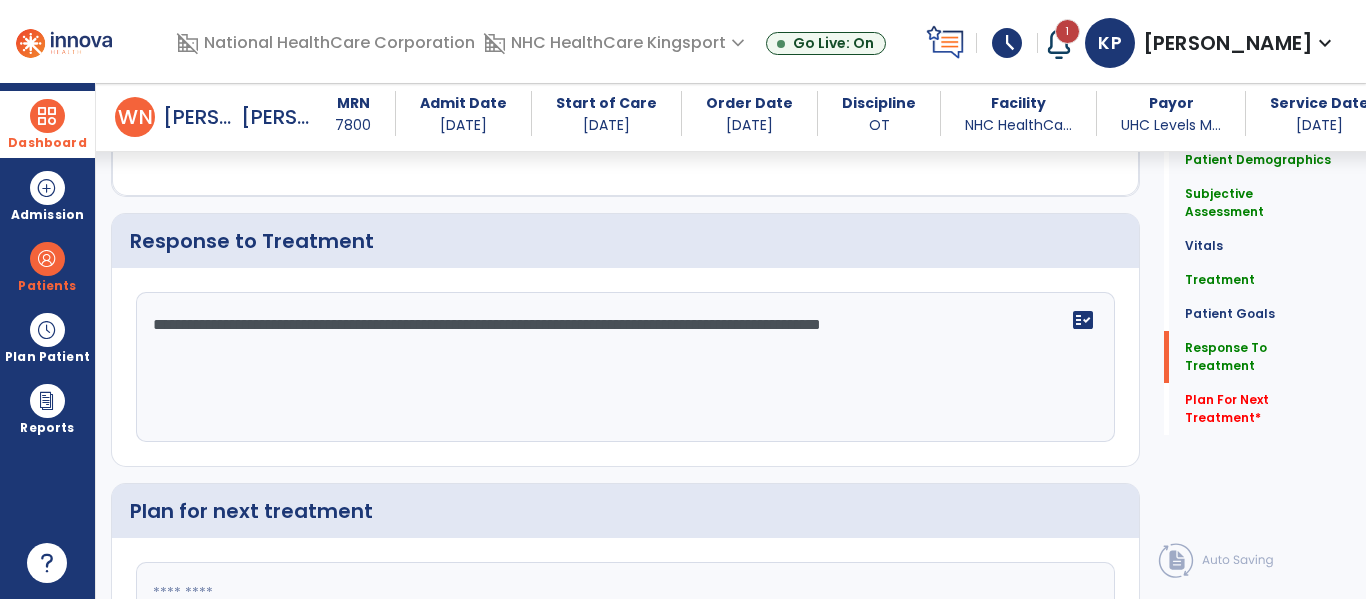 scroll, scrollTop: 2449, scrollLeft: 0, axis: vertical 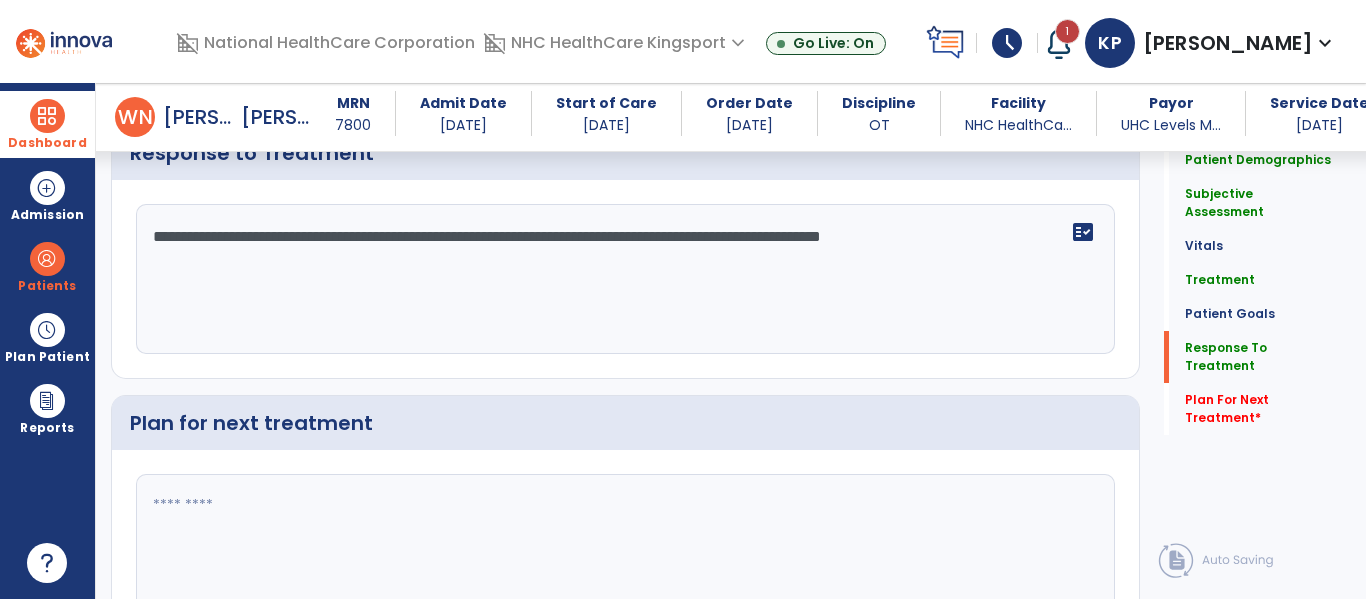 click 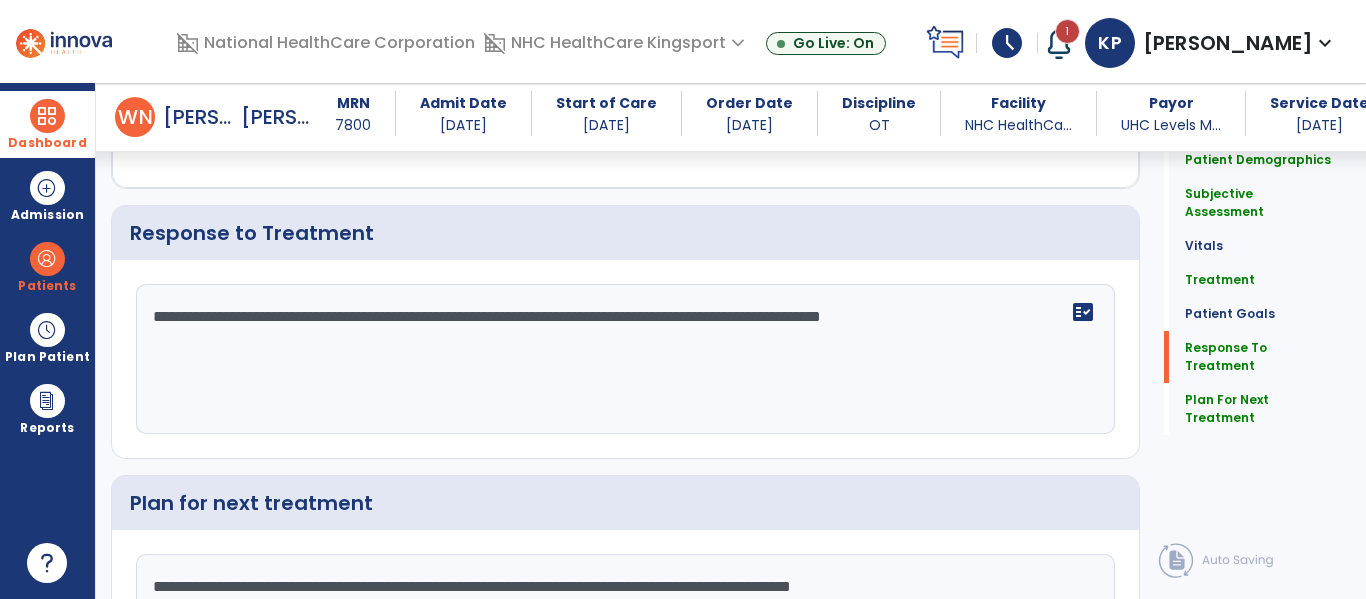 scroll, scrollTop: 2457, scrollLeft: 0, axis: vertical 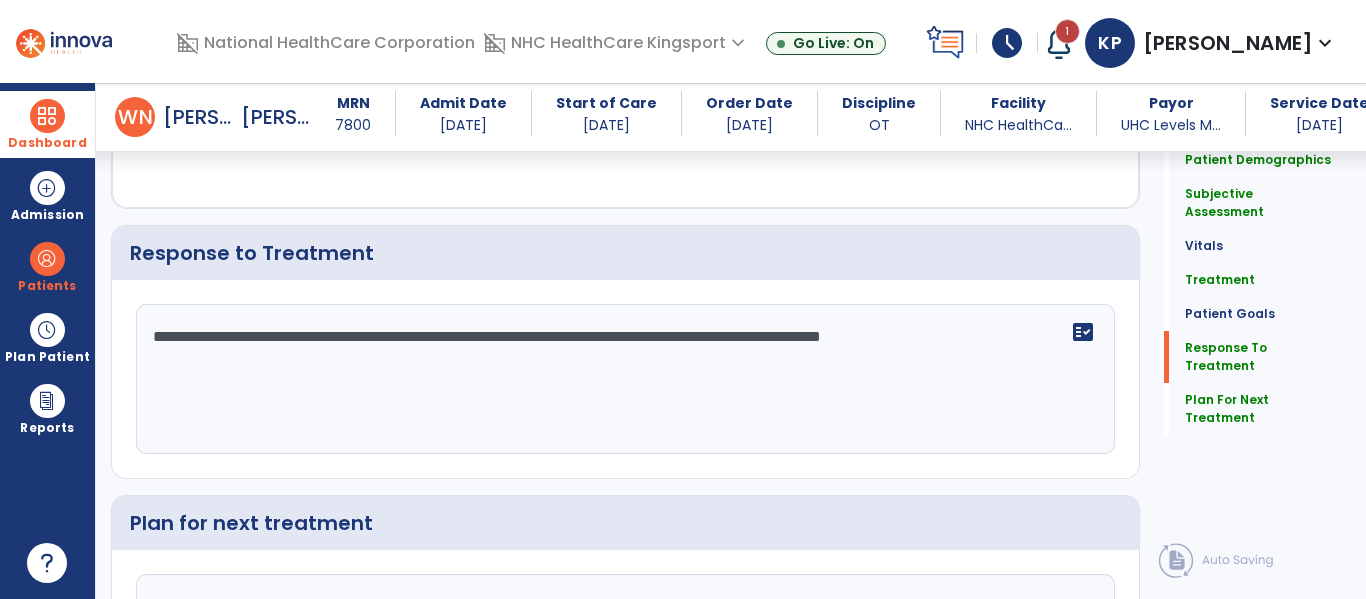 type on "**********" 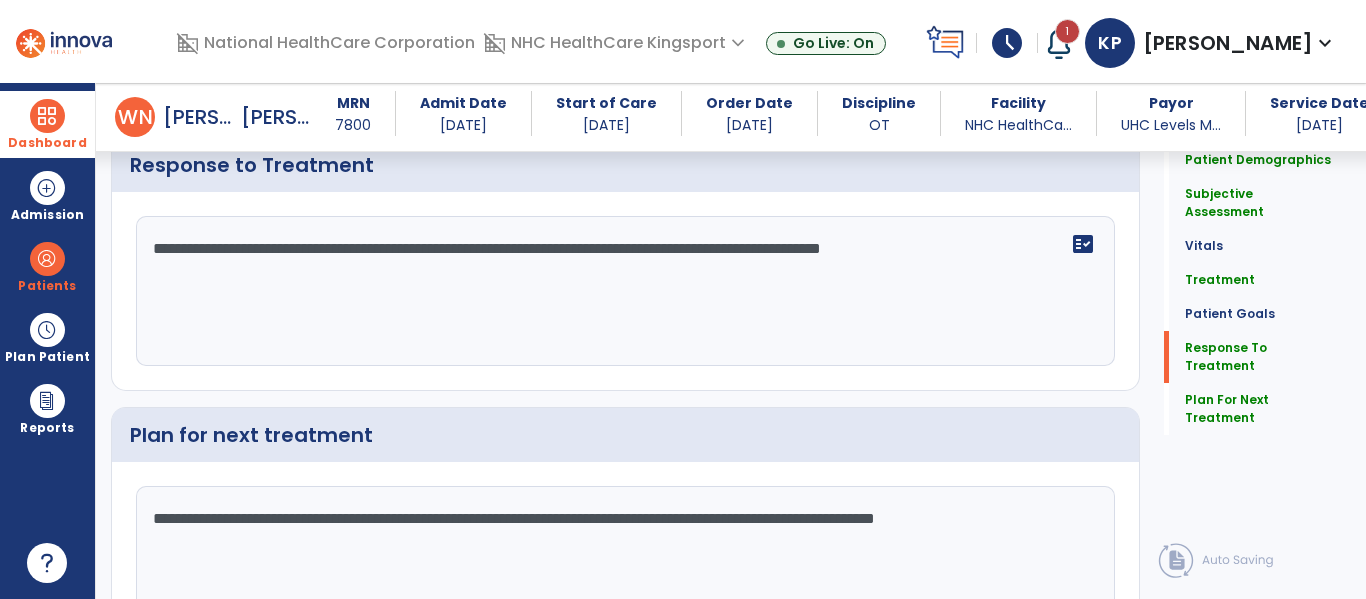 click on "Treatment   Treatment" 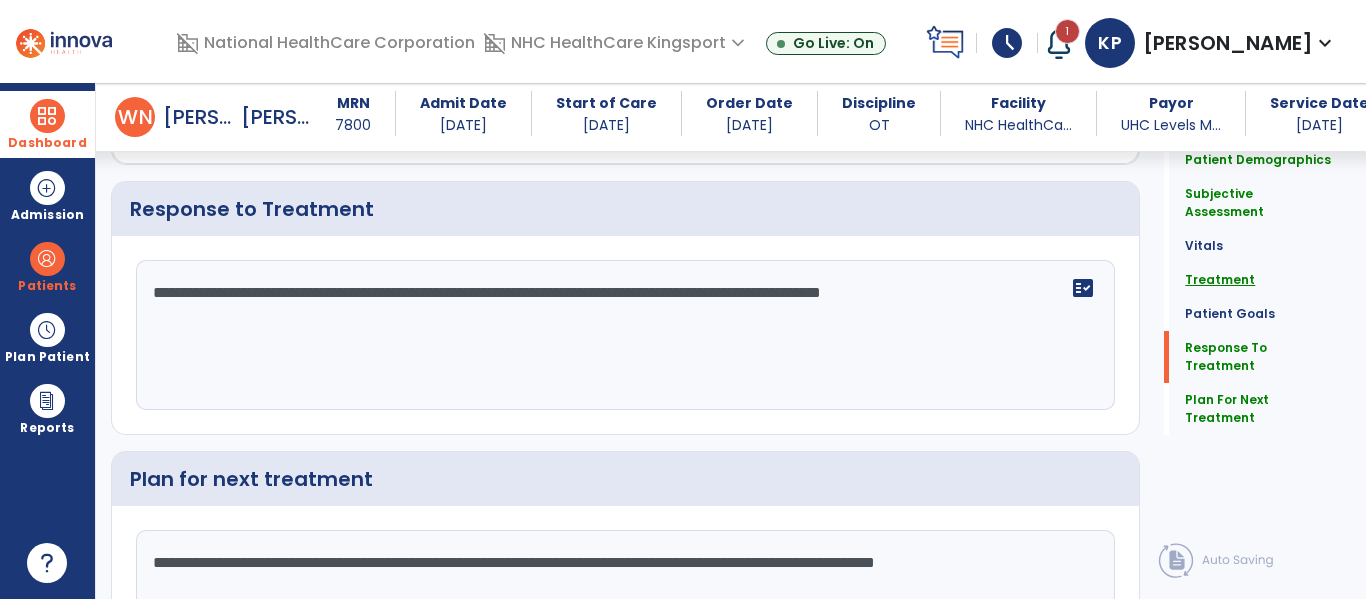 click on "Treatment" 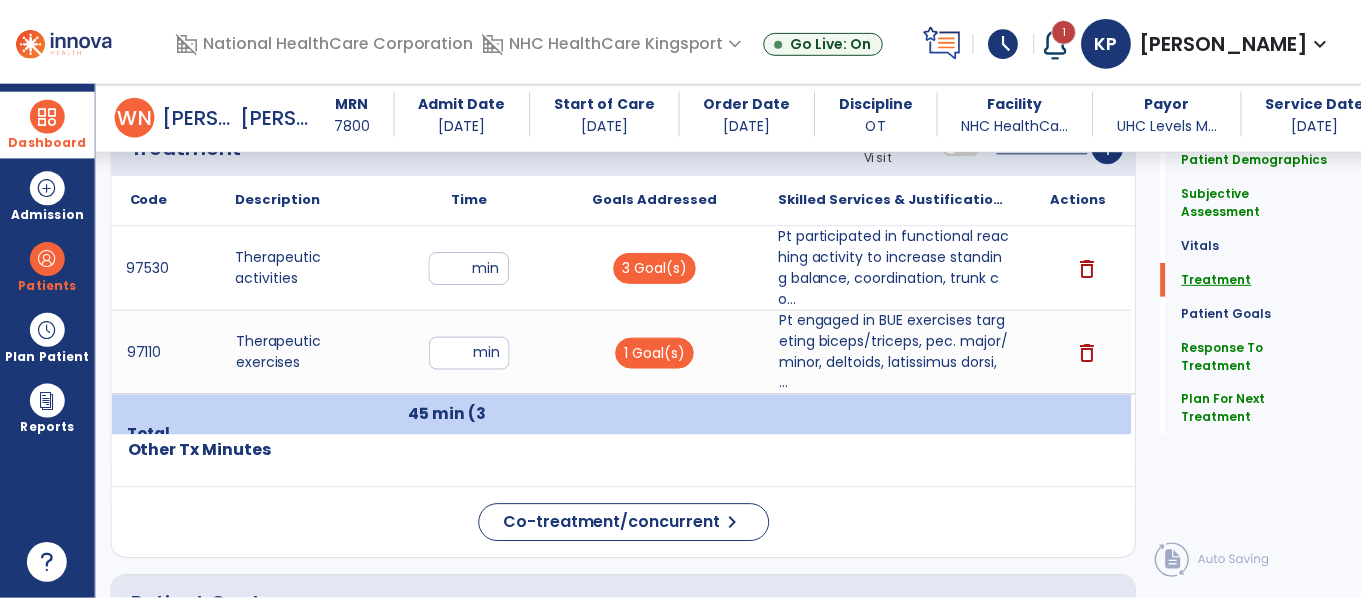 scroll, scrollTop: 1209, scrollLeft: 0, axis: vertical 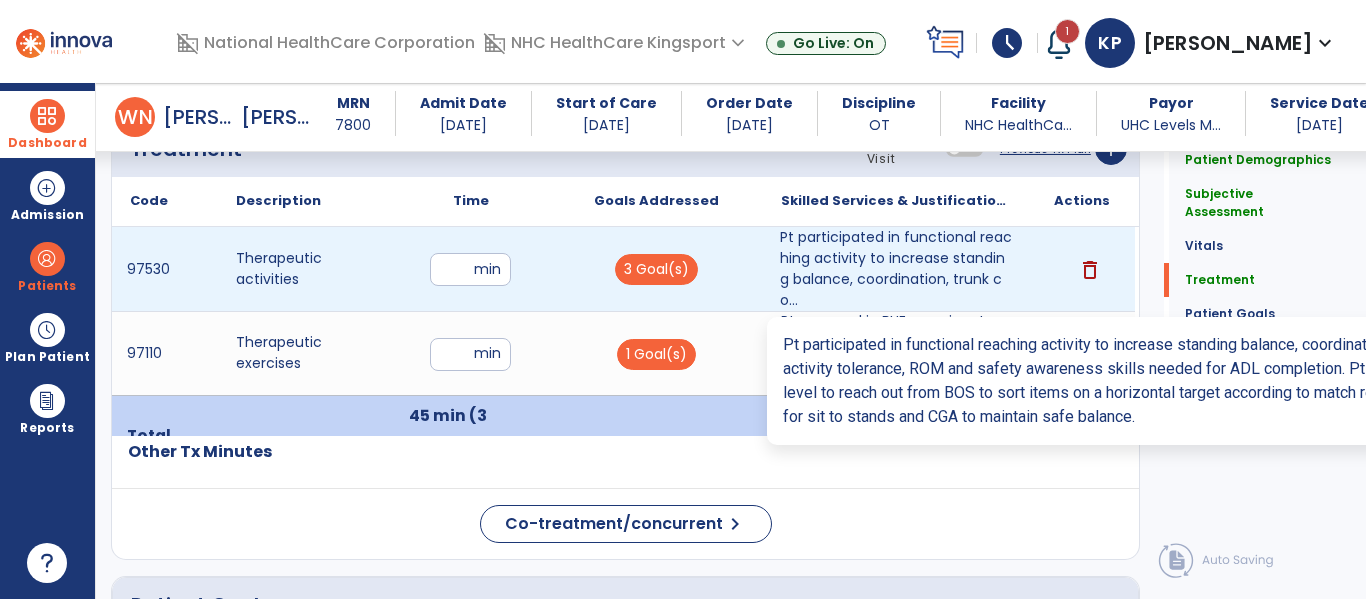 click on "Pt participated in functional reaching activity to increase standing balance, coordination, trunk co..." at bounding box center (896, 269) 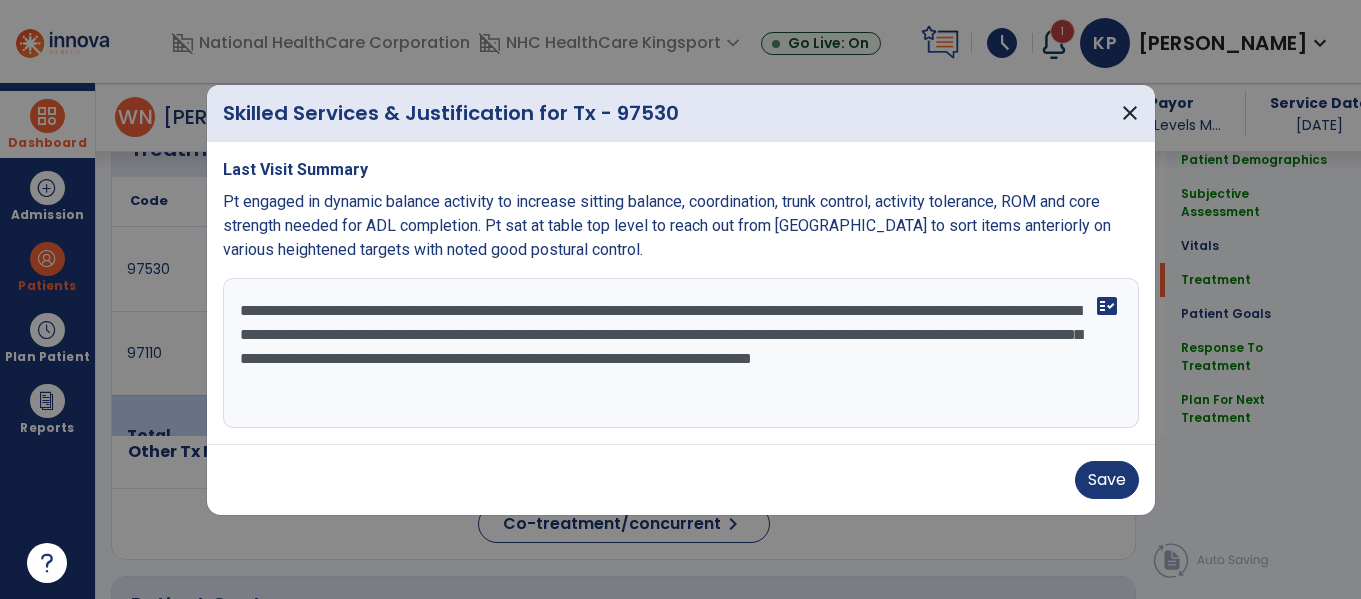 scroll, scrollTop: 1209, scrollLeft: 0, axis: vertical 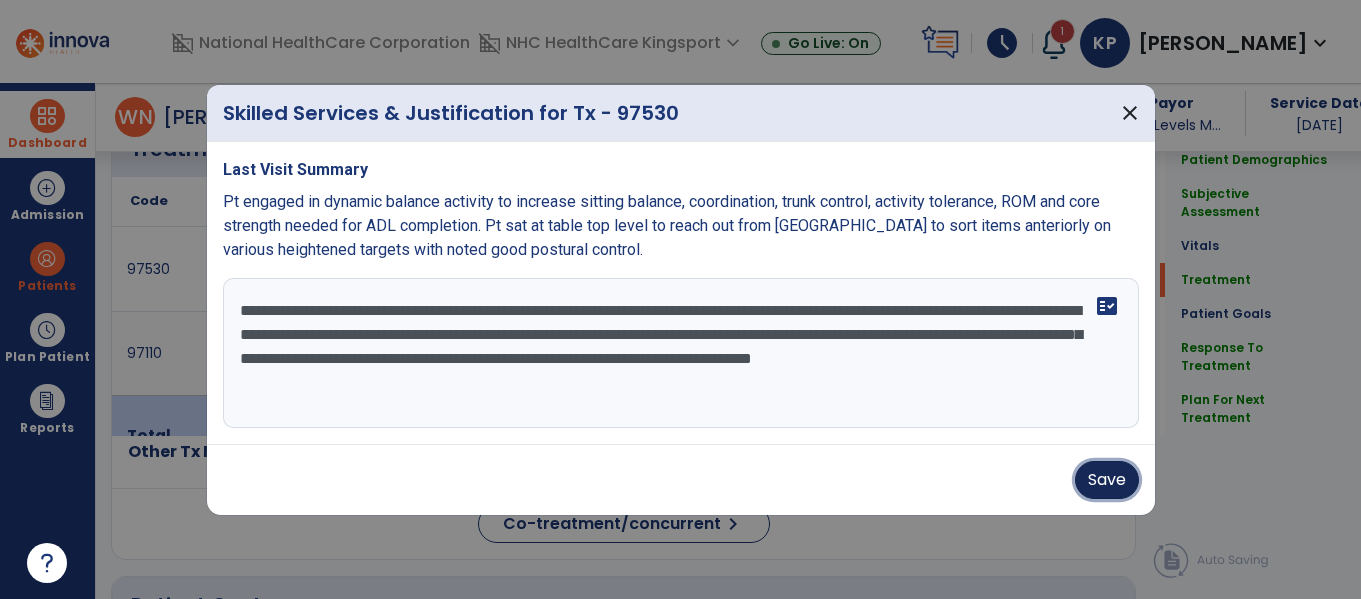 click on "Save" at bounding box center [1107, 480] 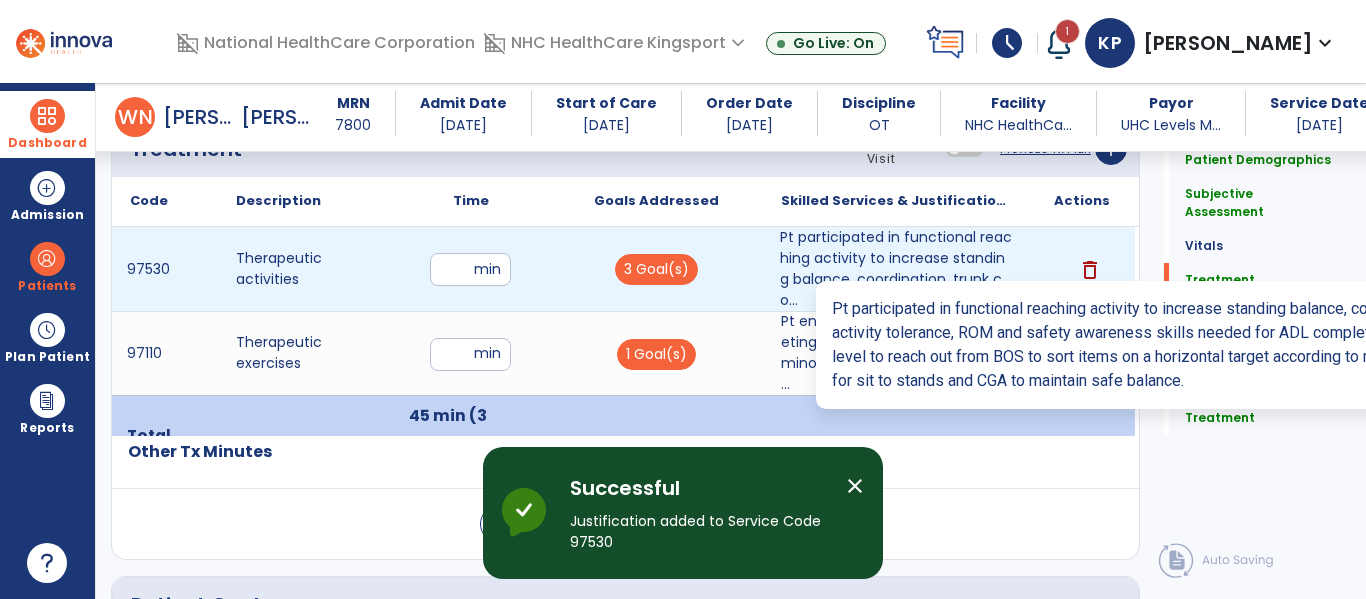 click on "Pt participated in functional reaching activity to increase standing balance, coordination, trunk co..." at bounding box center [896, 269] 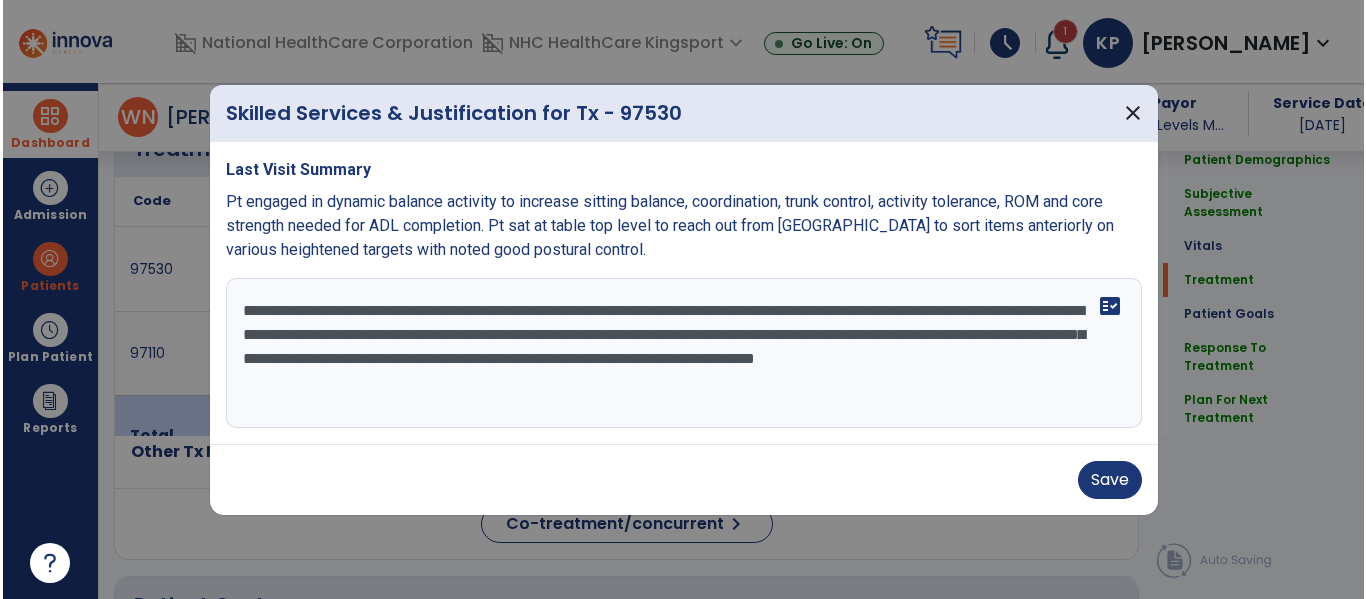 scroll, scrollTop: 1209, scrollLeft: 0, axis: vertical 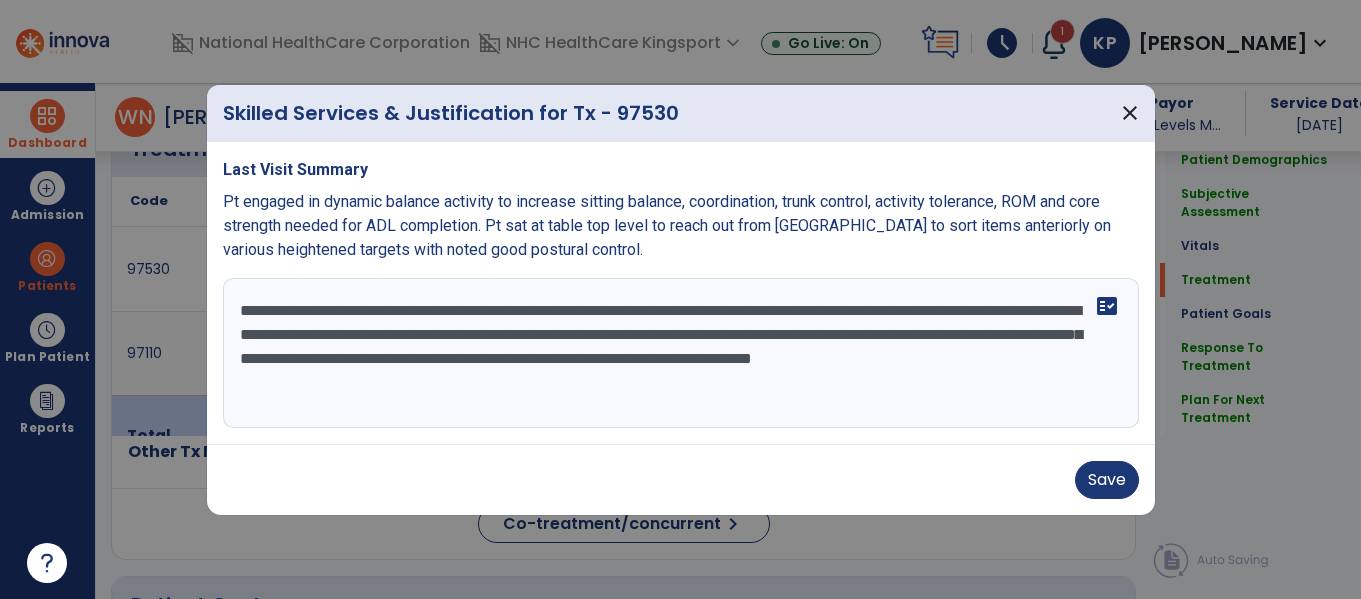 click on "**********" at bounding box center [681, 353] 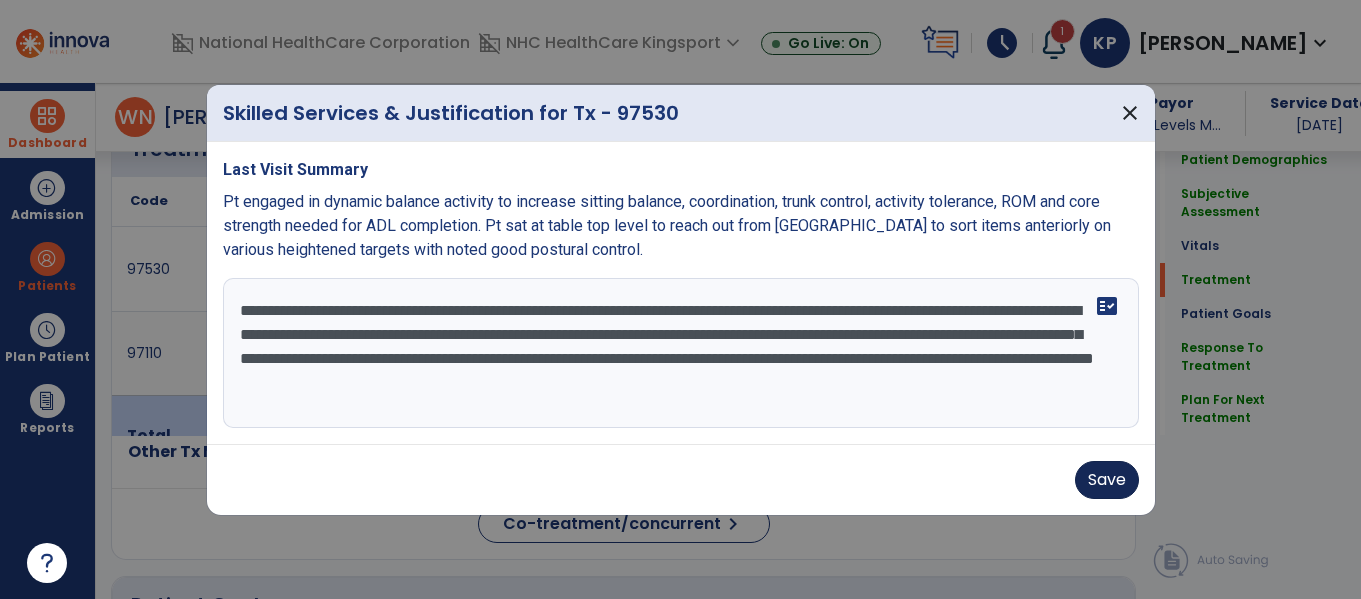 type on "**********" 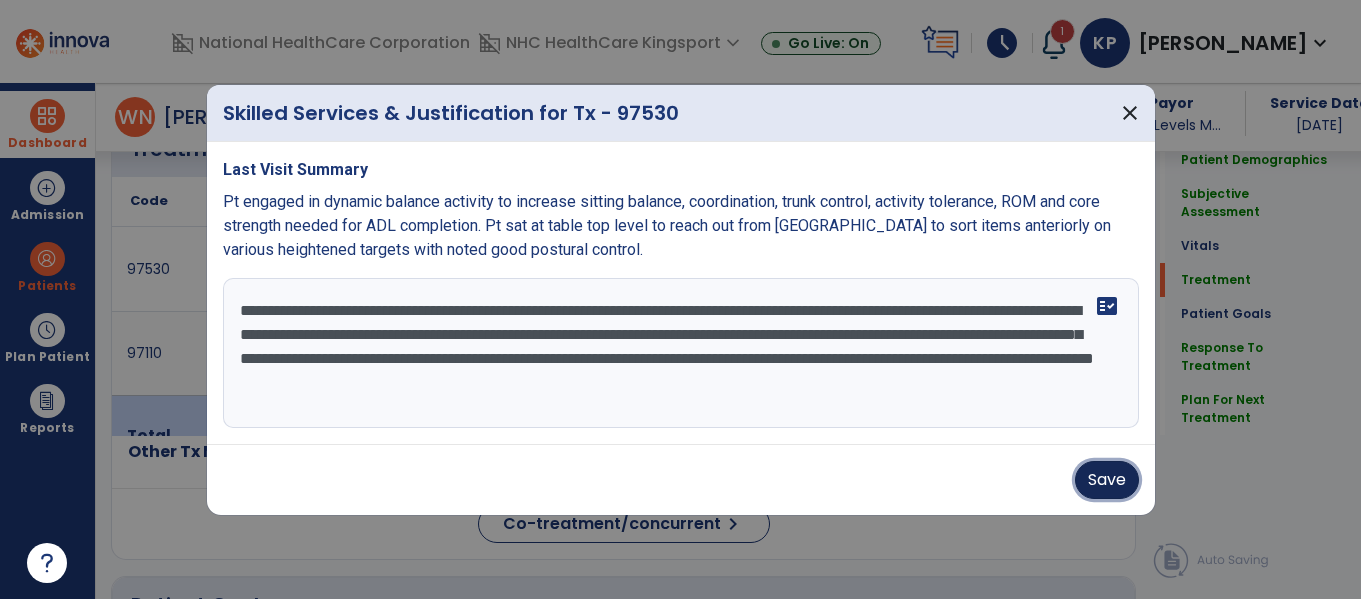 click on "Save" at bounding box center (1107, 480) 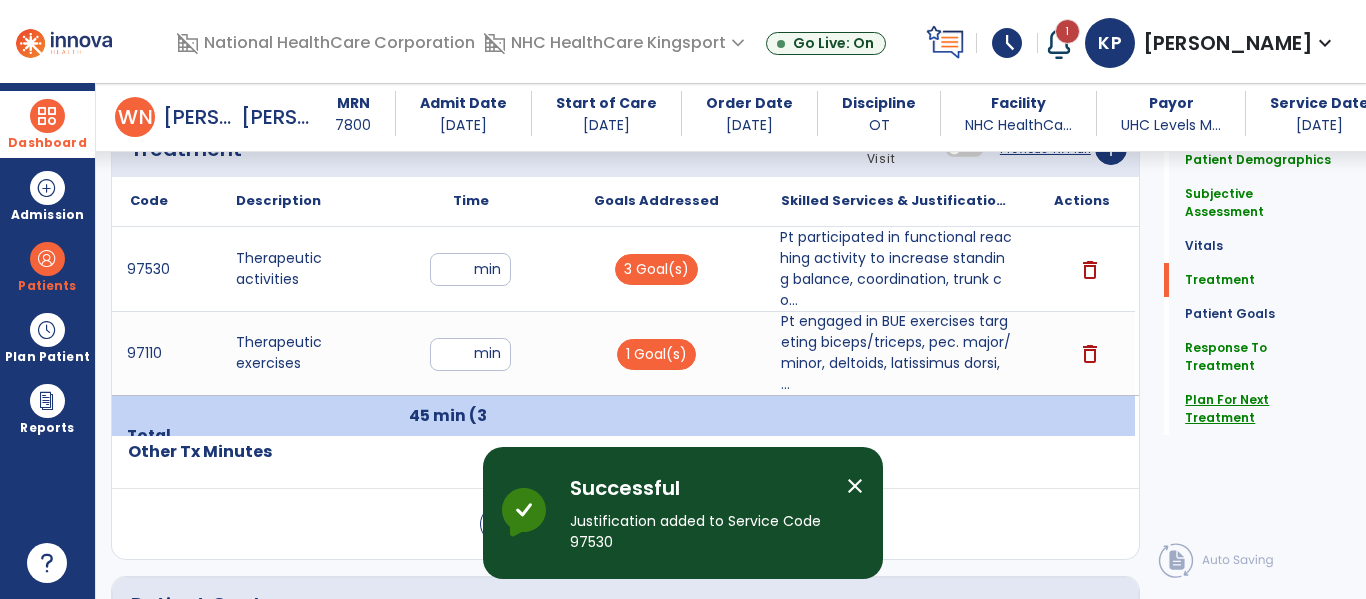 click on "Plan For Next Treatment" 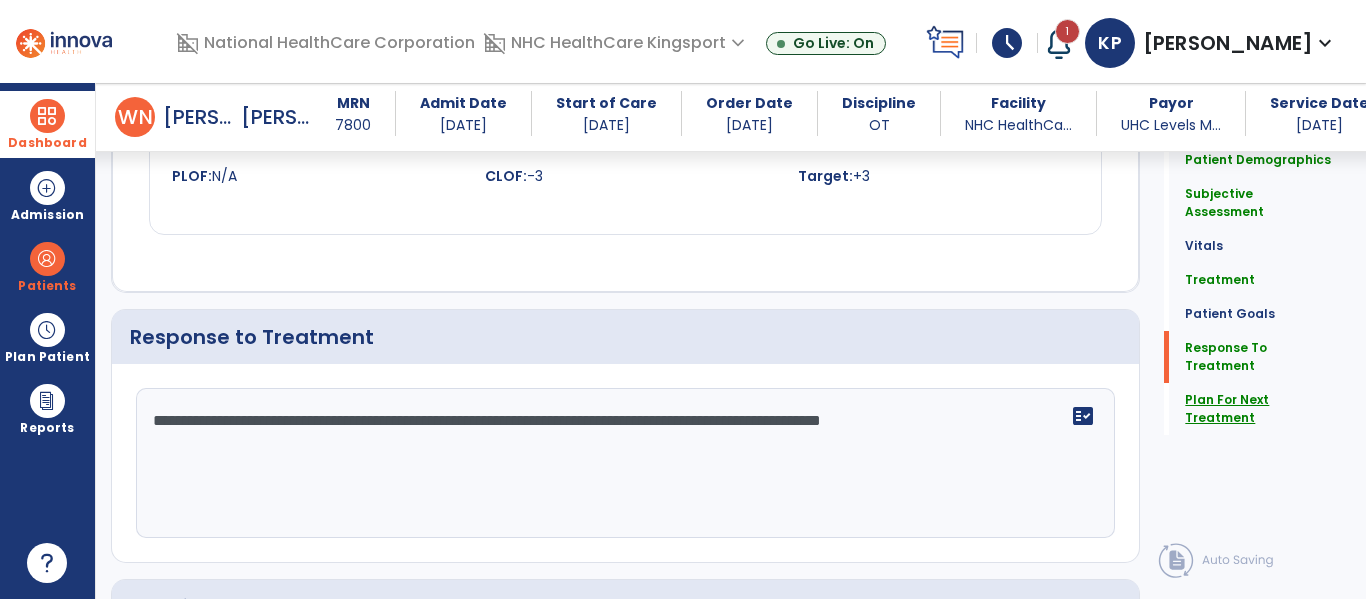 scroll, scrollTop: 2654, scrollLeft: 0, axis: vertical 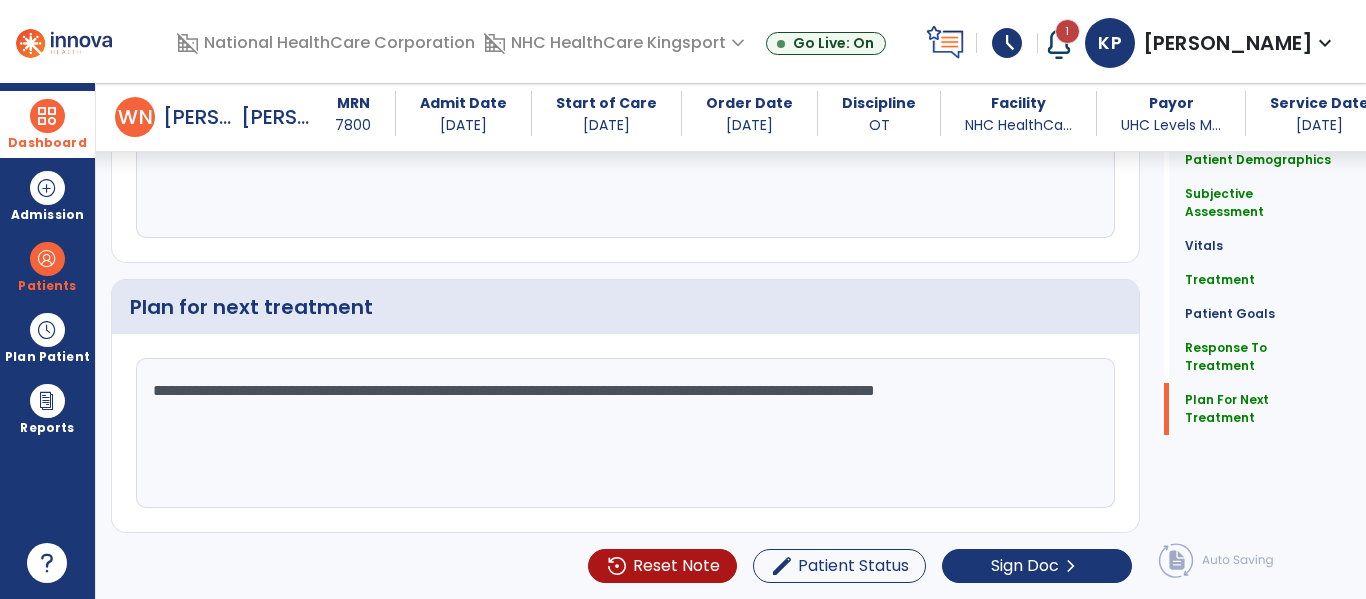 click on "Treatment   Treatment" 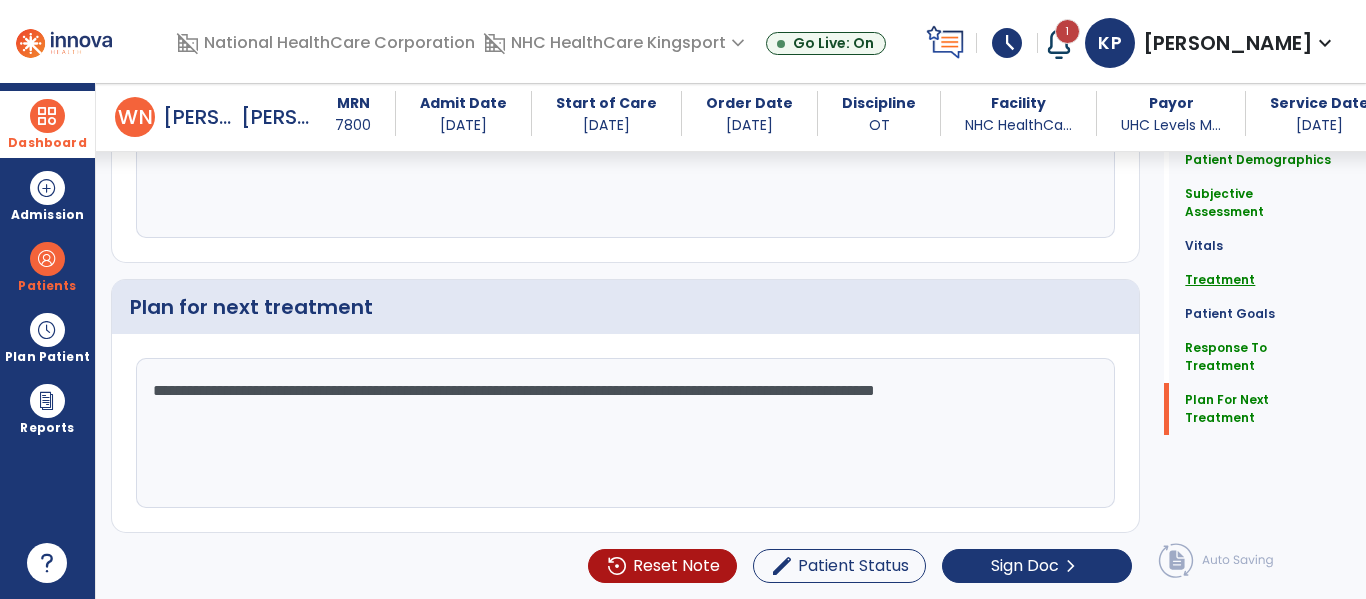 click on "Treatment" 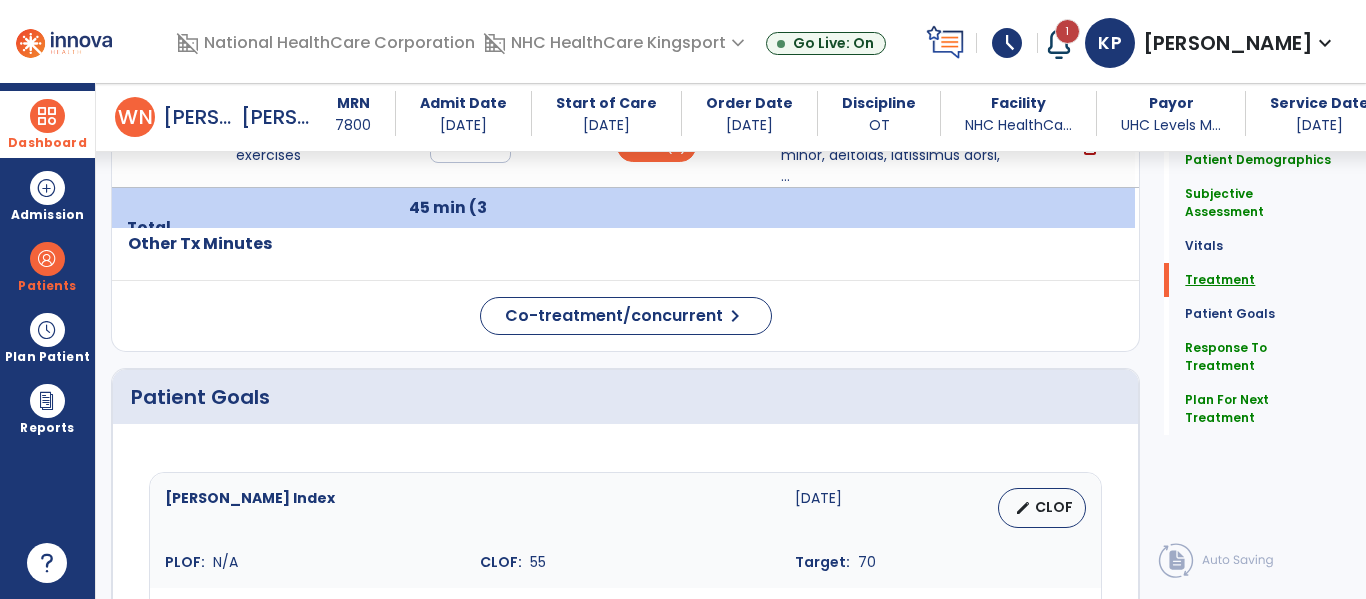 scroll, scrollTop: 1209, scrollLeft: 0, axis: vertical 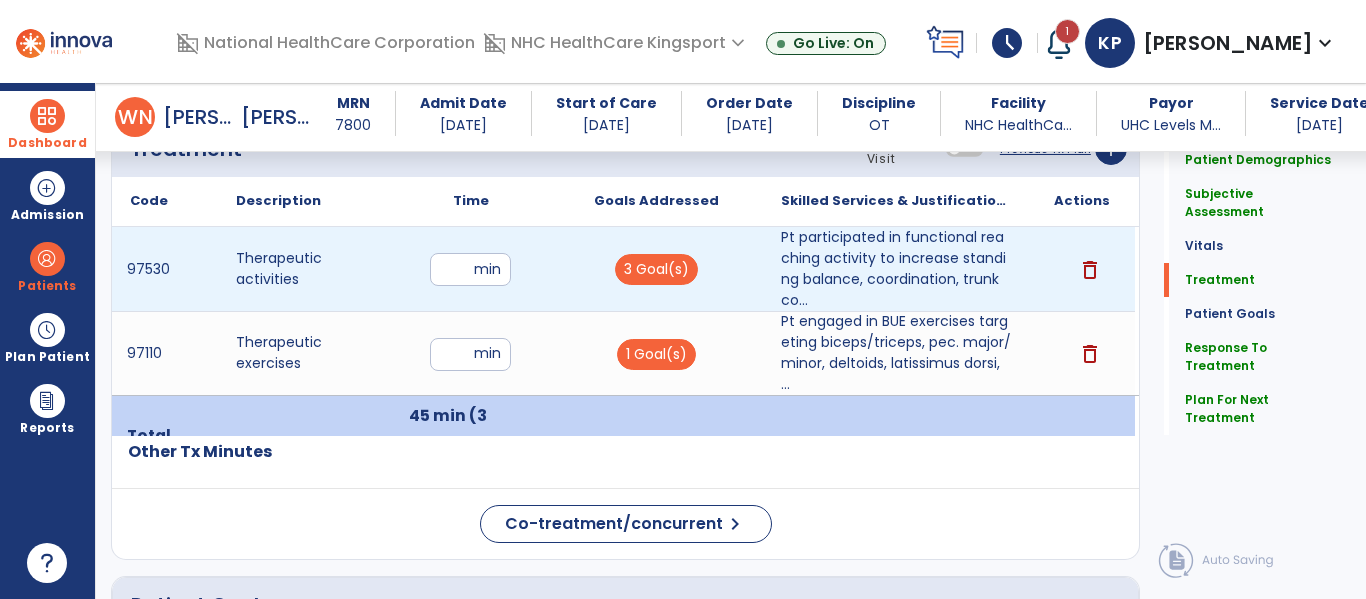 click on "**" at bounding box center (470, 269) 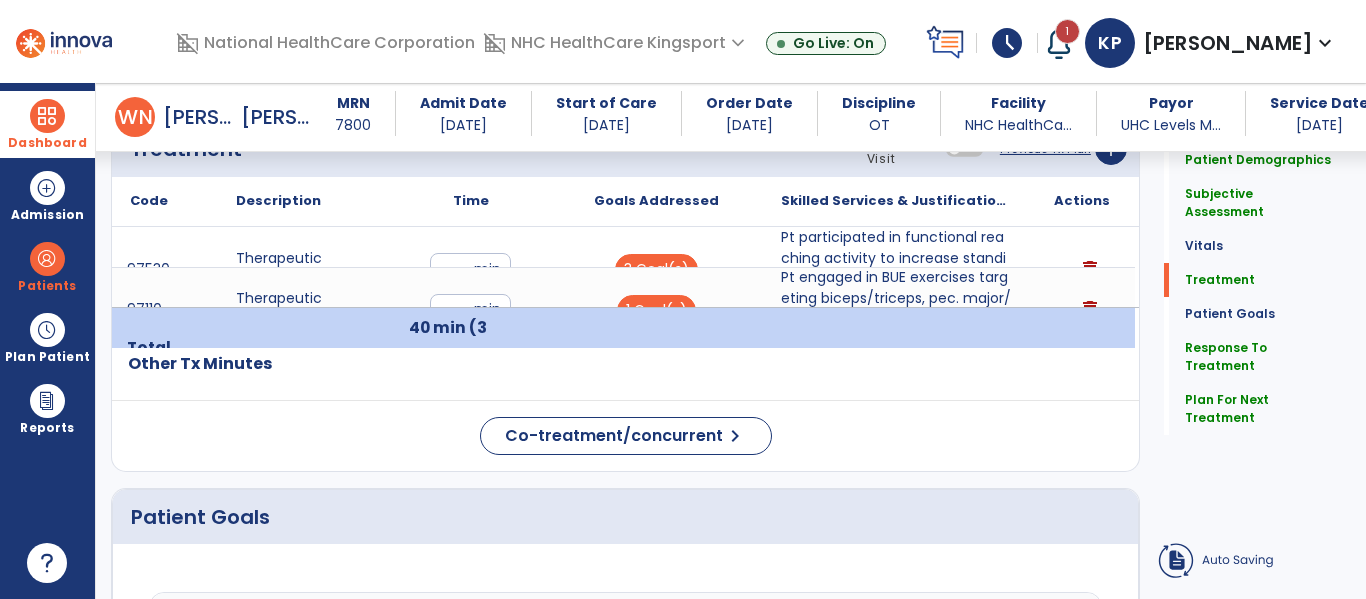 click on "Other Tx Minutes" 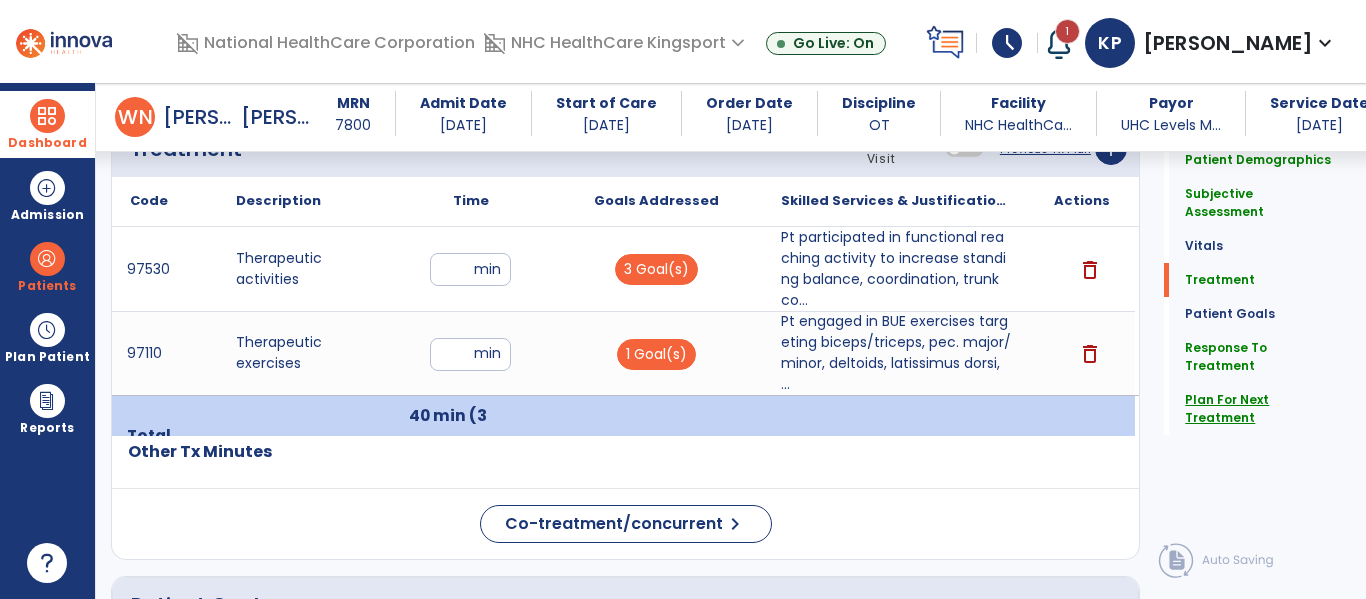click on "Plan For Next Treatment" 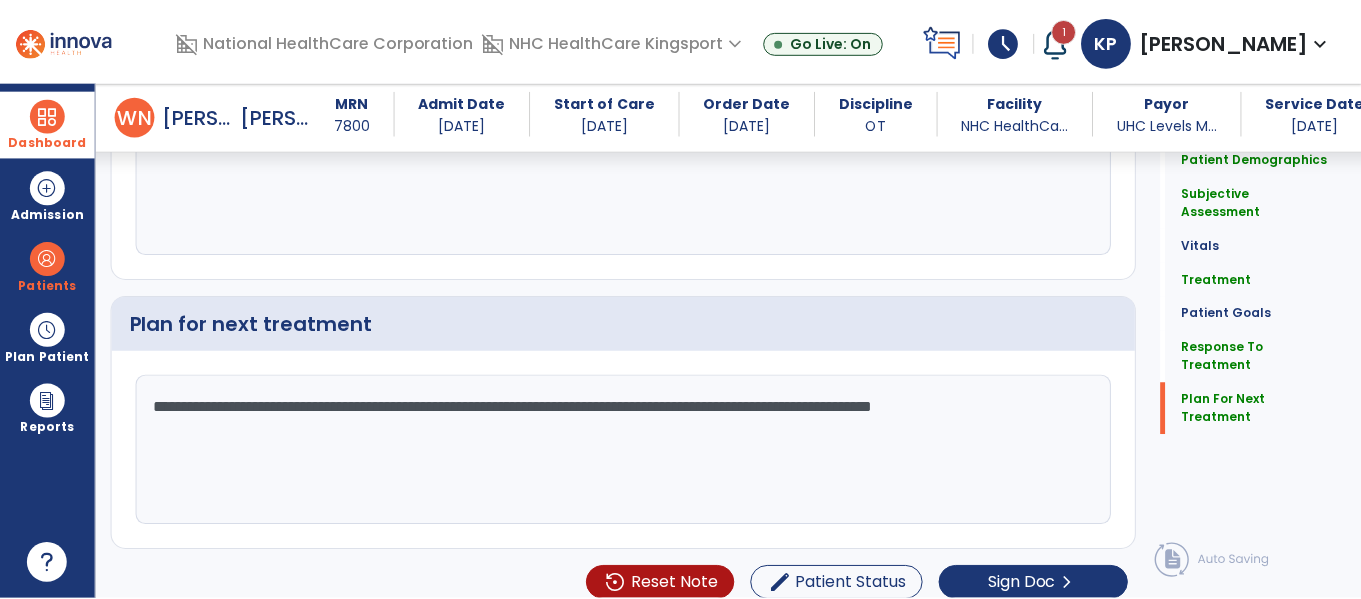 scroll, scrollTop: 2654, scrollLeft: 0, axis: vertical 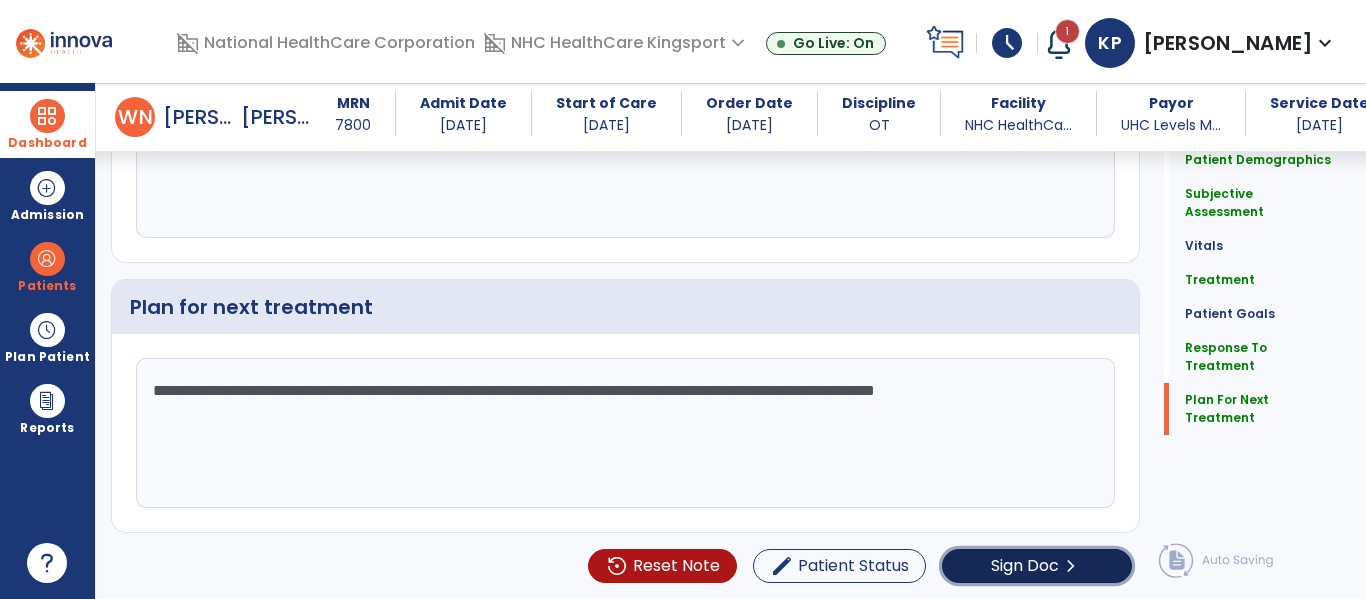 click on "Sign Doc" 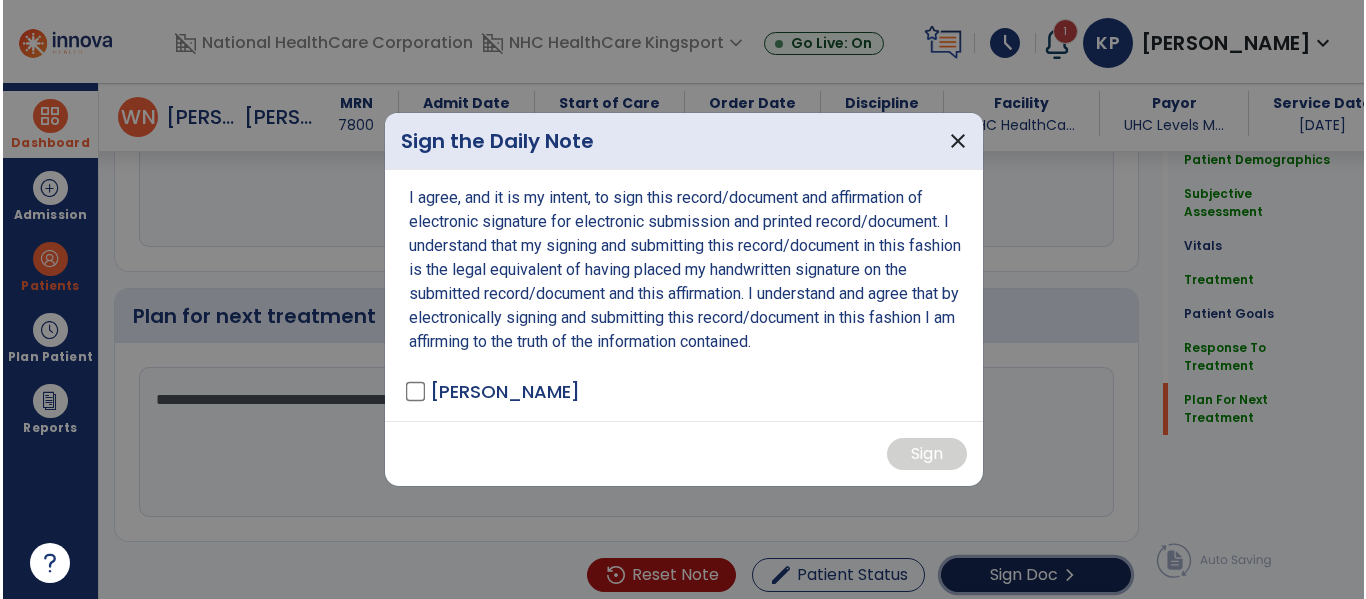 scroll, scrollTop: 2654, scrollLeft: 0, axis: vertical 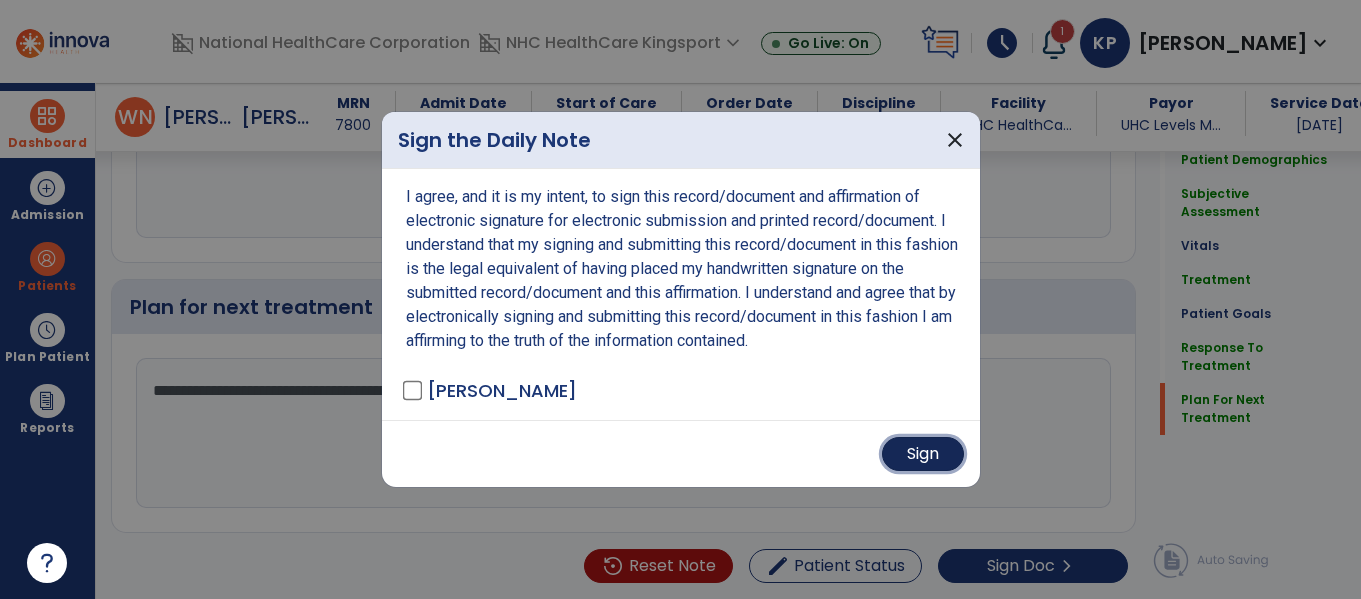 click on "Sign" at bounding box center [923, 454] 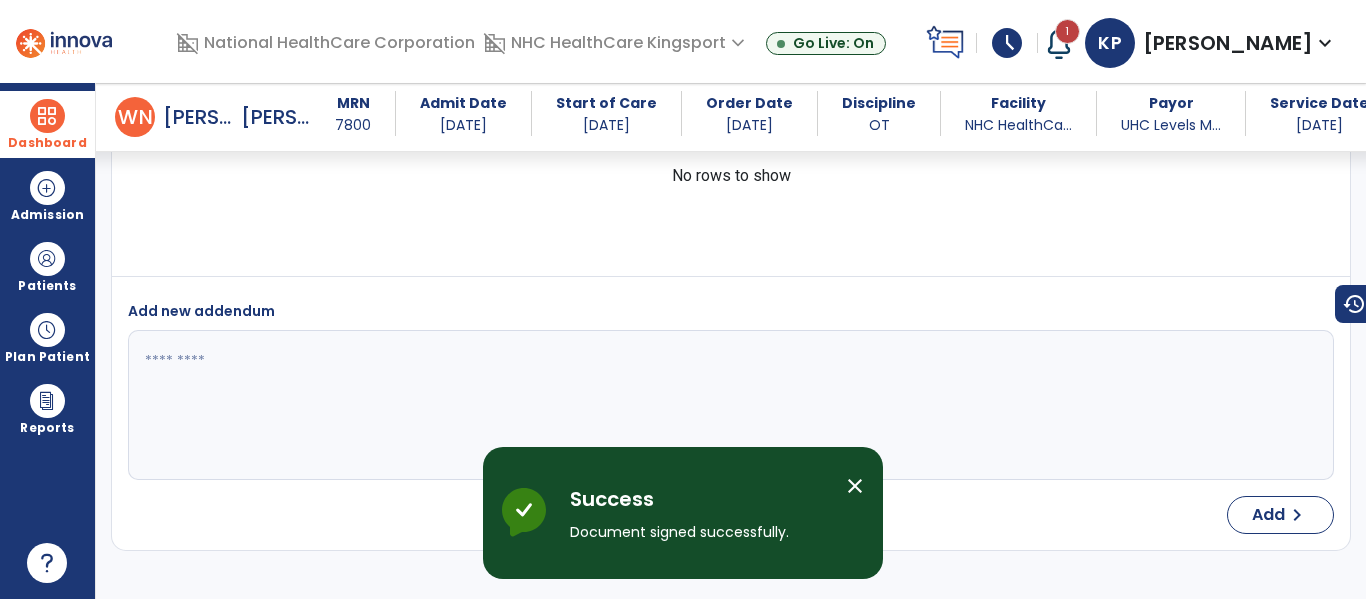 scroll, scrollTop: 4015, scrollLeft: 0, axis: vertical 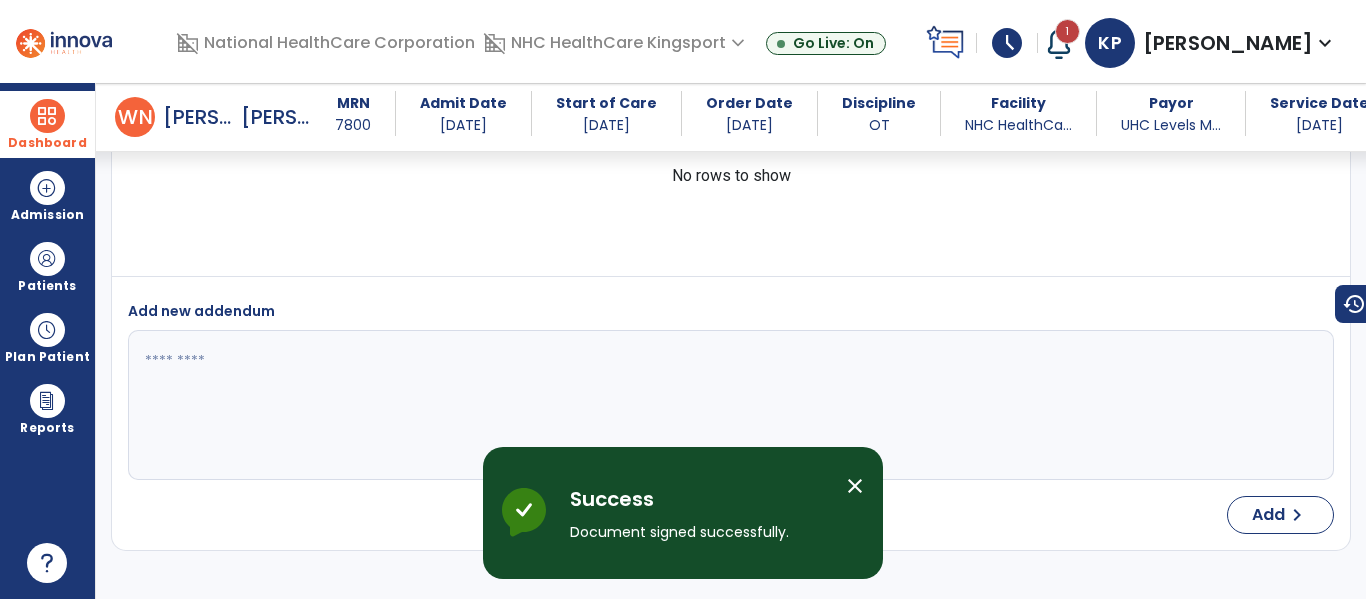 click on "Dashboard" at bounding box center [47, 124] 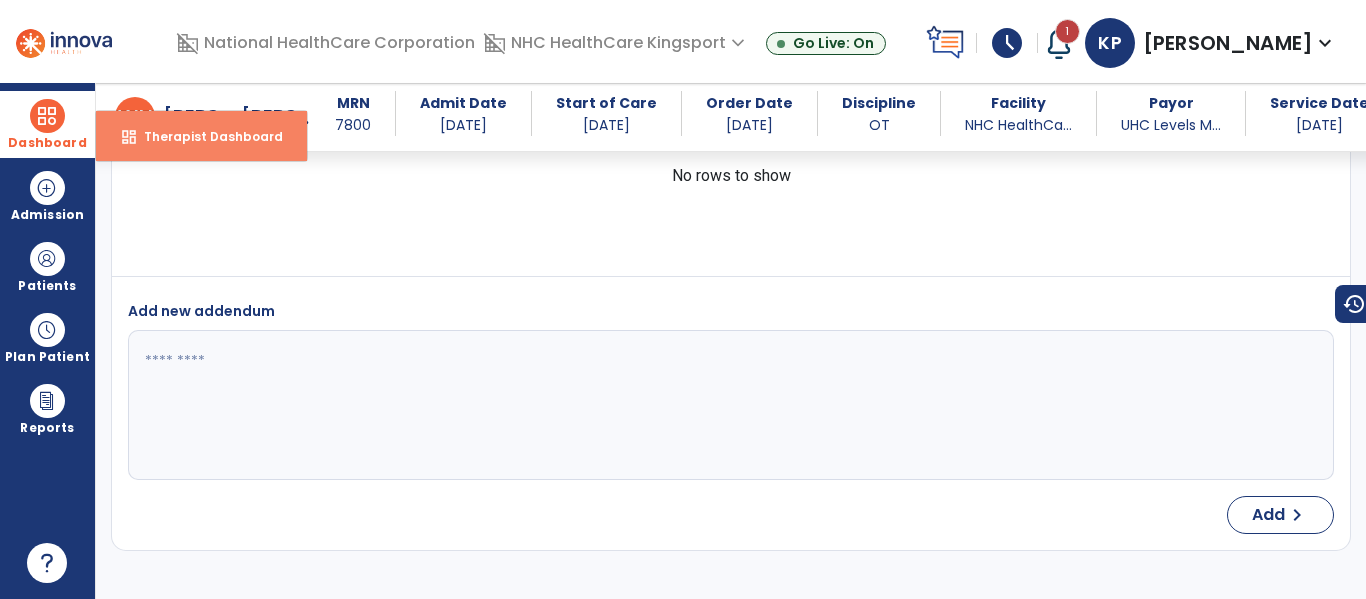 click on "Therapist Dashboard" at bounding box center (205, 136) 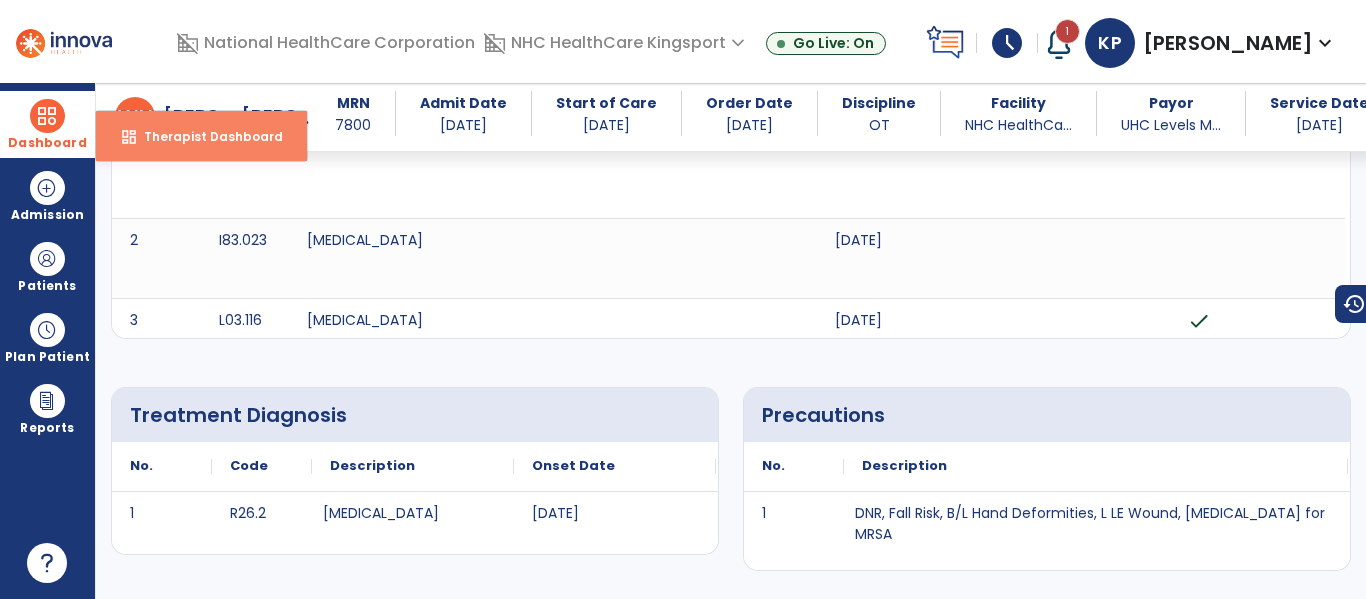 select on "****" 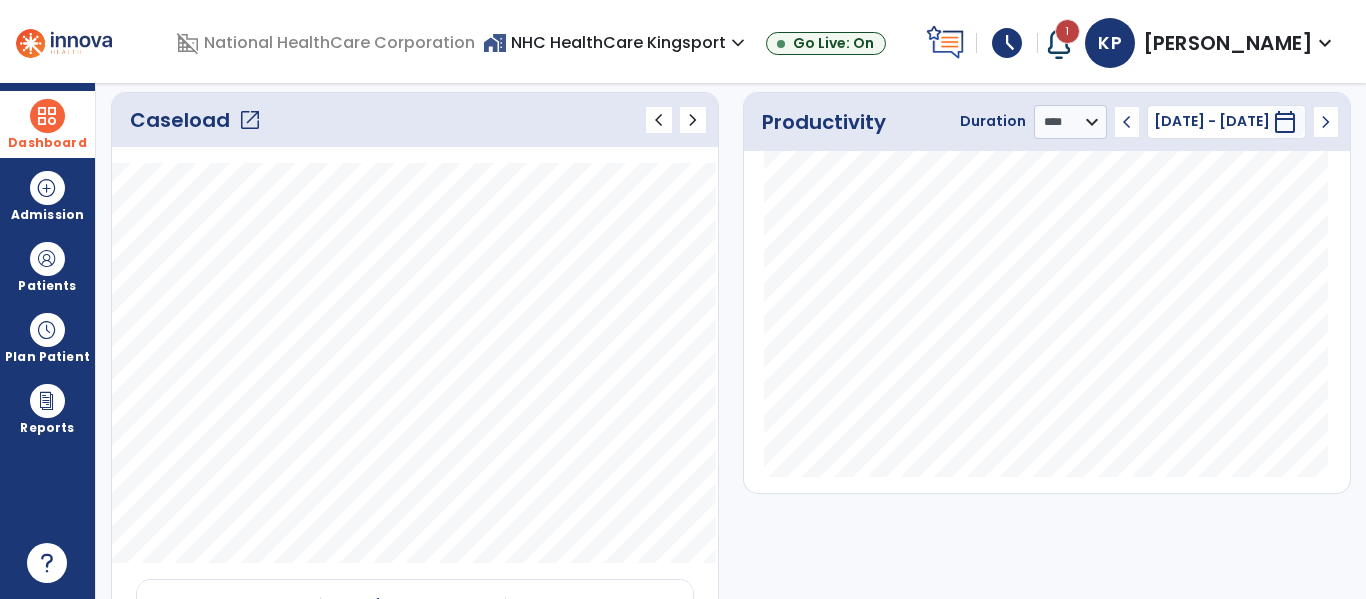 click on "open_in_new" 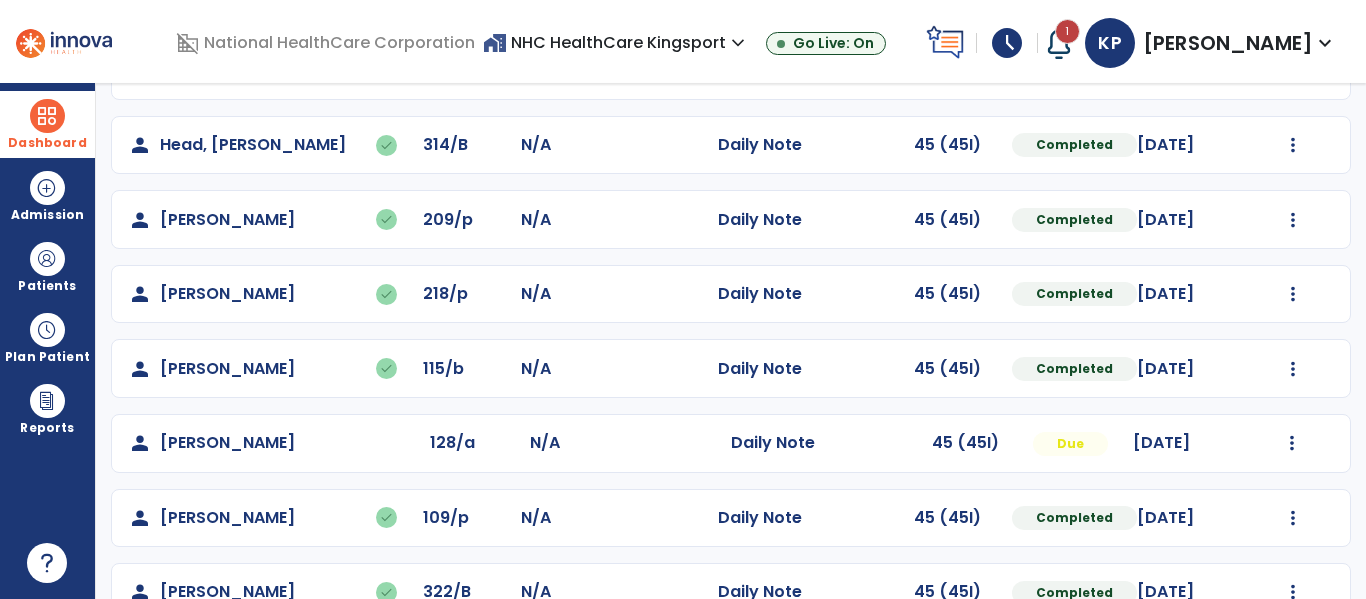 scroll, scrollTop: 0, scrollLeft: 0, axis: both 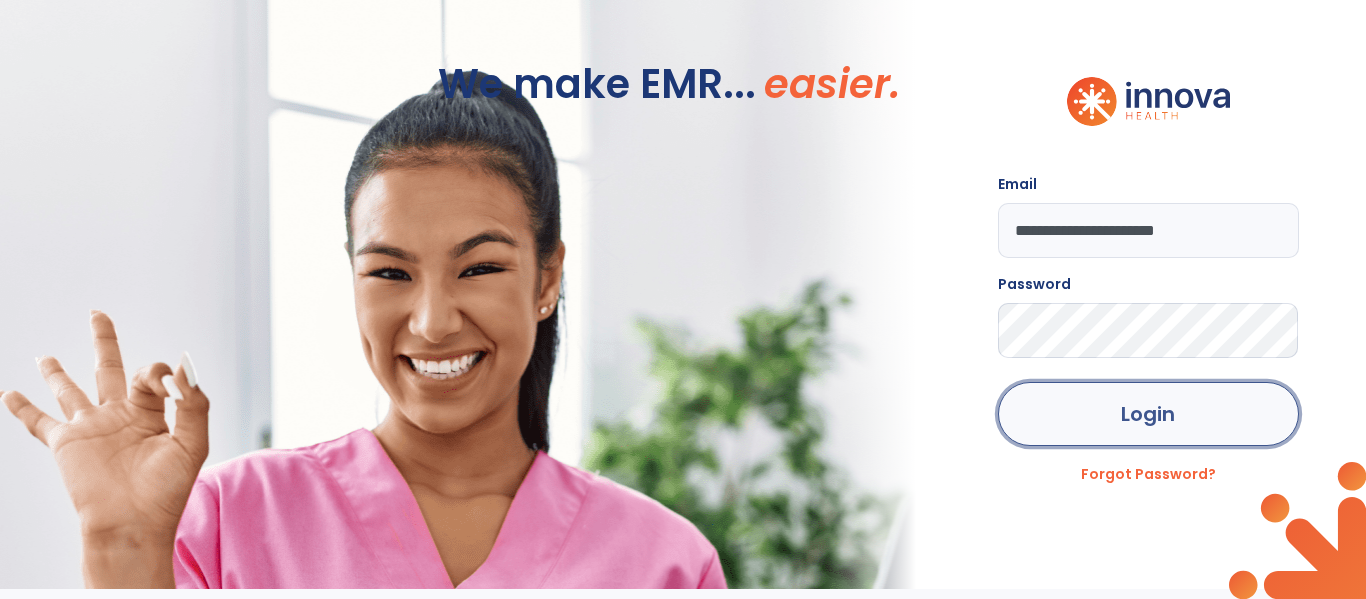 click on "Login" 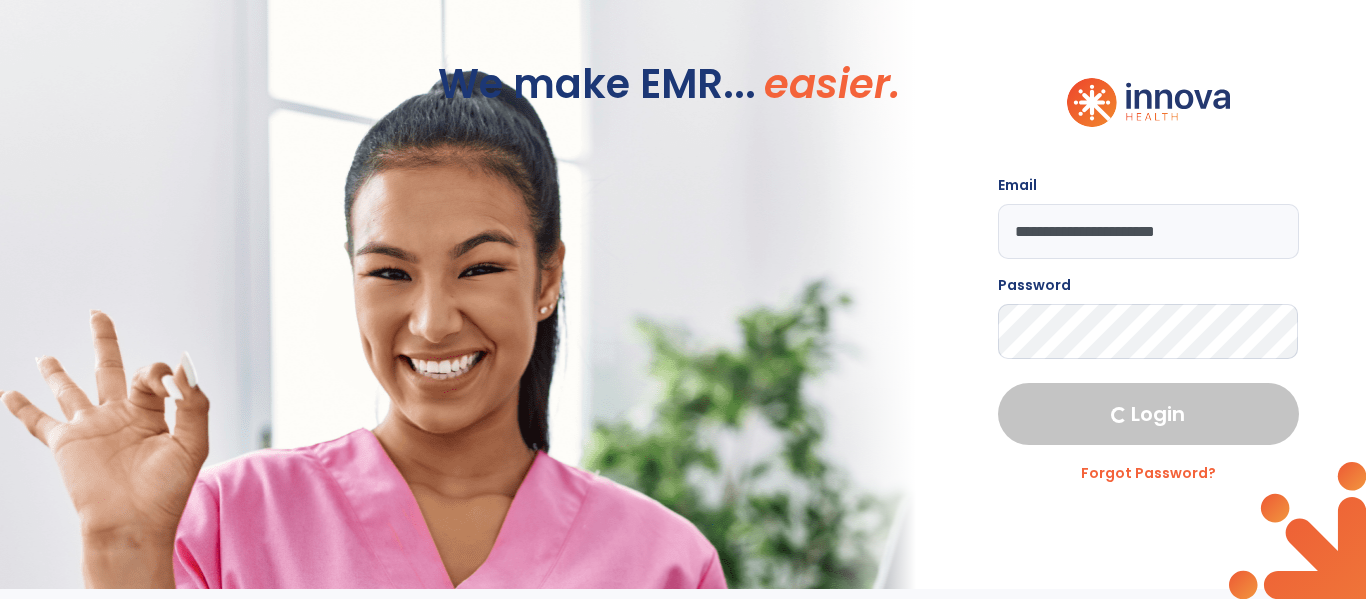 select on "****" 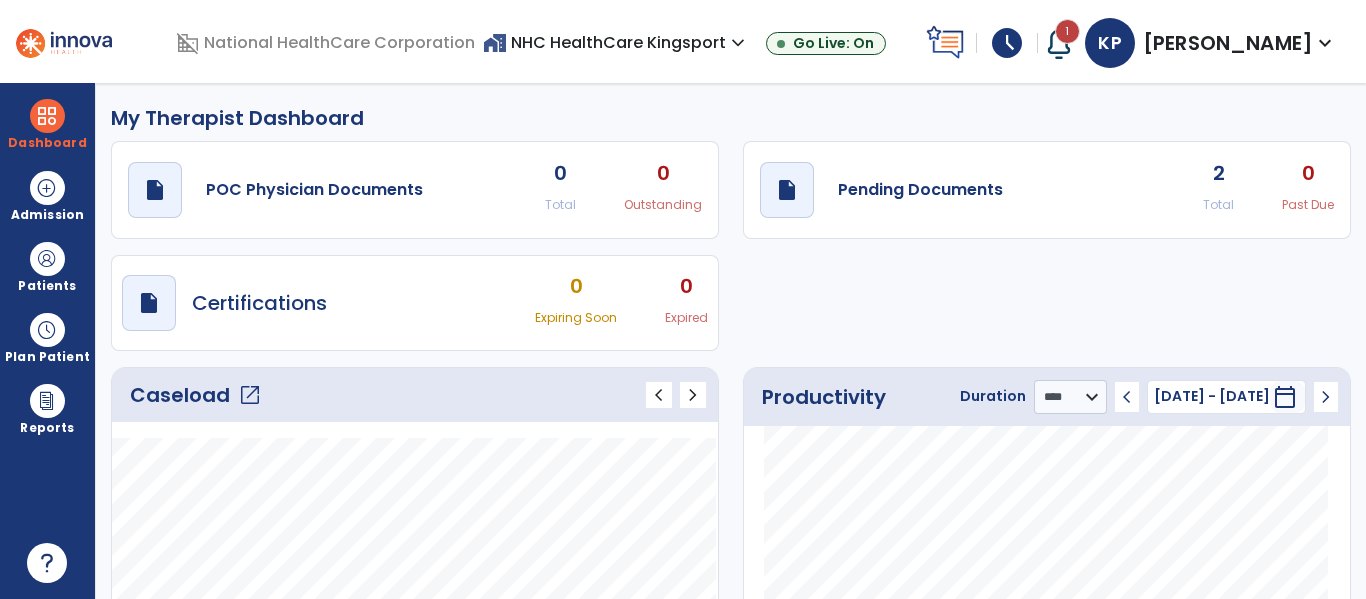 click on "schedule" at bounding box center [1007, 43] 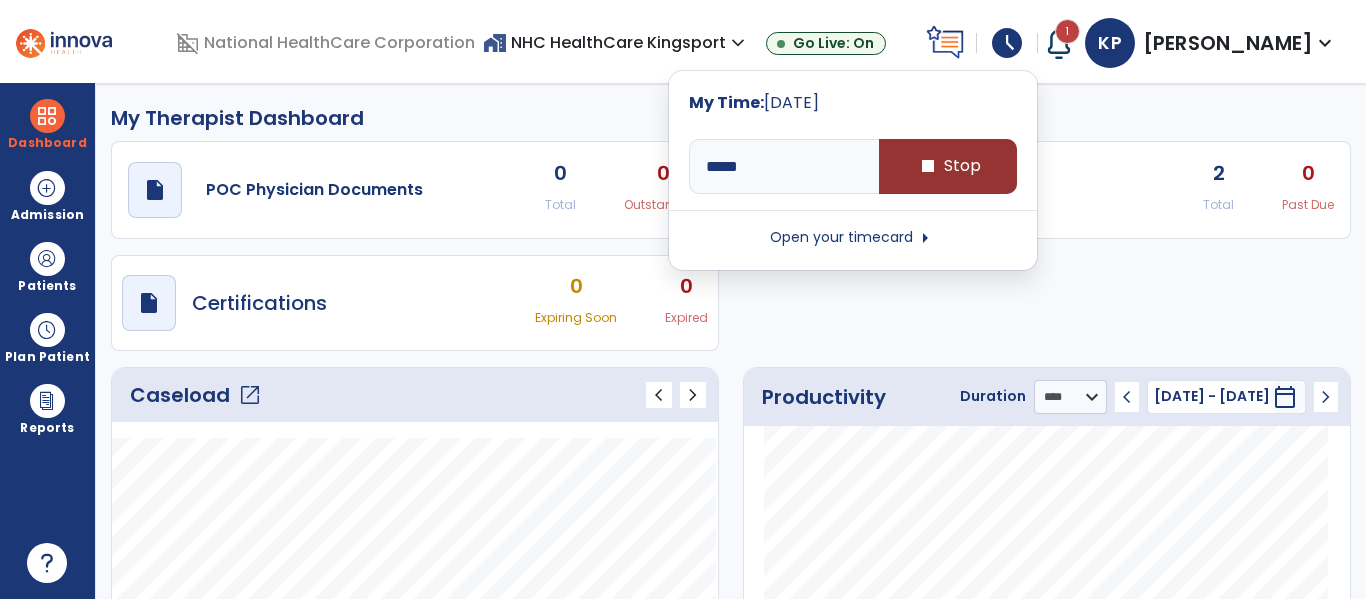 click on "stop  Stop" at bounding box center (948, 166) 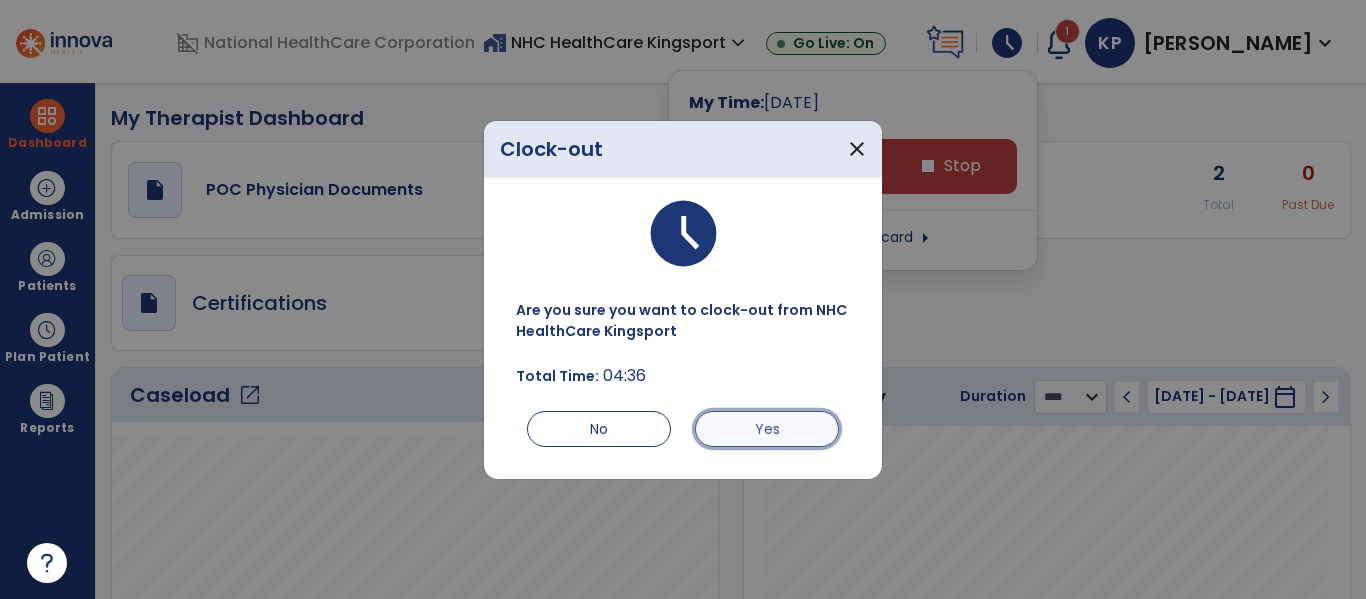 click on "Yes" at bounding box center (767, 429) 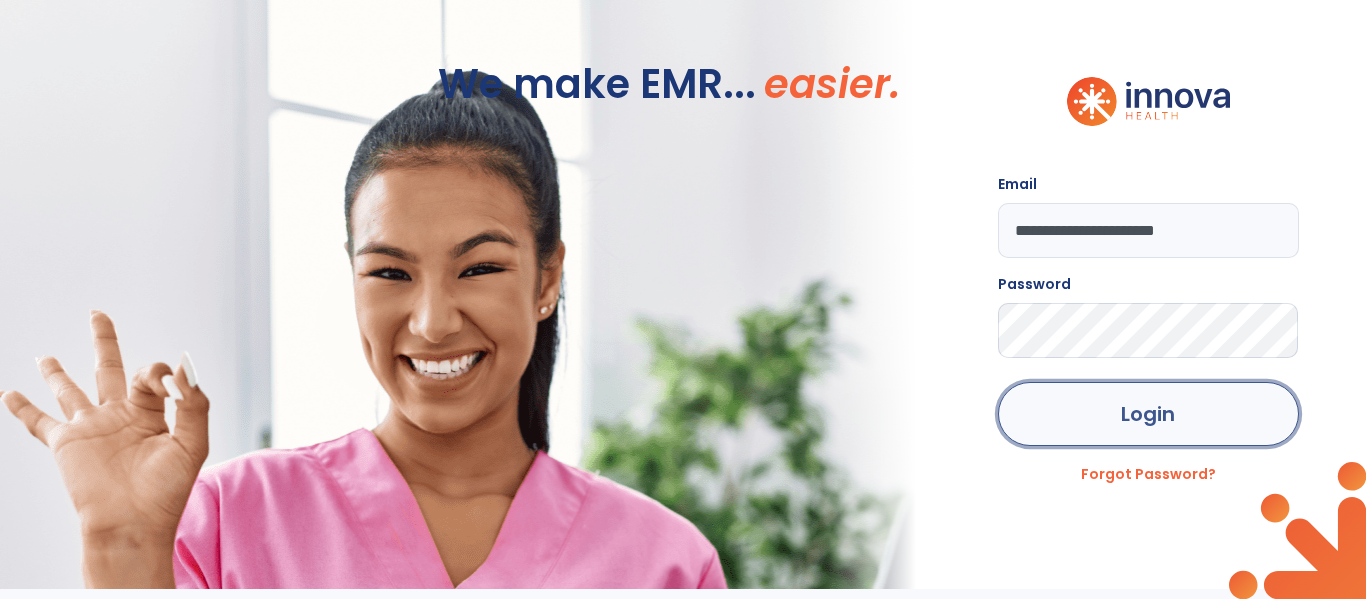 click on "Login" 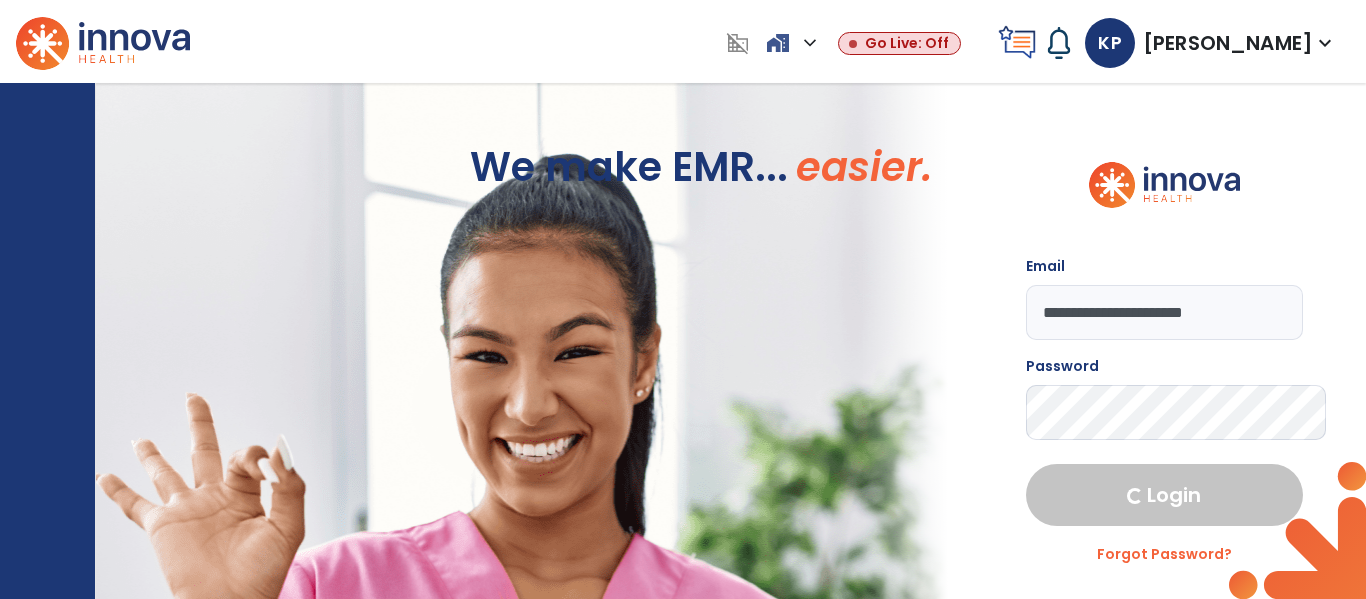 select on "****" 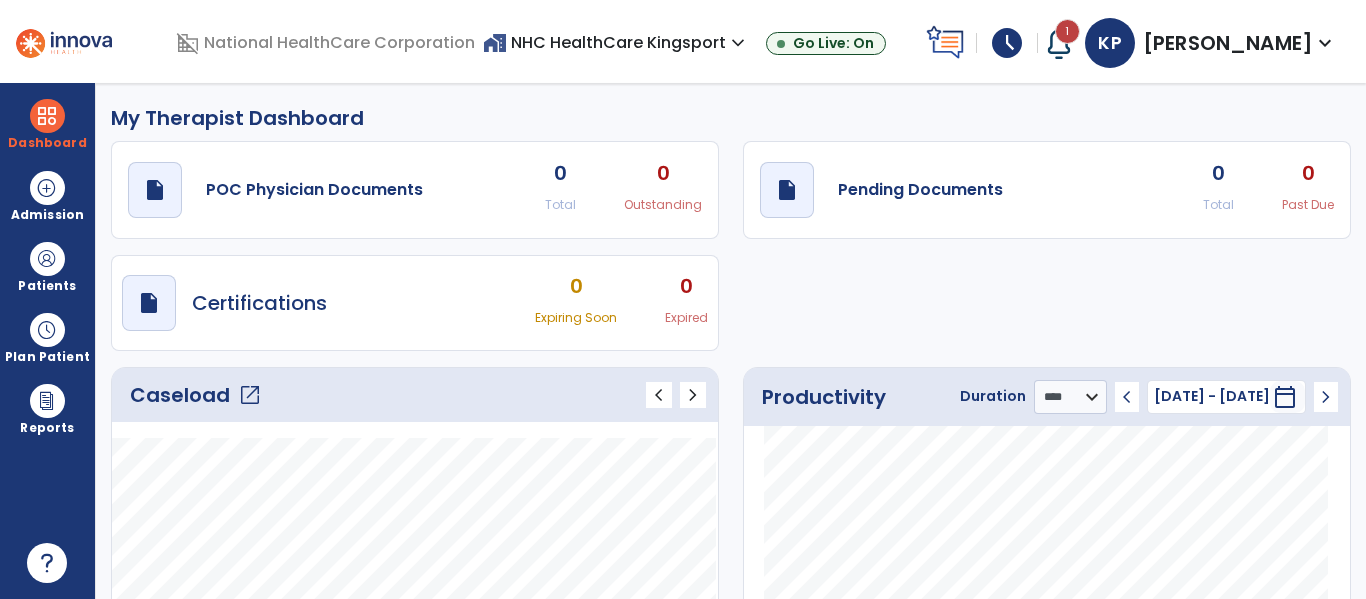 click on "schedule" at bounding box center (1007, 43) 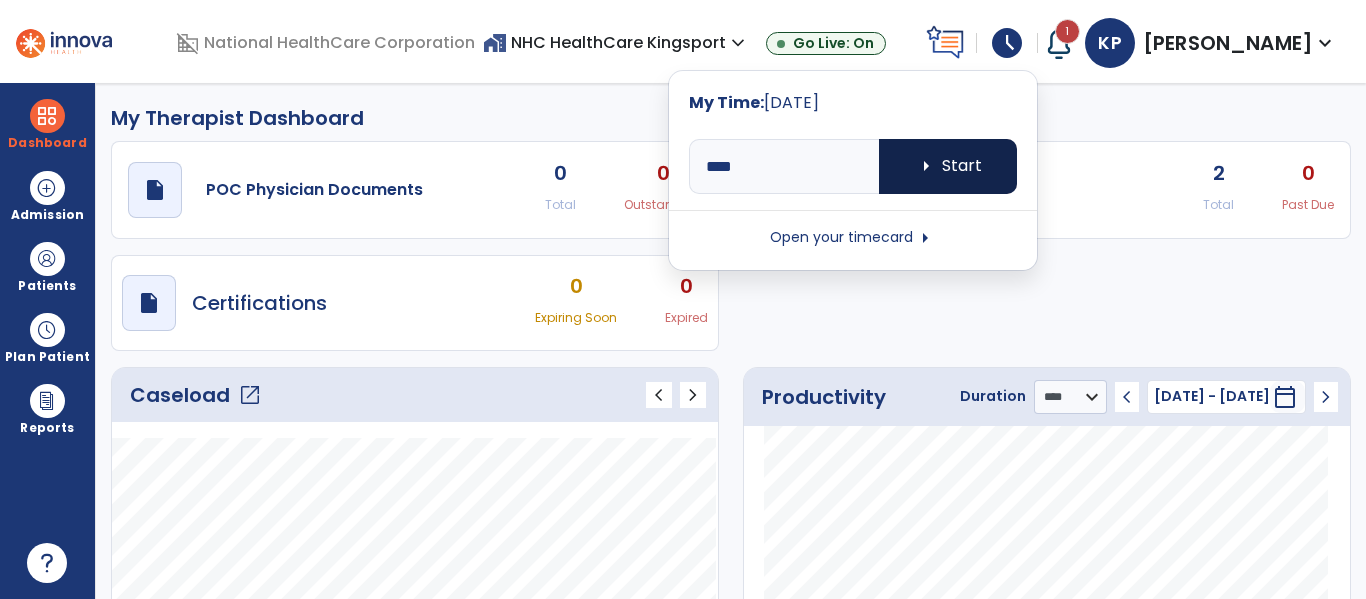 click on "arrow_right  Start" at bounding box center (948, 166) 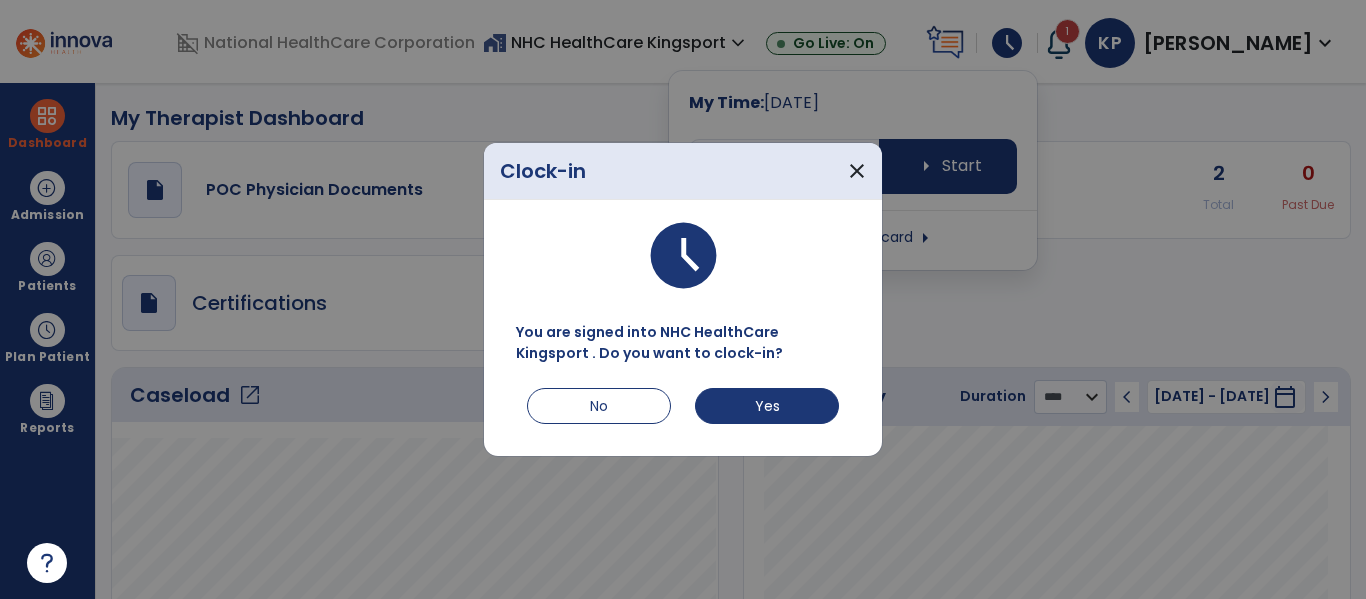 click on "You are signed into NHC HealthCare Kingsport . Do you want to clock-in?   No   Yes" at bounding box center [683, 371] 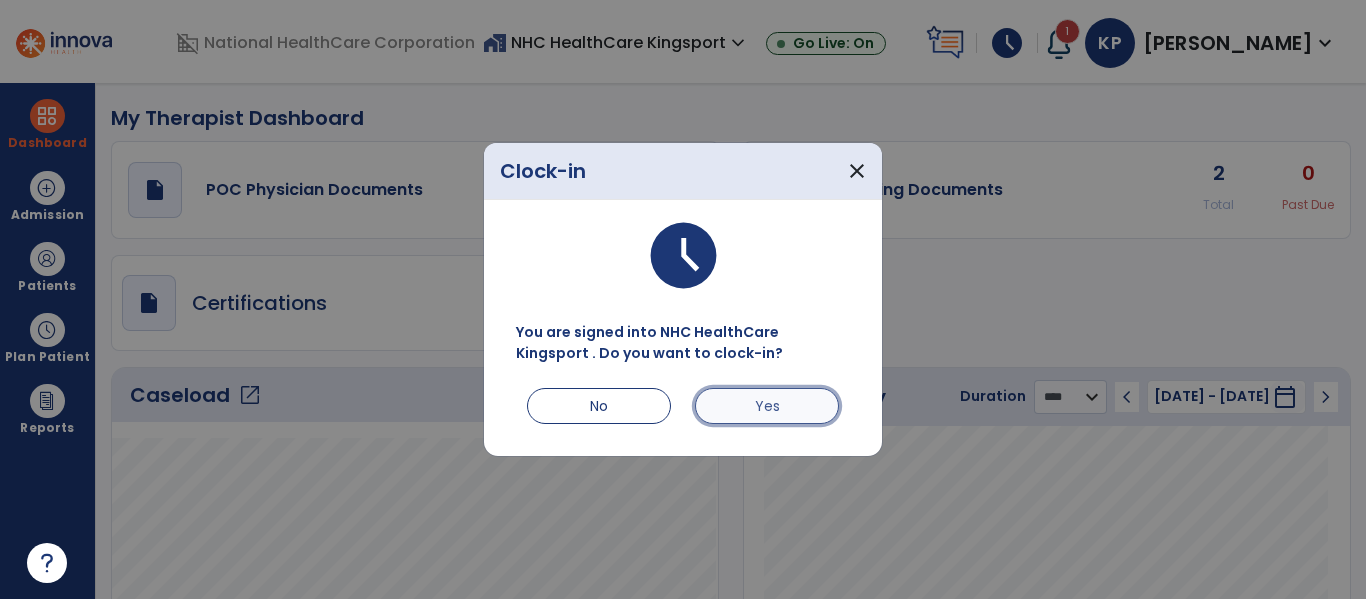 click on "Yes" at bounding box center [767, 406] 